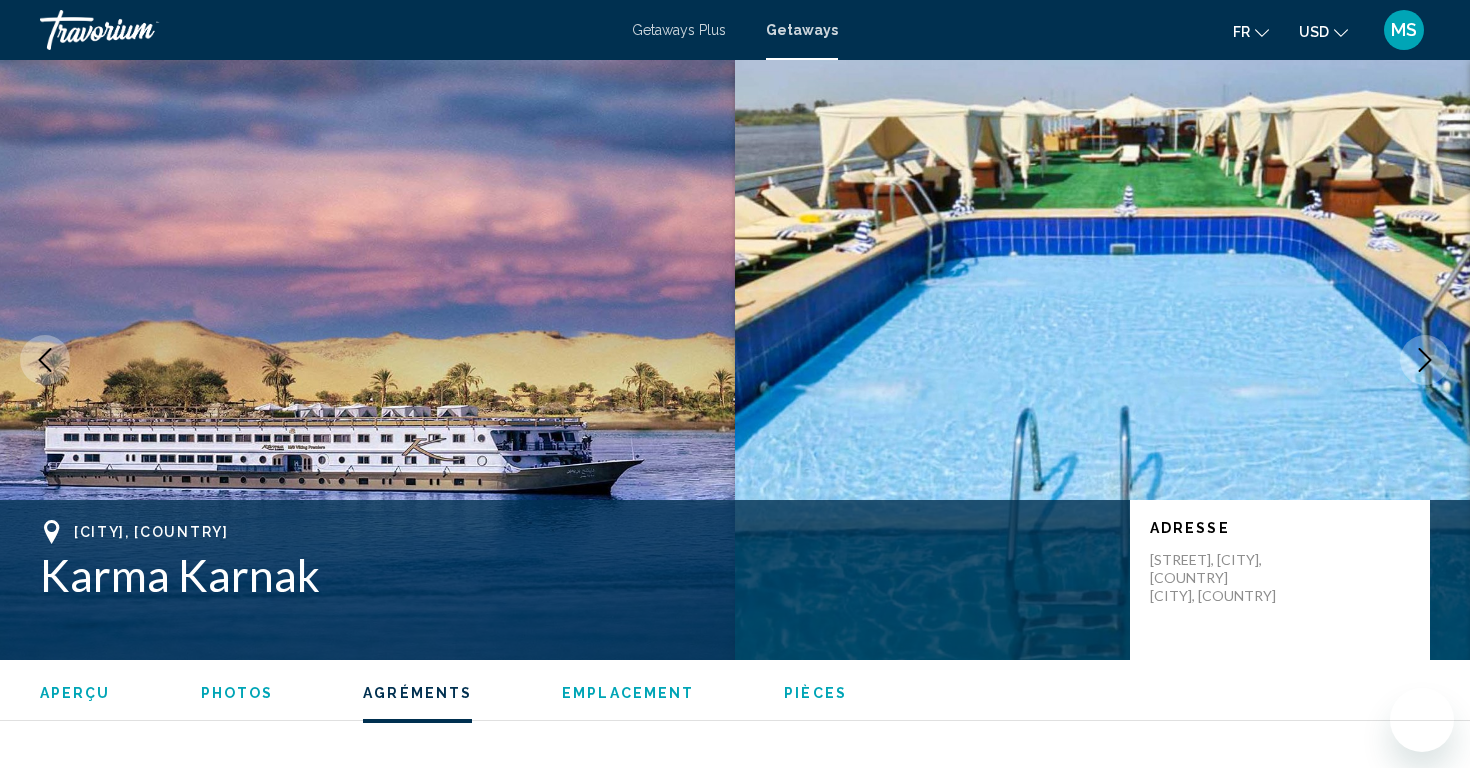 scroll, scrollTop: 1800, scrollLeft: 0, axis: vertical 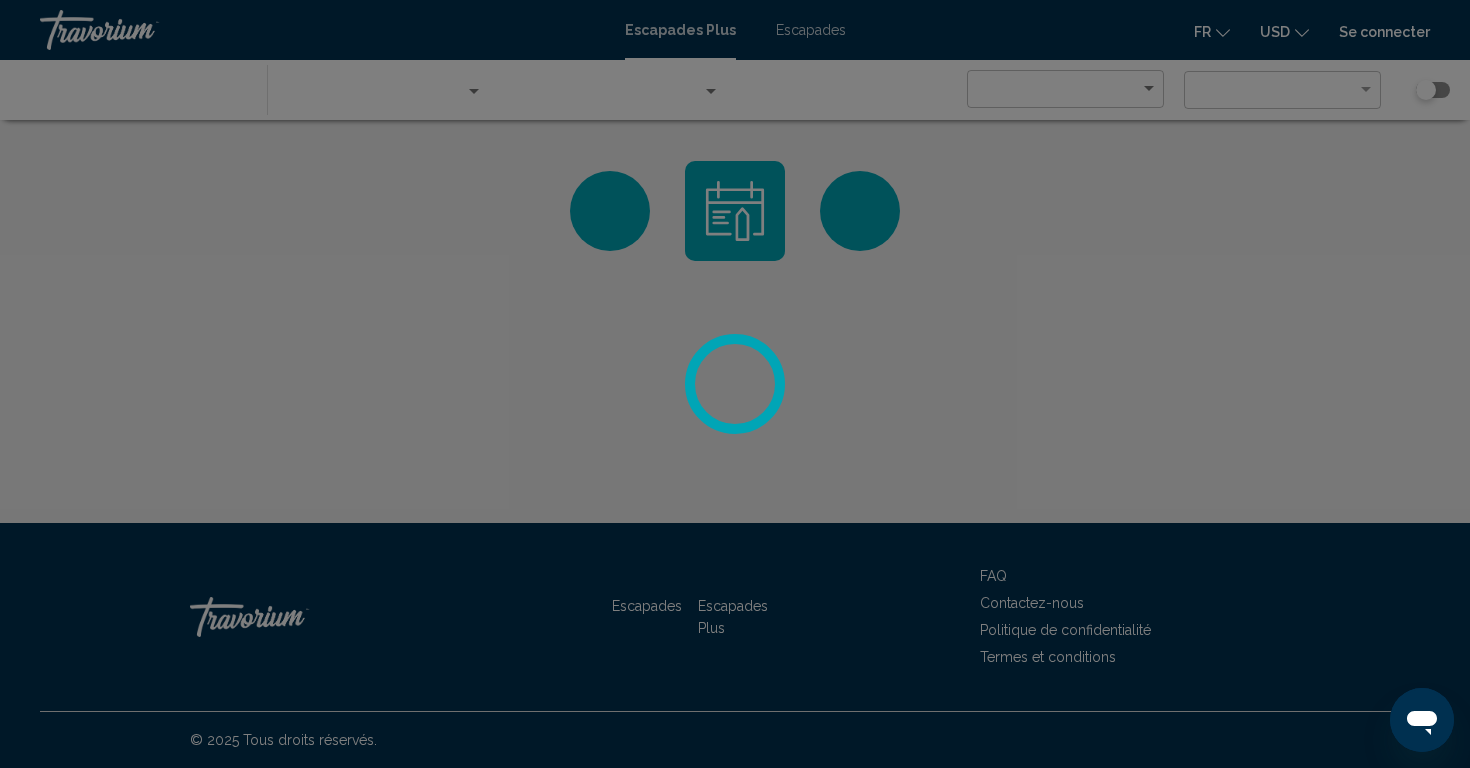 click at bounding box center [735, 384] 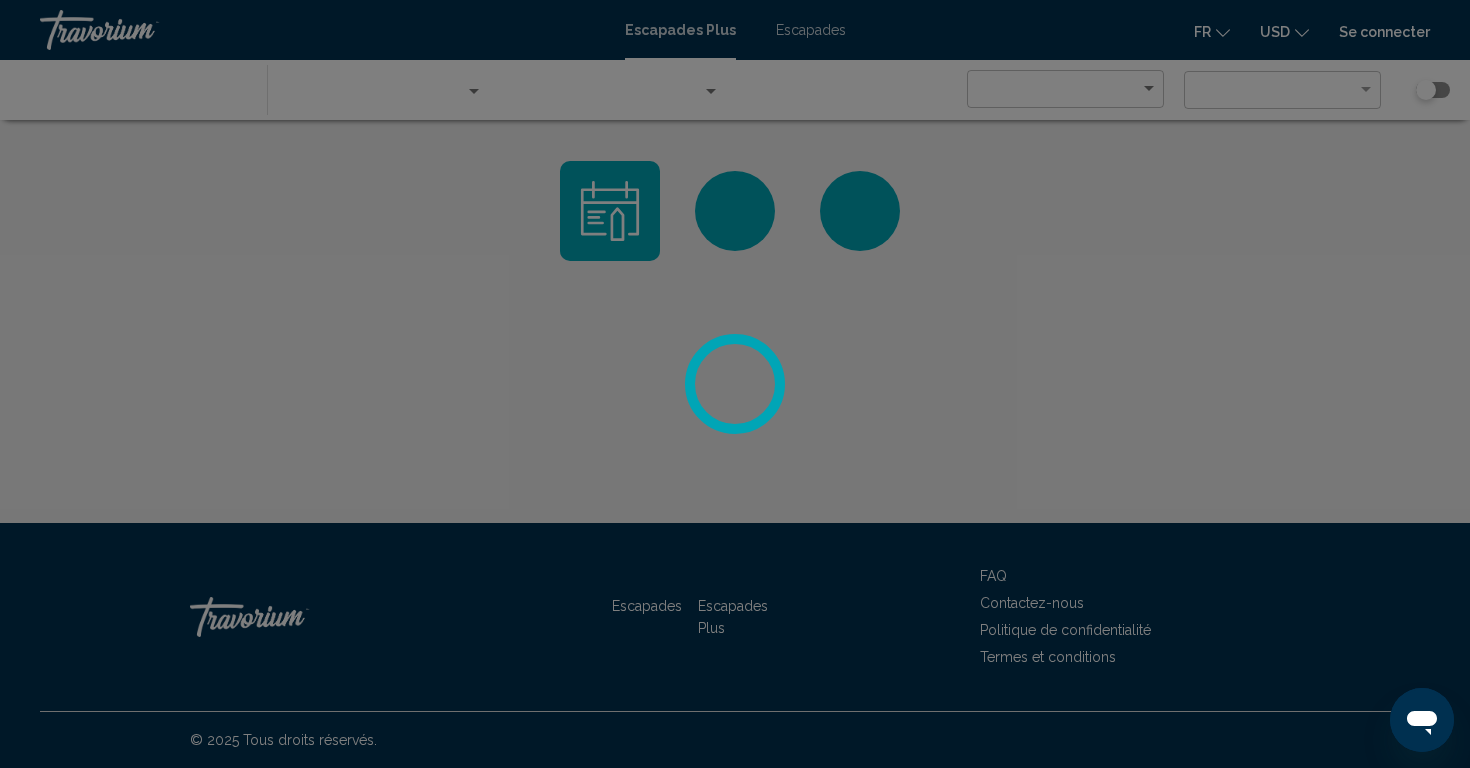 scroll, scrollTop: 0, scrollLeft: 0, axis: both 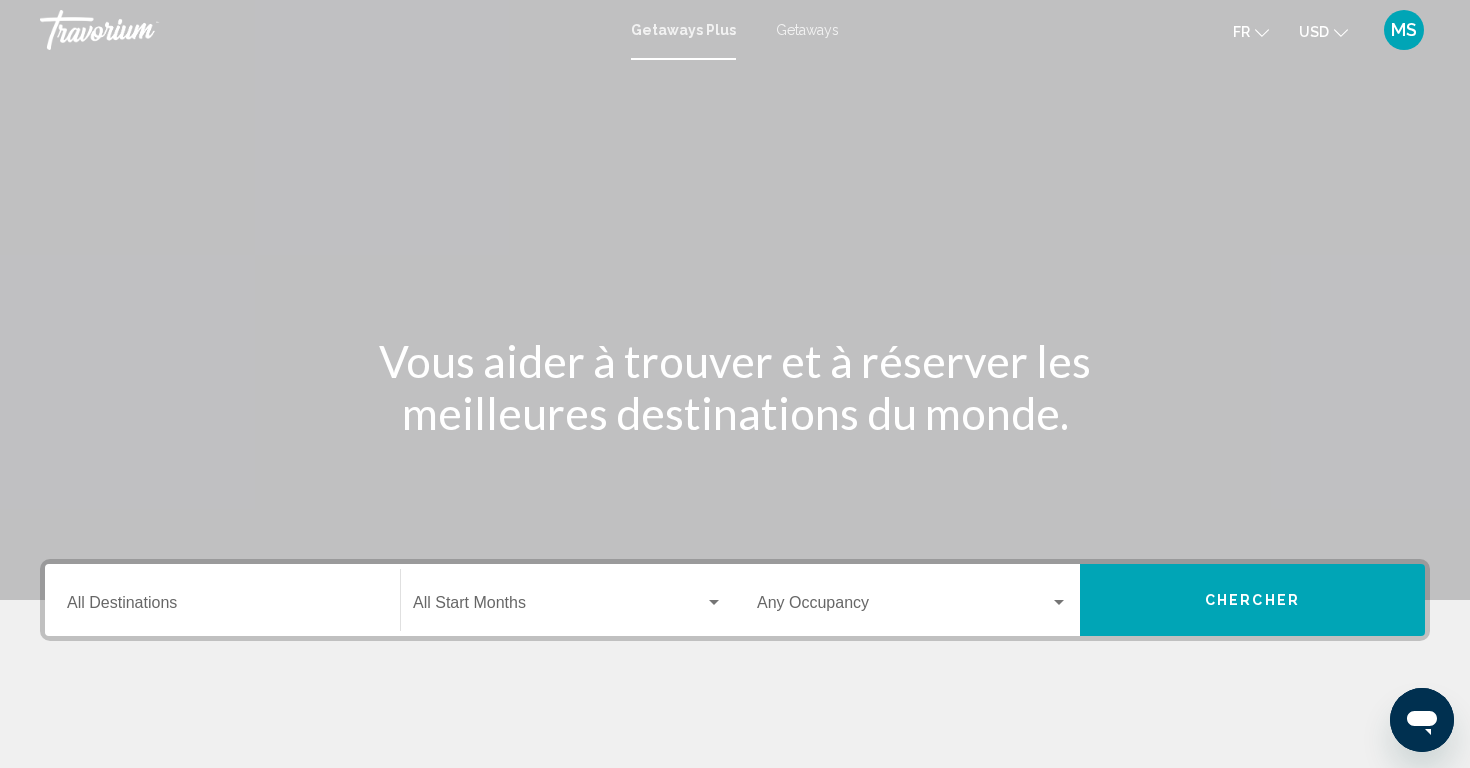 click on "Getaways" at bounding box center (807, 30) 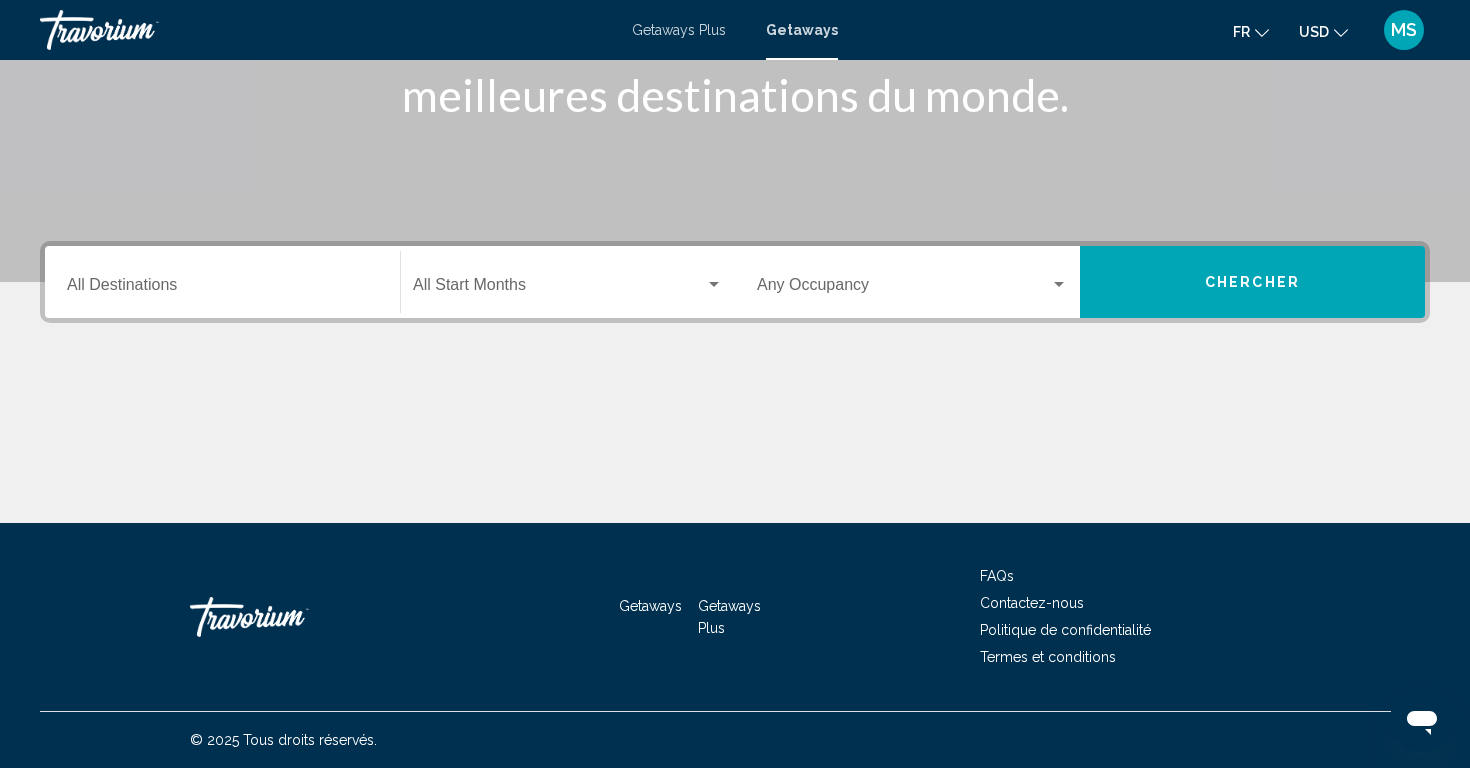 scroll, scrollTop: 318, scrollLeft: 0, axis: vertical 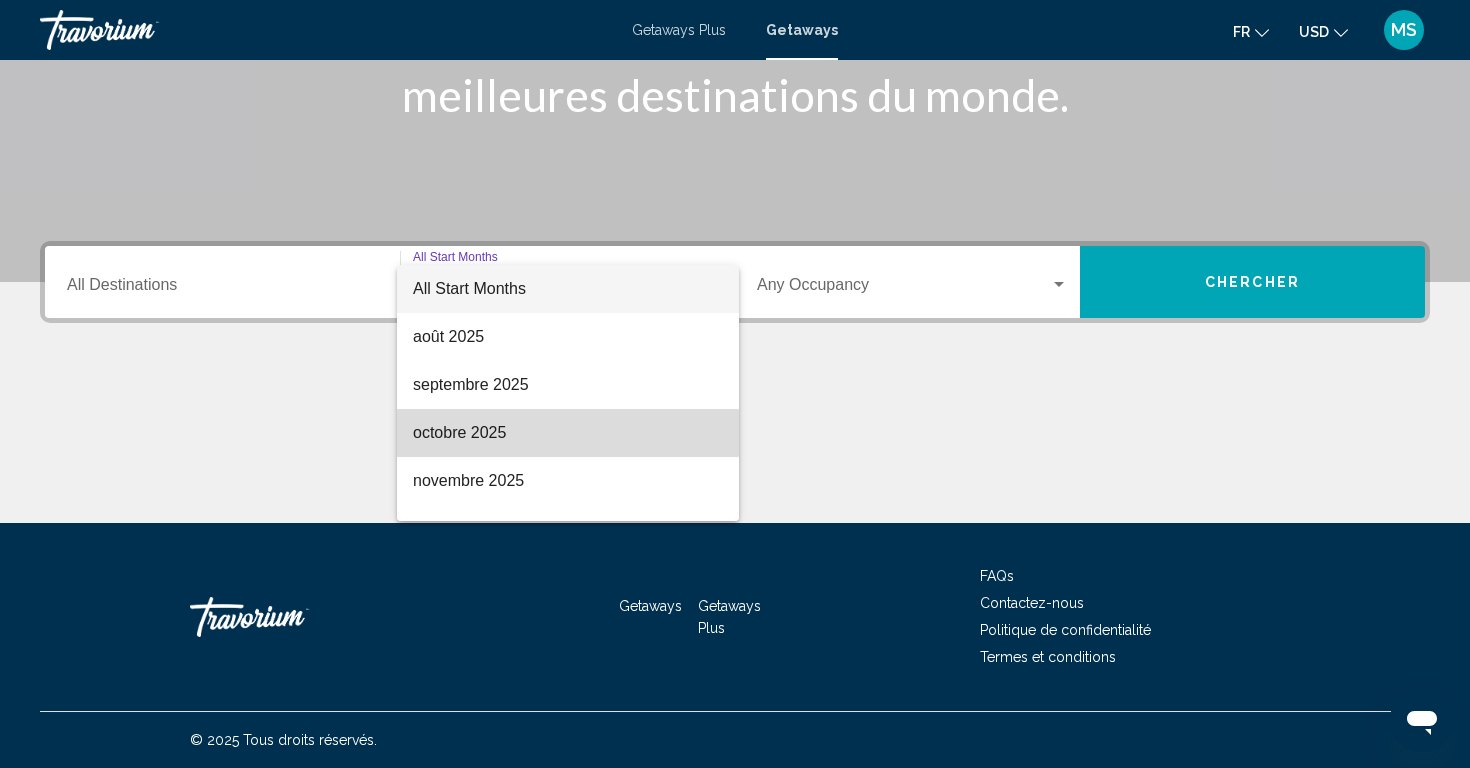 click on "octobre 2025" at bounding box center (568, 433) 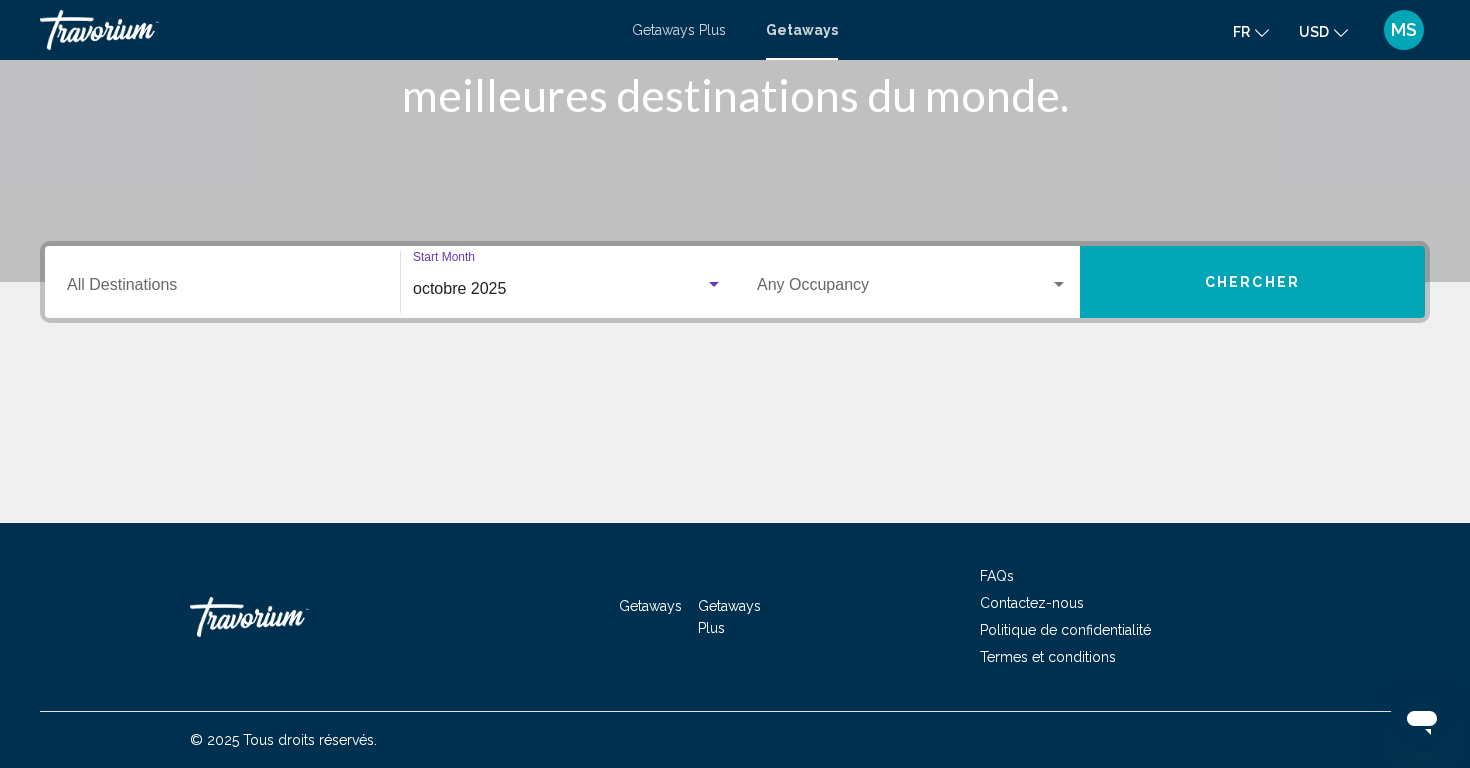 click at bounding box center [903, 289] 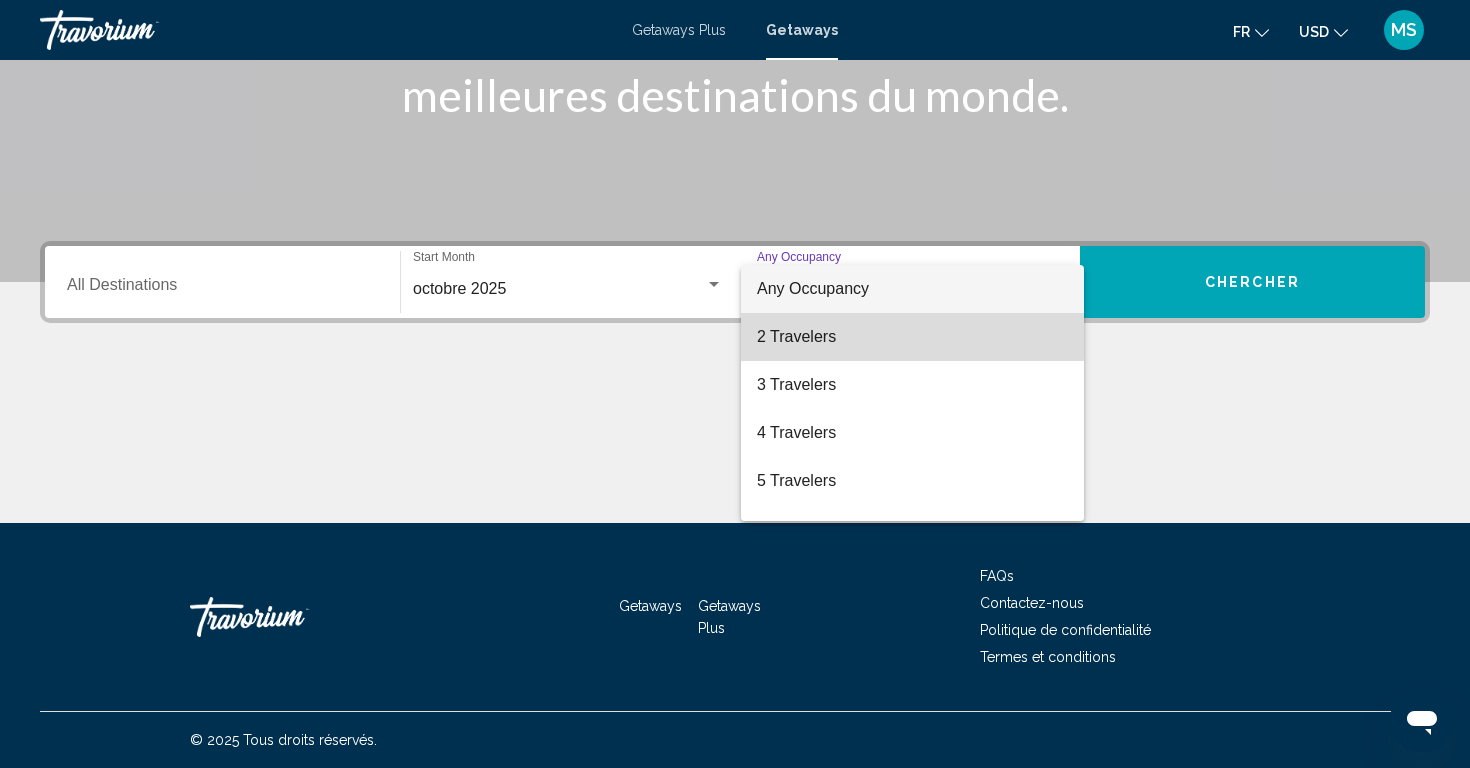 click on "2 Travelers" at bounding box center [912, 337] 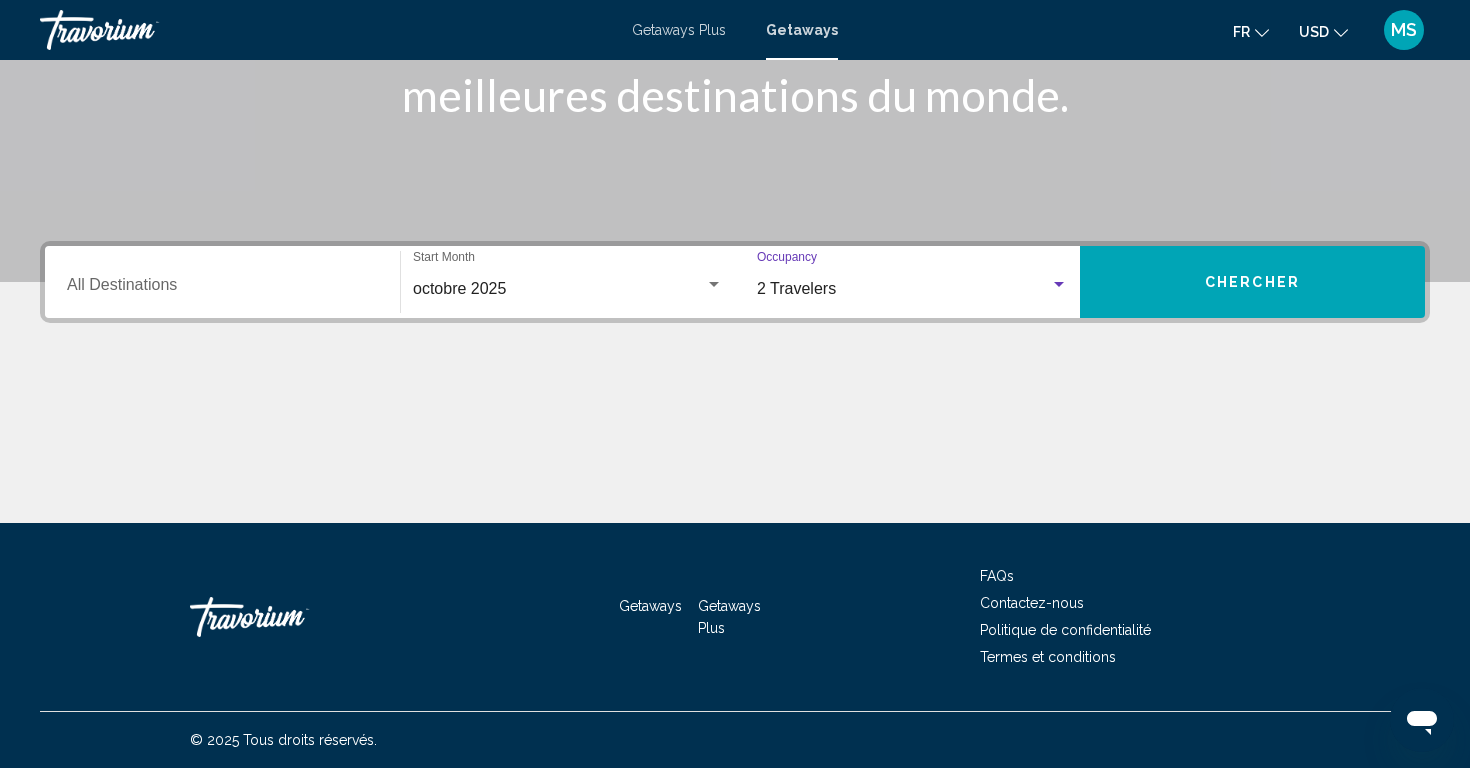 click on "Chercher" at bounding box center (1252, 283) 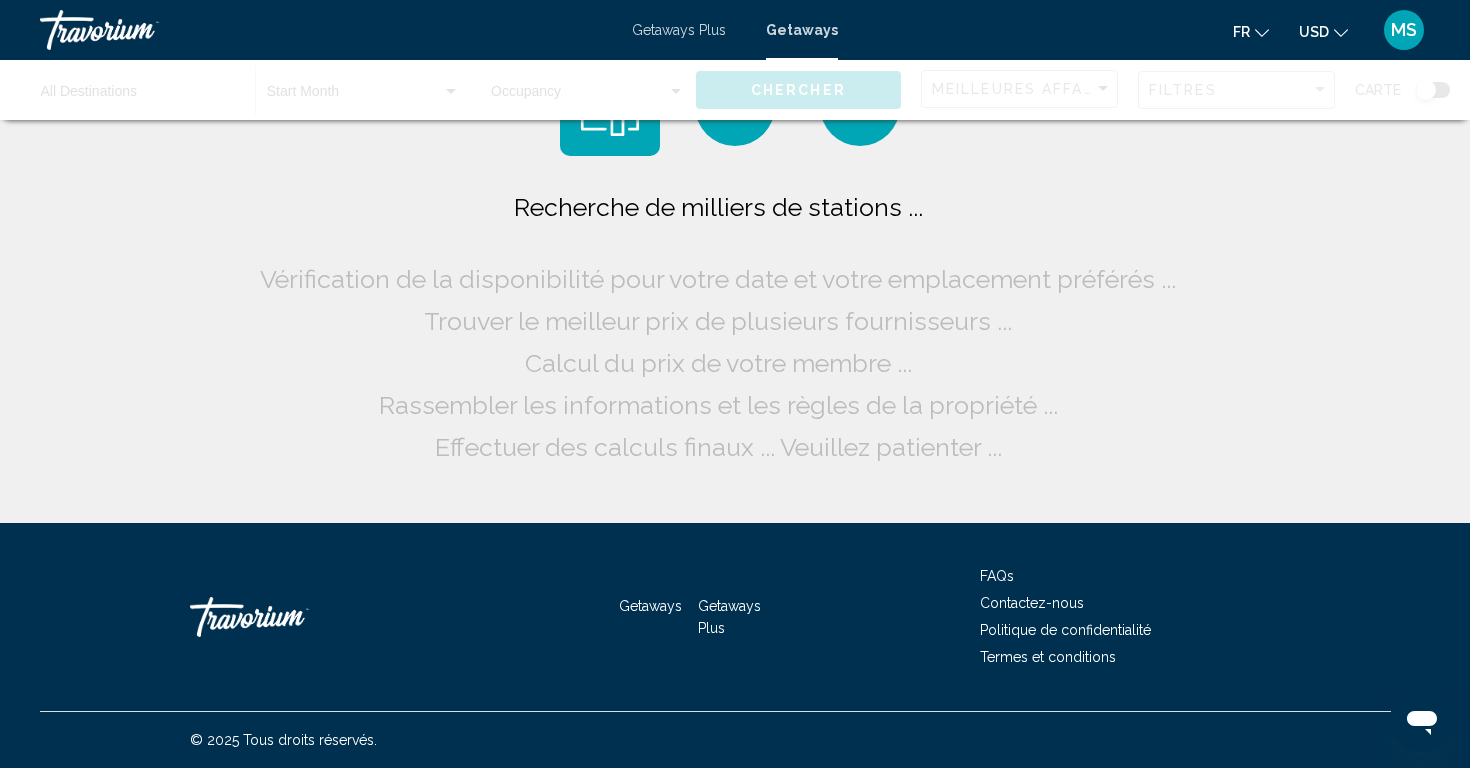 scroll, scrollTop: 0, scrollLeft: 0, axis: both 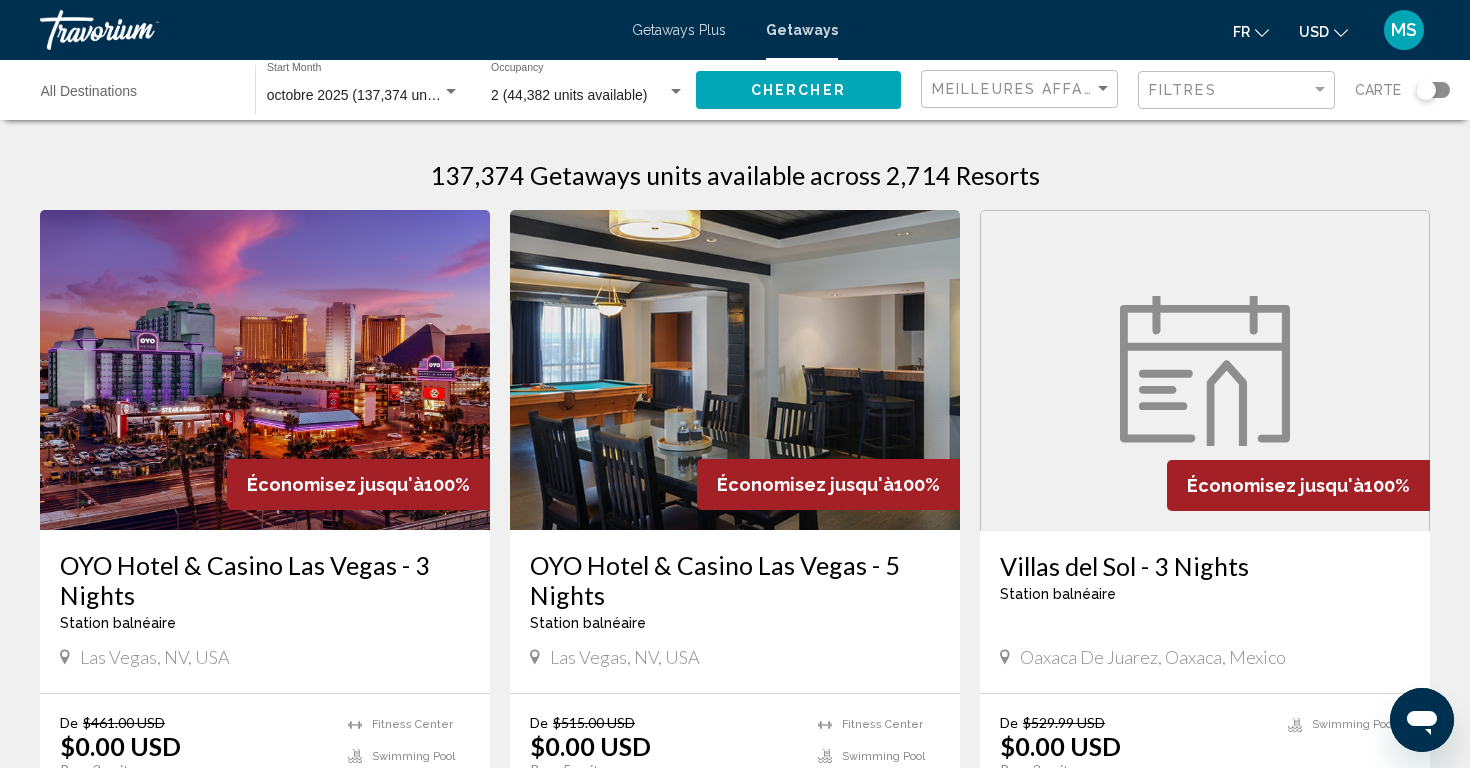 click 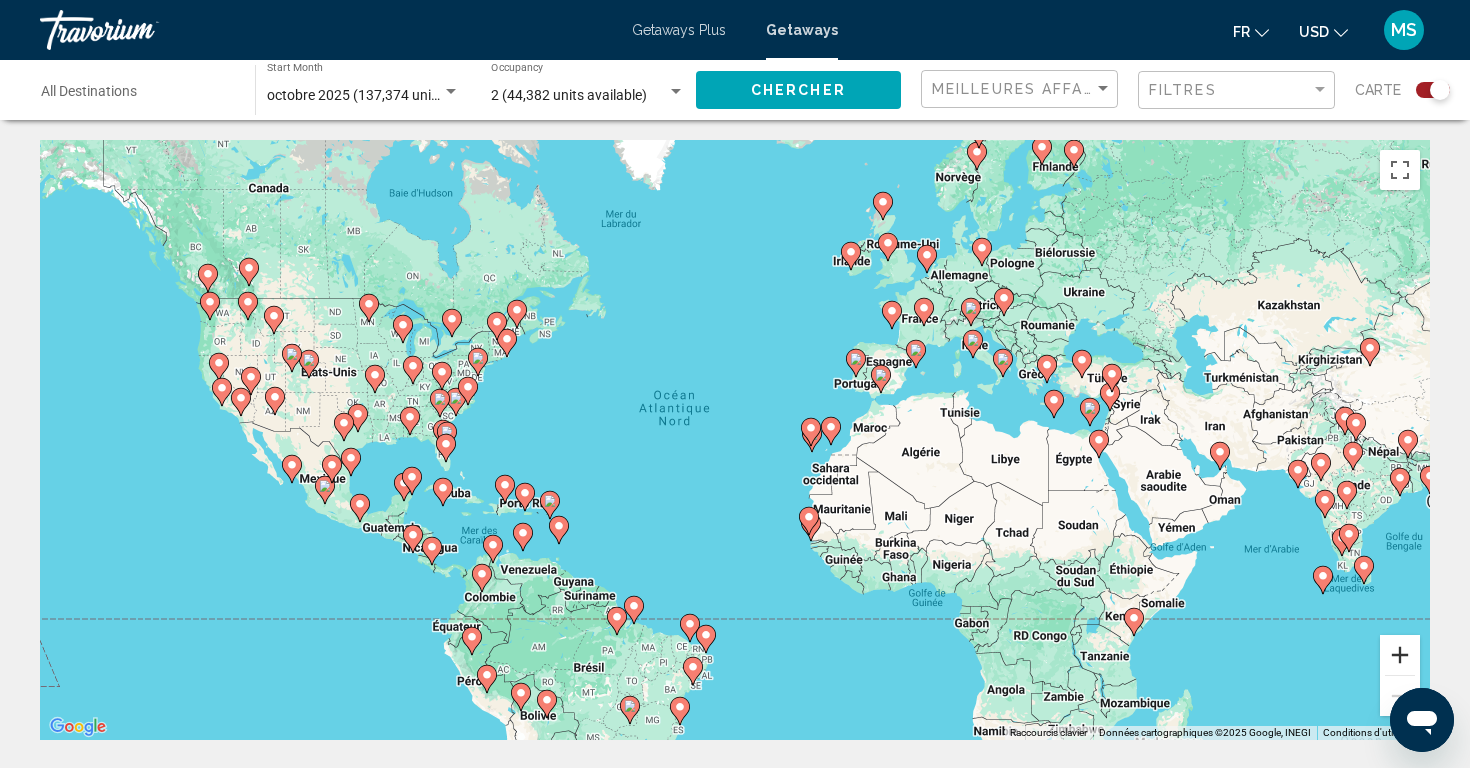 click at bounding box center (1400, 655) 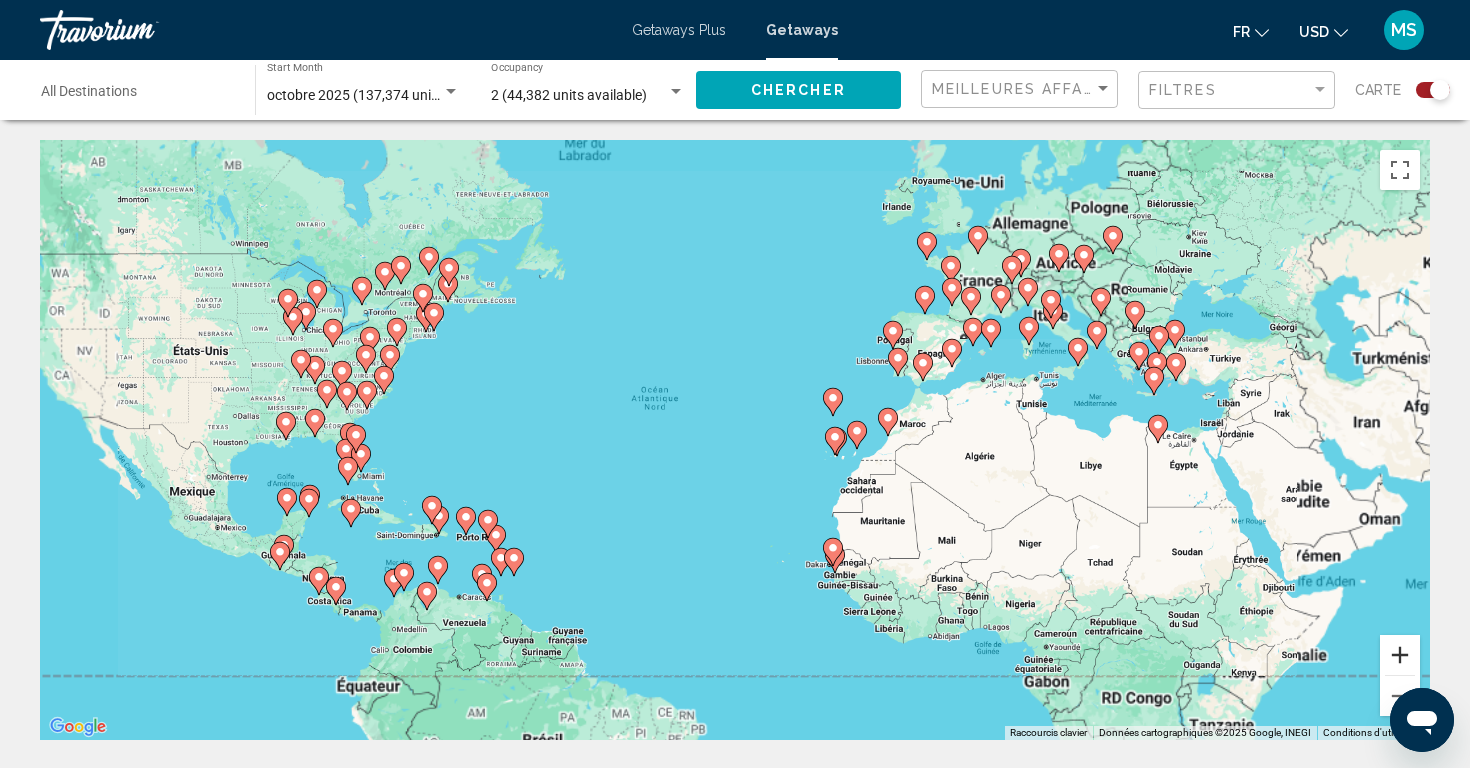 click at bounding box center [1400, 655] 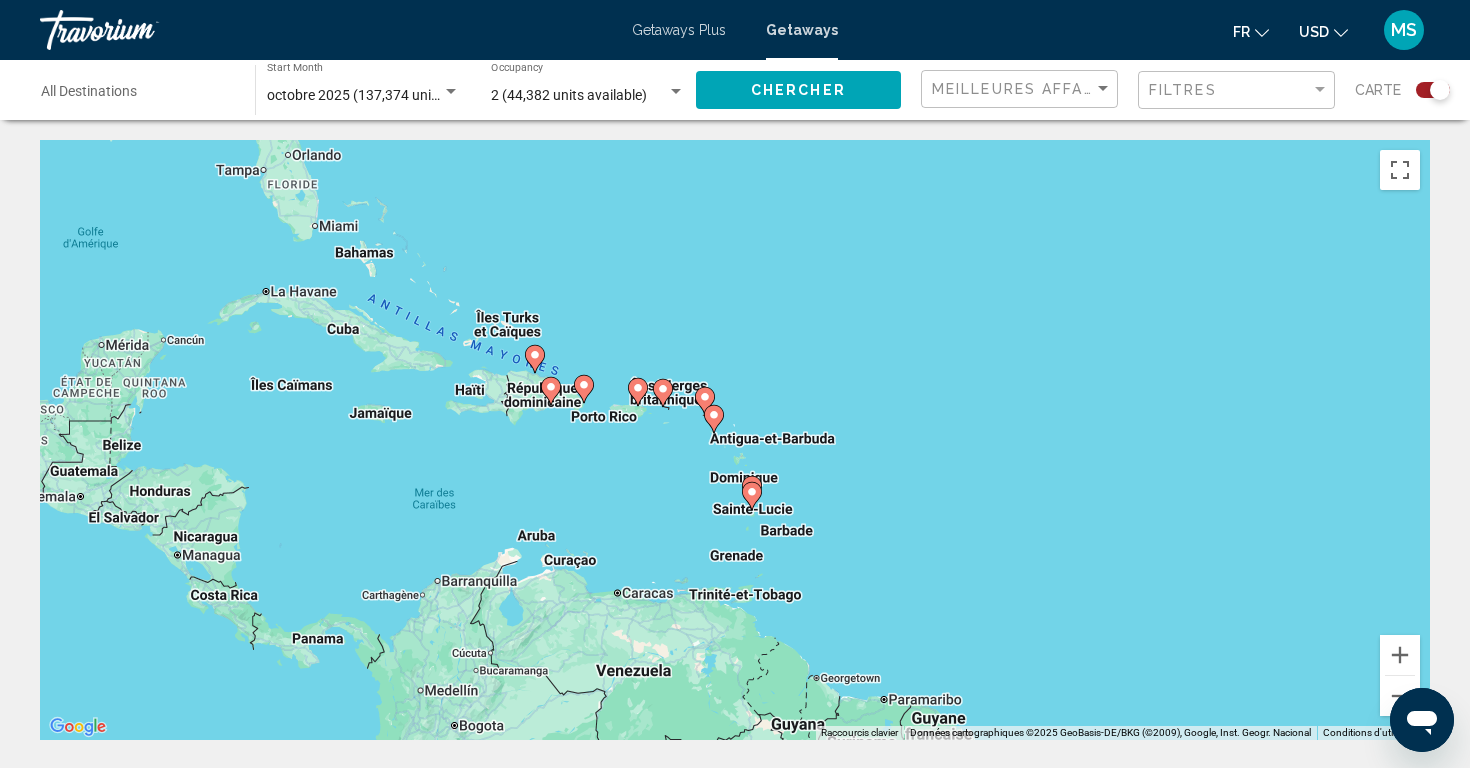 drag, startPoint x: 602, startPoint y: 515, endPoint x: 1326, endPoint y: 193, distance: 792.37616 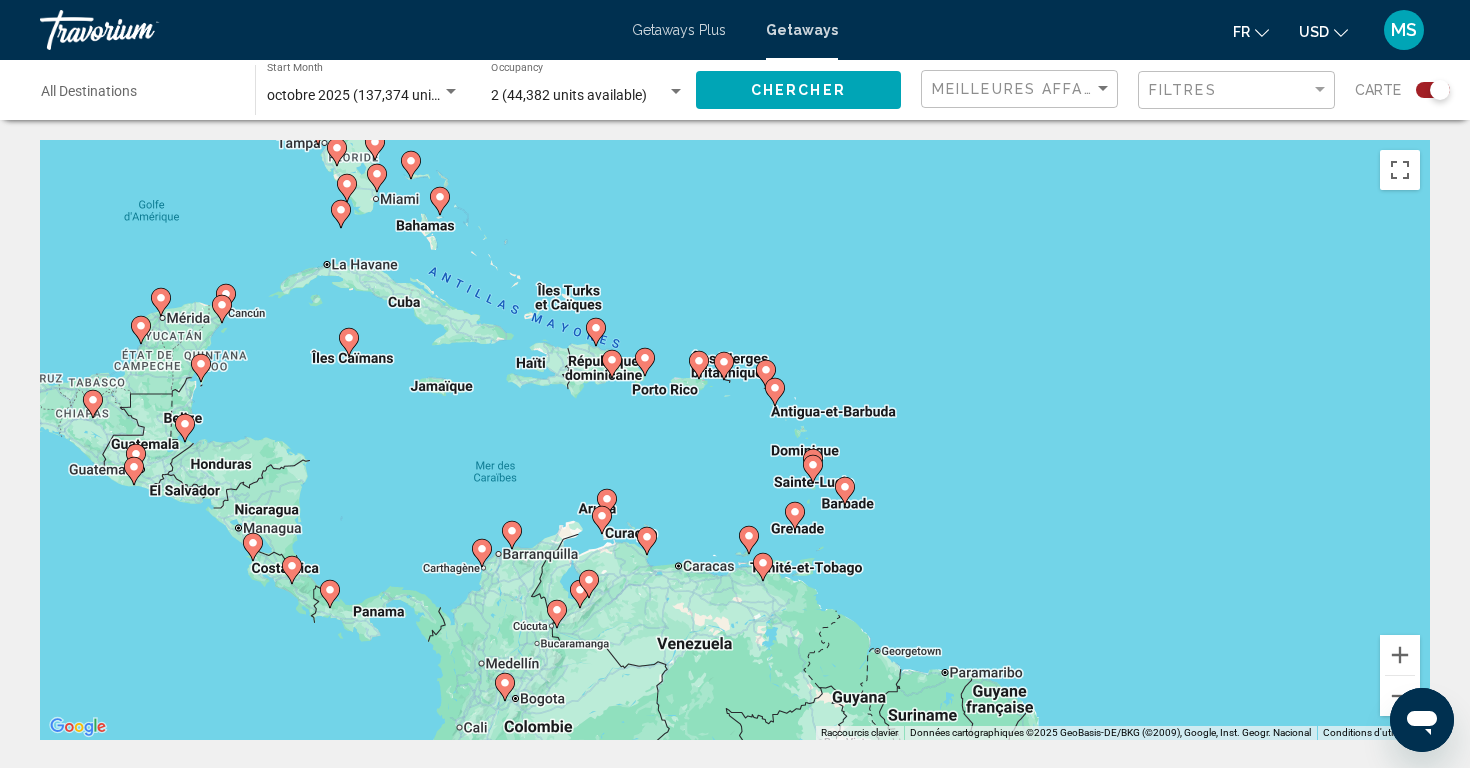 drag, startPoint x: 435, startPoint y: 459, endPoint x: 544, endPoint y: 406, distance: 121.20231 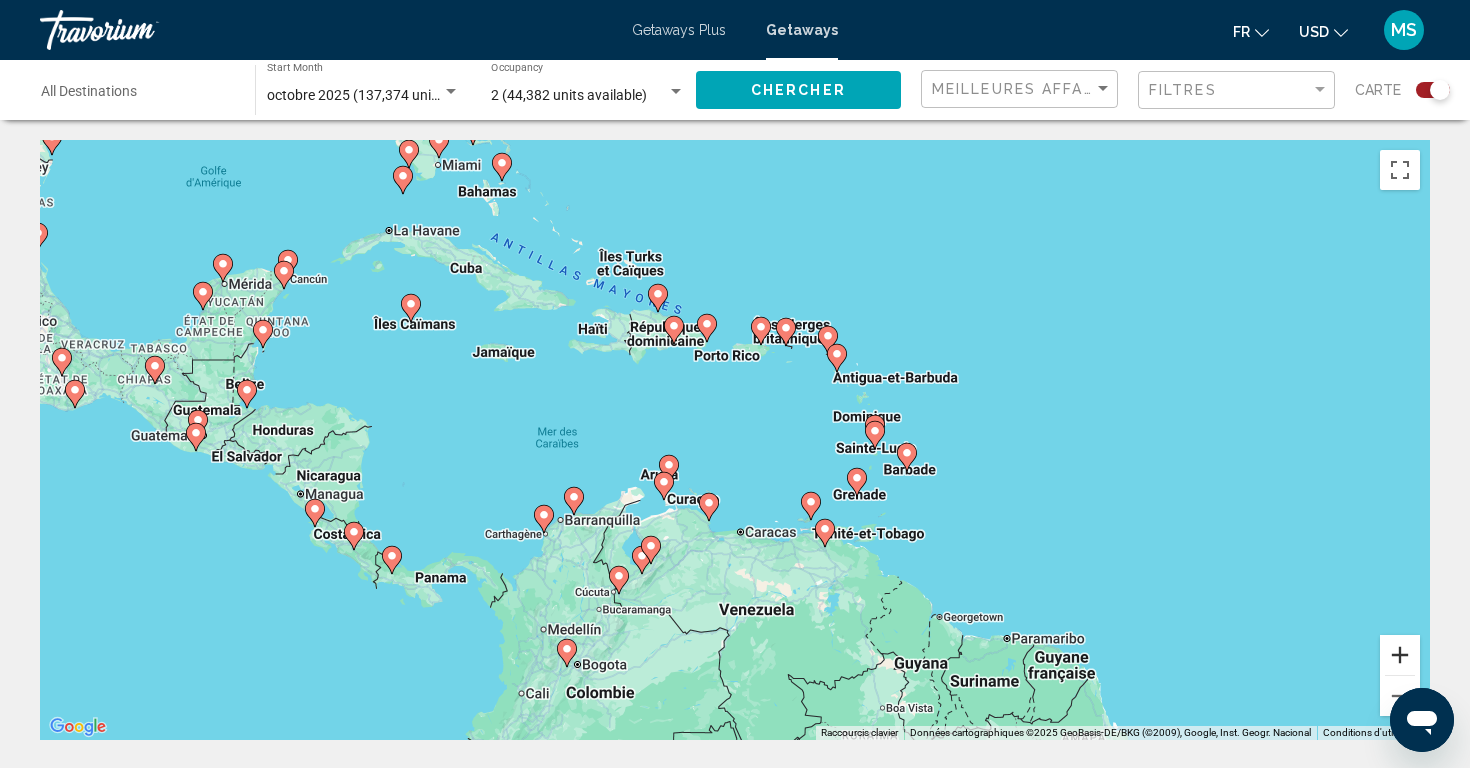 click at bounding box center (1400, 655) 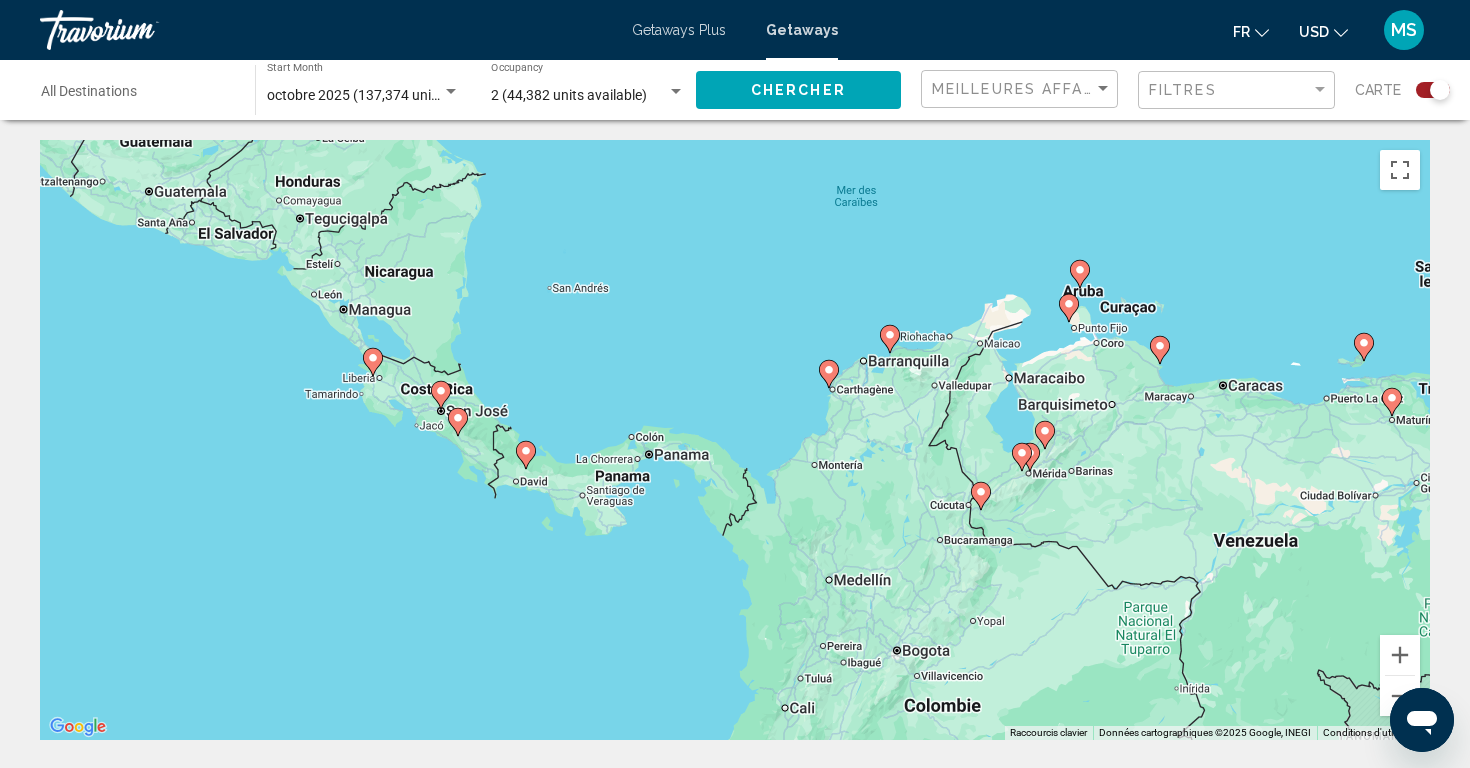 drag, startPoint x: 166, startPoint y: 538, endPoint x: 656, endPoint y: 295, distance: 546.9451 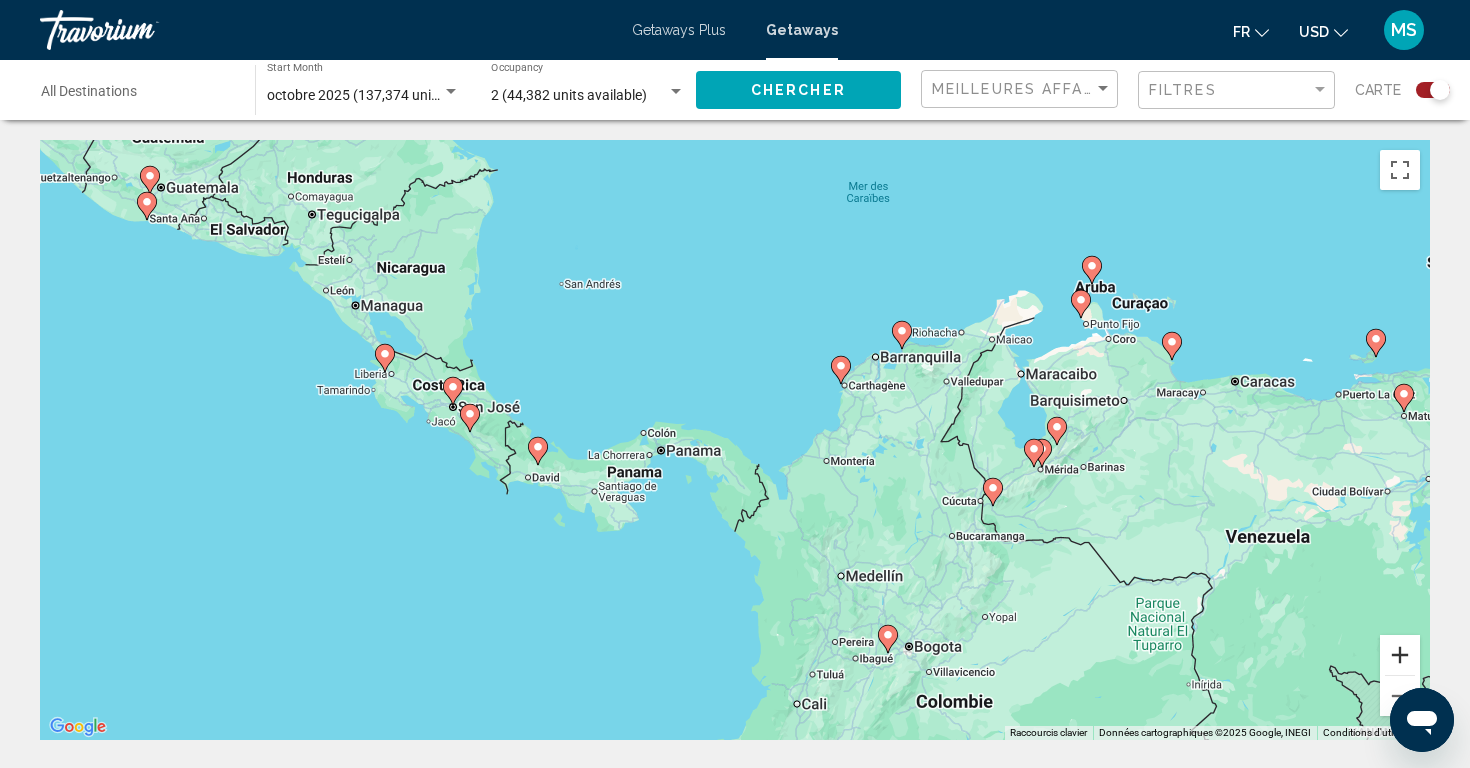 click at bounding box center (1400, 655) 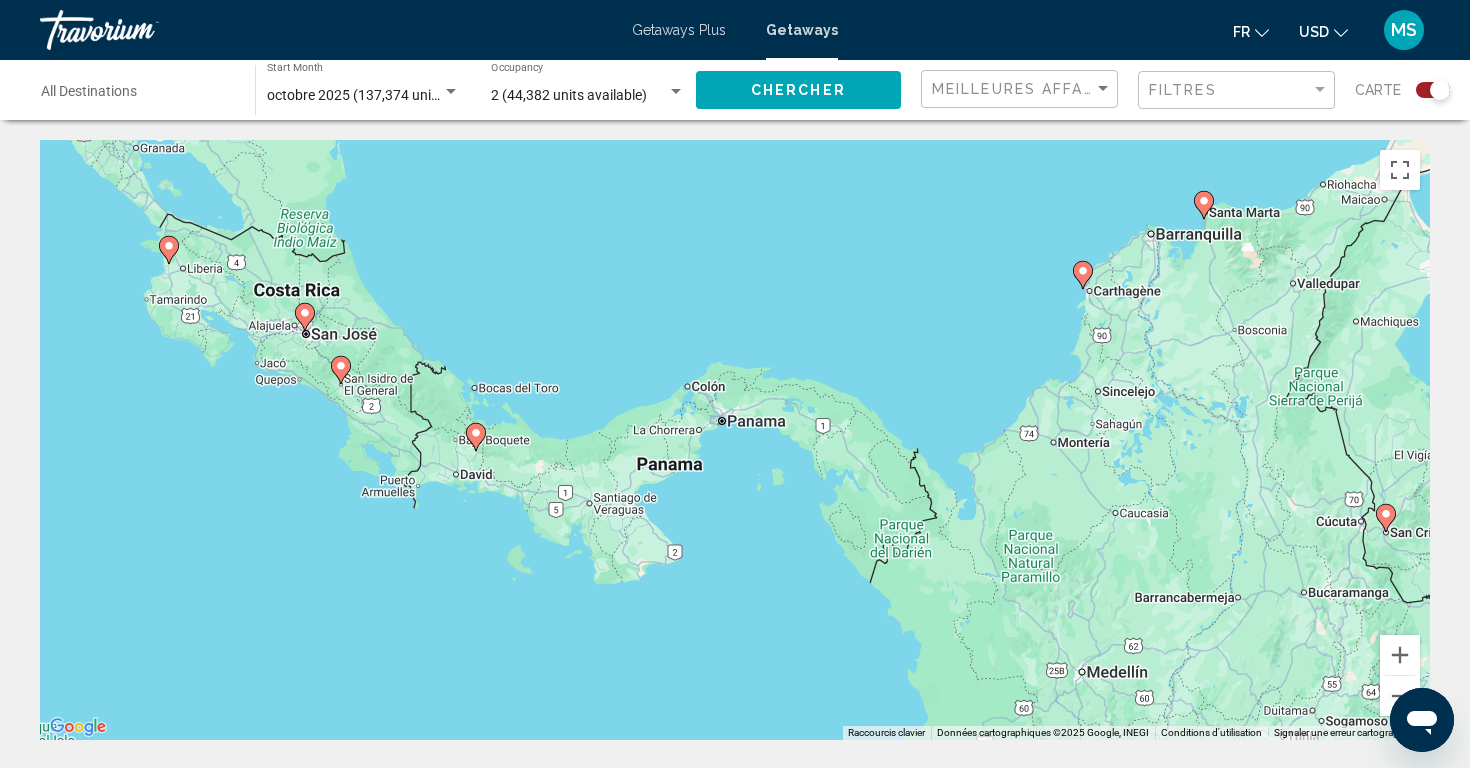 drag, startPoint x: 343, startPoint y: 273, endPoint x: 491, endPoint y: 234, distance: 153.05228 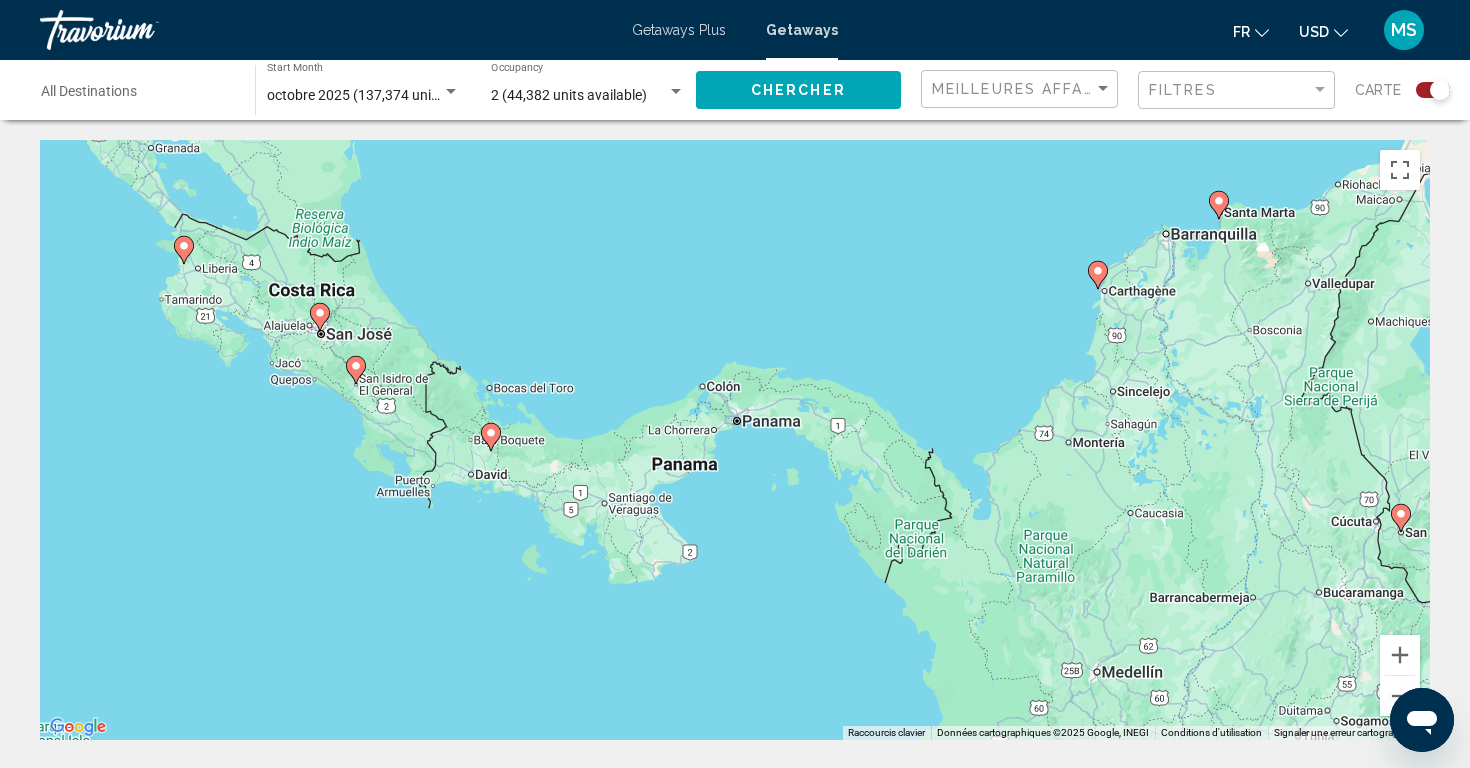 click 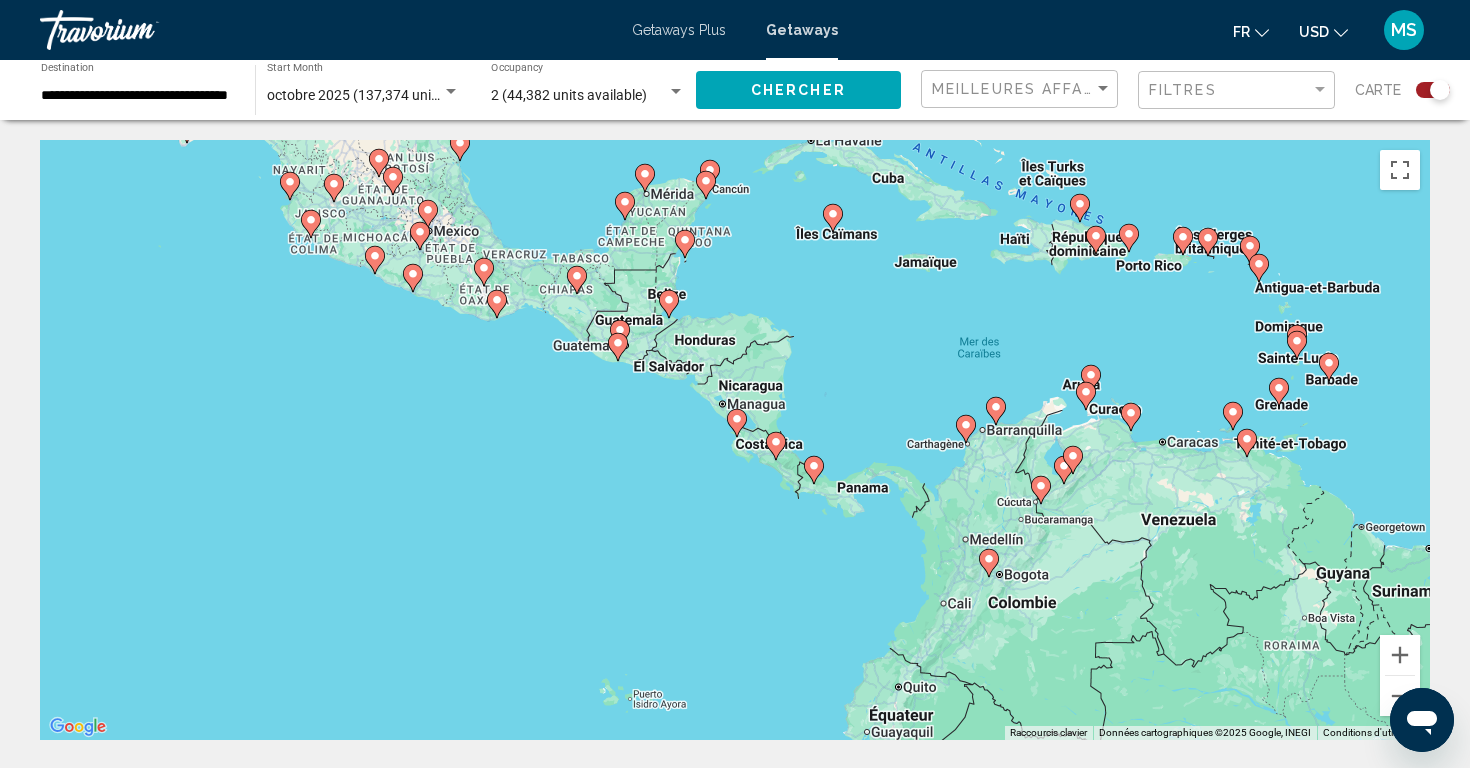 click 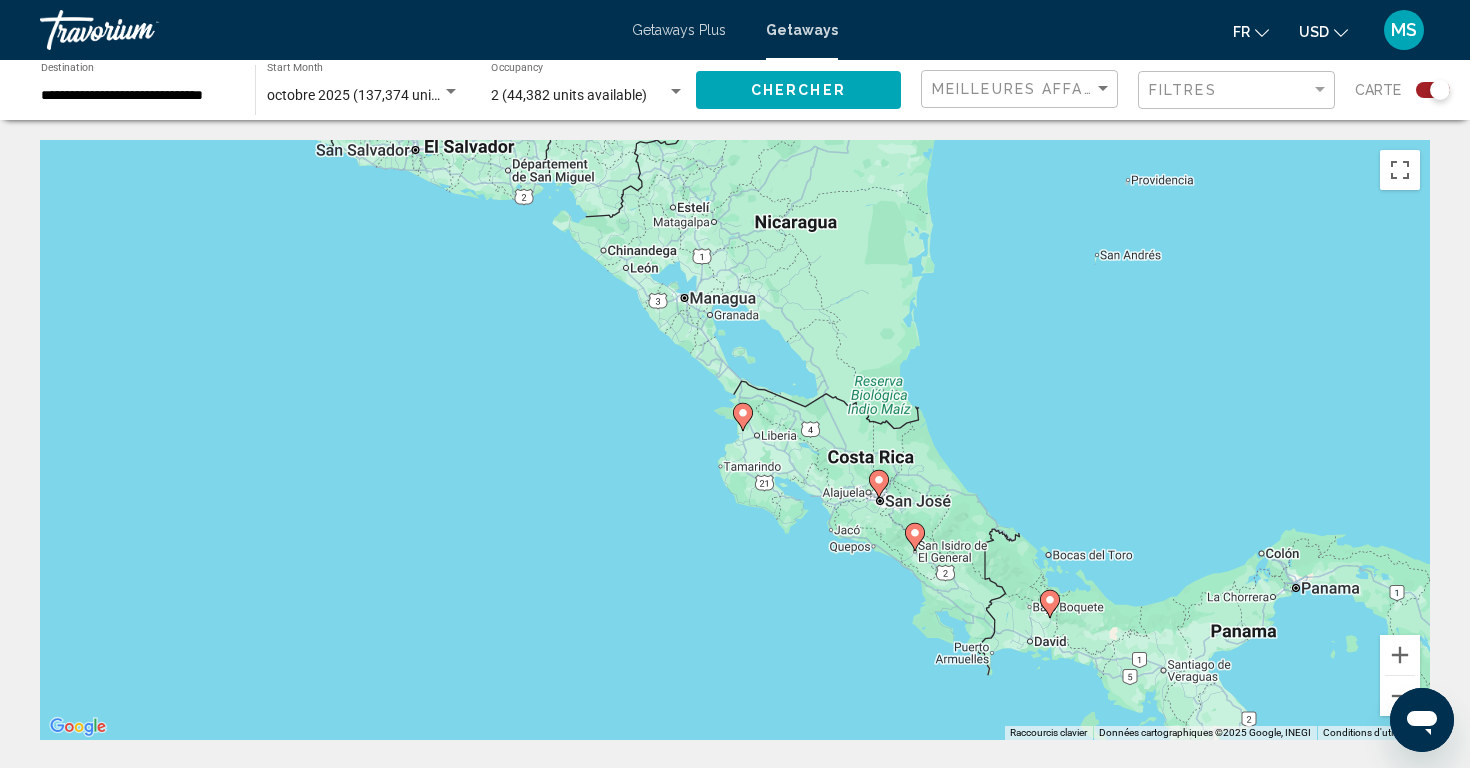 click 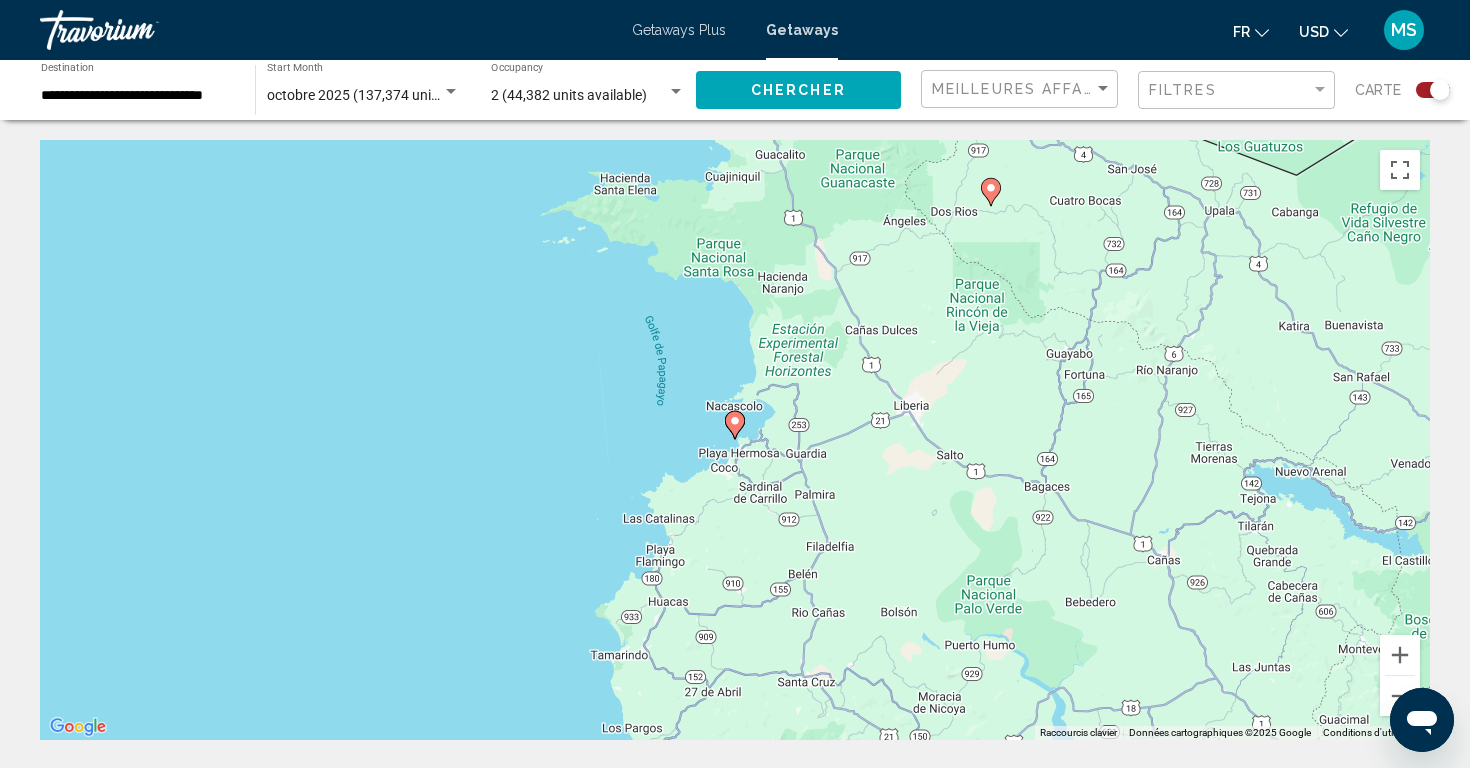 click 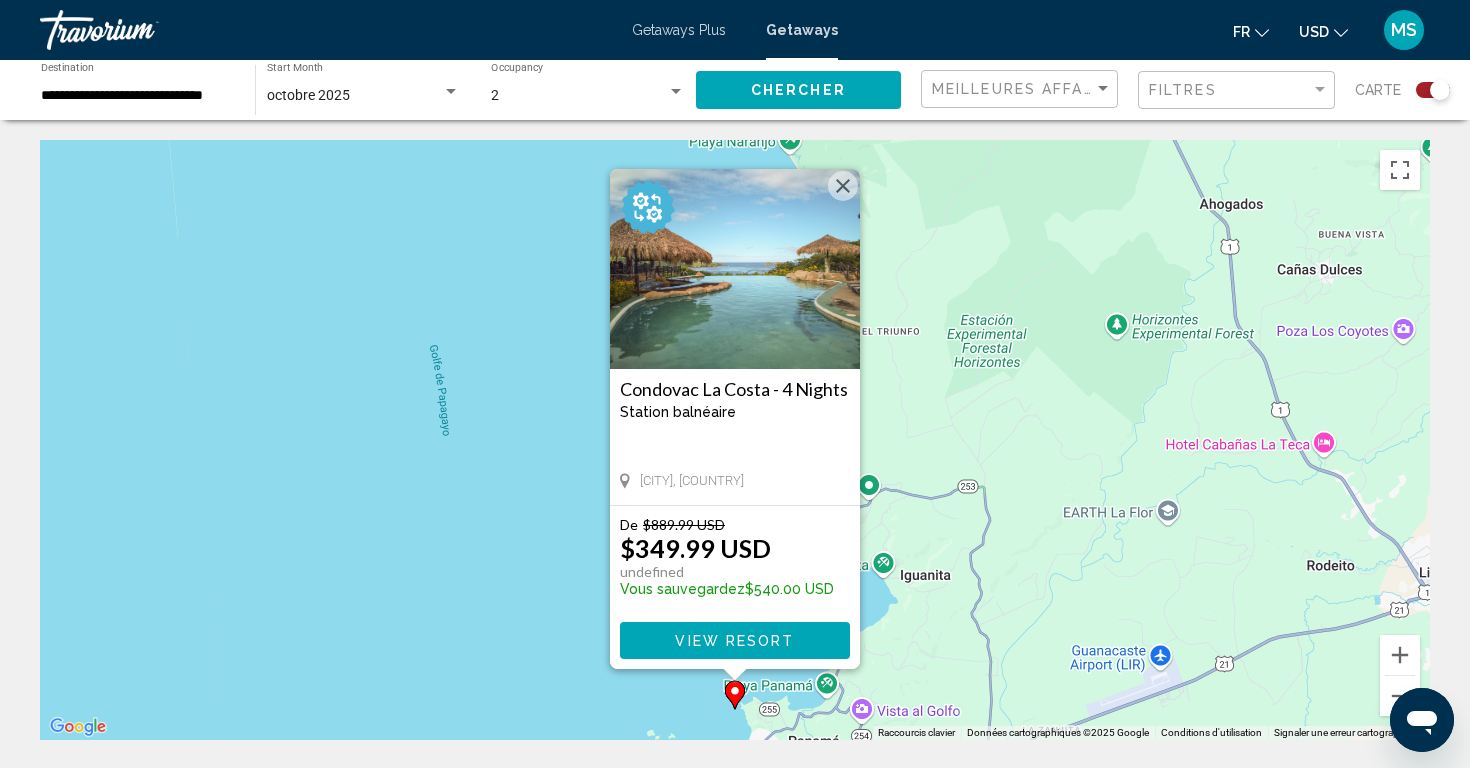 click on "View Resort" at bounding box center [734, 641] 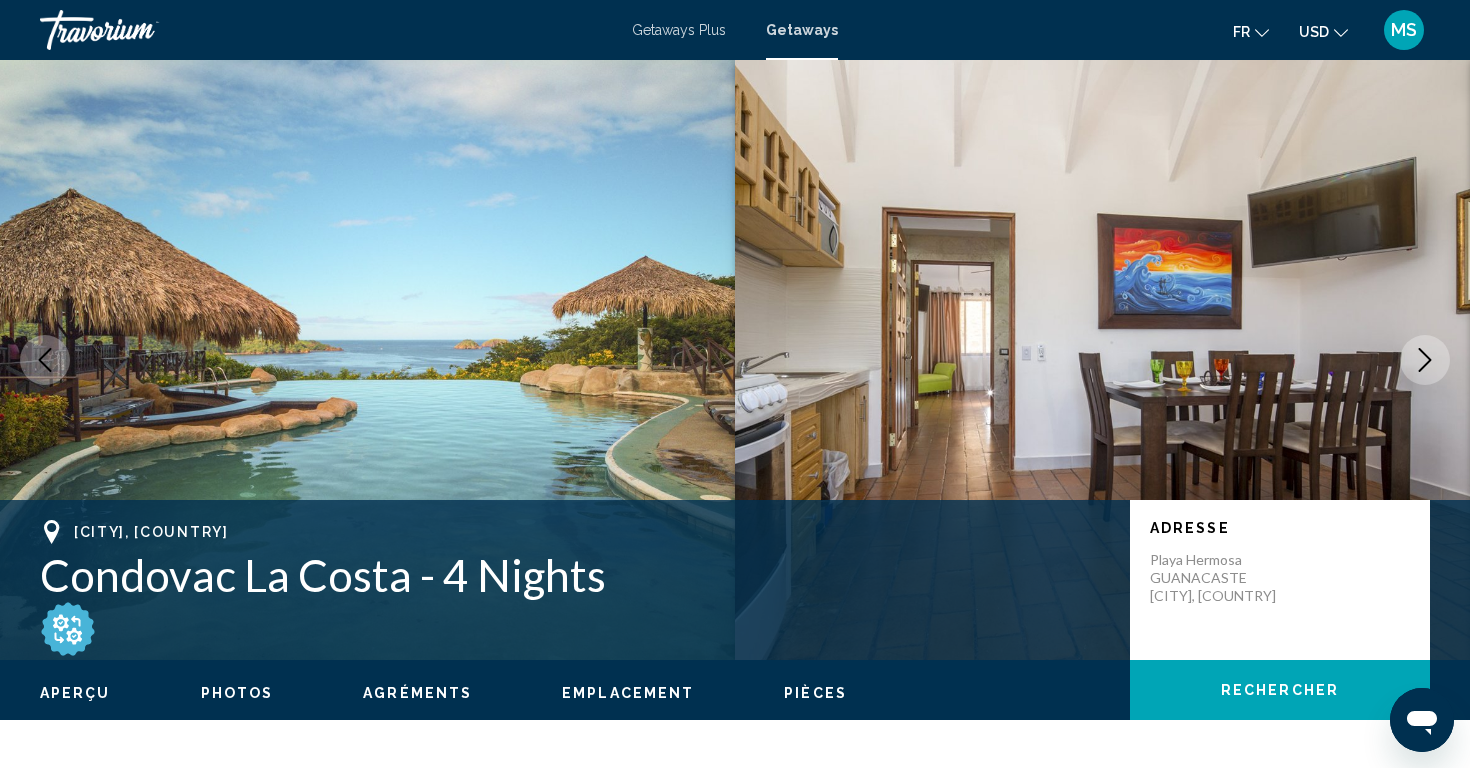 click at bounding box center (1425, 360) 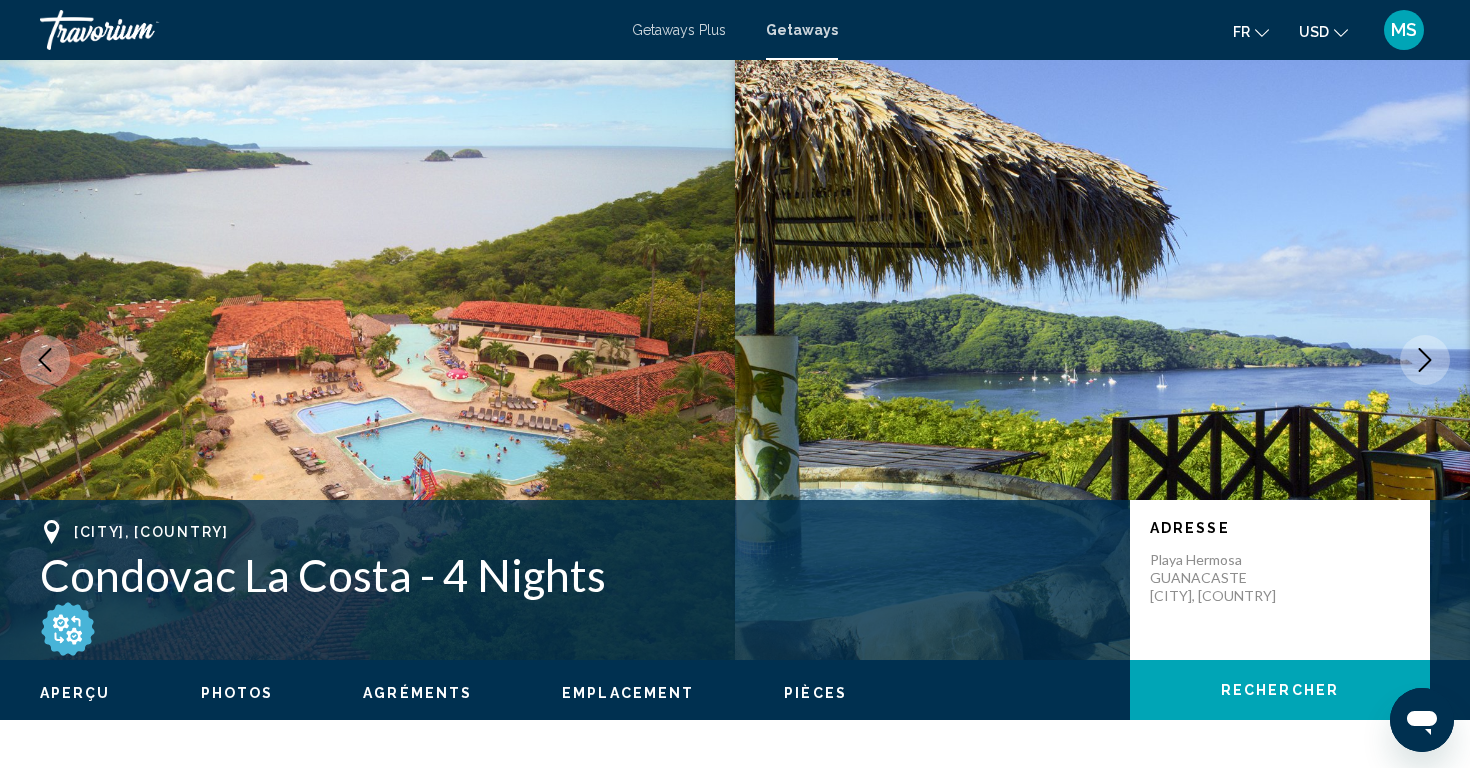 click 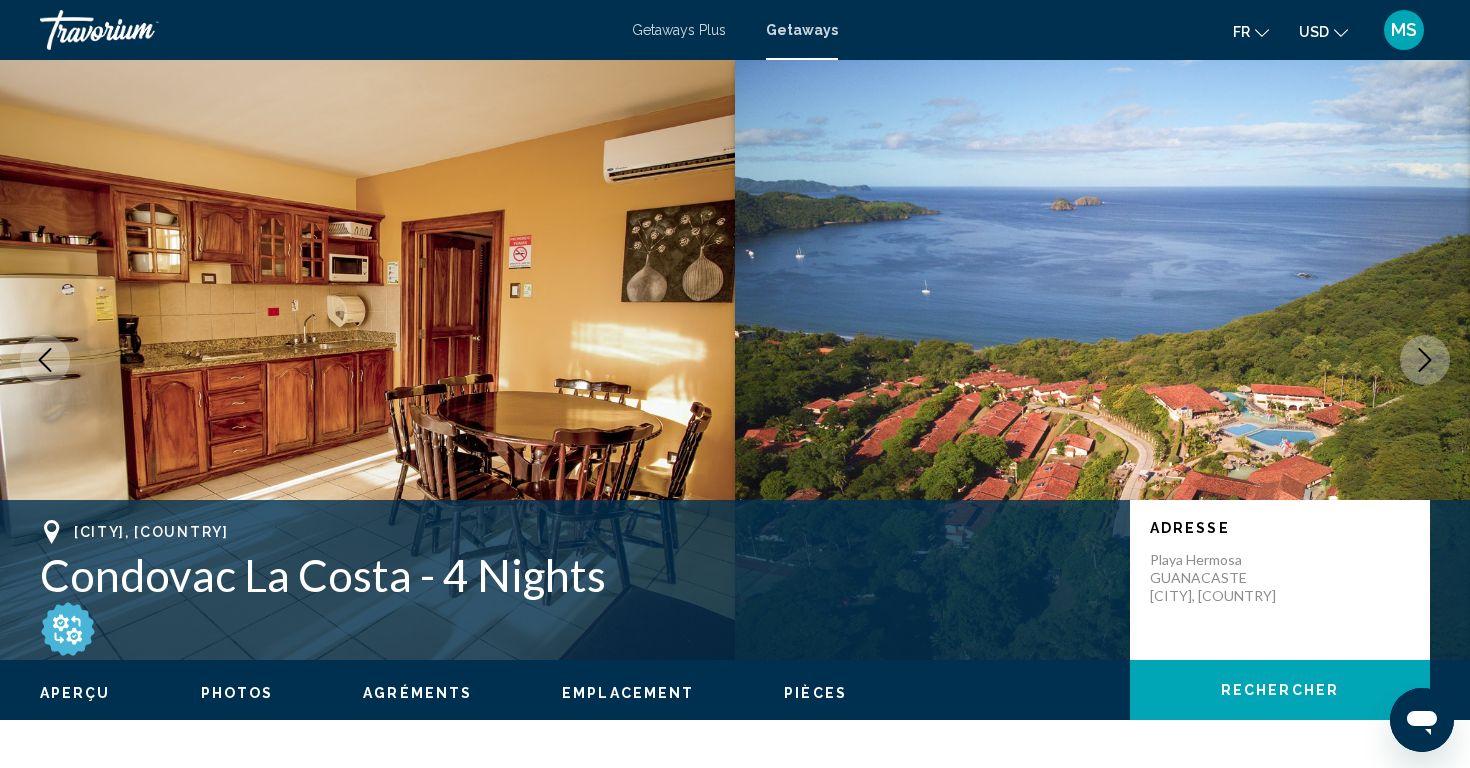 click 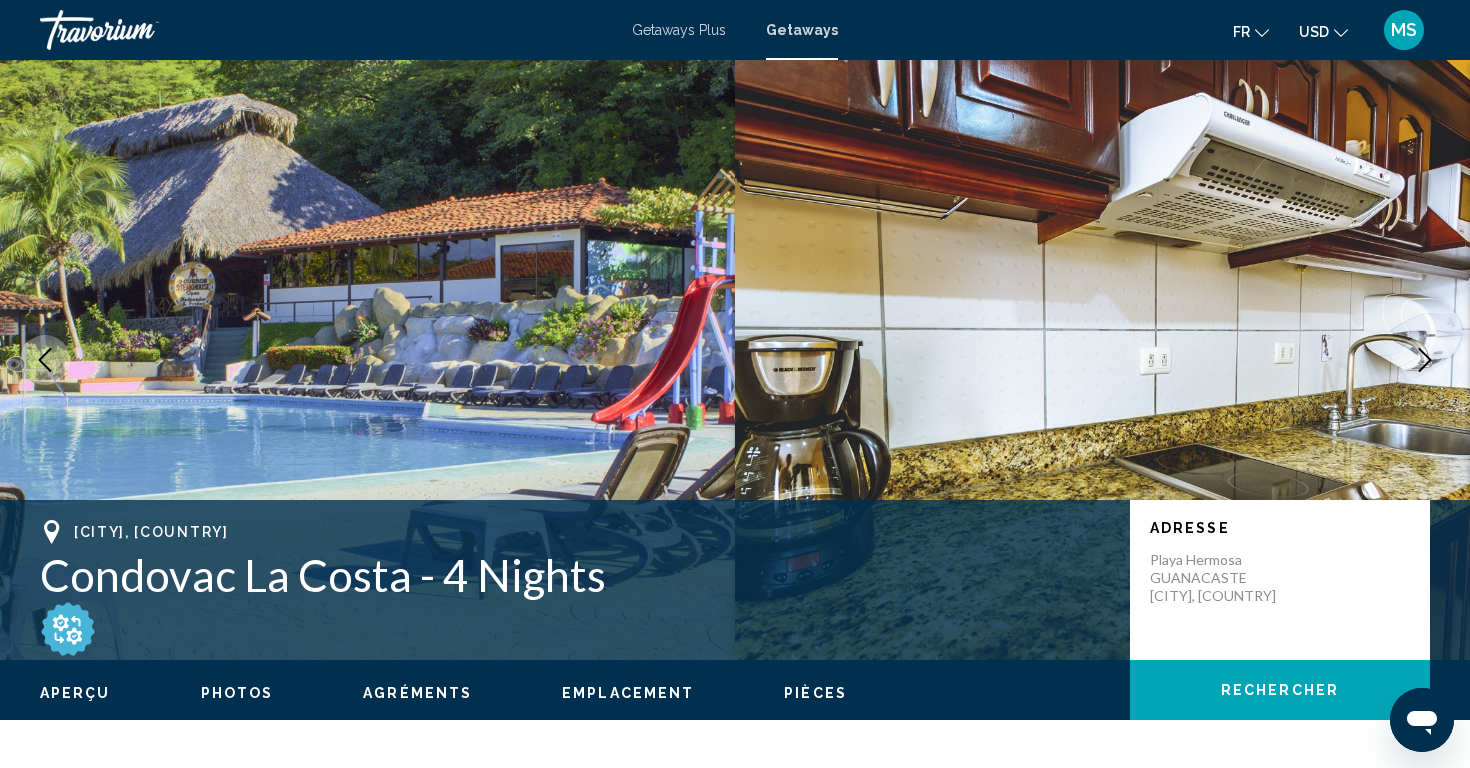 click 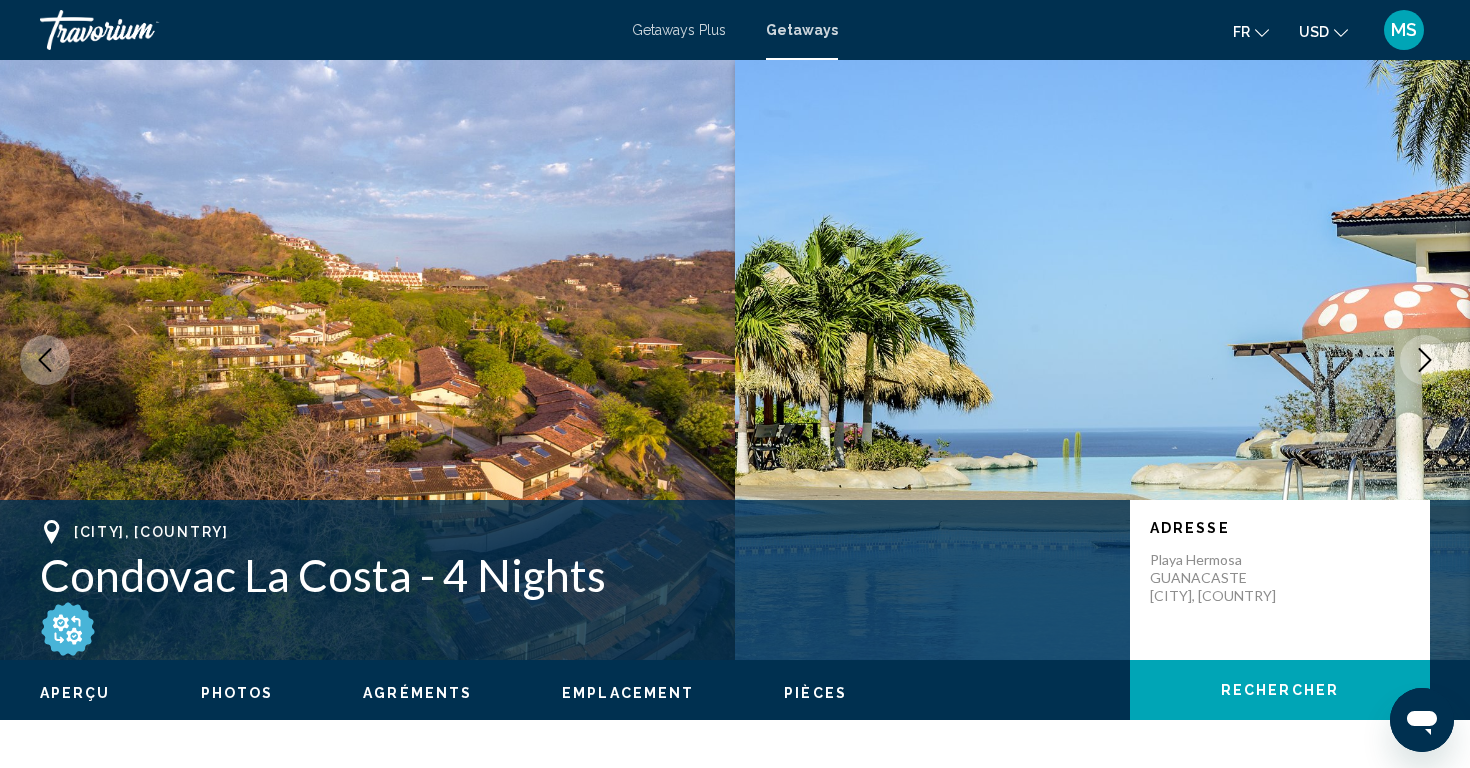 click 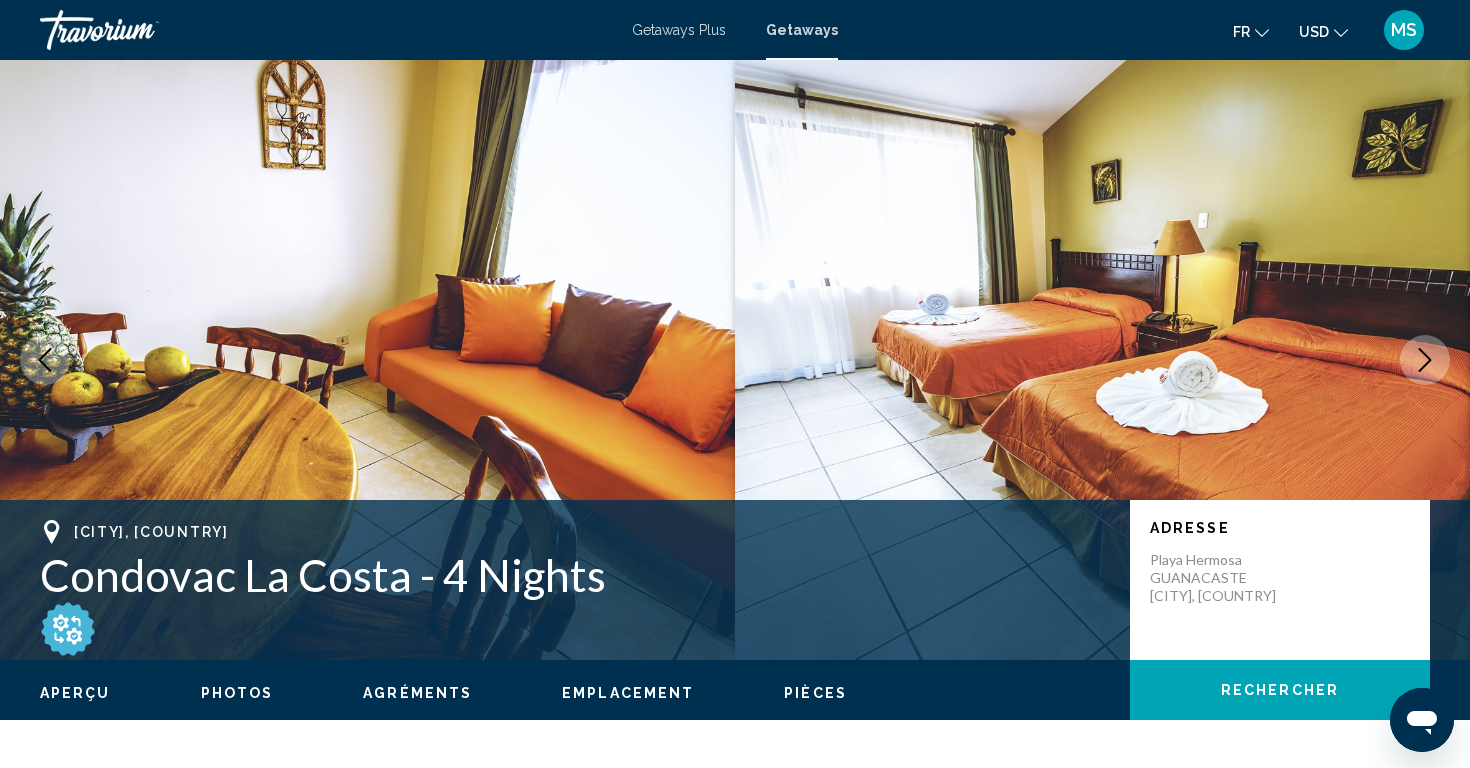 click 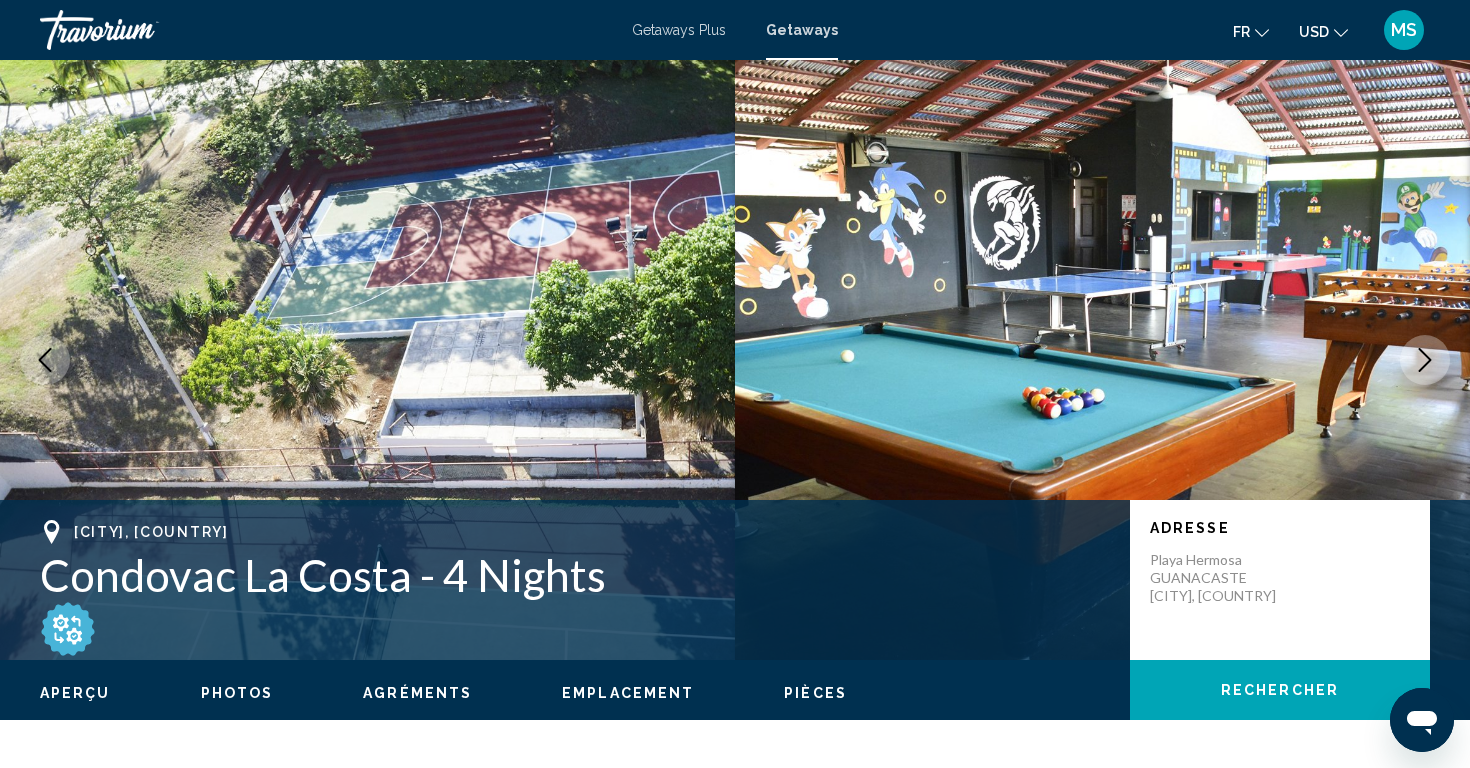 click 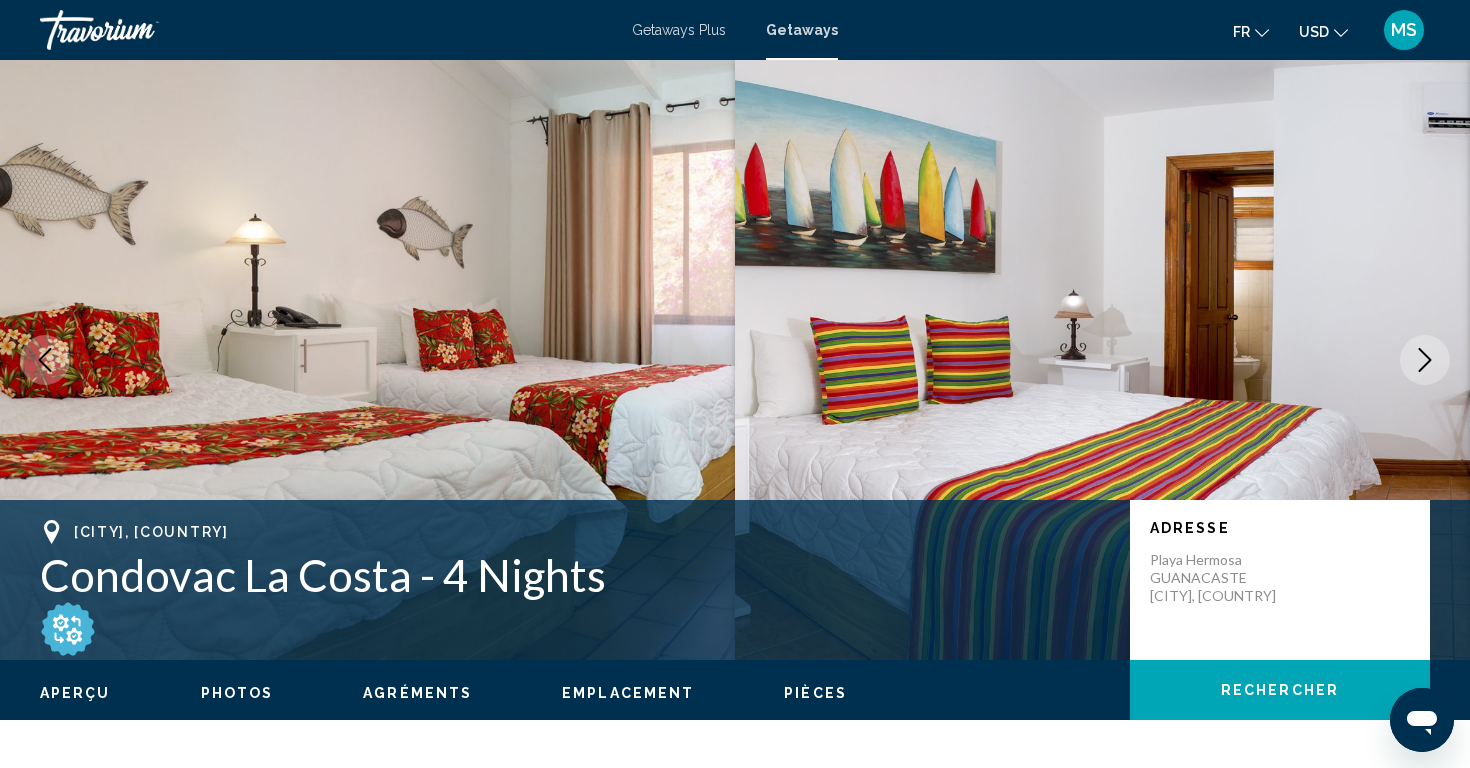 click 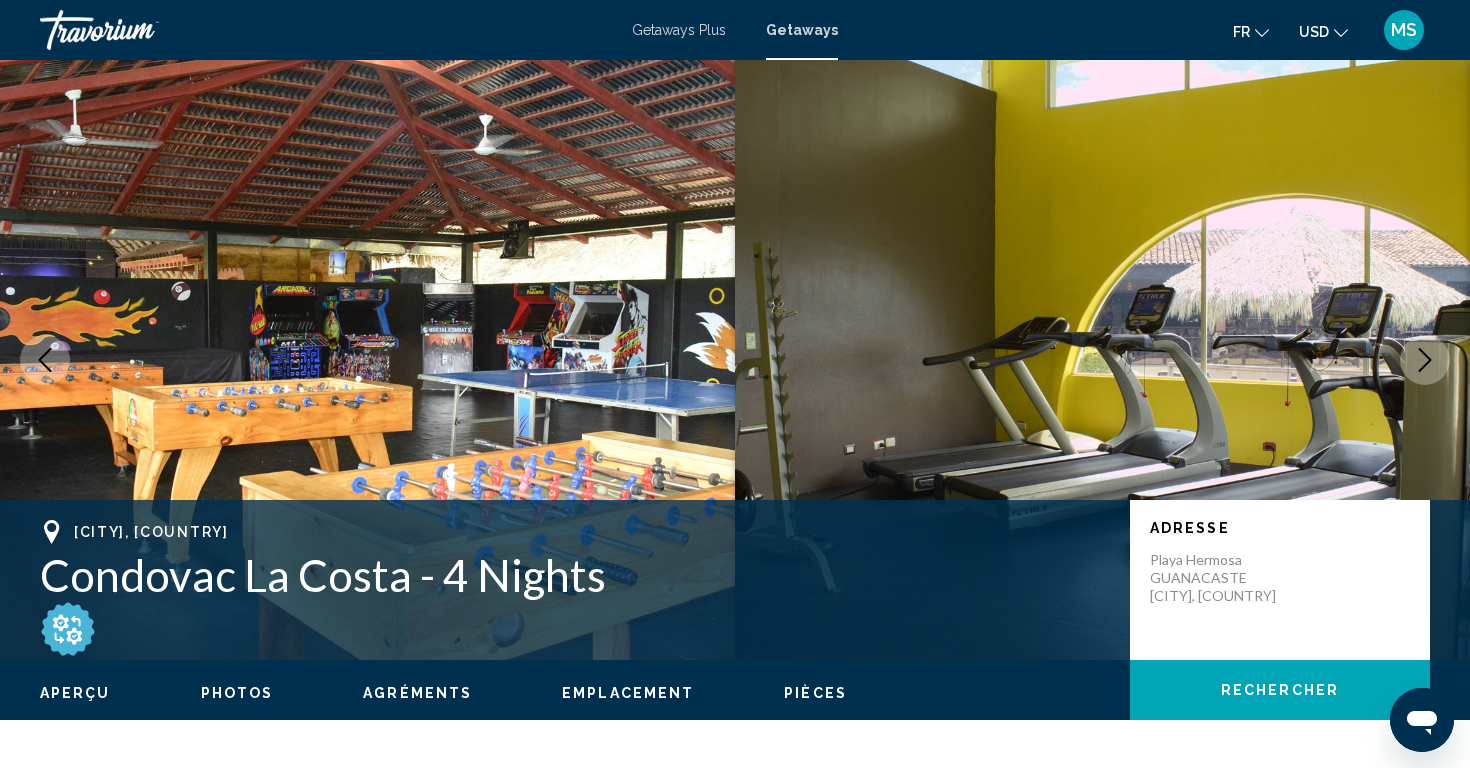 click 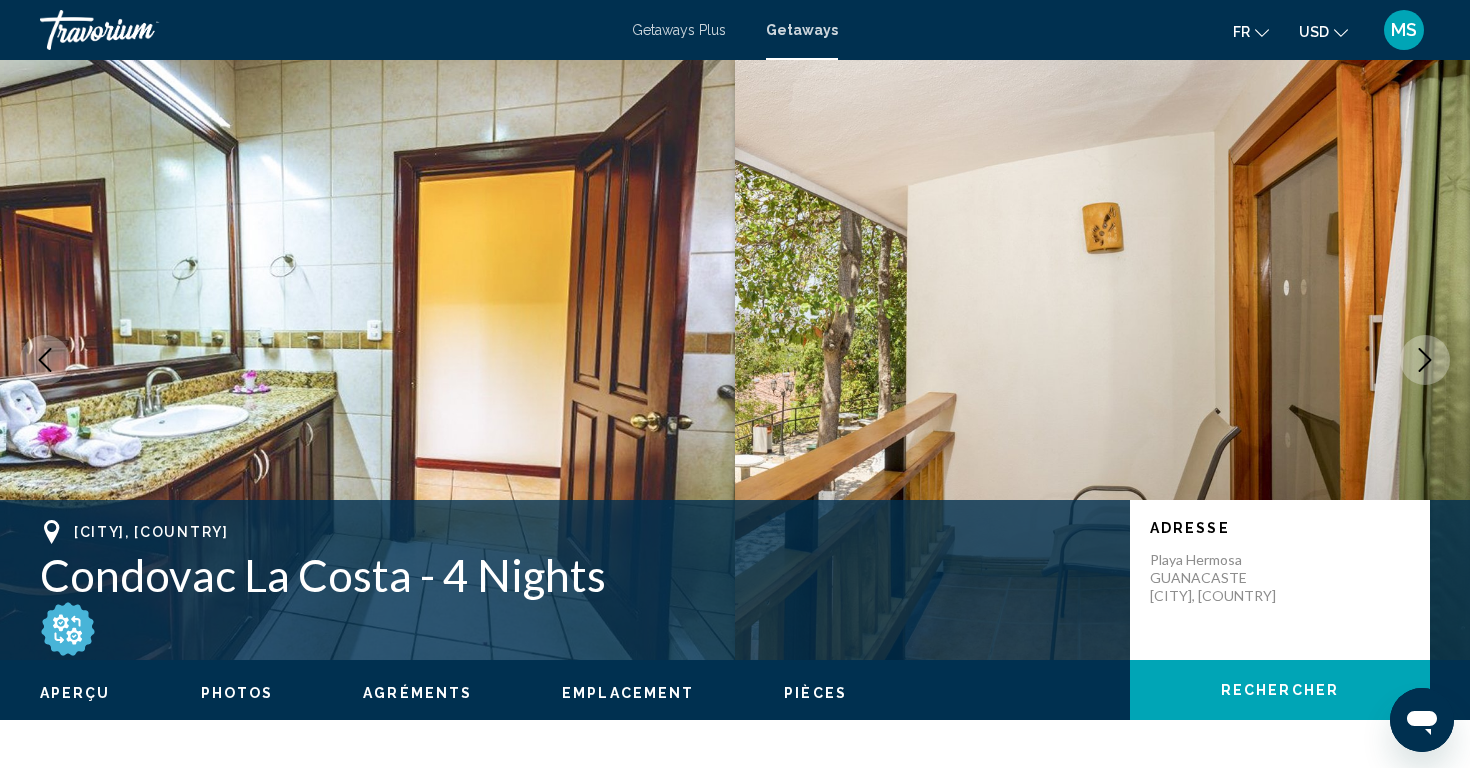 click 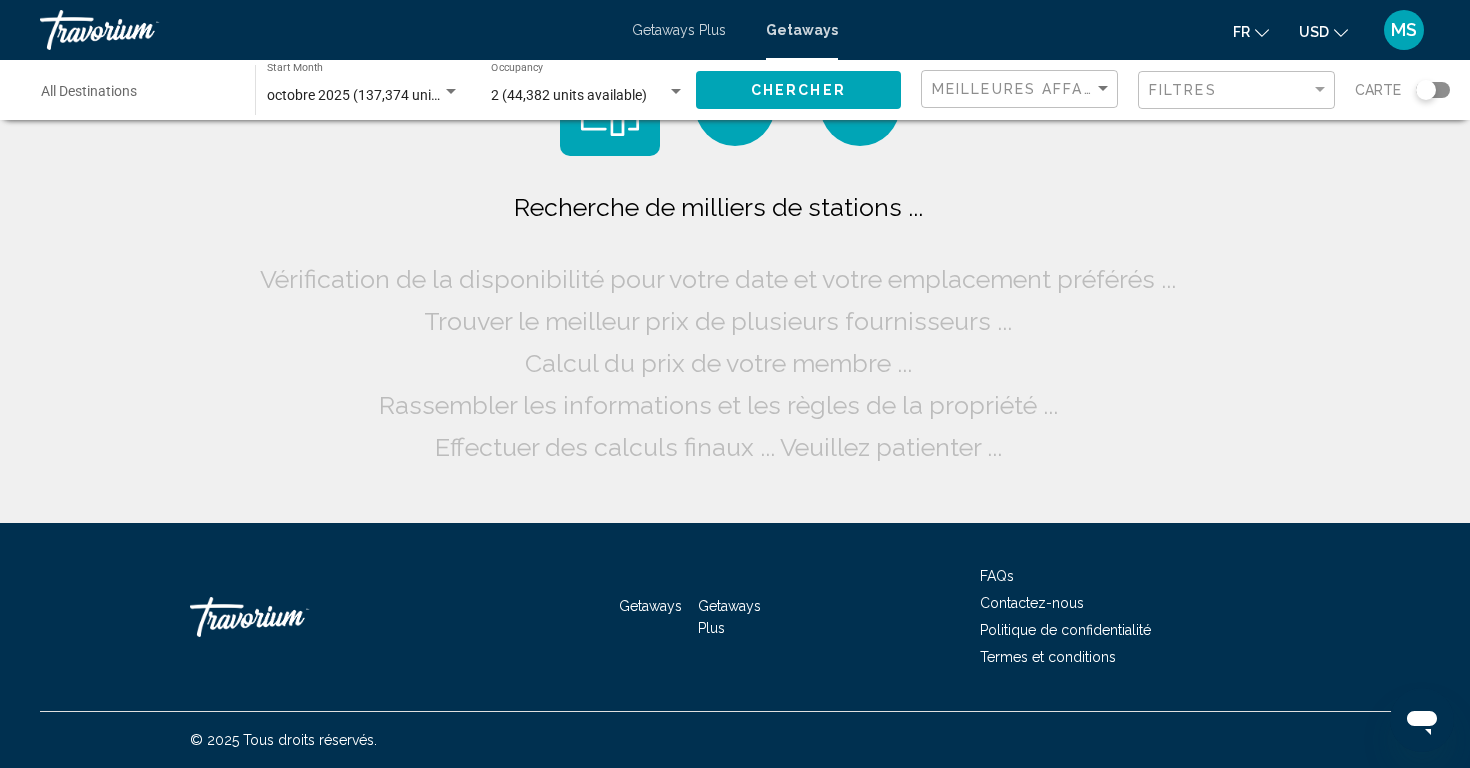 scroll, scrollTop: 0, scrollLeft: 0, axis: both 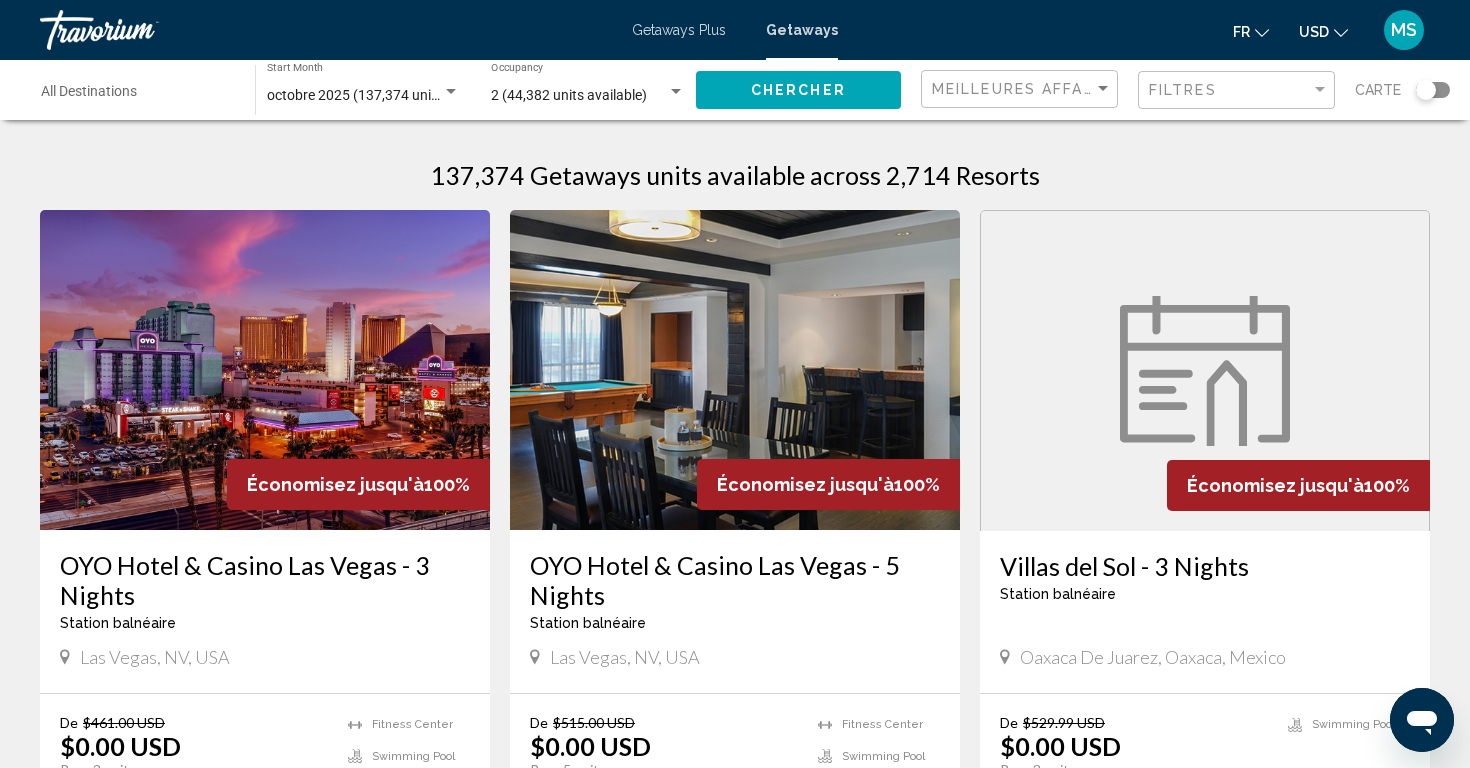 click 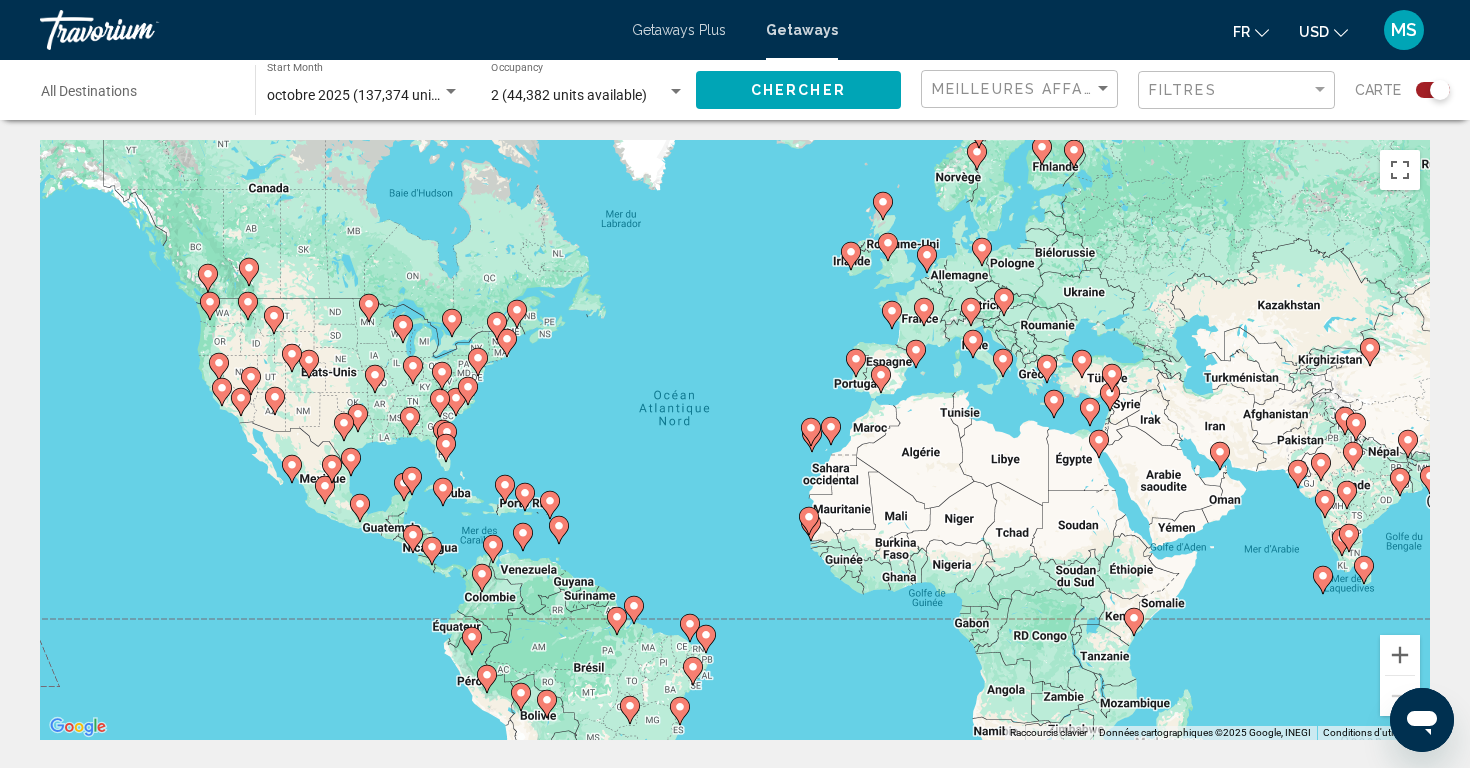 scroll, scrollTop: 6, scrollLeft: 0, axis: vertical 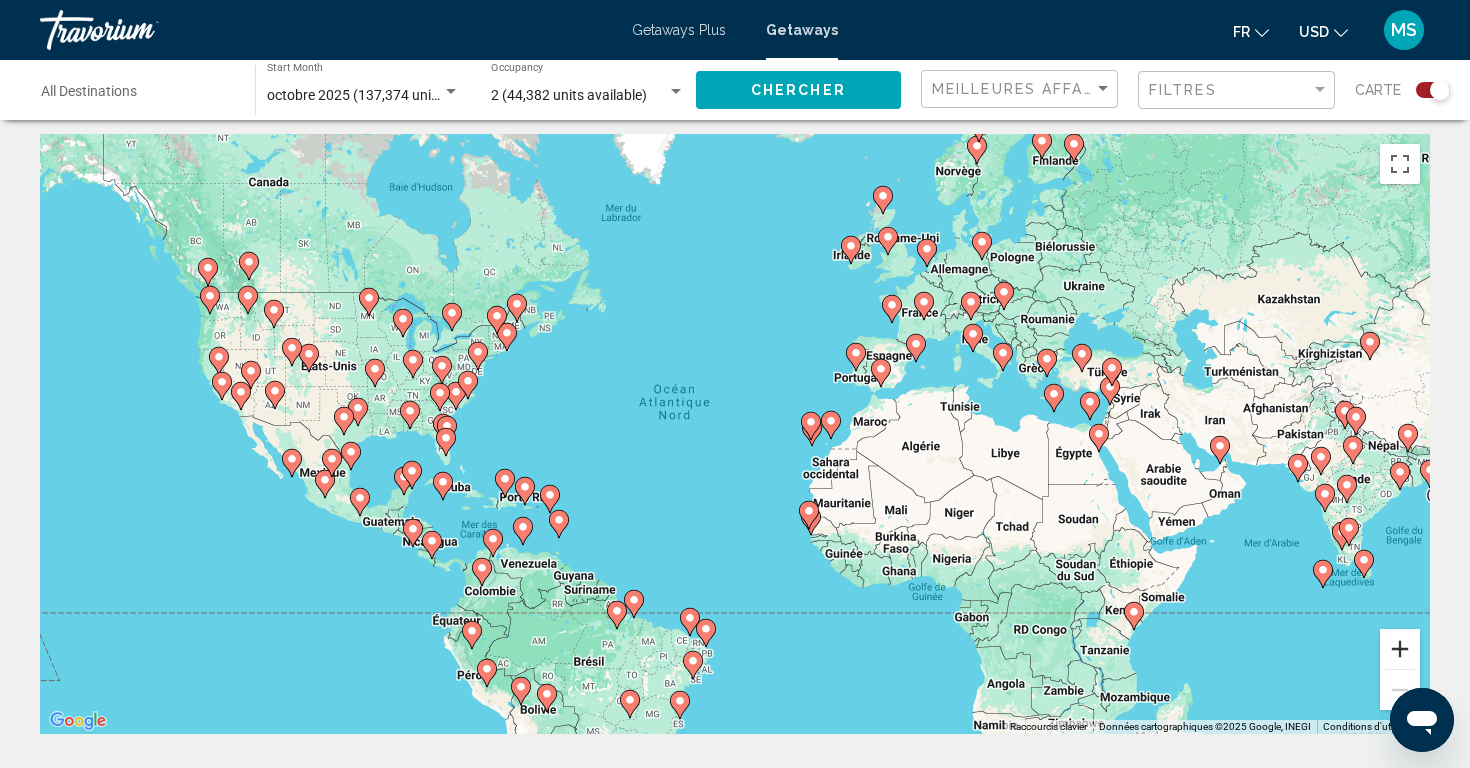 click at bounding box center [1400, 649] 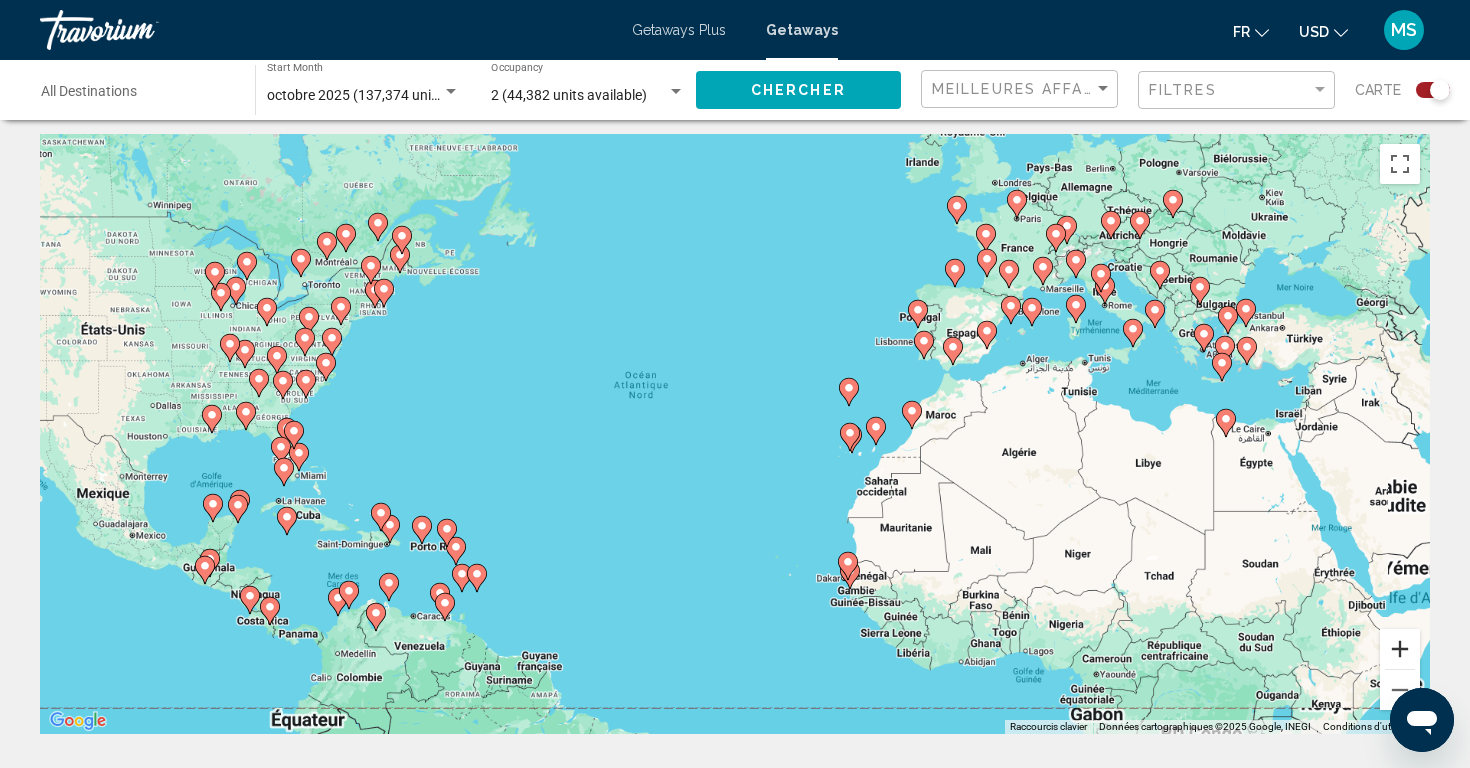 click at bounding box center [1400, 649] 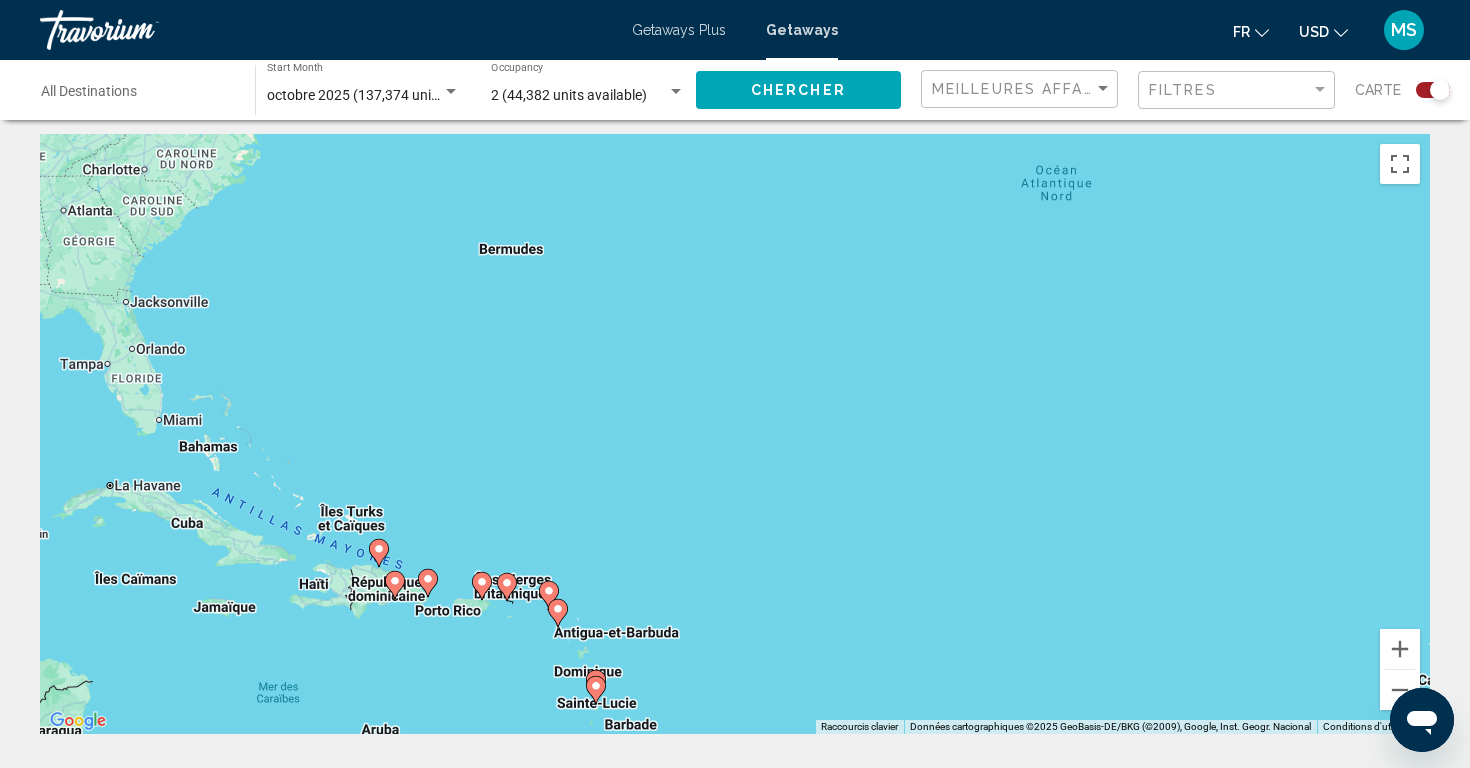 drag, startPoint x: 293, startPoint y: 496, endPoint x: 861, endPoint y: 373, distance: 581.1652 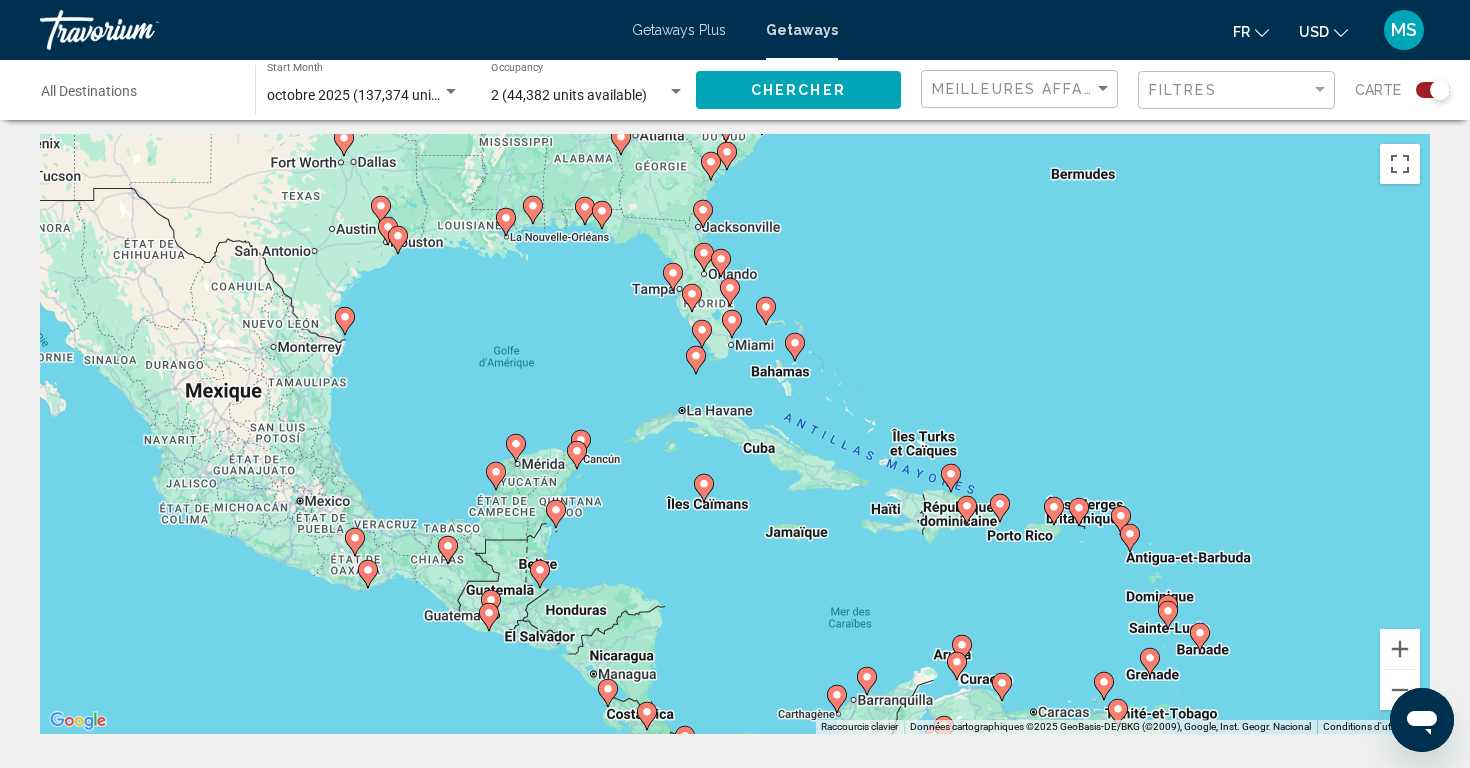 drag, startPoint x: 319, startPoint y: 447, endPoint x: 894, endPoint y: 372, distance: 579.87067 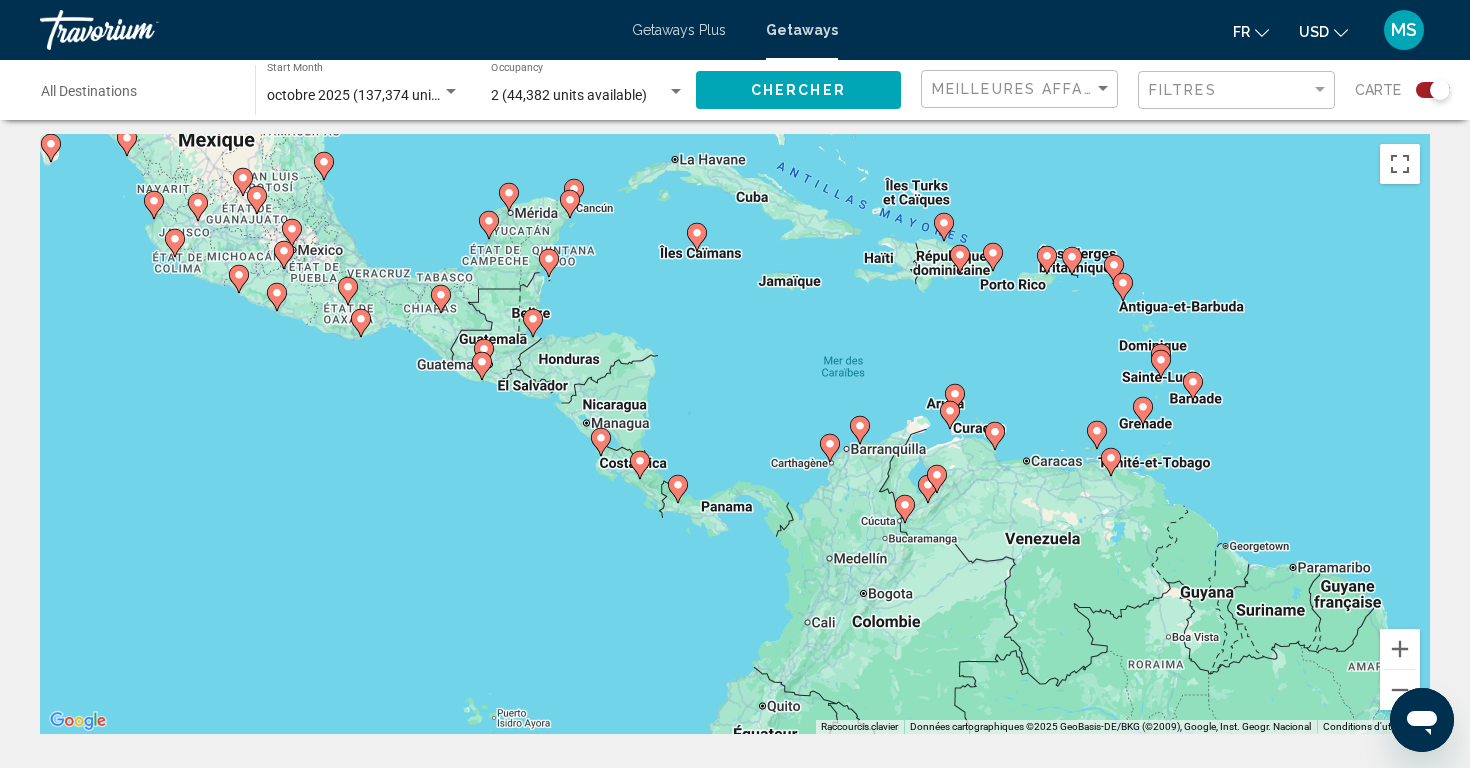 drag, startPoint x: 582, startPoint y: 549, endPoint x: 576, endPoint y: 308, distance: 241.07468 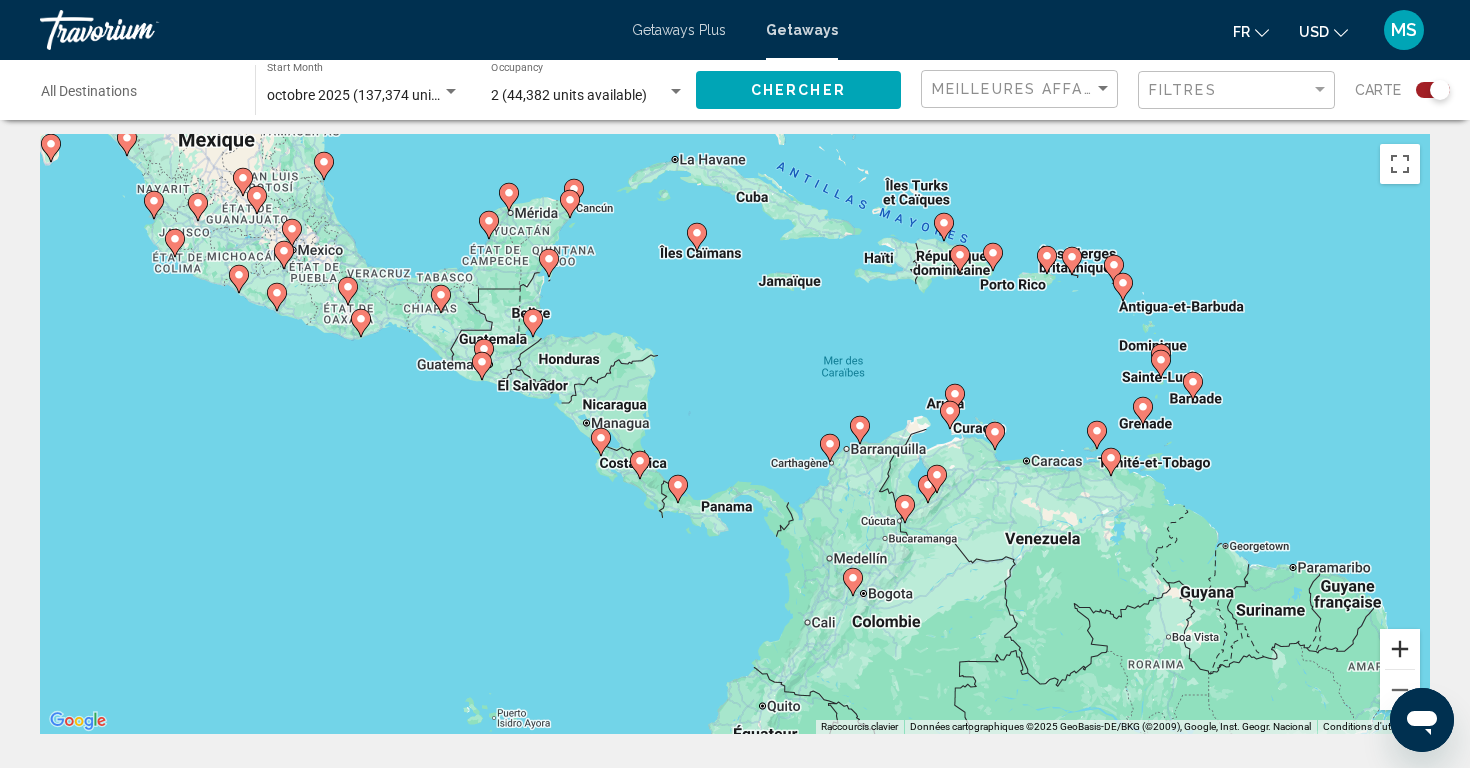 click at bounding box center [1400, 649] 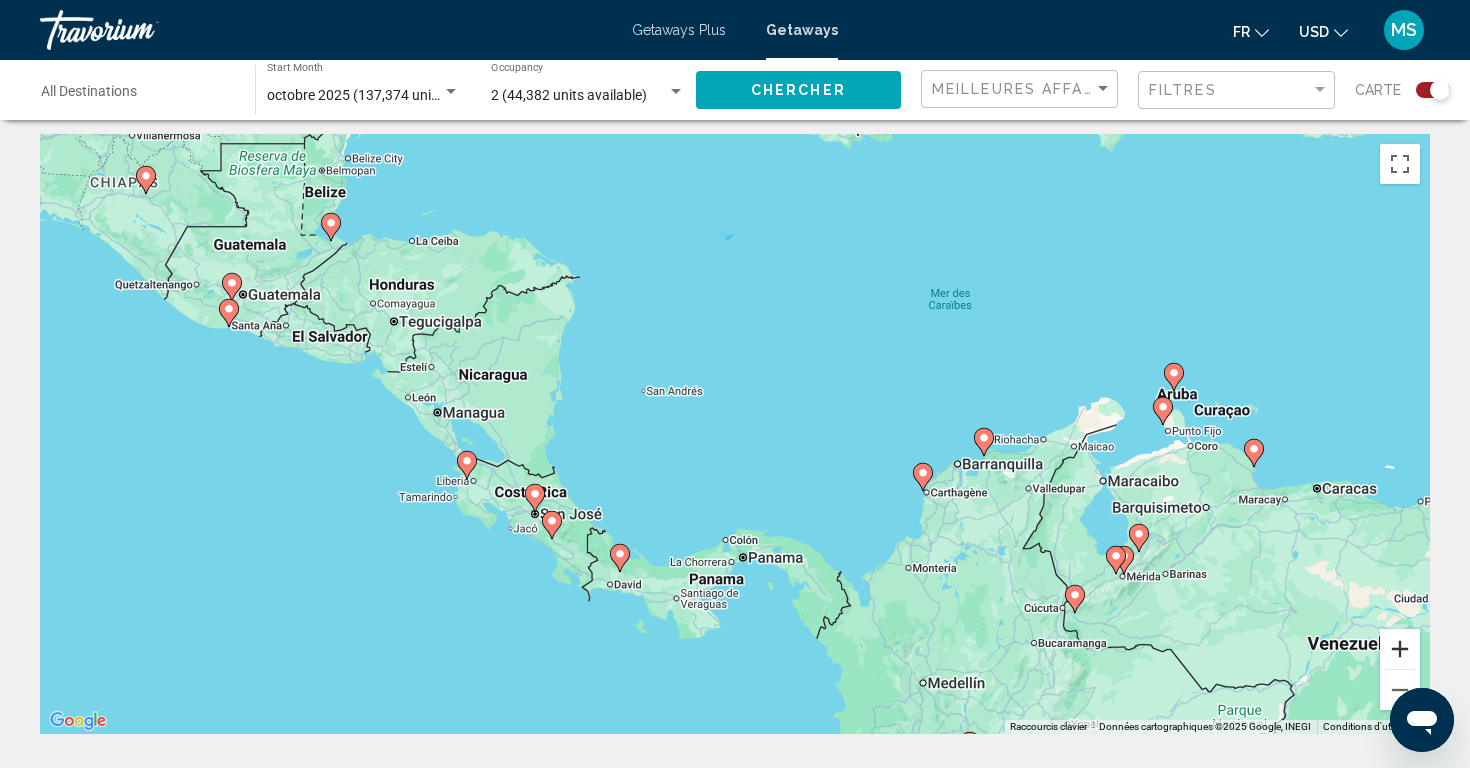 click at bounding box center (1400, 649) 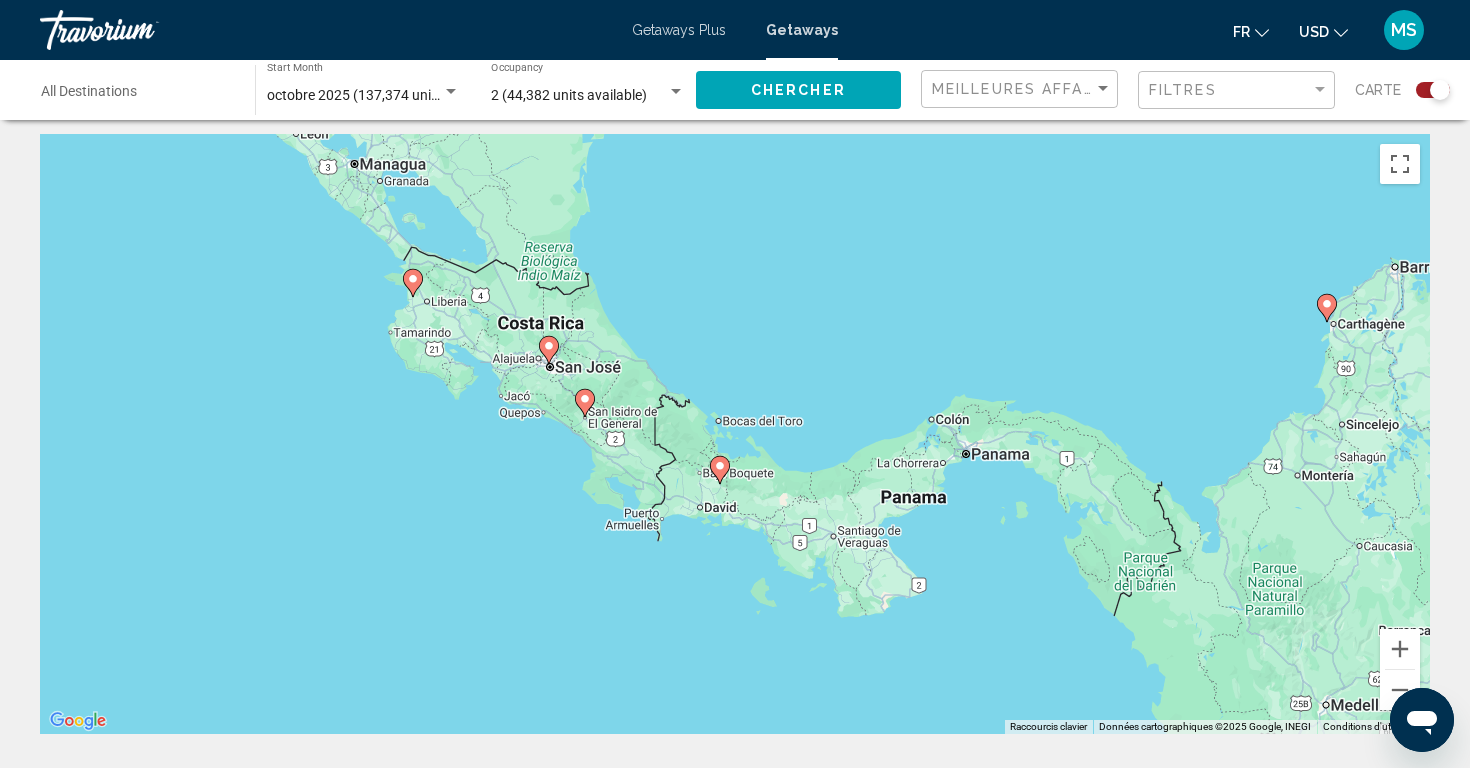 drag, startPoint x: 535, startPoint y: 512, endPoint x: 760, endPoint y: 276, distance: 326.069 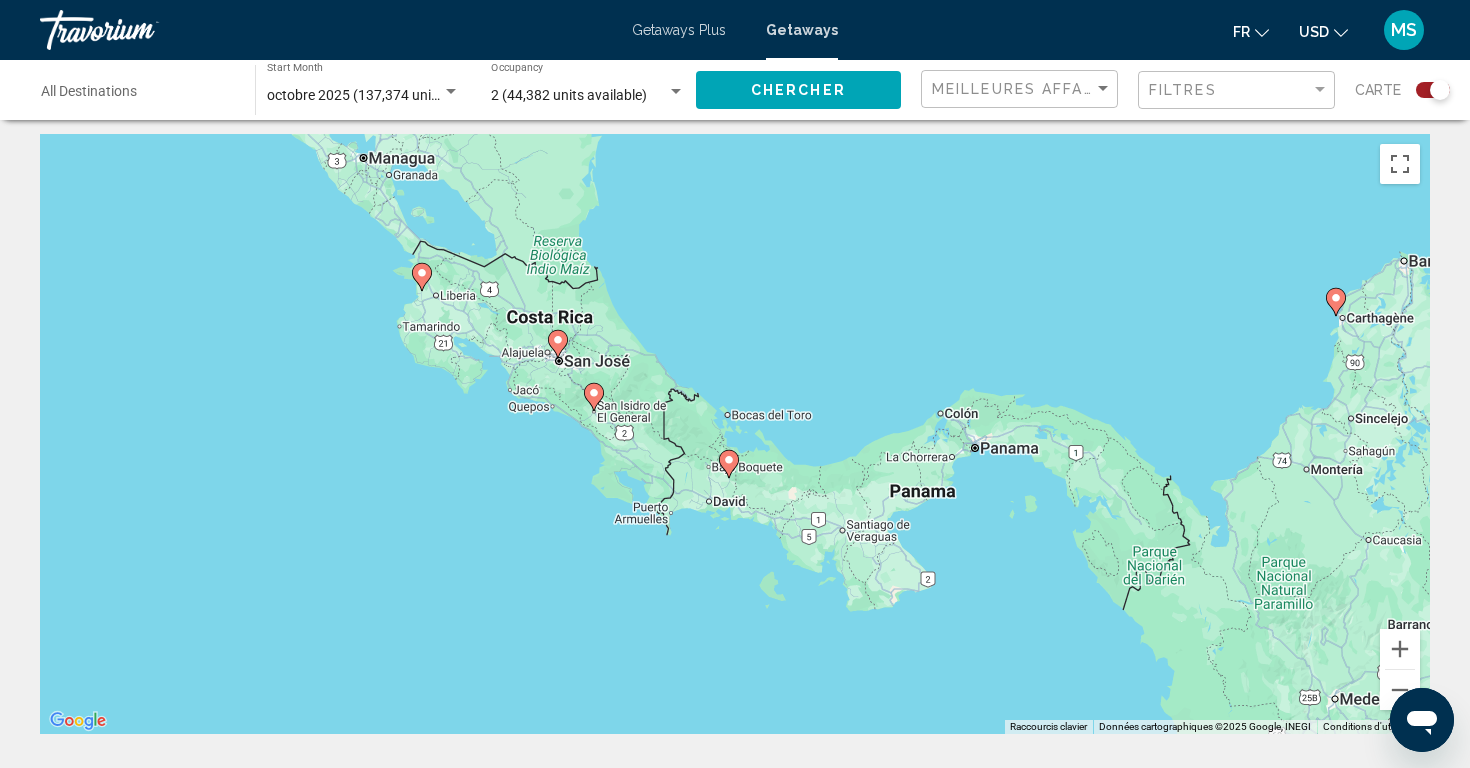 click 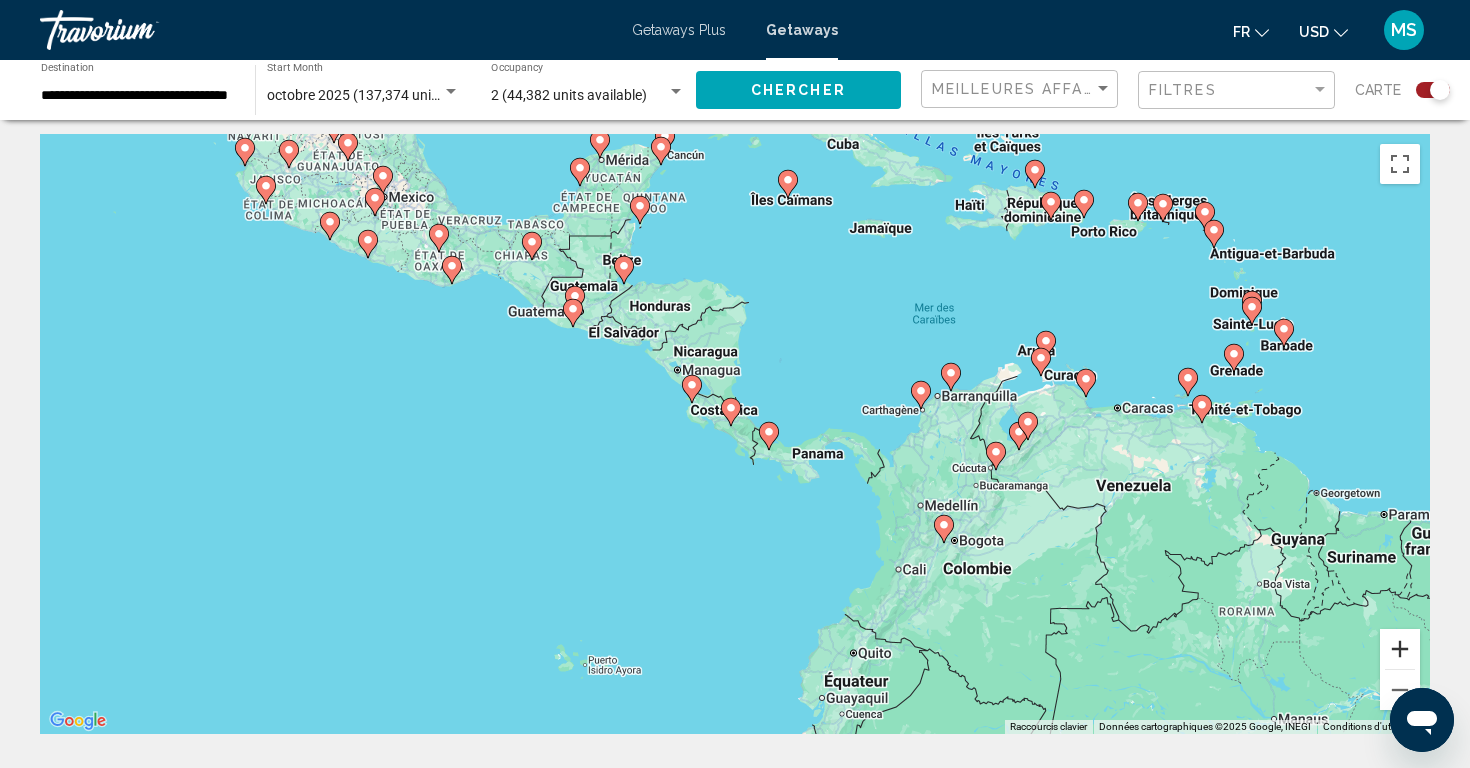 click at bounding box center (1400, 649) 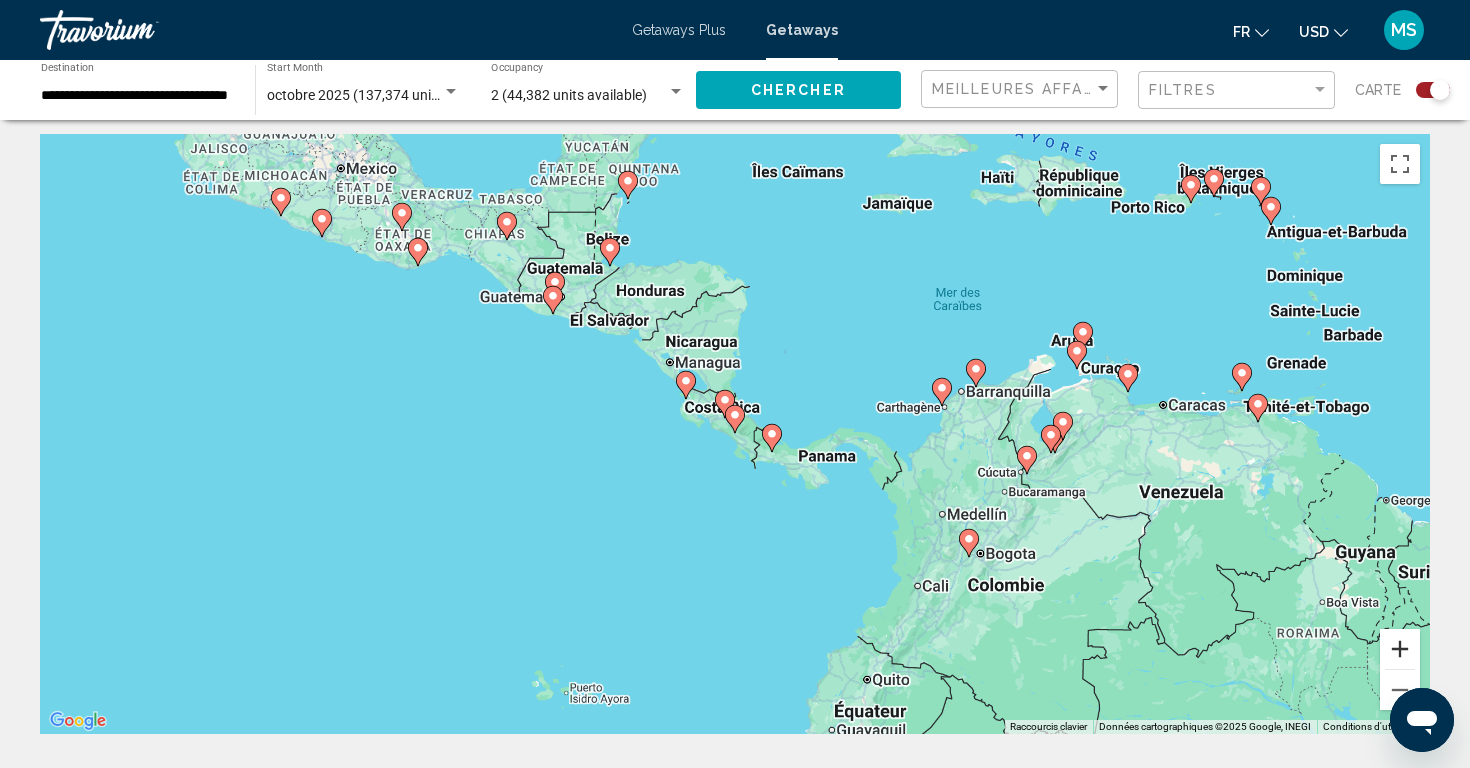 click at bounding box center (1400, 649) 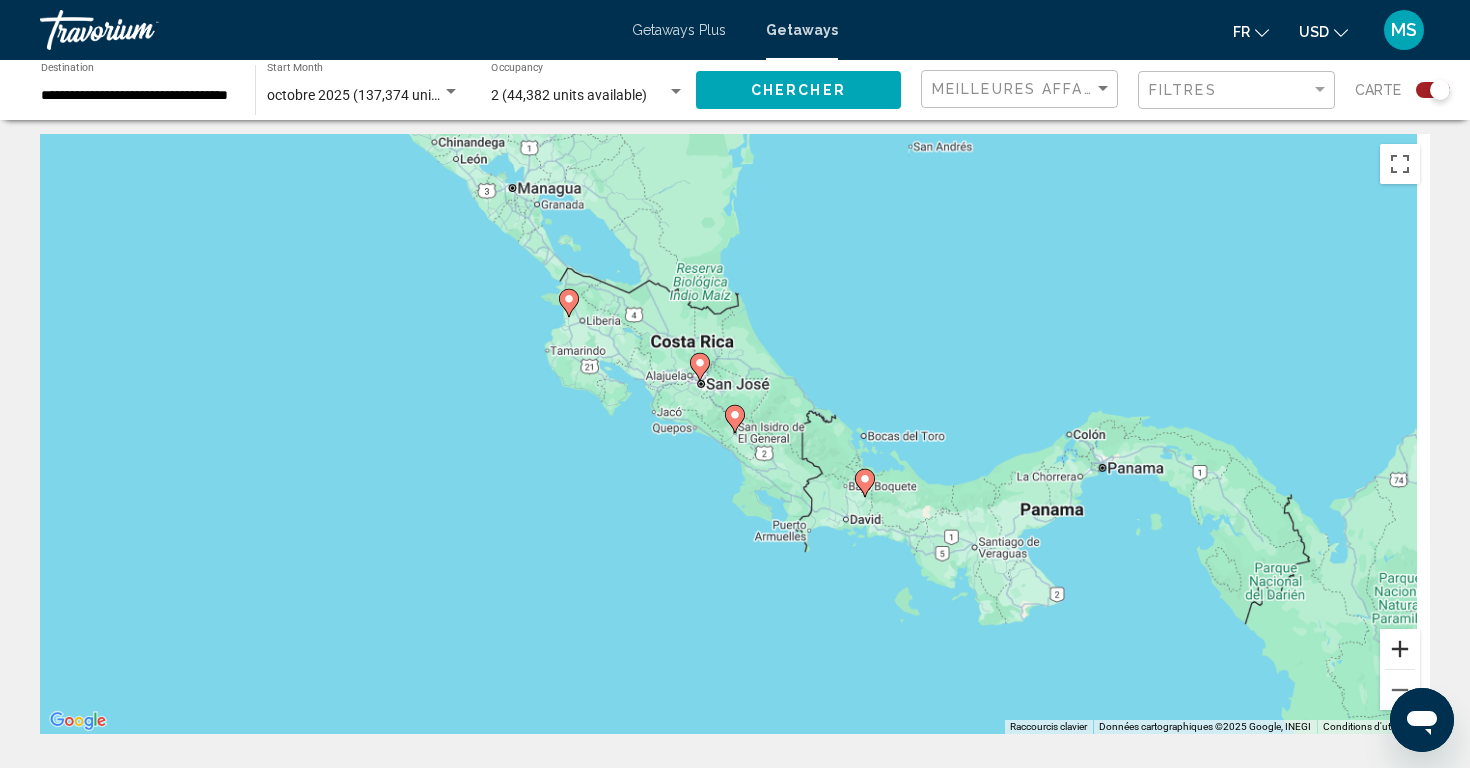 click at bounding box center (1400, 649) 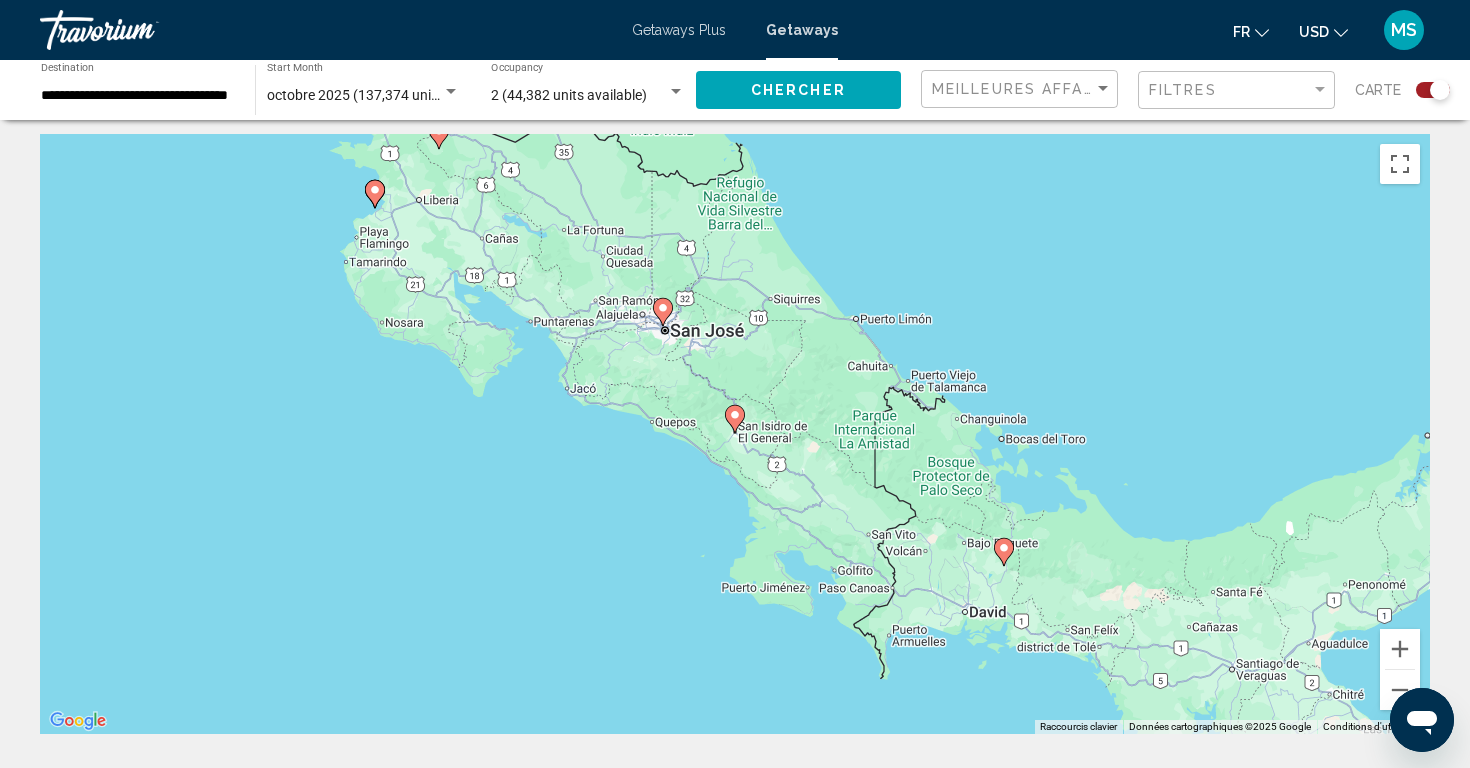 click 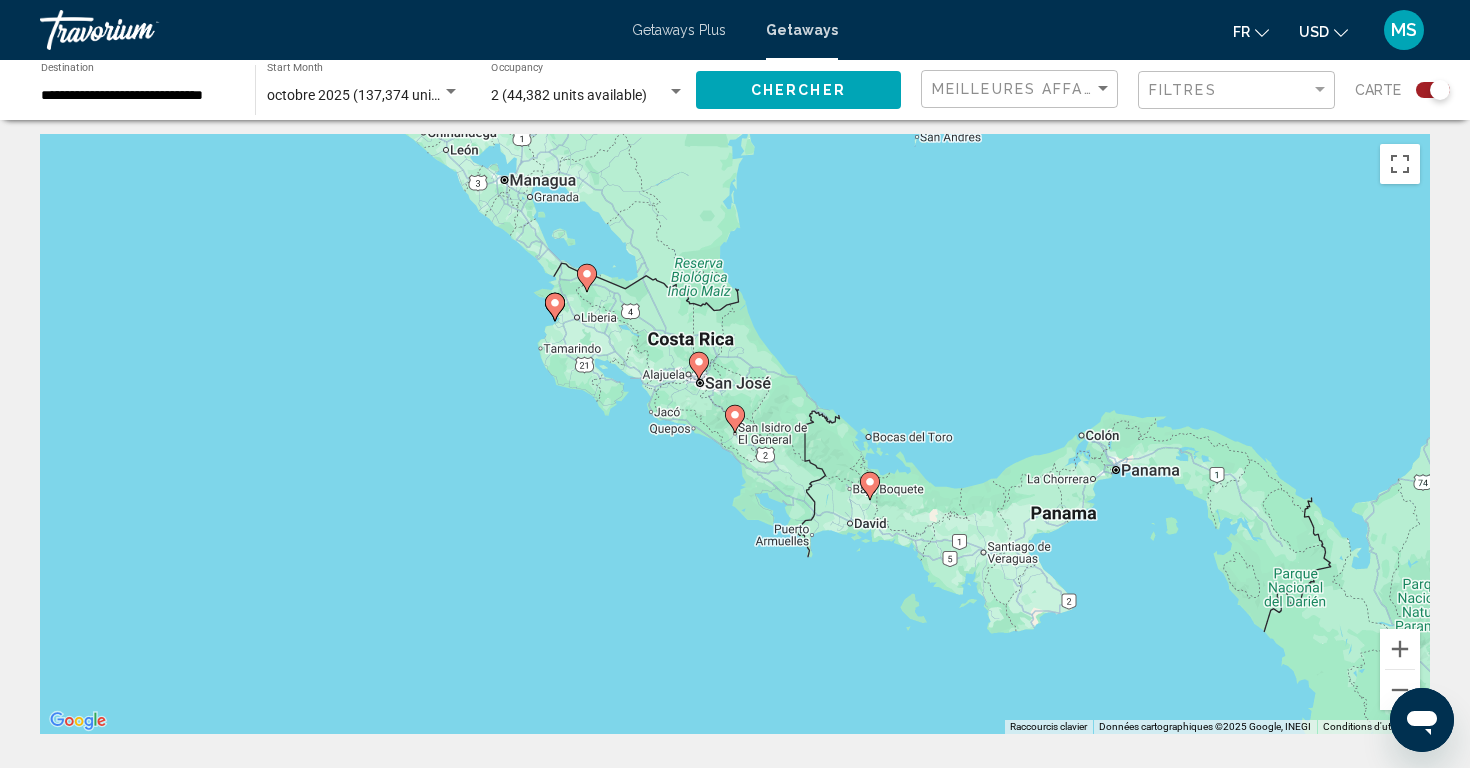 click 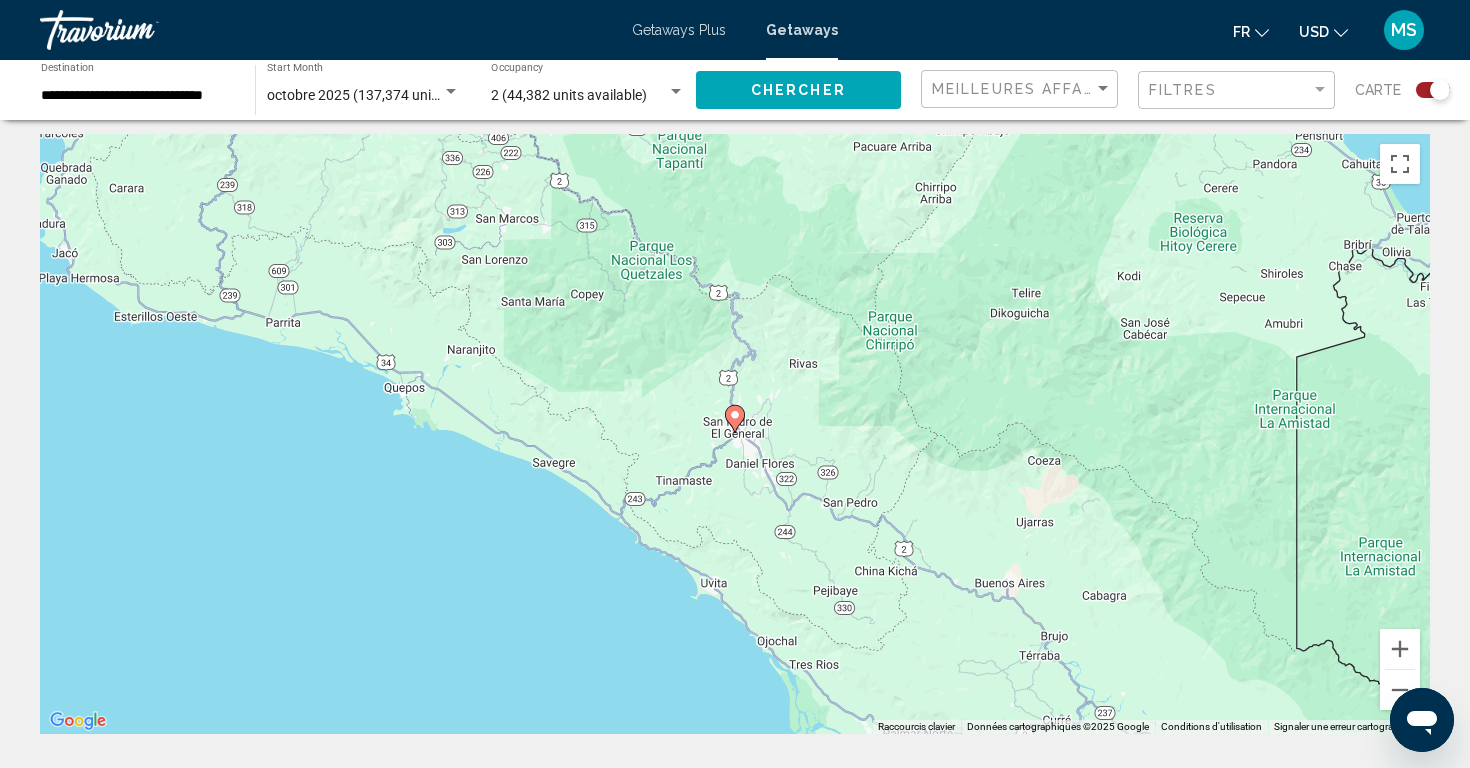click 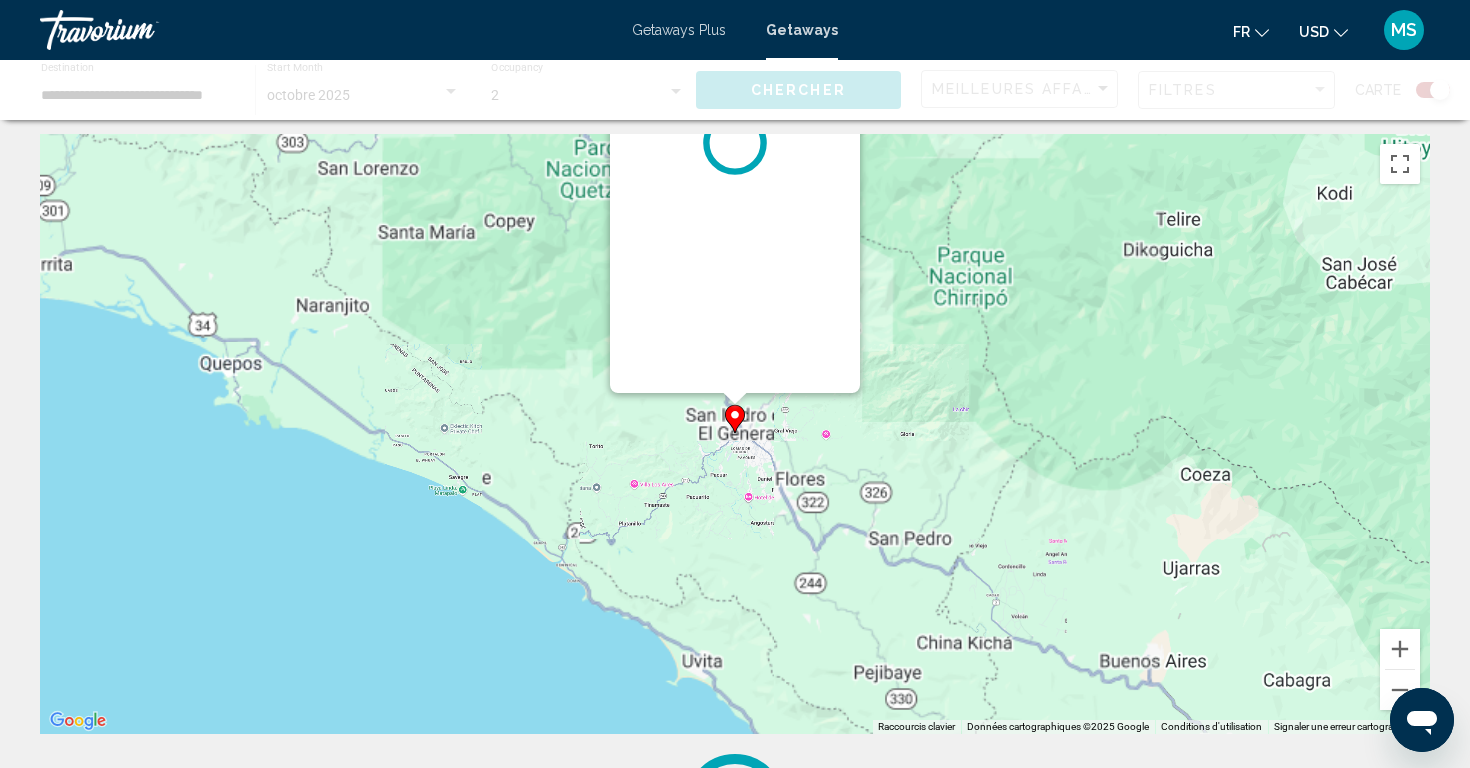 scroll, scrollTop: 0, scrollLeft: 0, axis: both 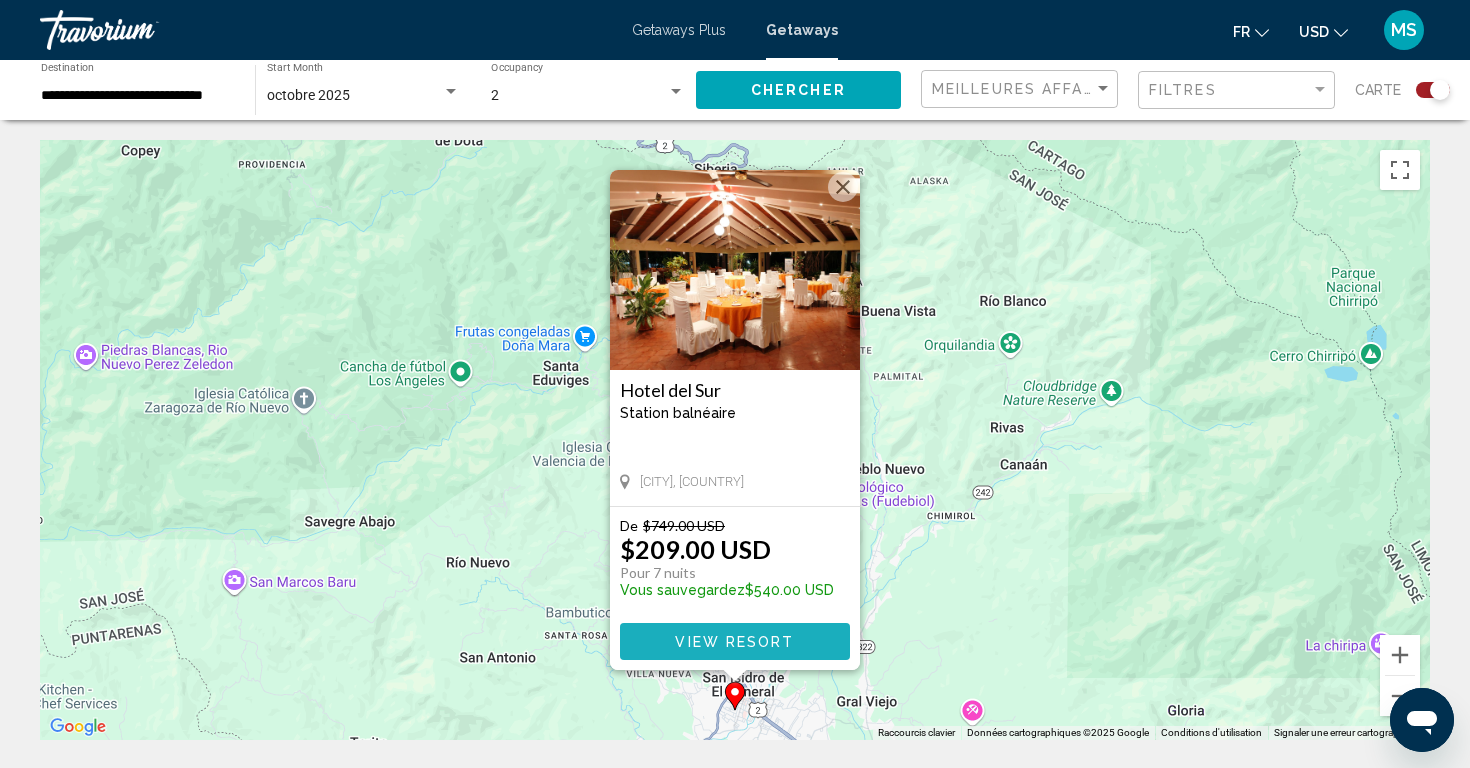 click on "View Resort" at bounding box center (734, 642) 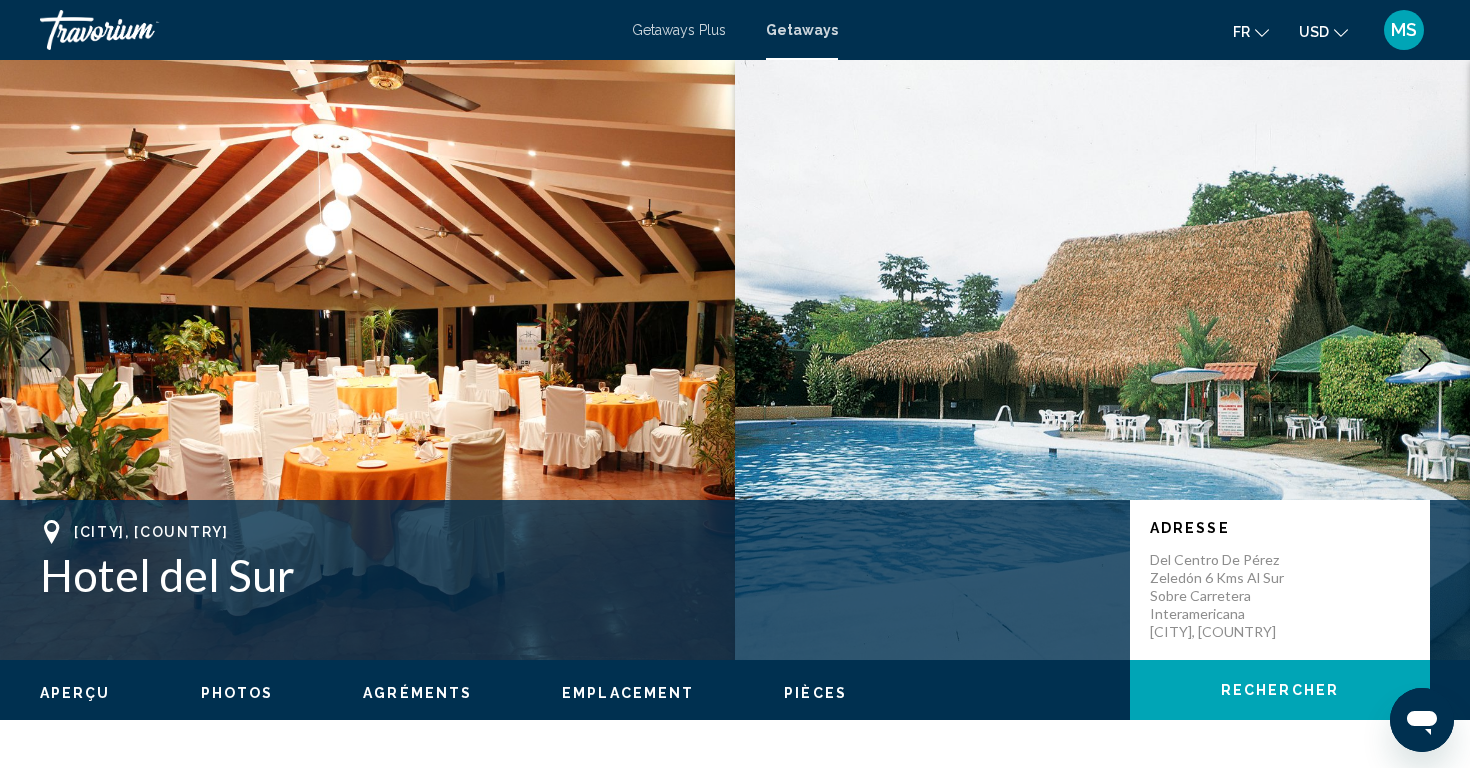click 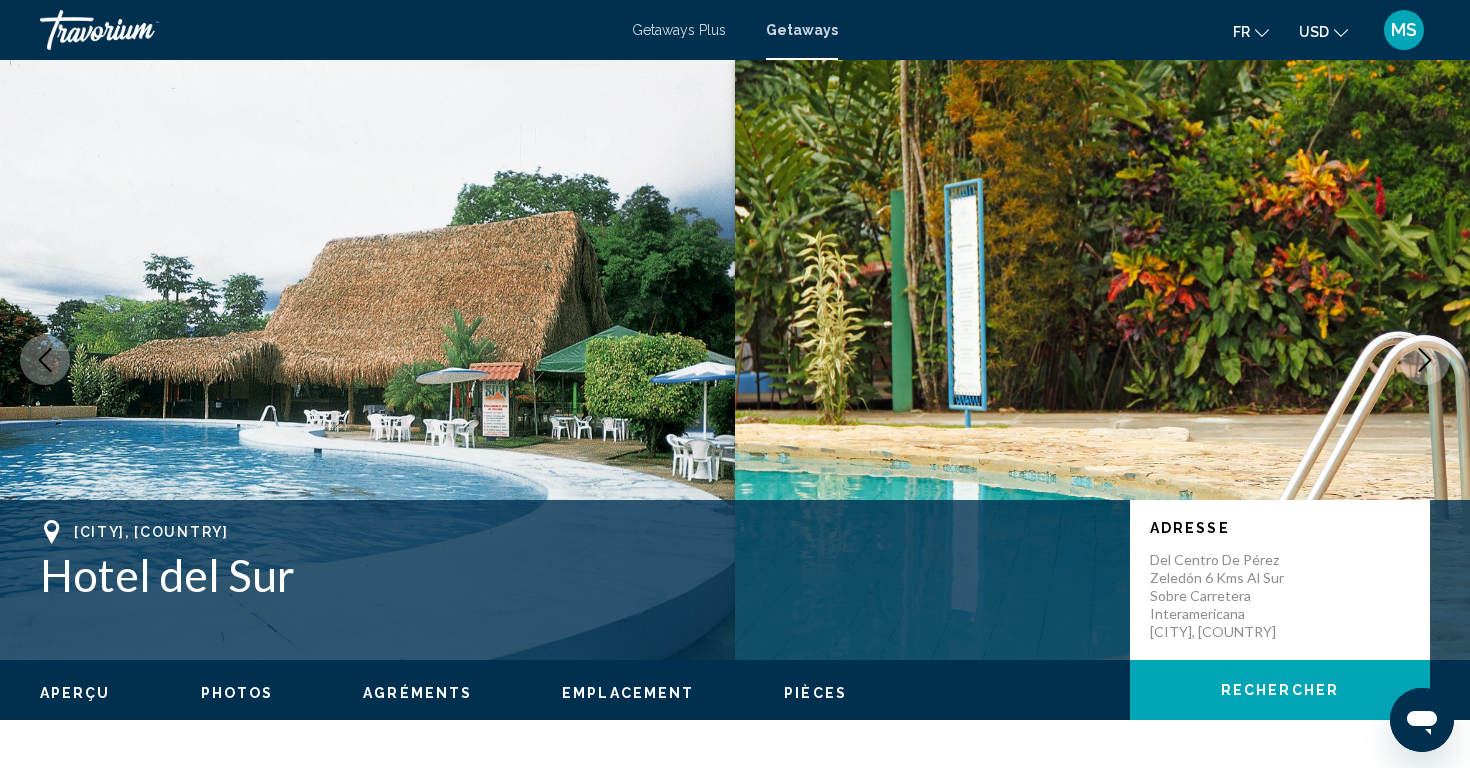 click 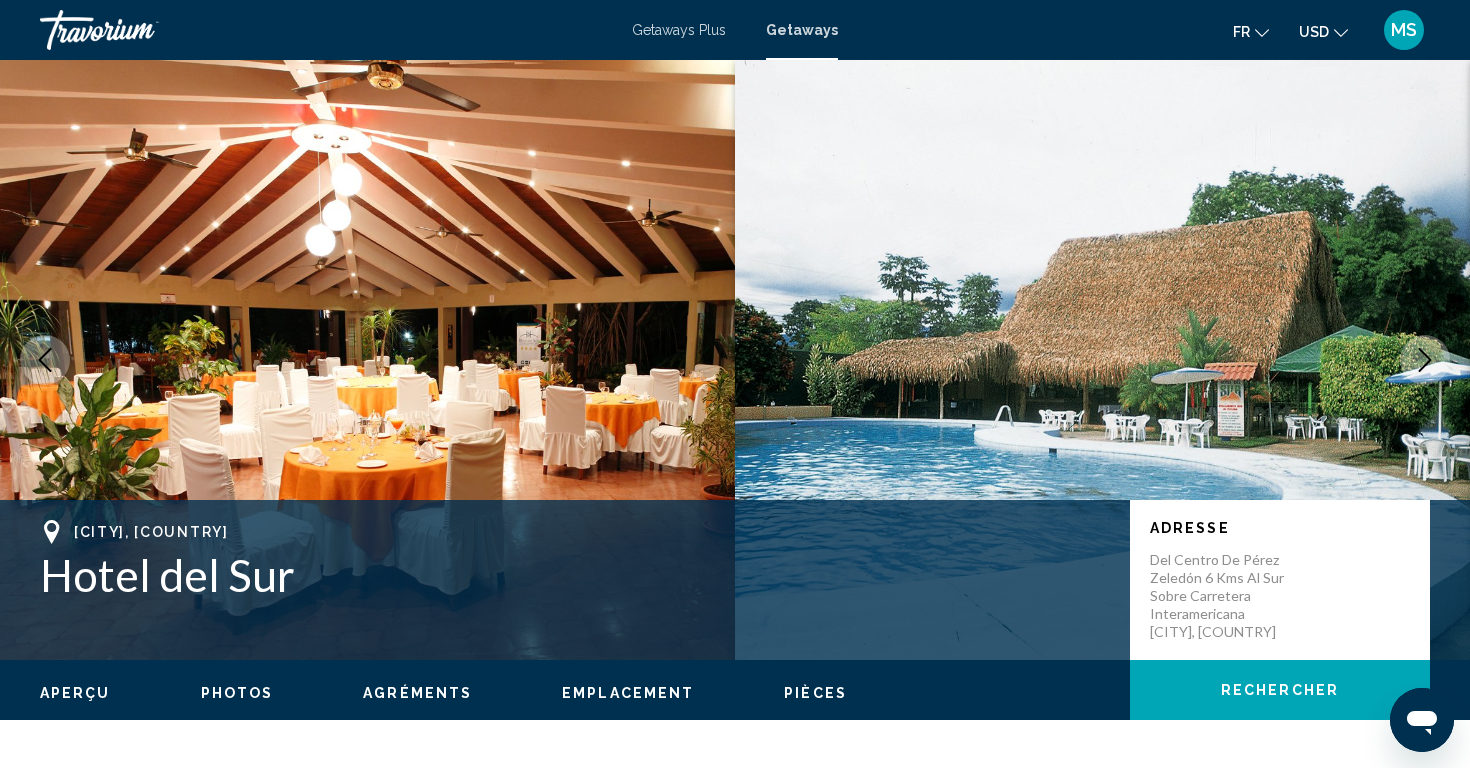 click 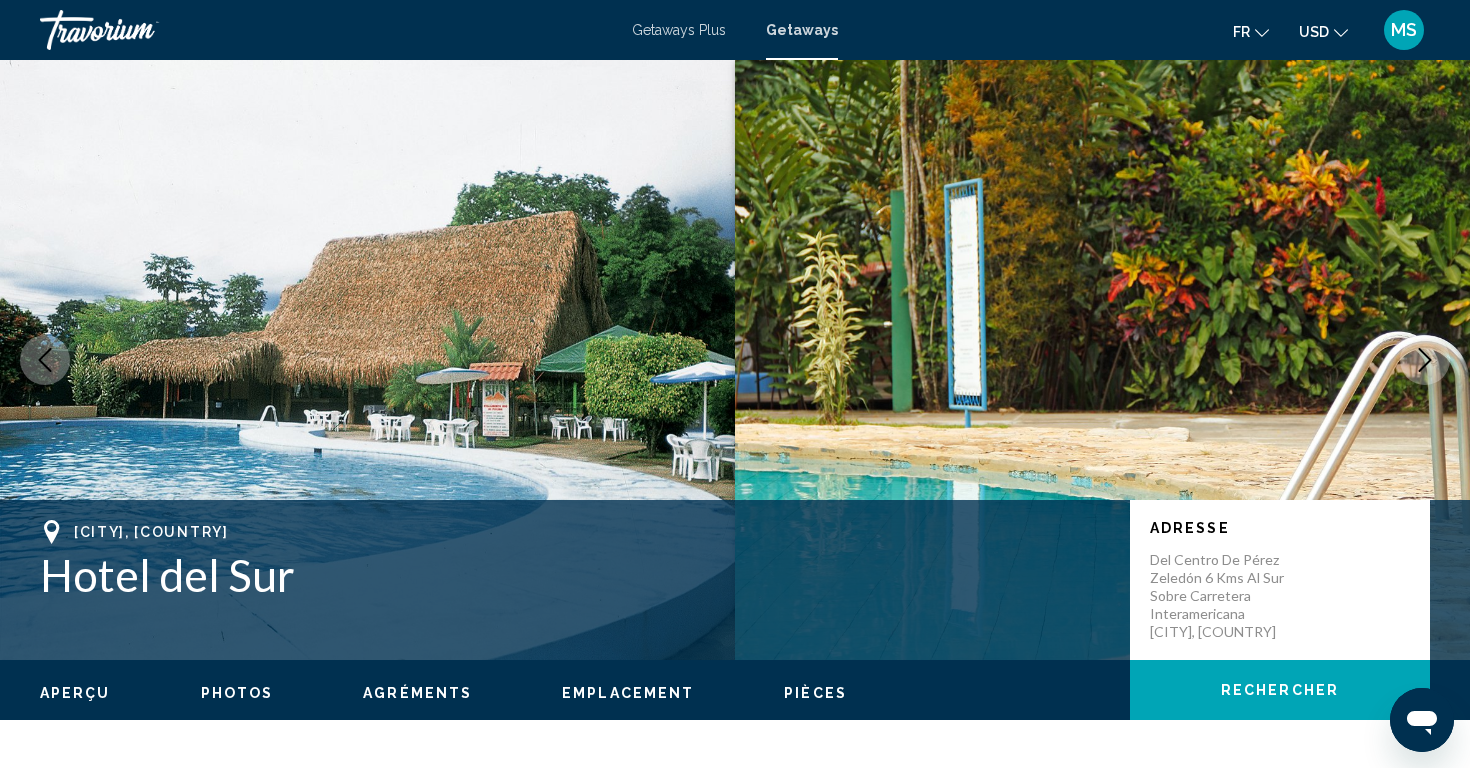 click 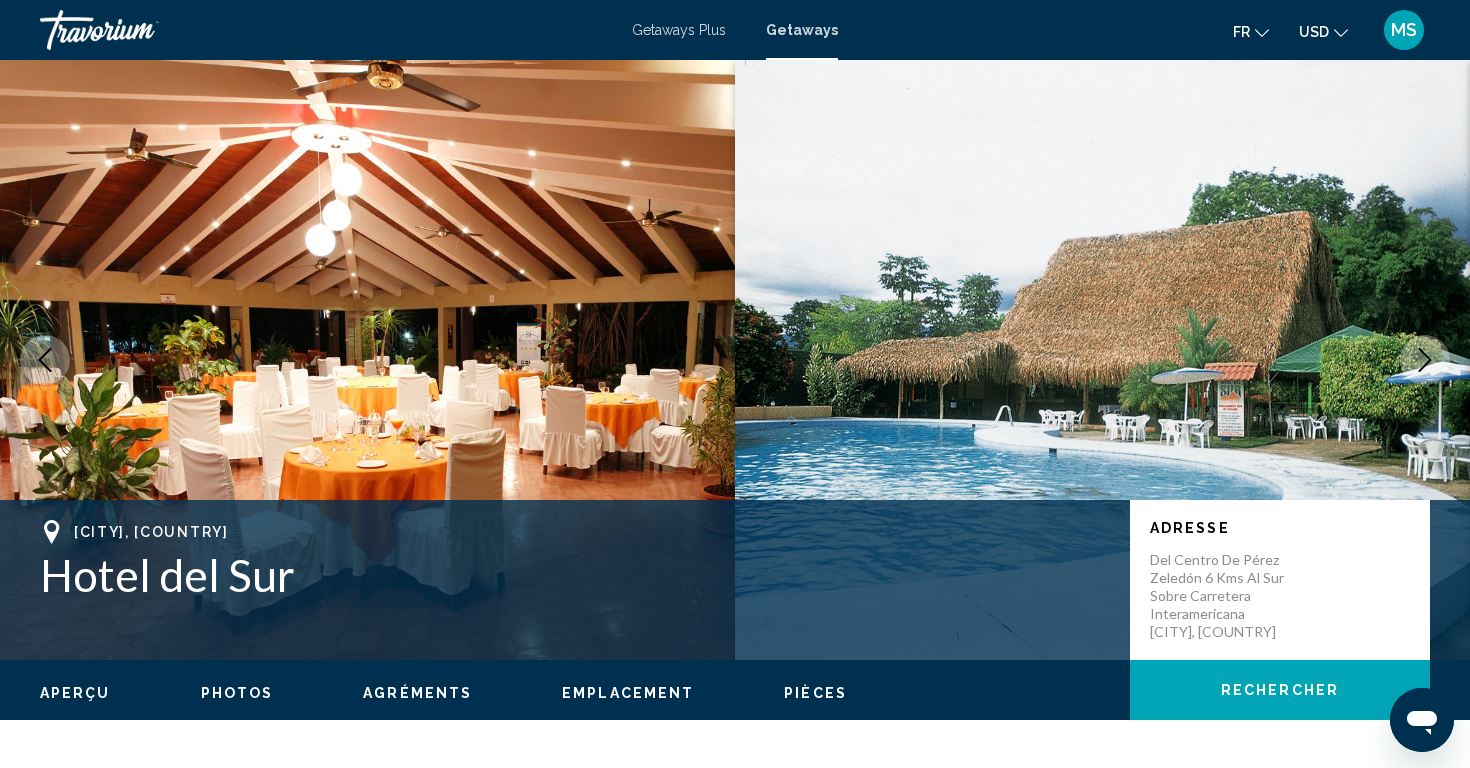 click 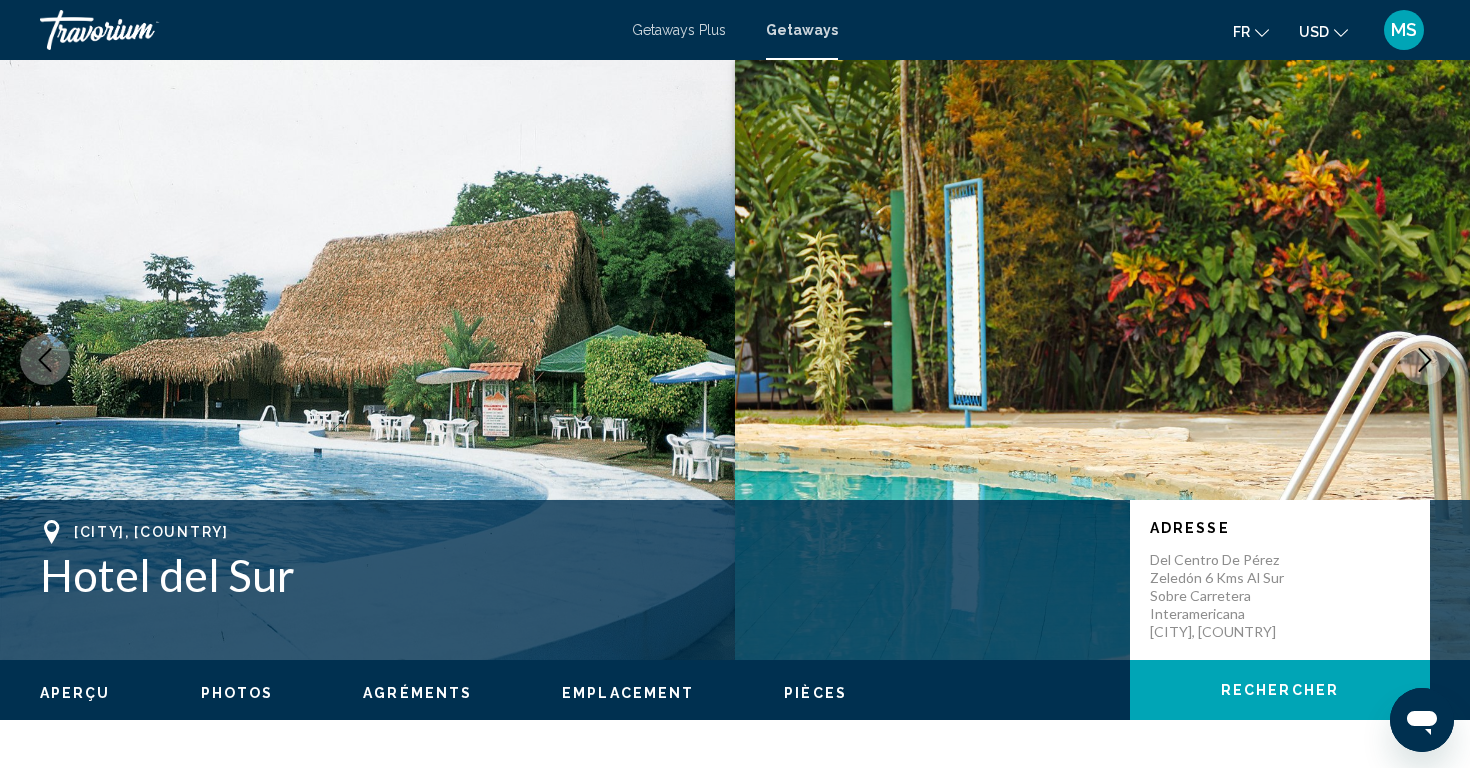 click 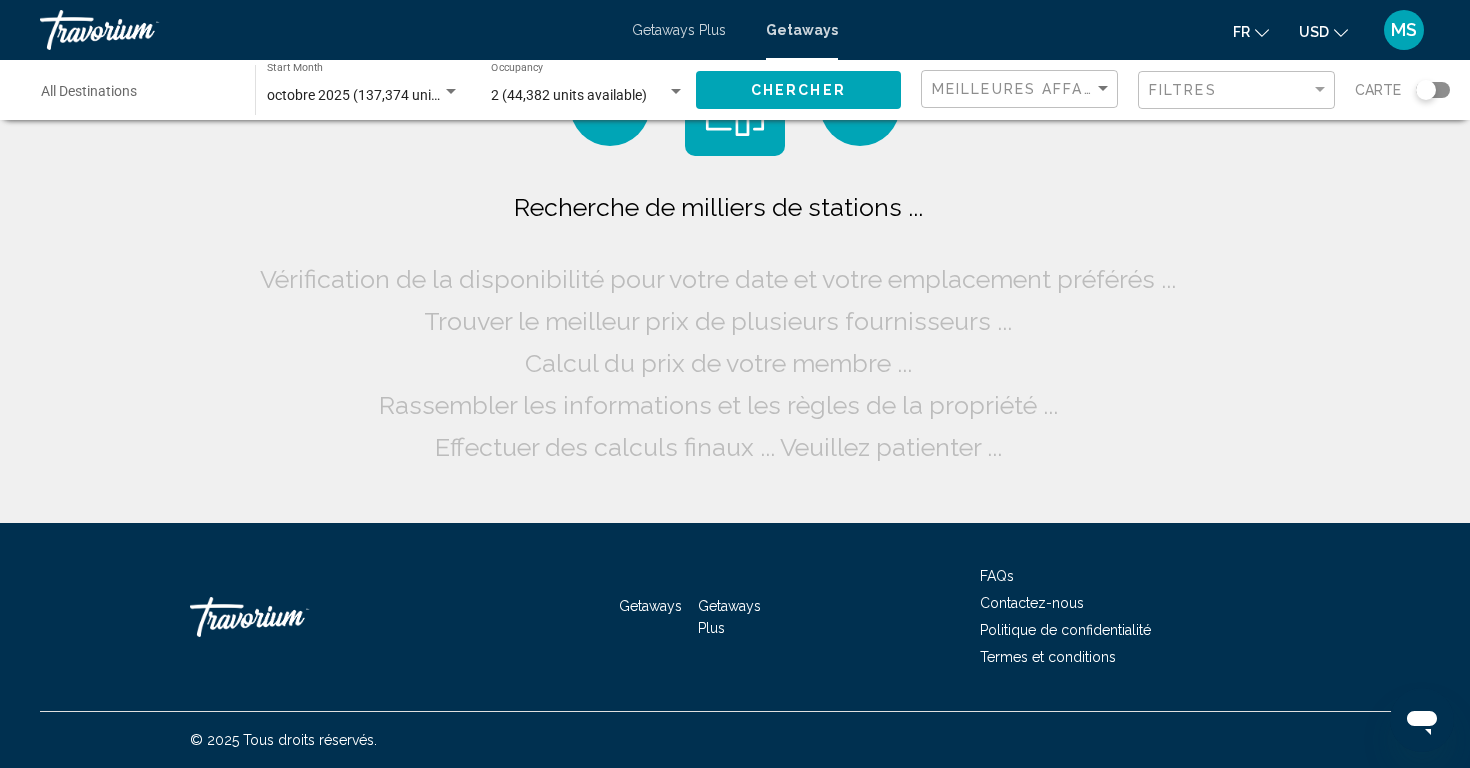 scroll, scrollTop: 0, scrollLeft: 0, axis: both 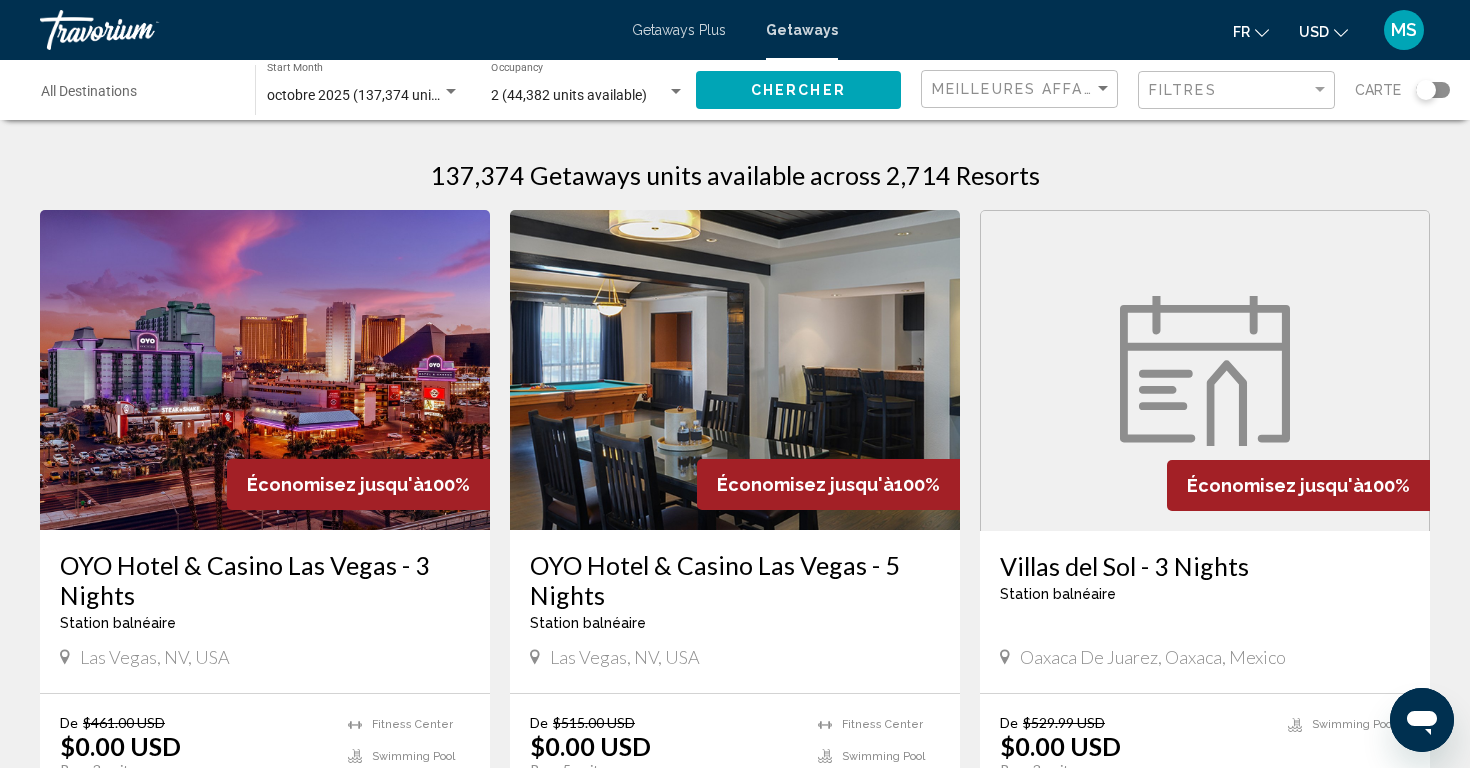 click 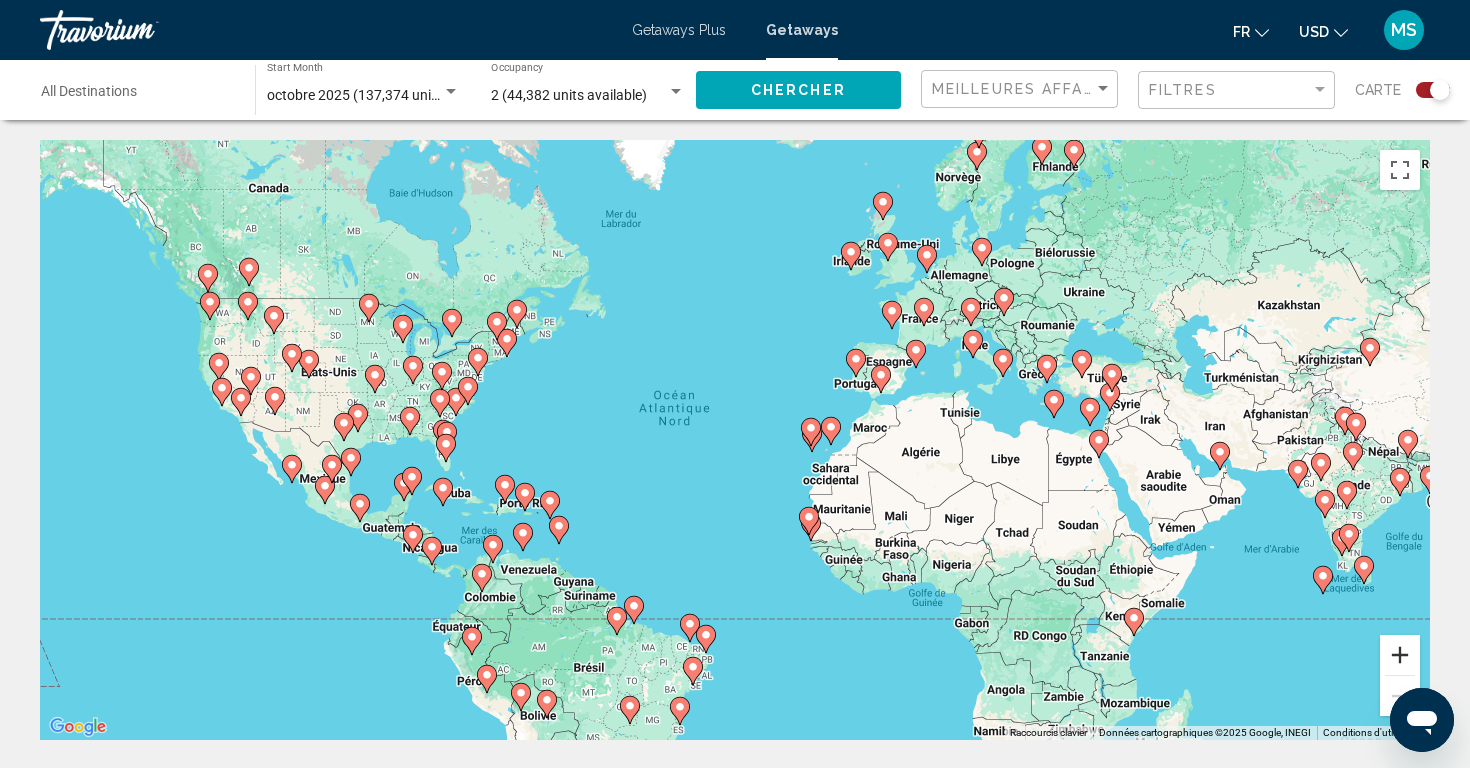 click at bounding box center (1400, 655) 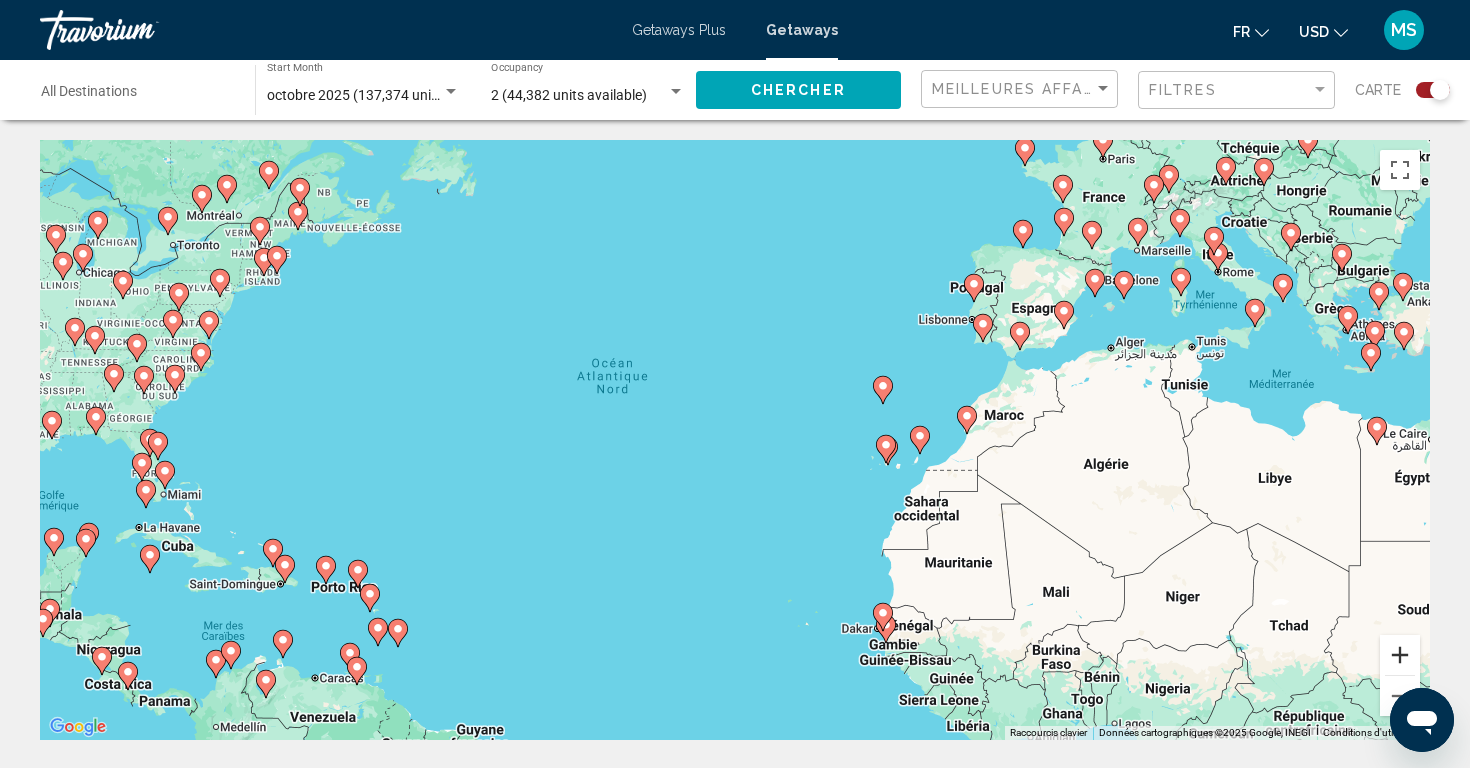 click at bounding box center [1400, 655] 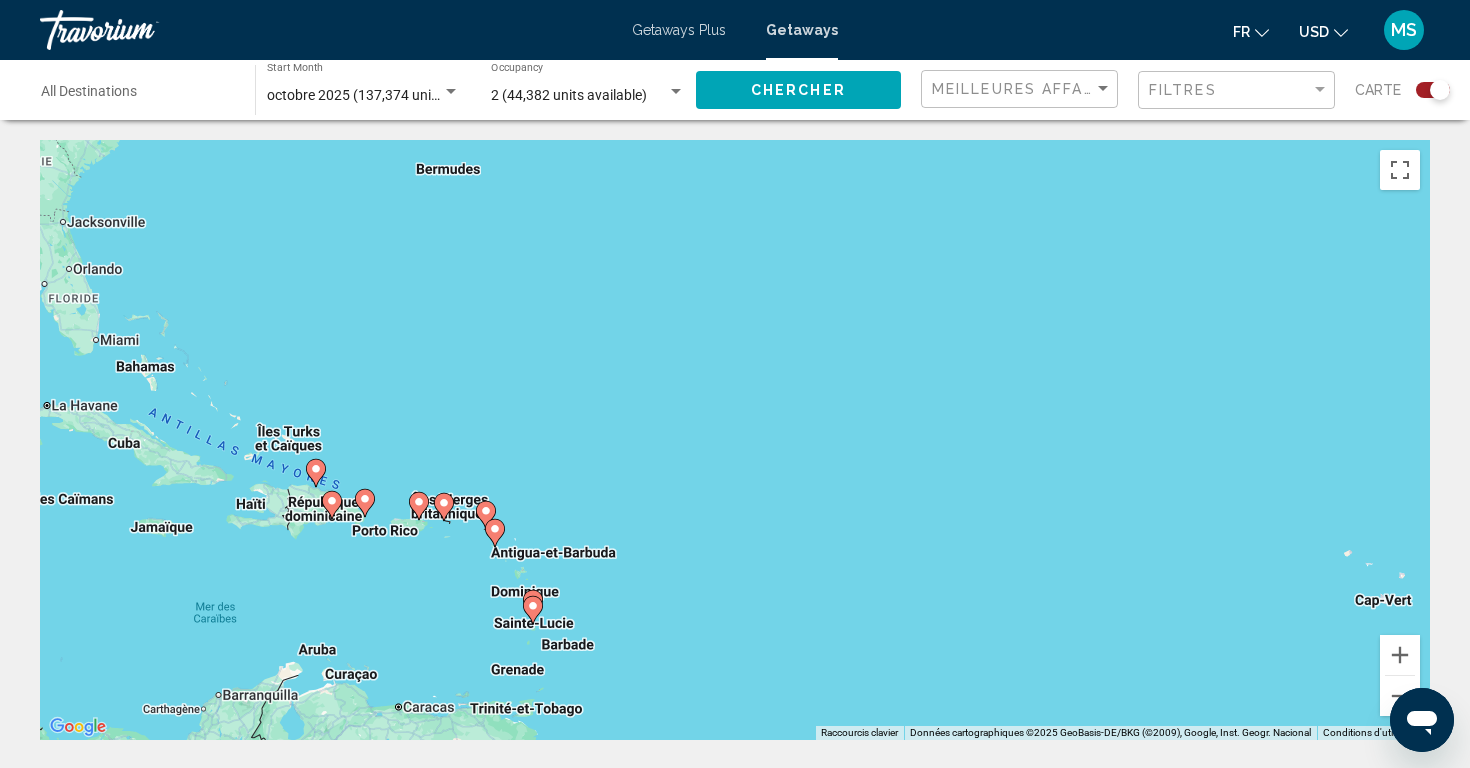 drag, startPoint x: 324, startPoint y: 482, endPoint x: 829, endPoint y: 272, distance: 546.9232 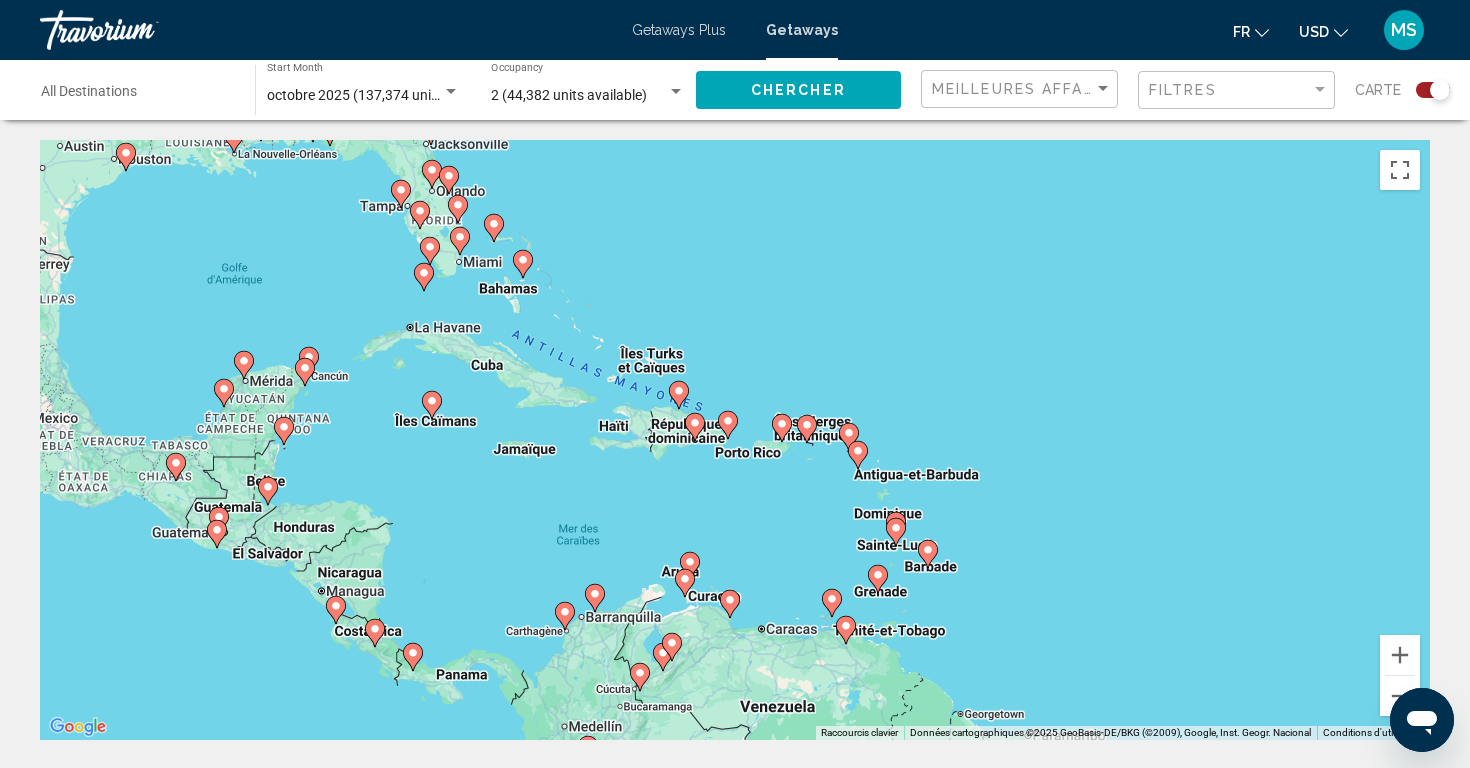 drag, startPoint x: 478, startPoint y: 338, endPoint x: 843, endPoint y: 260, distance: 373.2412 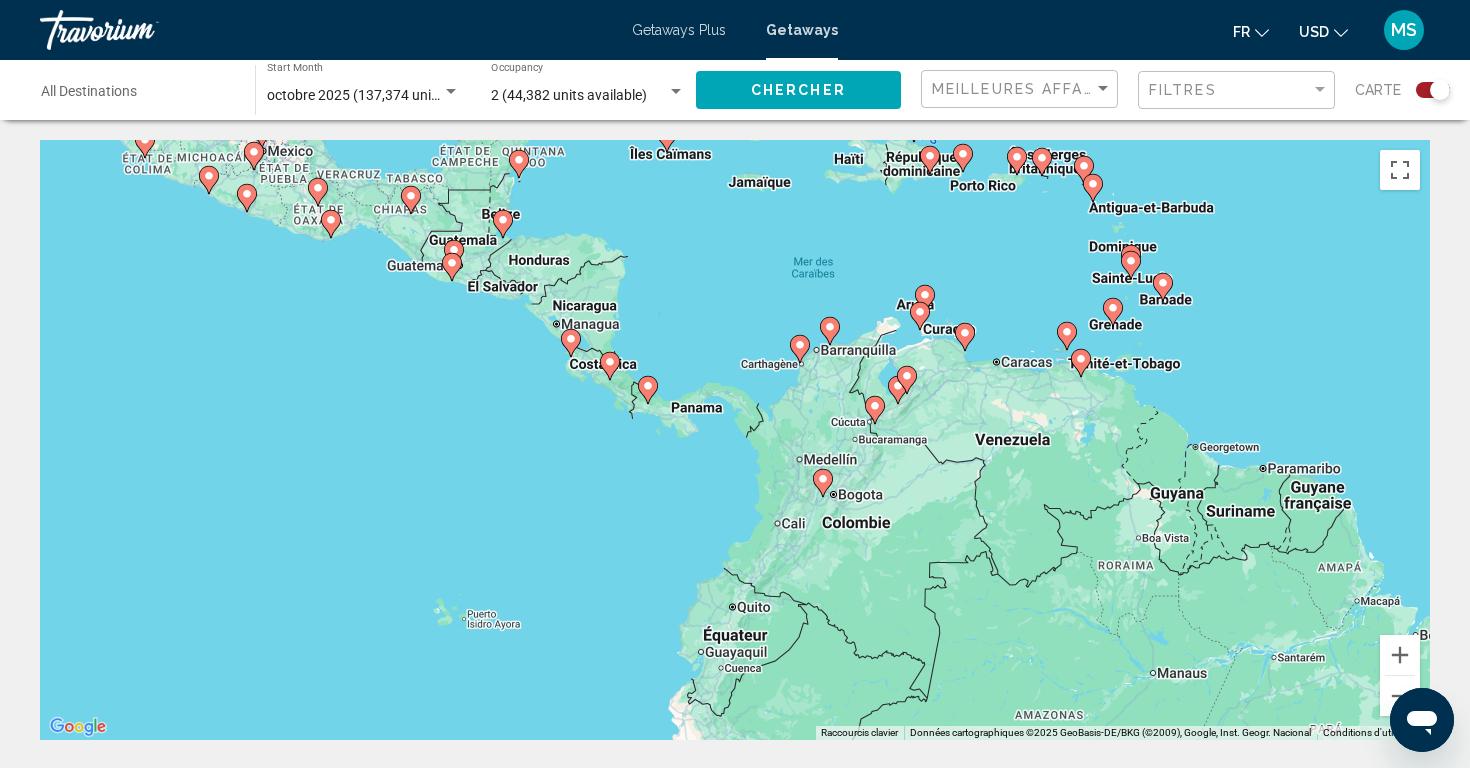 drag, startPoint x: 493, startPoint y: 530, endPoint x: 728, endPoint y: 261, distance: 357.19183 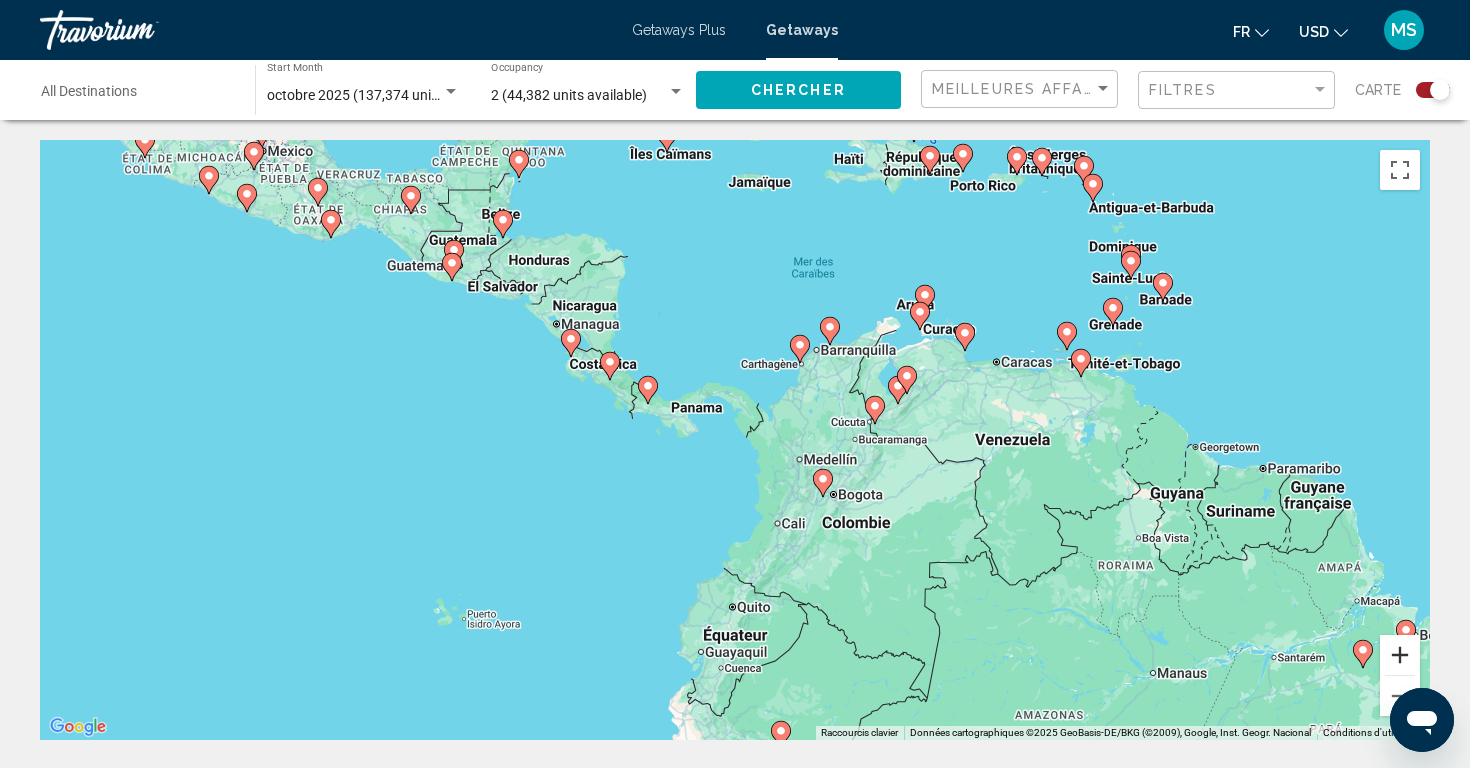 click at bounding box center (1400, 655) 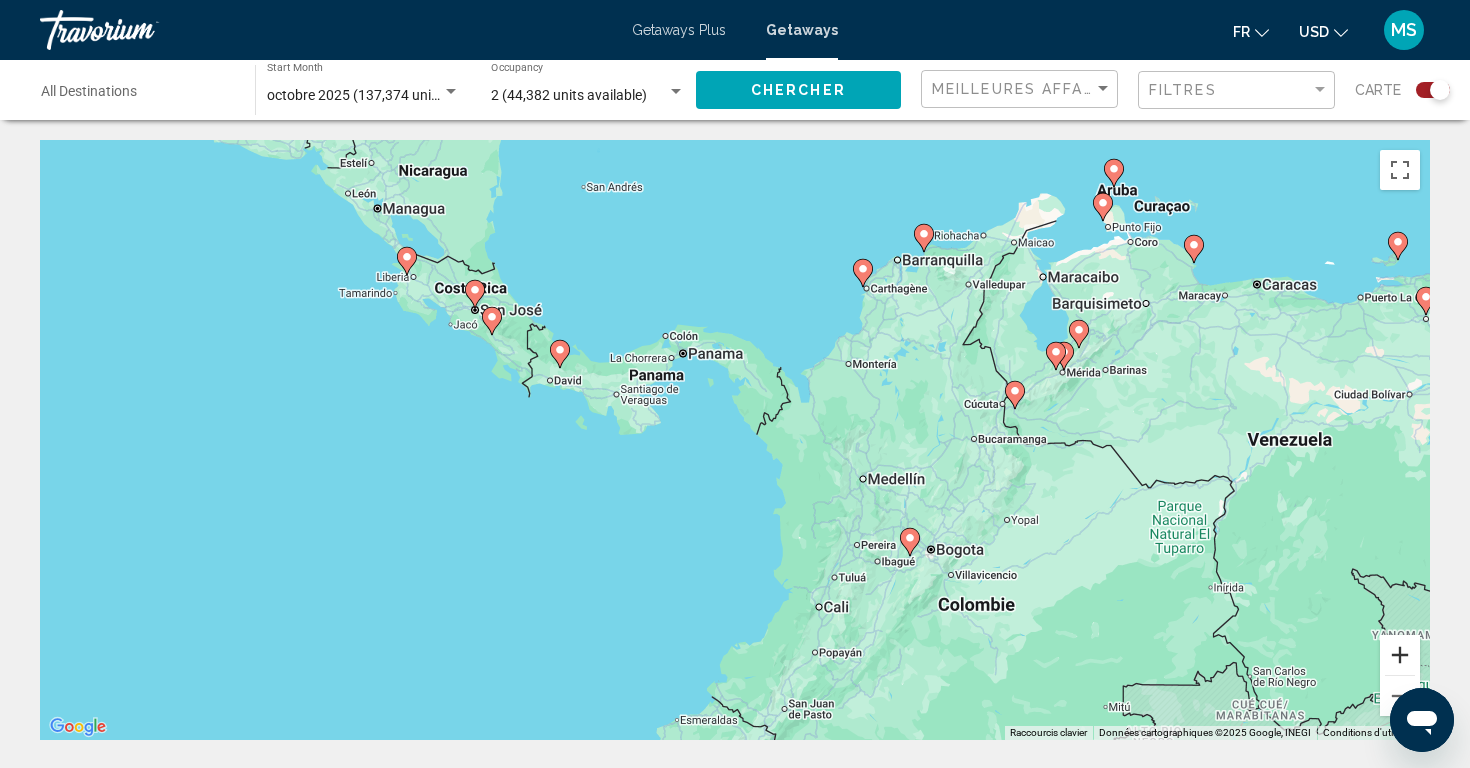 click at bounding box center (1400, 655) 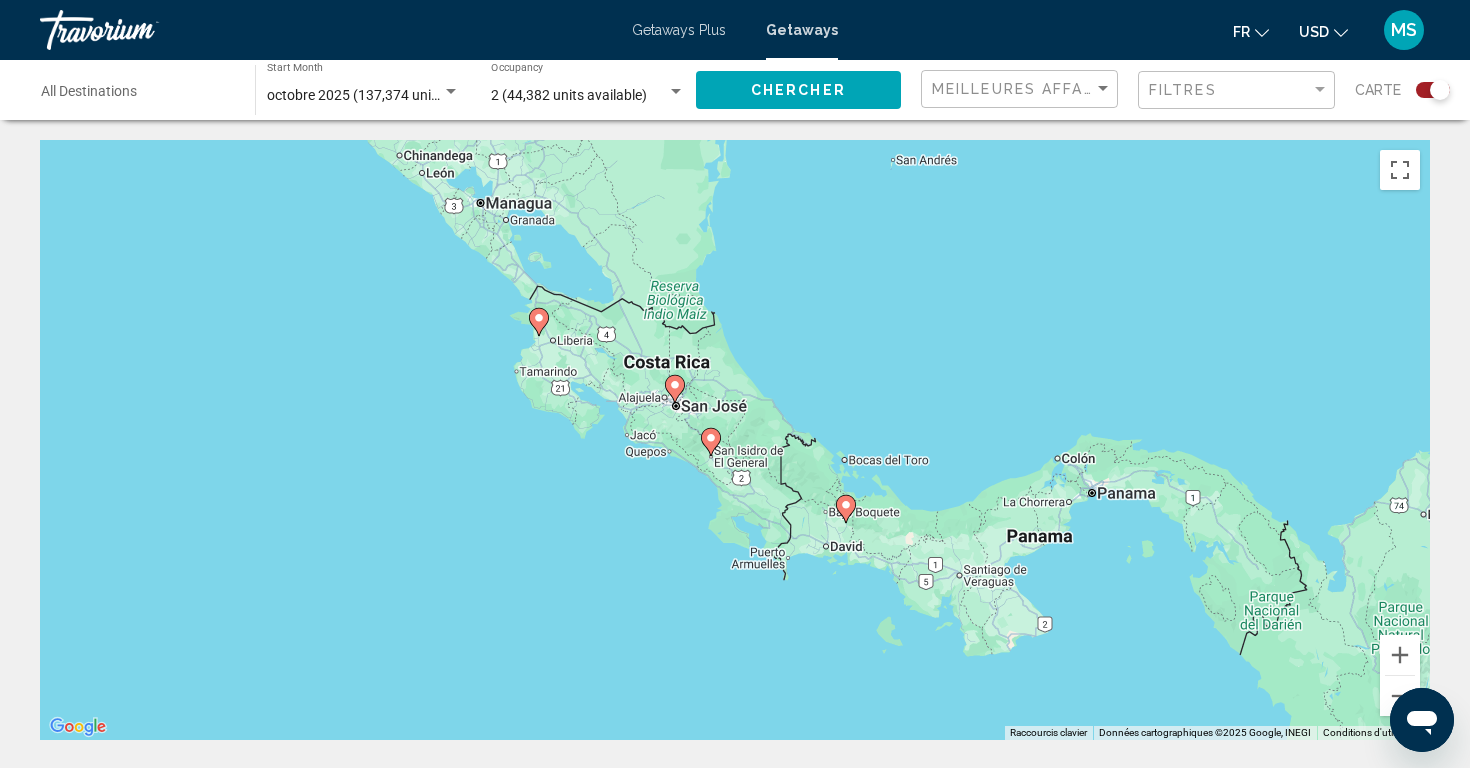 drag, startPoint x: 511, startPoint y: 316, endPoint x: 974, endPoint y: 541, distance: 514.7757 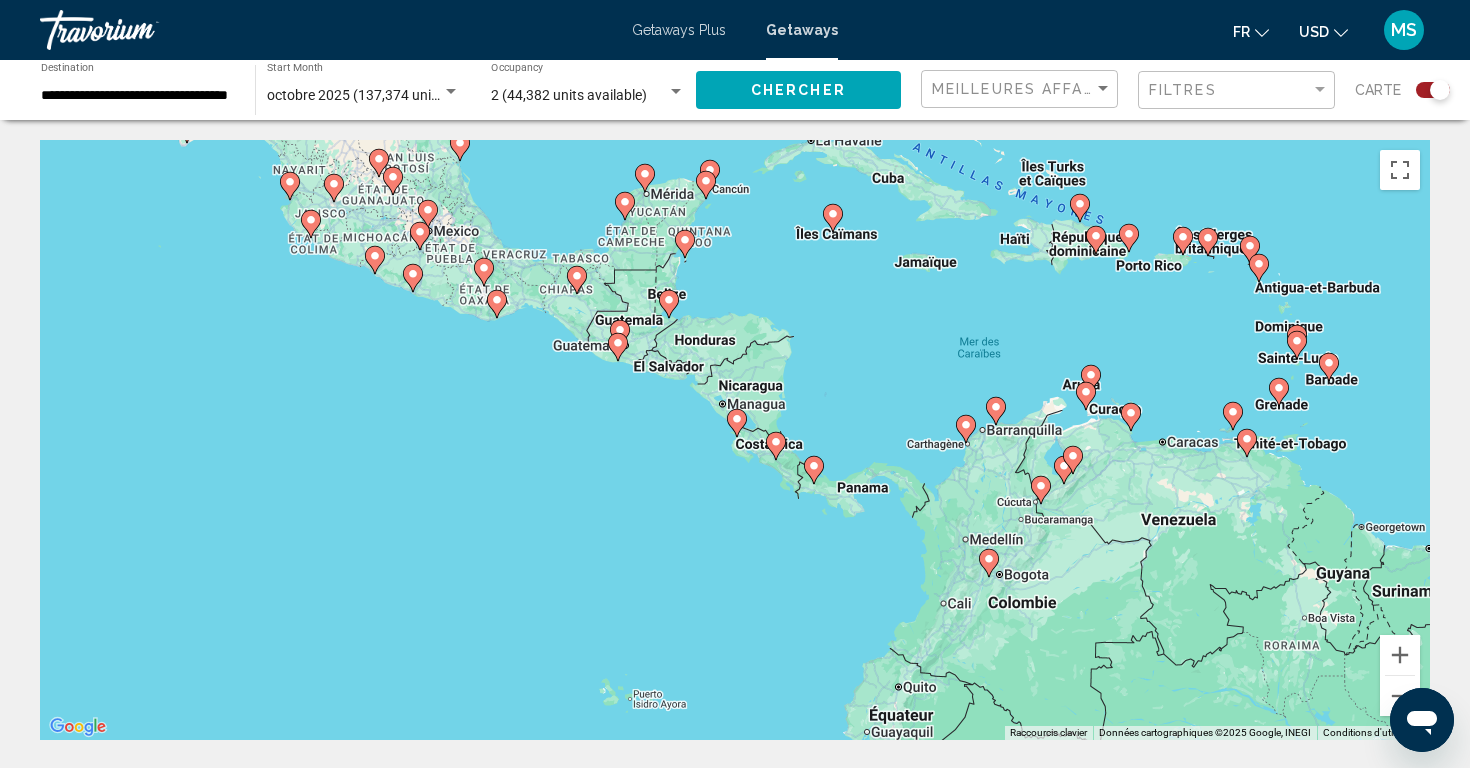 click 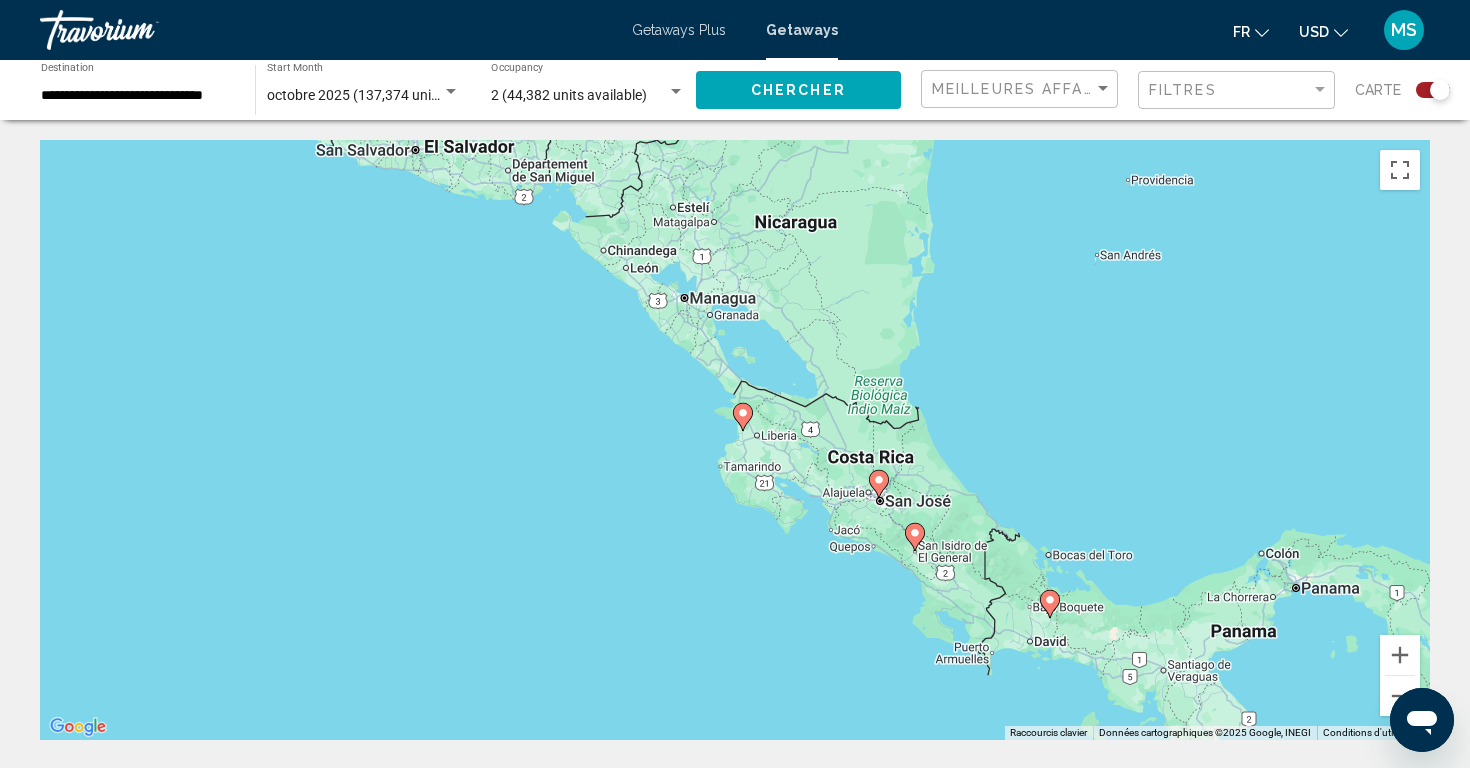 click 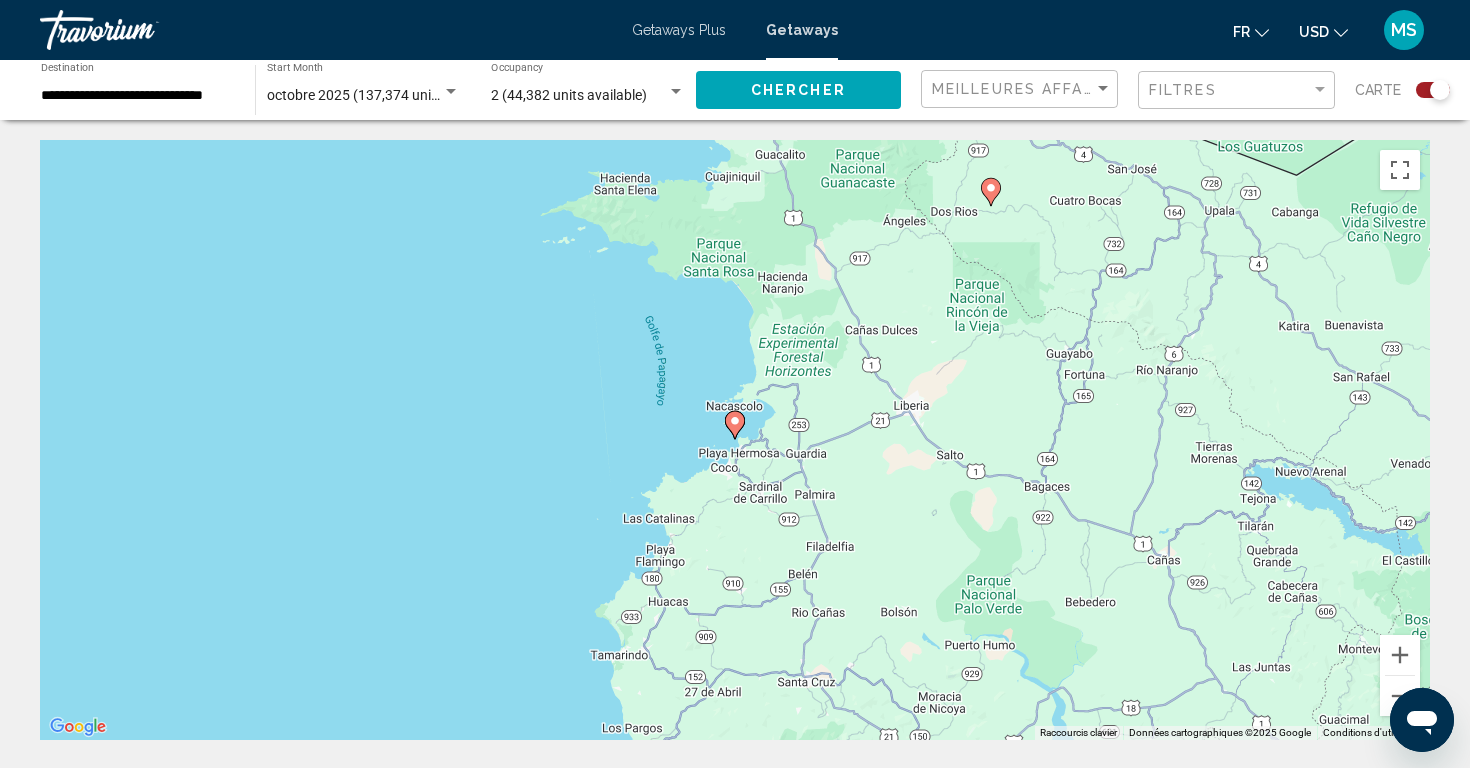 click 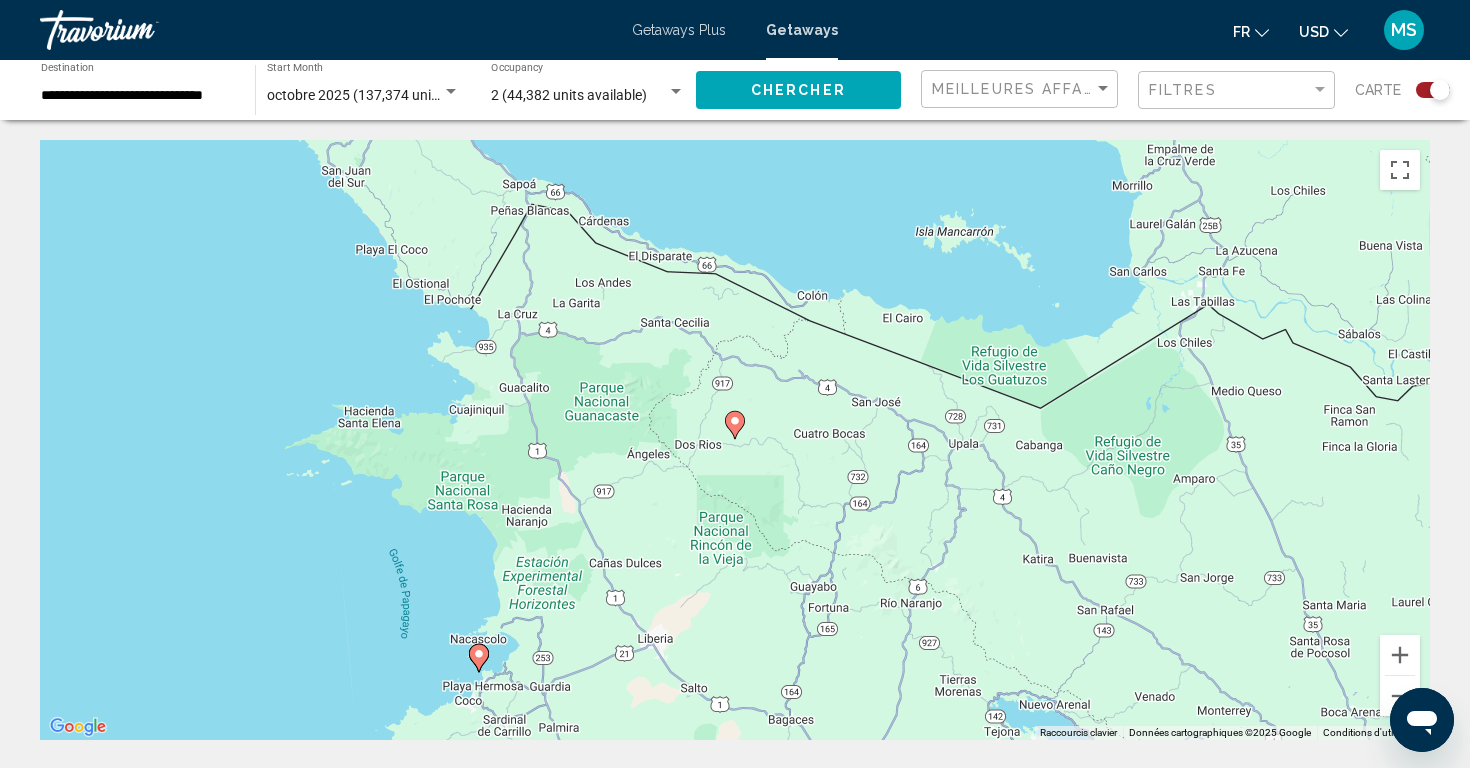 click 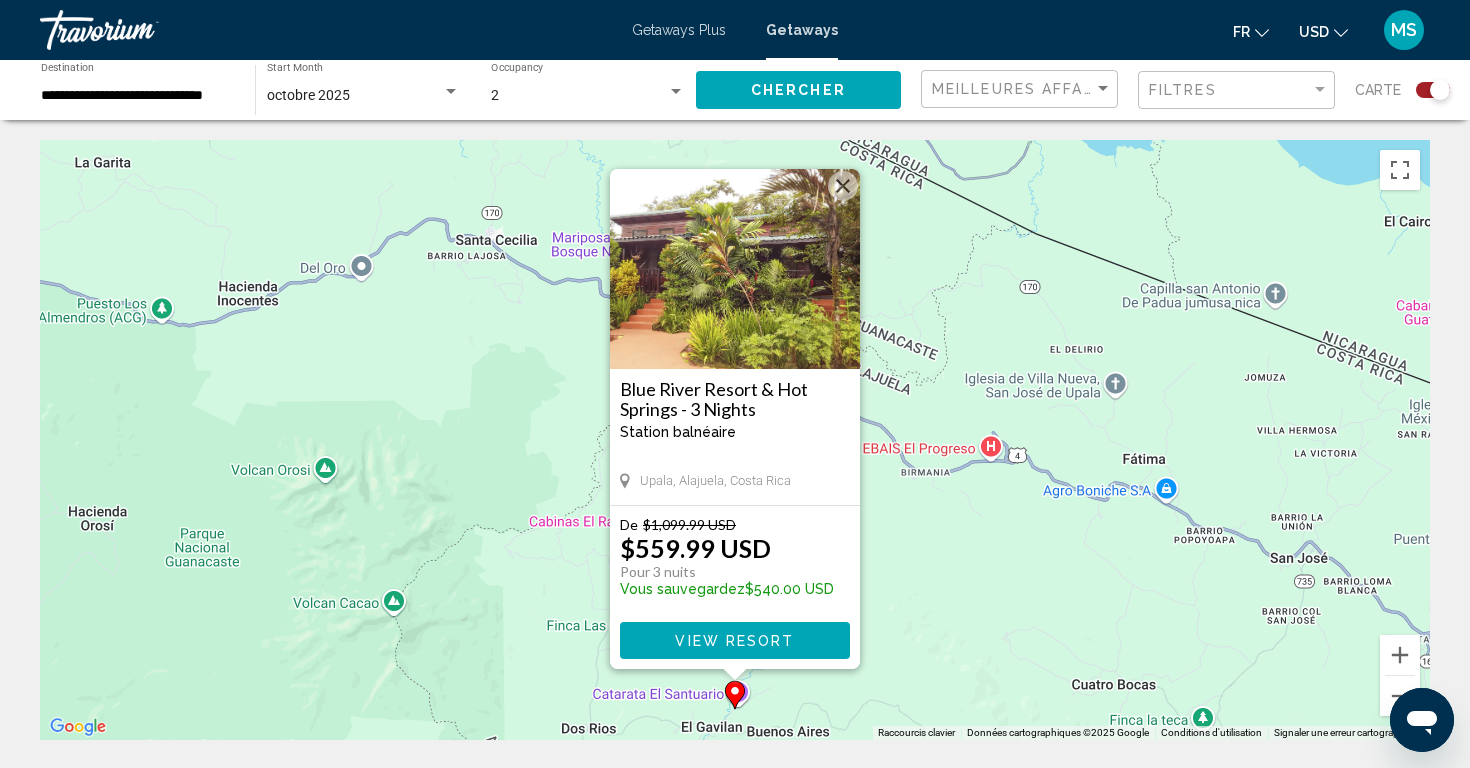 click at bounding box center [735, 269] 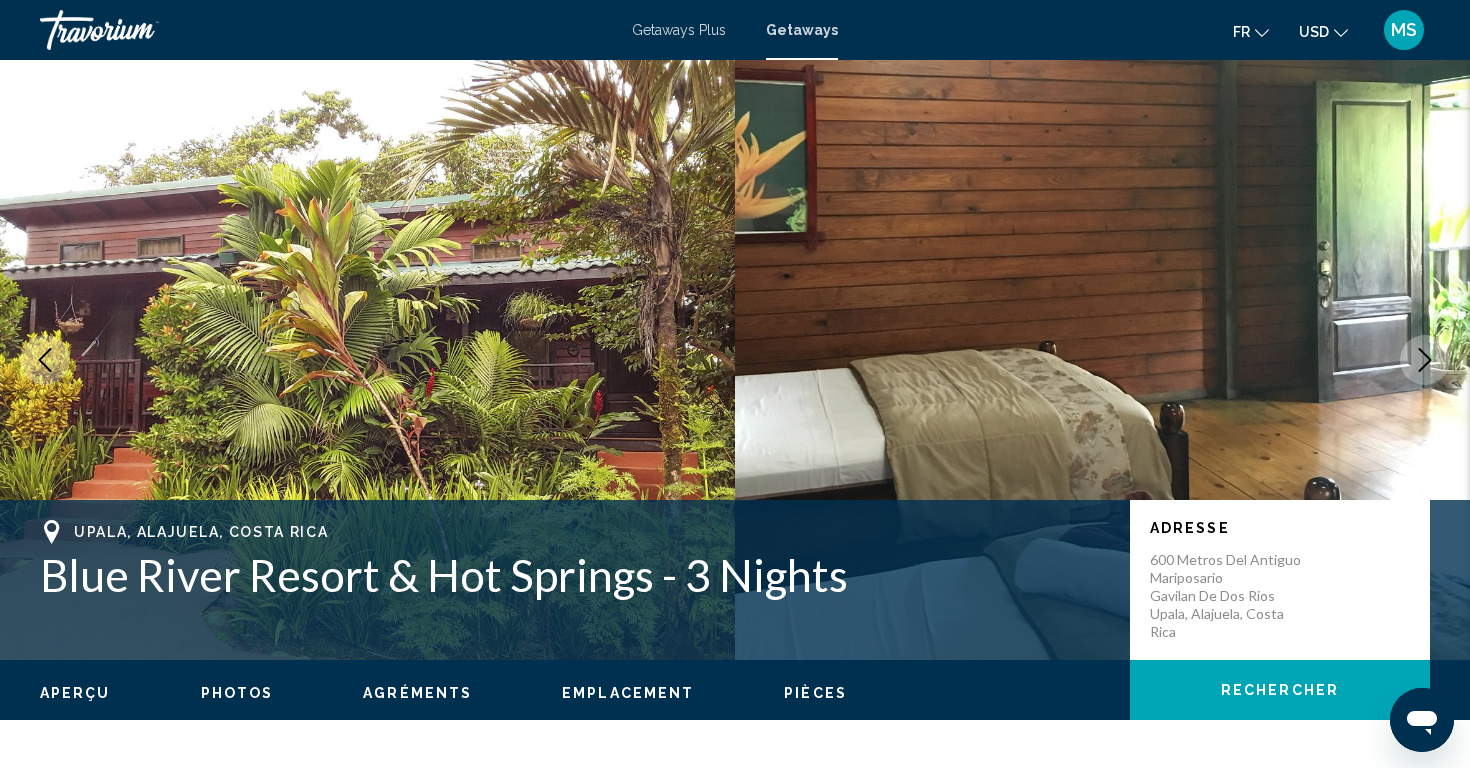 click 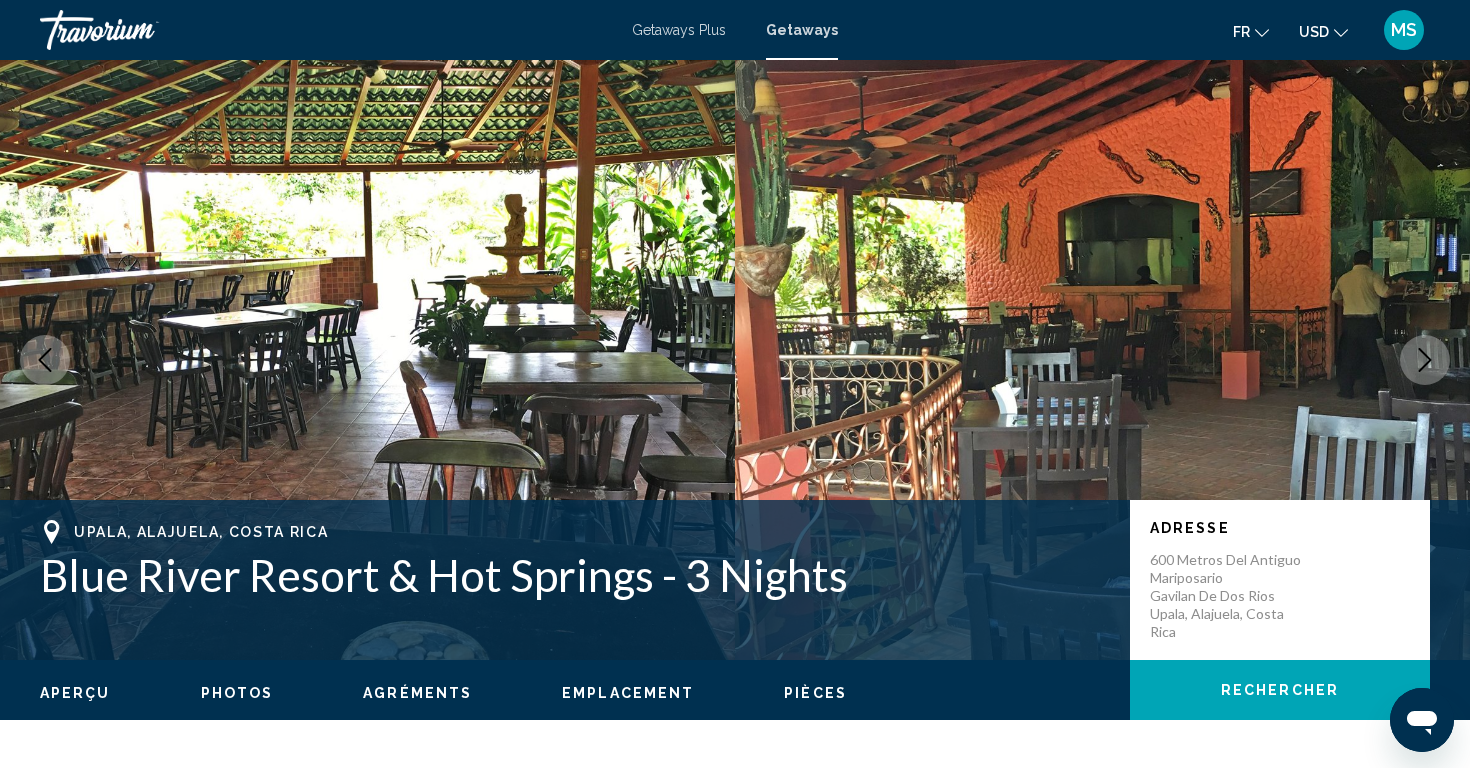 click 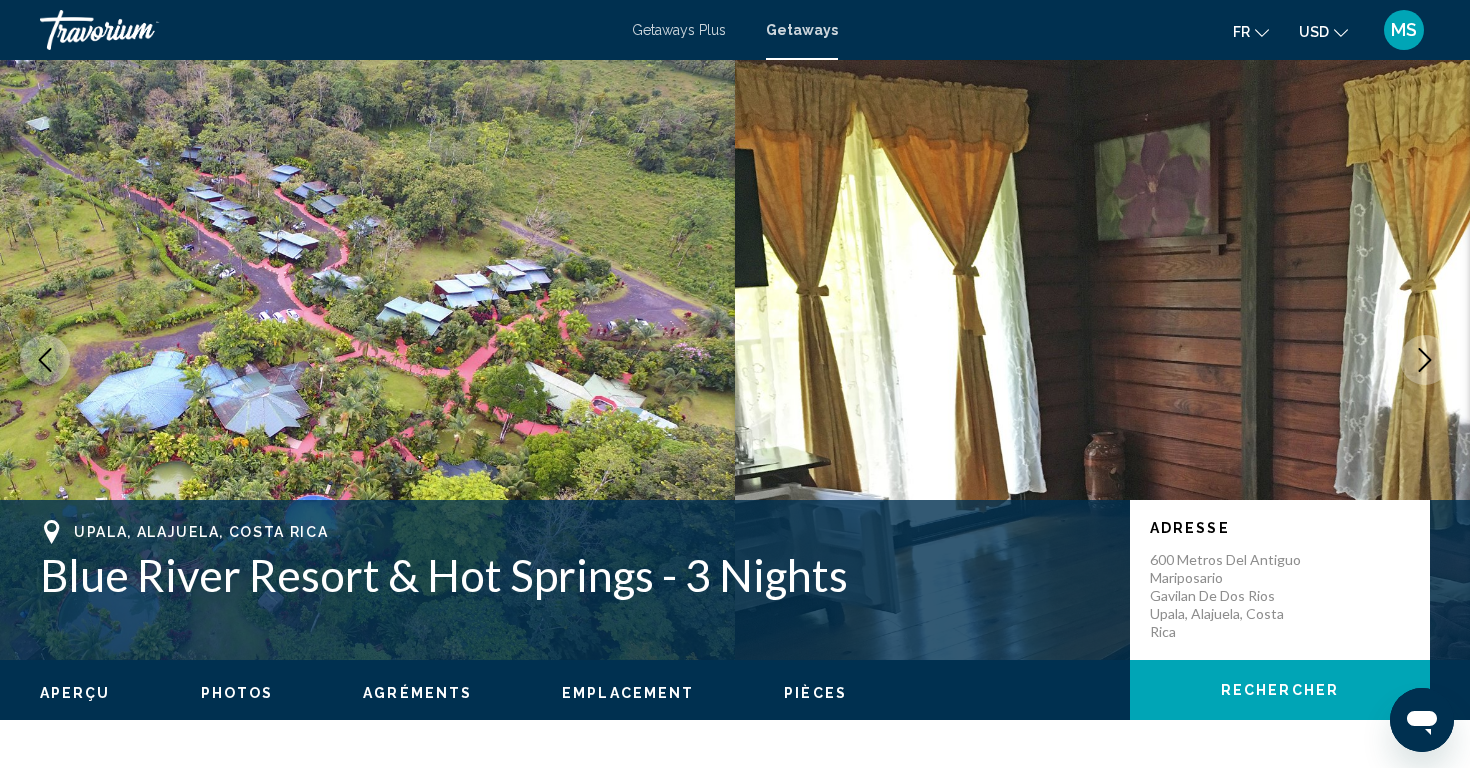 click 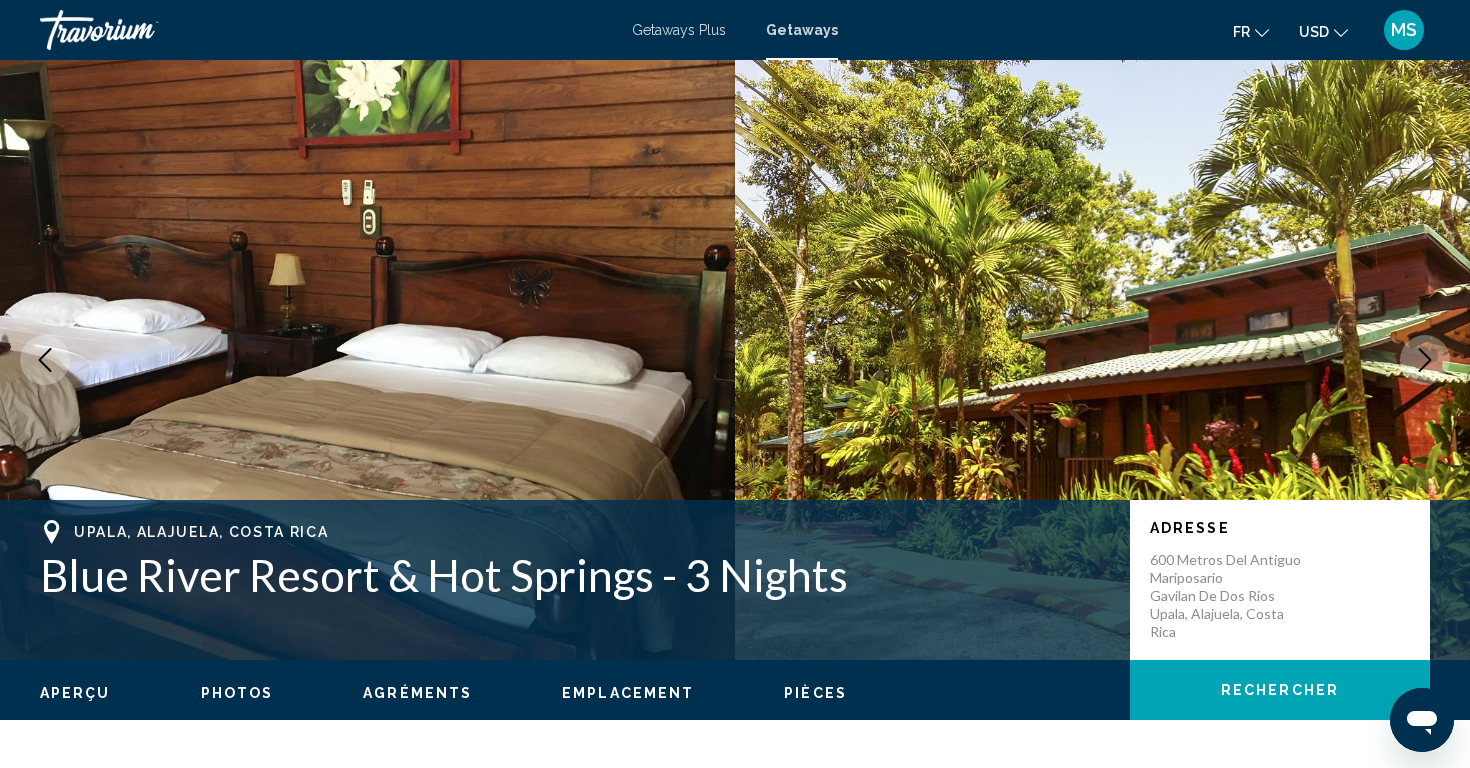 click 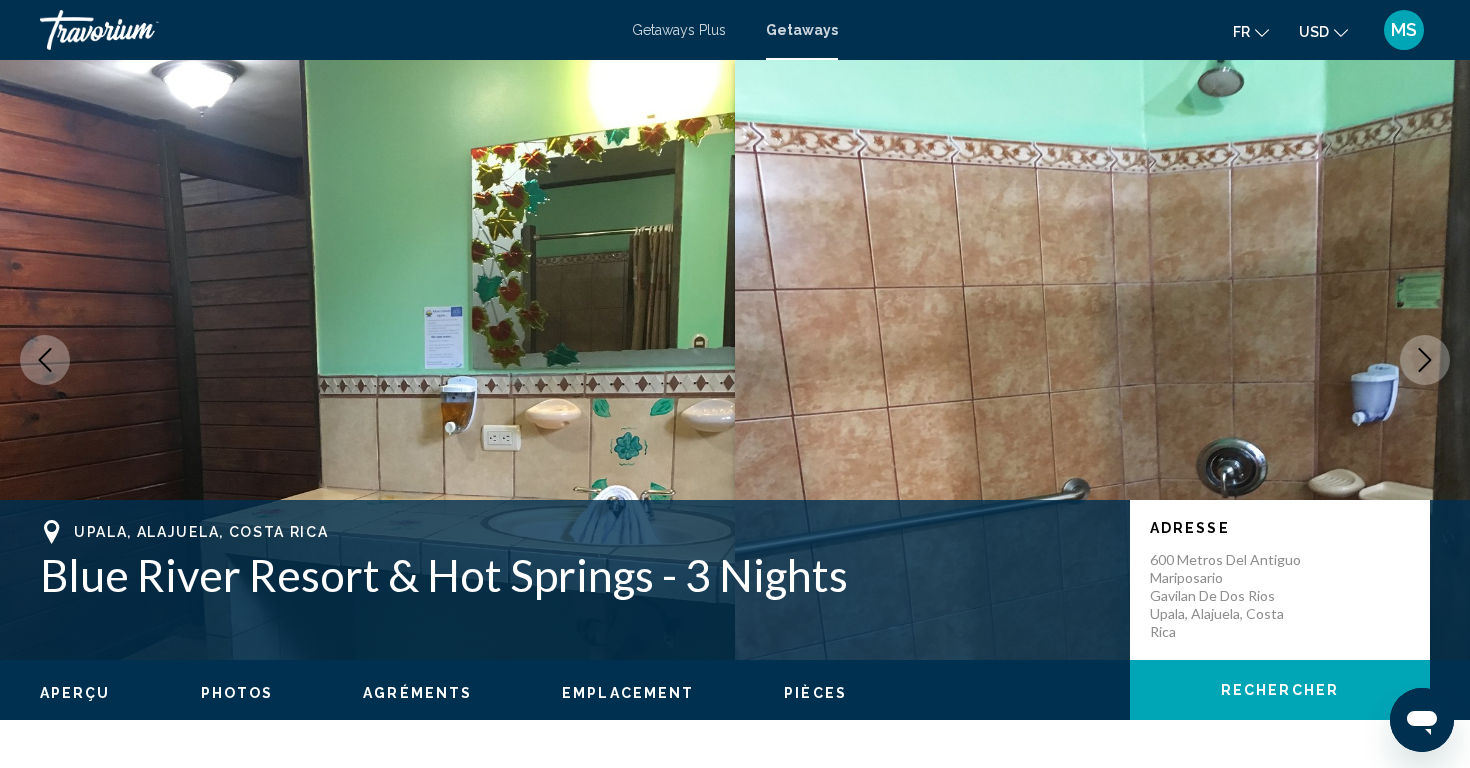 click 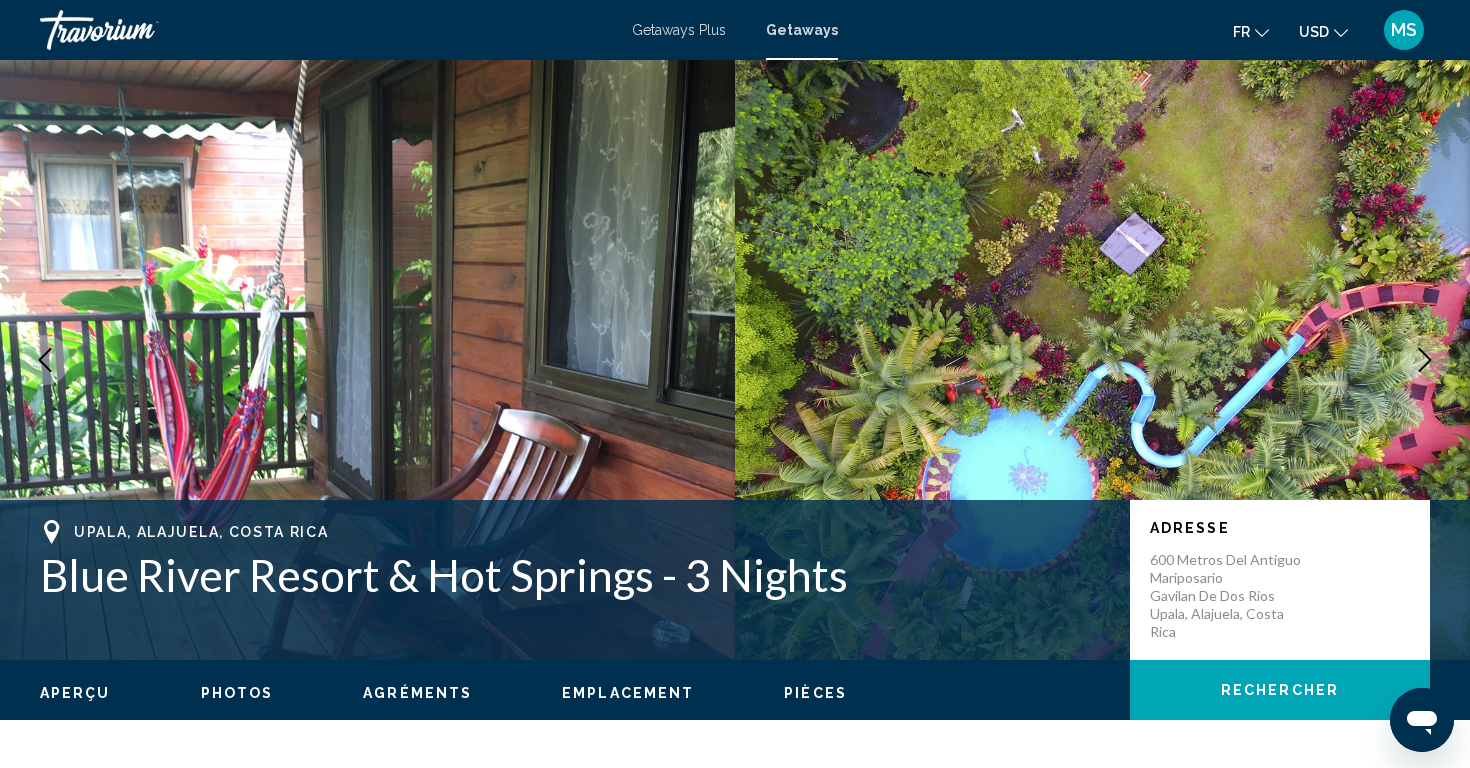 click 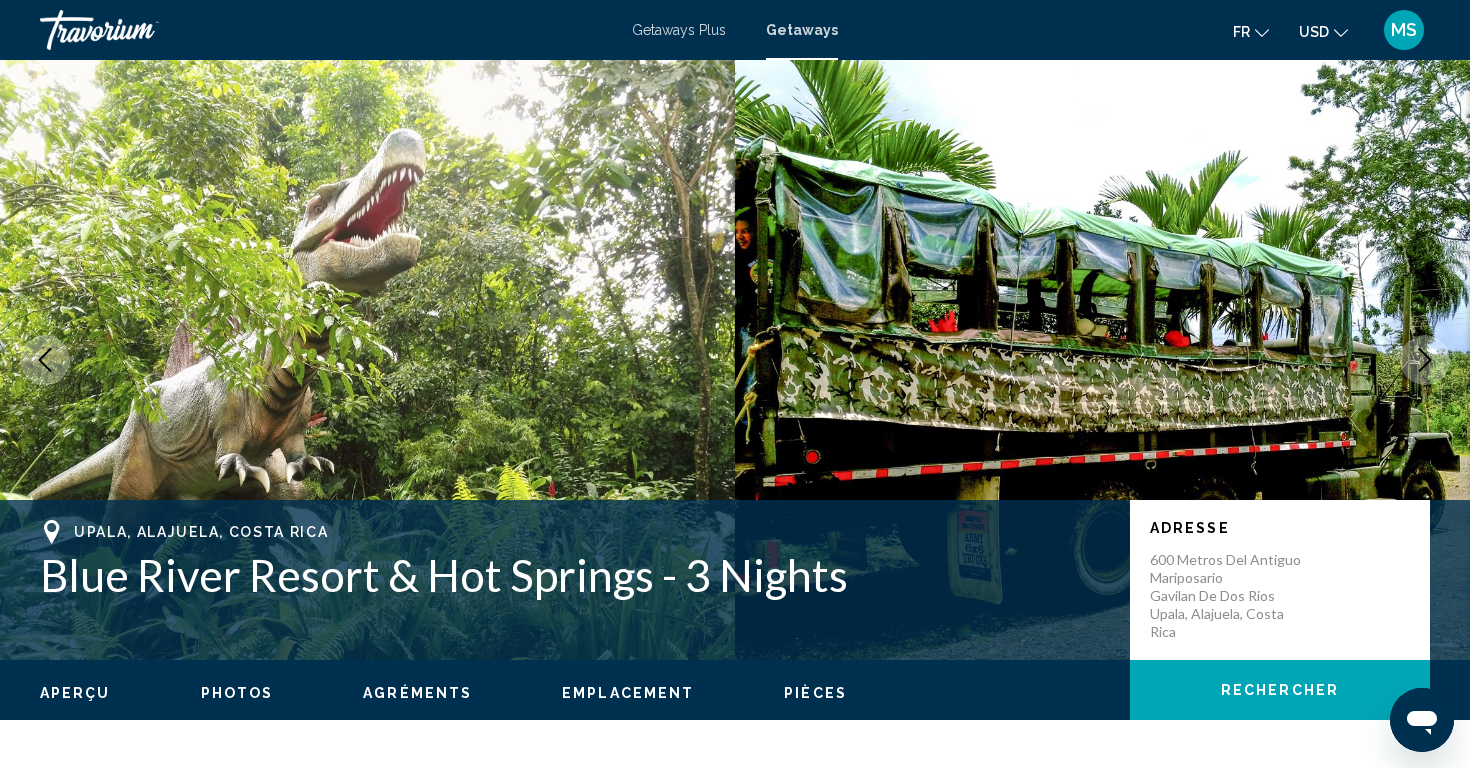 click 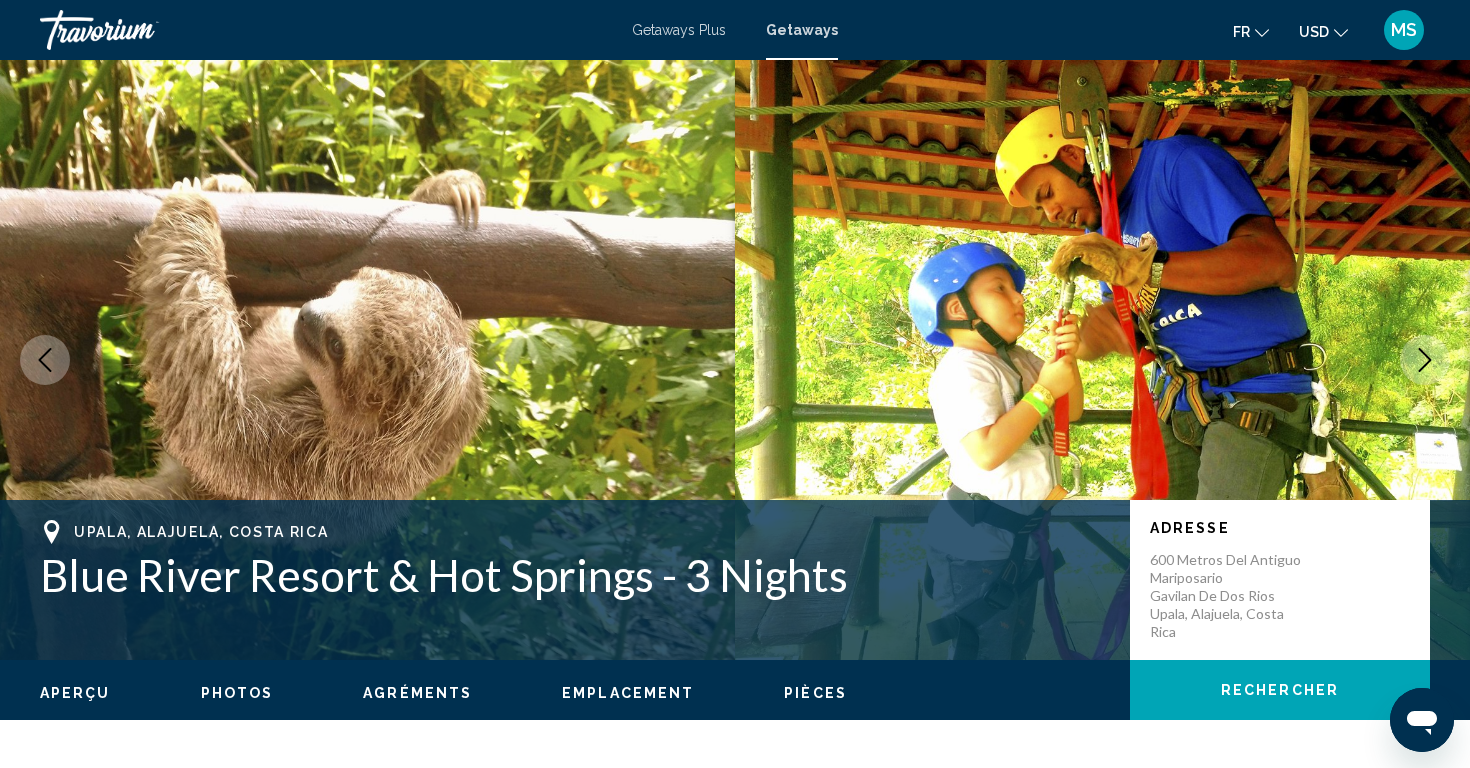 click 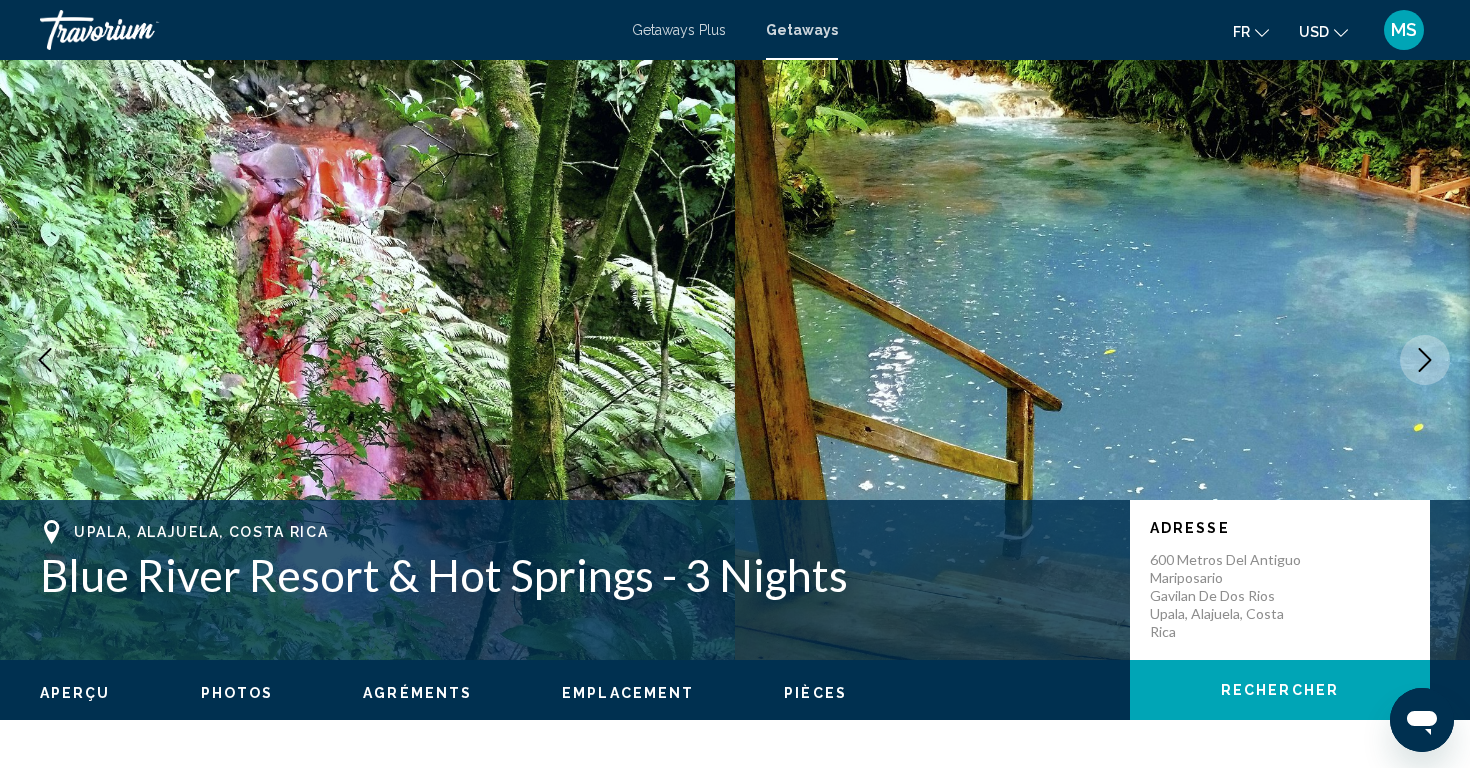 click 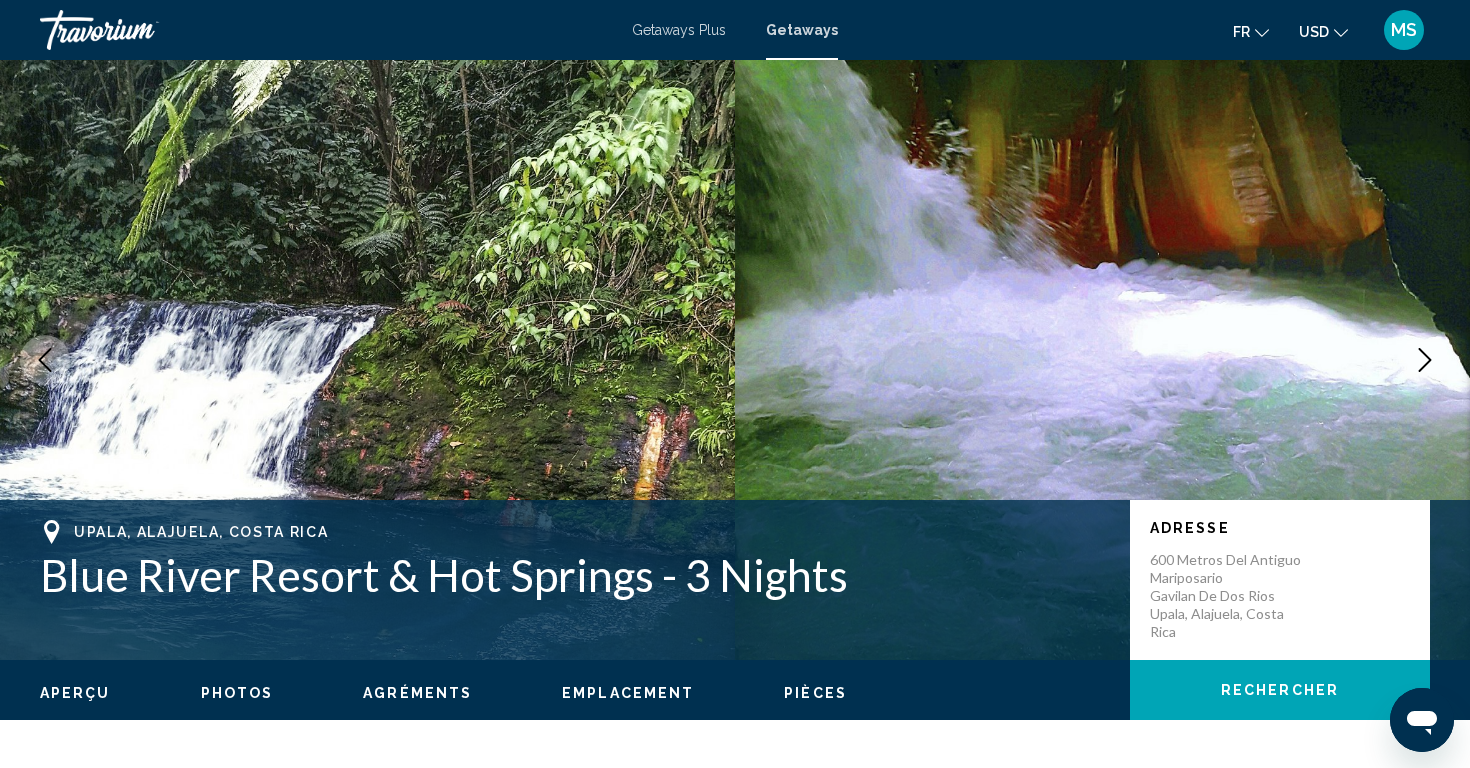 click 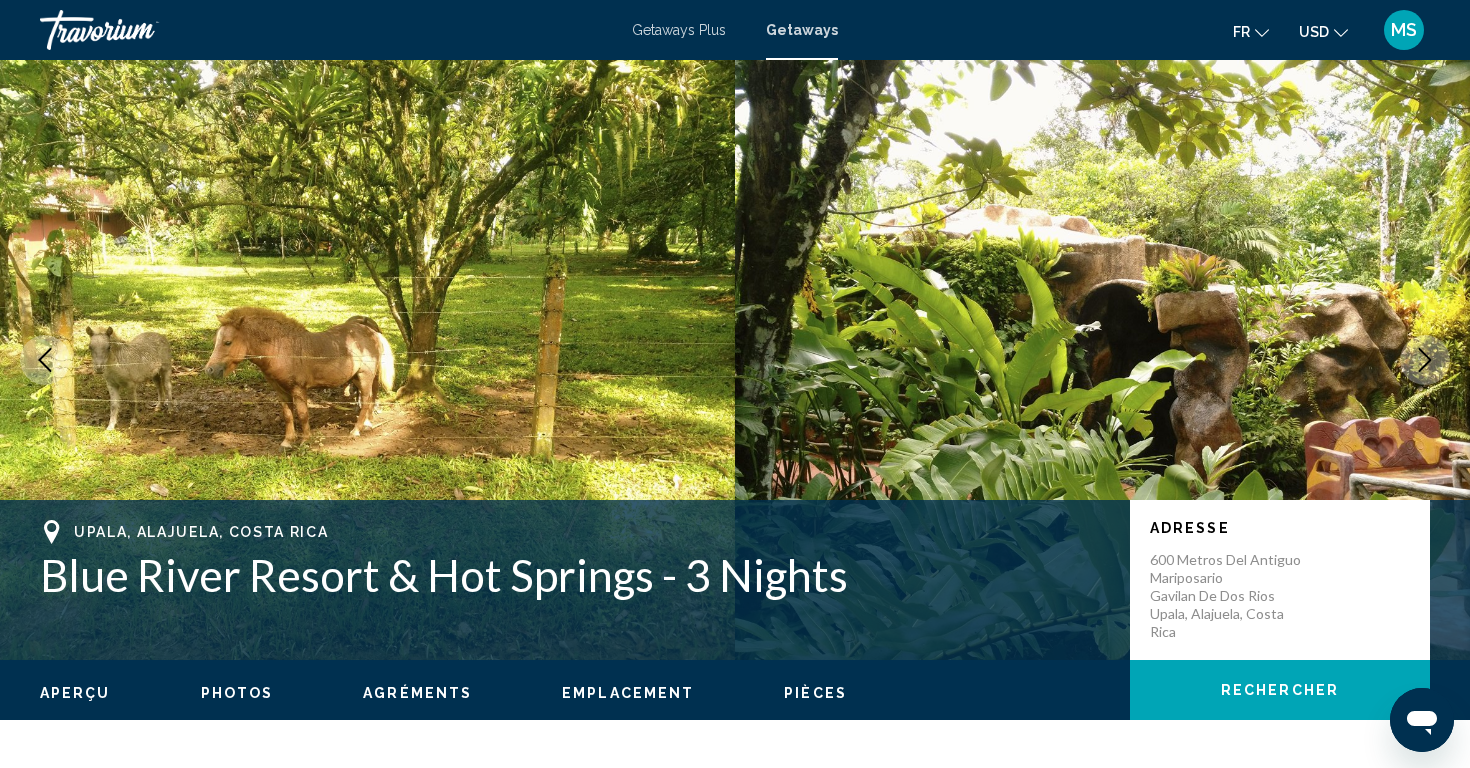 click 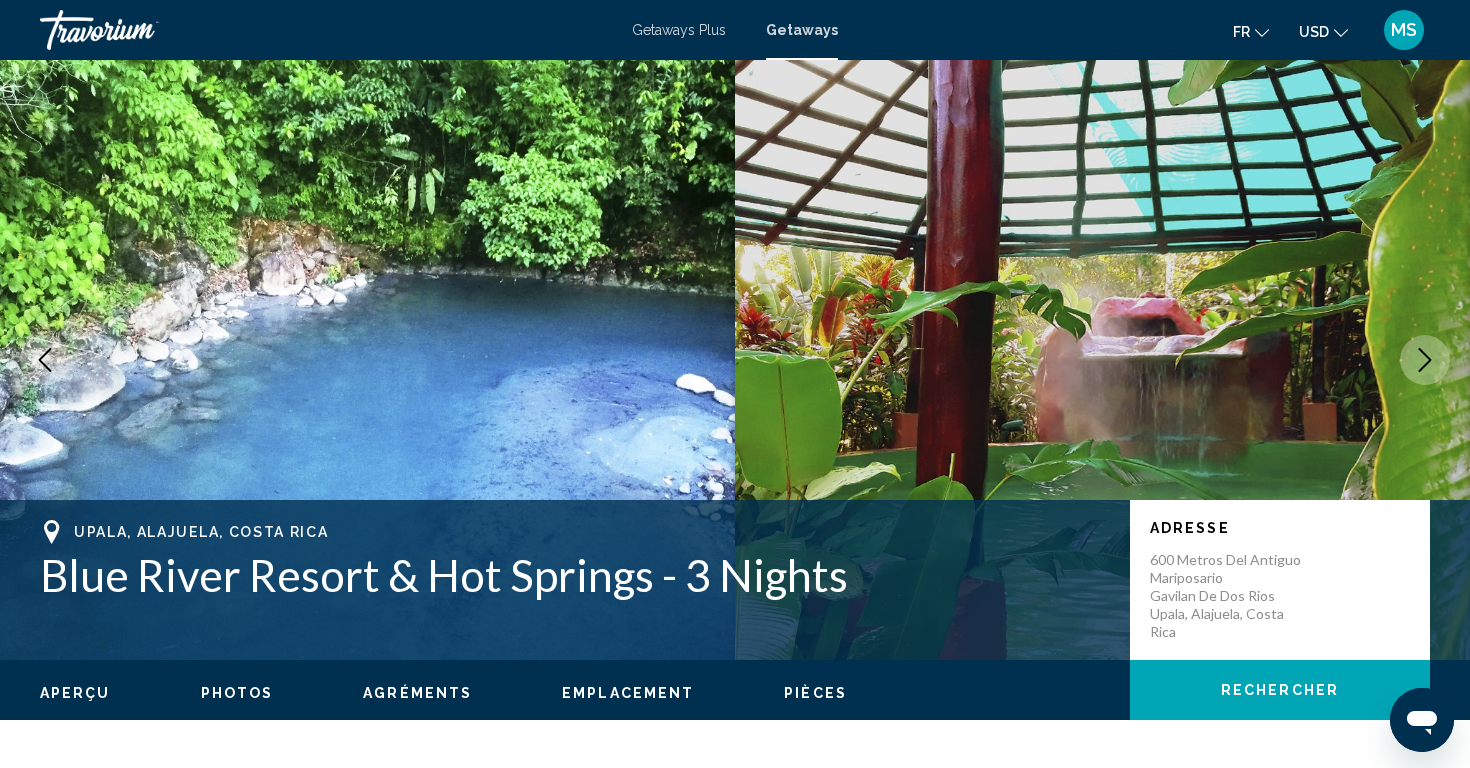 click 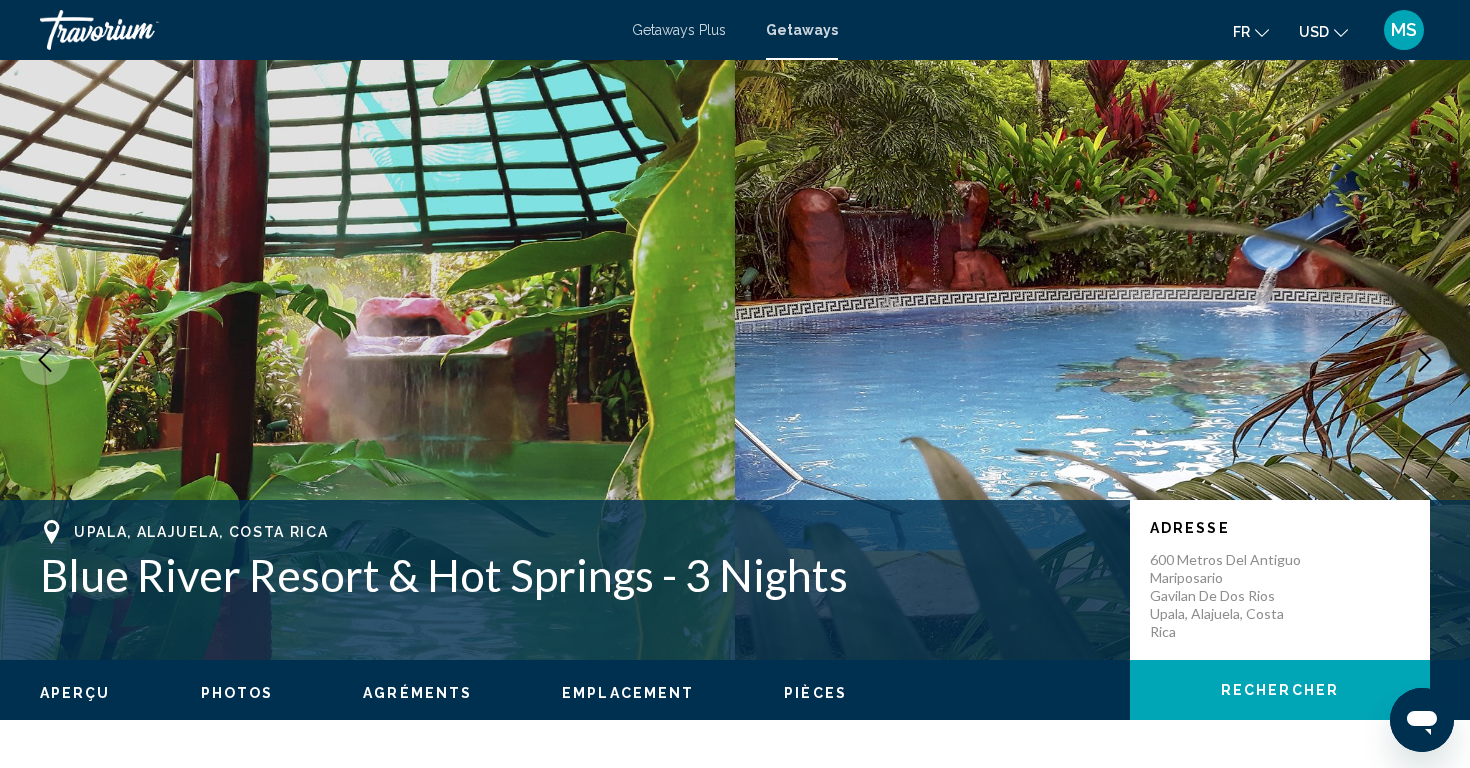 click 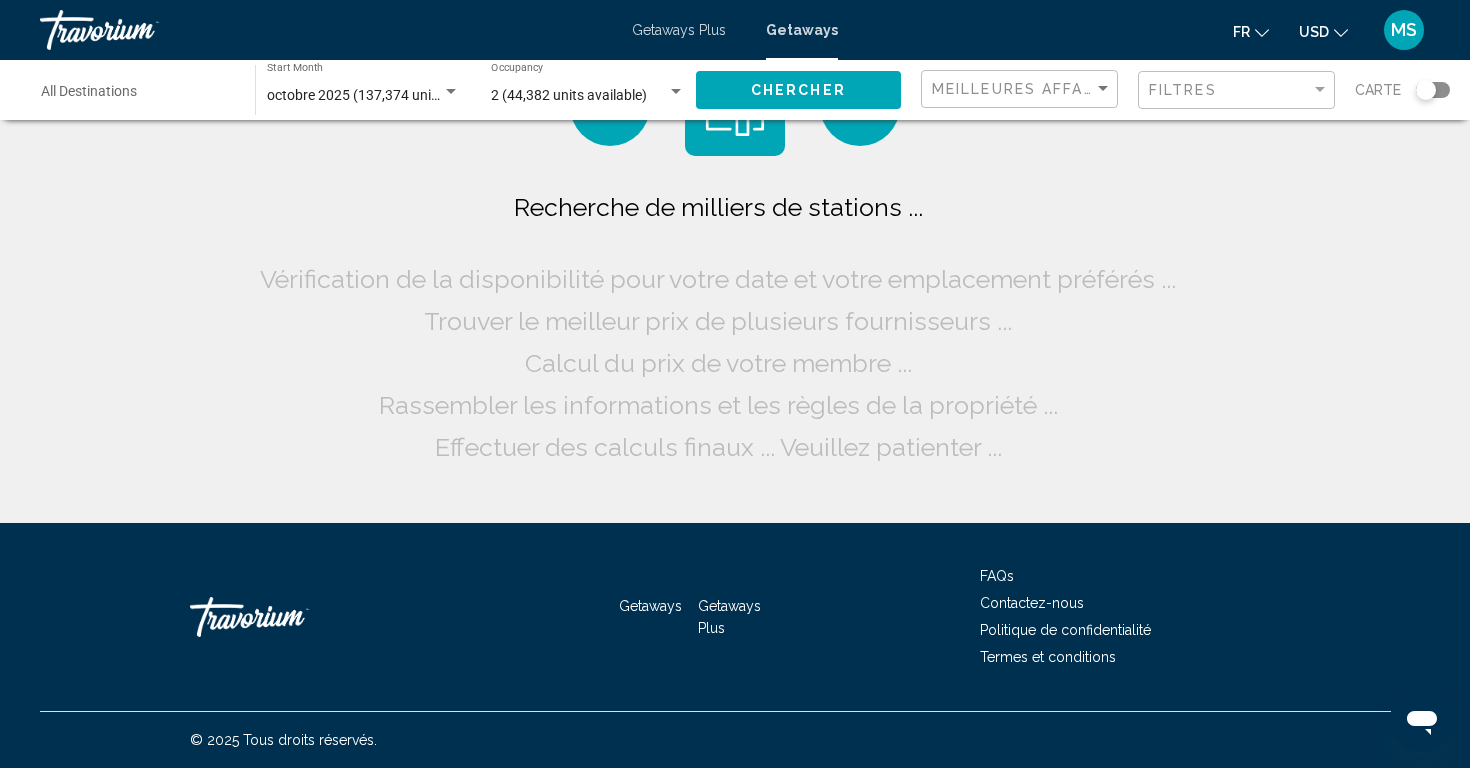 scroll, scrollTop: 0, scrollLeft: 0, axis: both 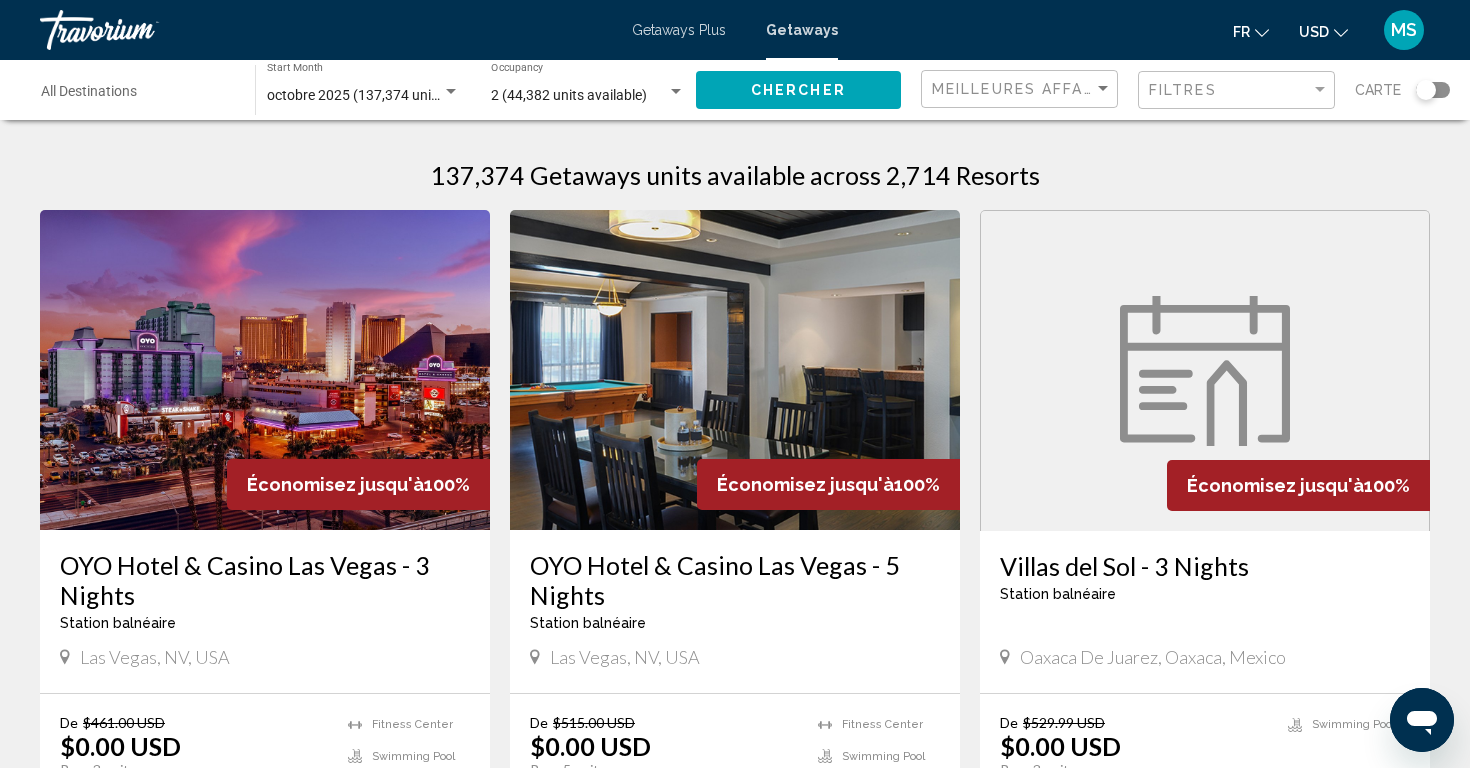 click 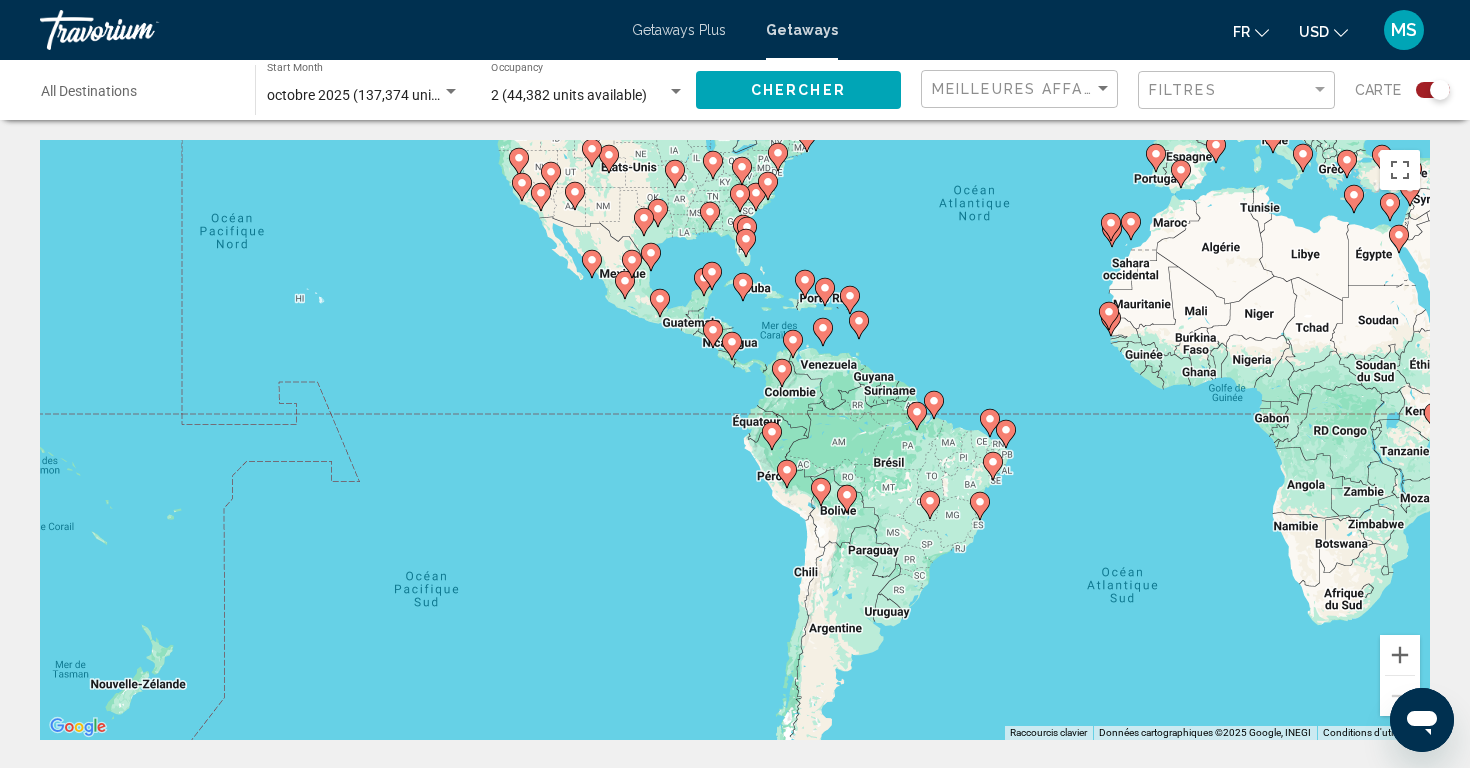 drag, startPoint x: 652, startPoint y: 420, endPoint x: 955, endPoint y: 215, distance: 365.83328 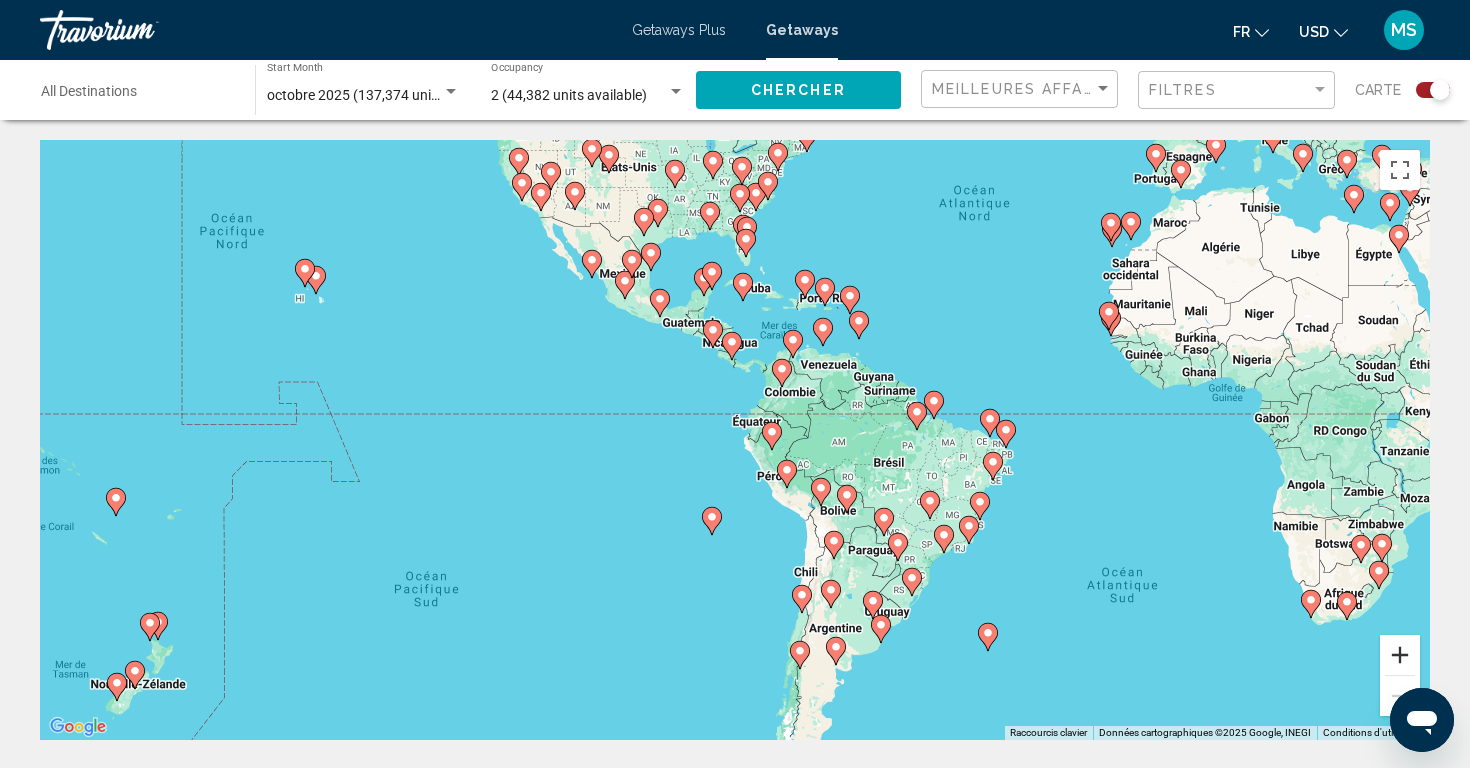 click at bounding box center (1400, 655) 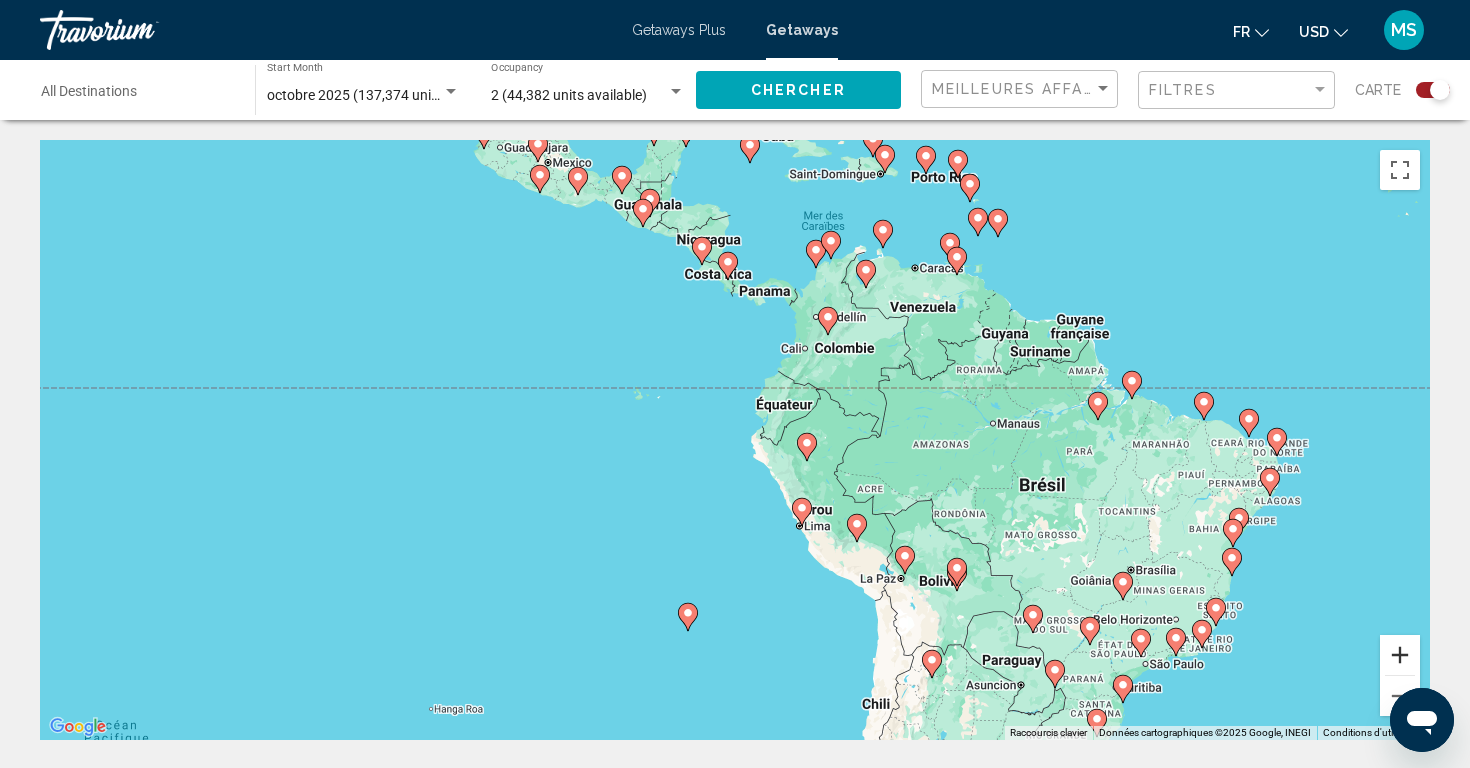 click at bounding box center [1400, 655] 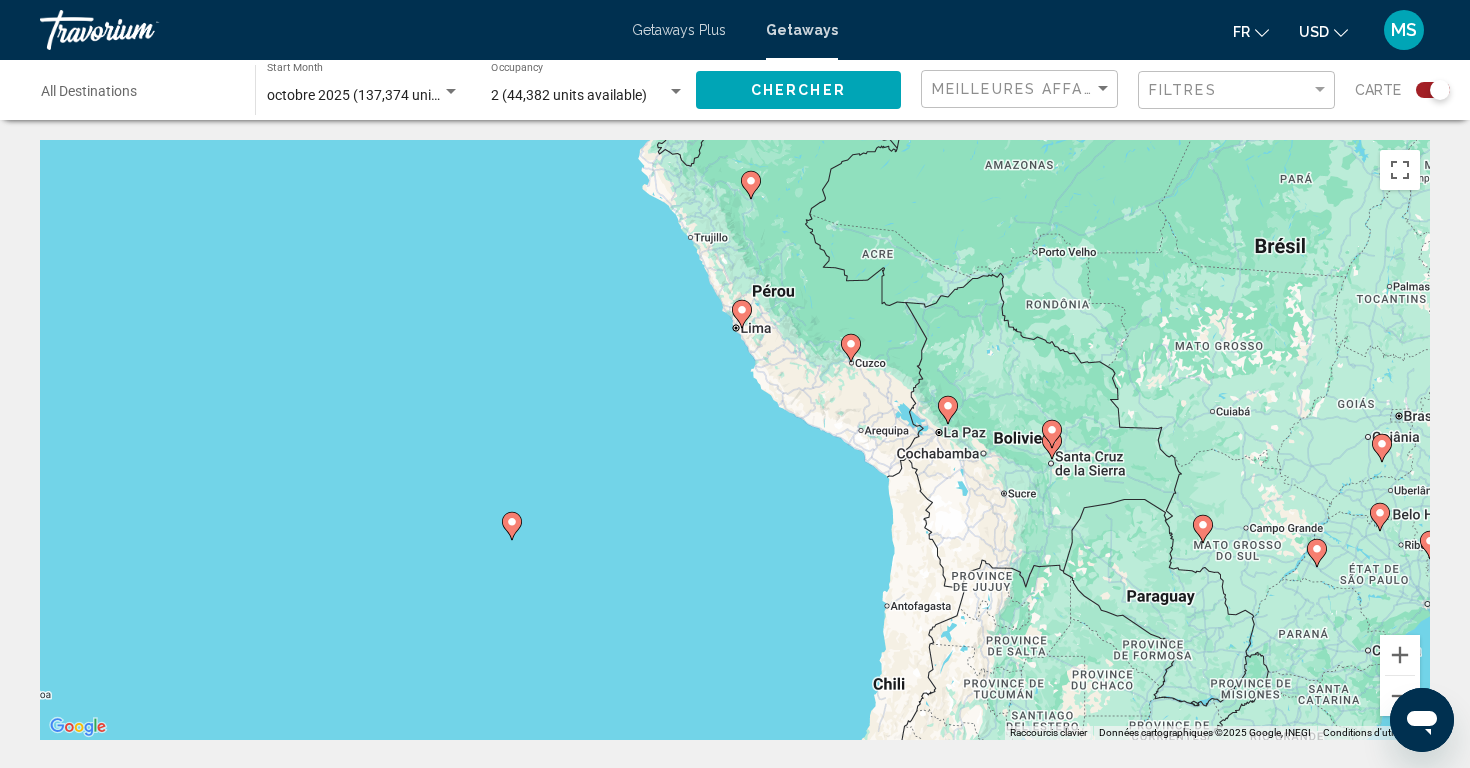 drag, startPoint x: 1000, startPoint y: 589, endPoint x: 867, endPoint y: 301, distance: 317.22705 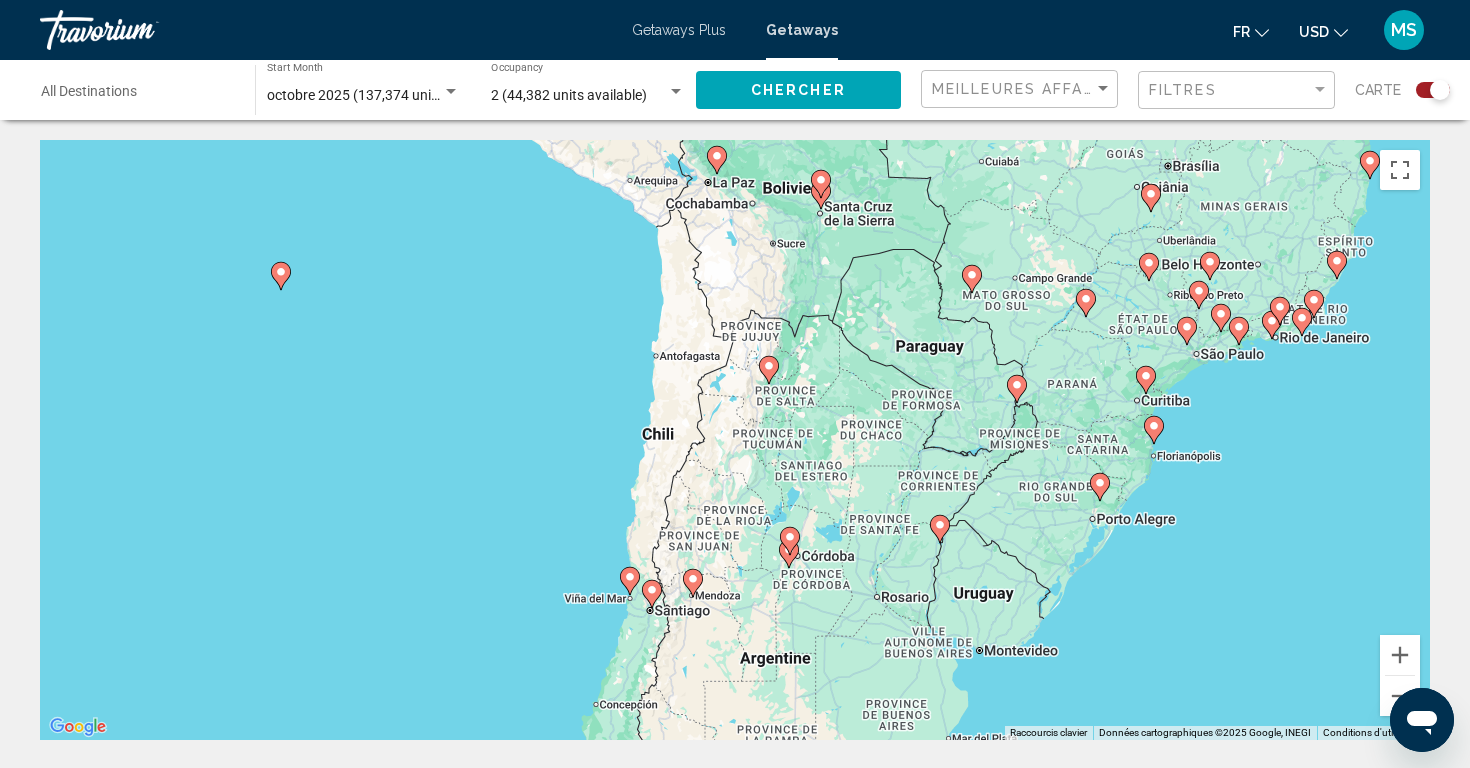 drag, startPoint x: 1017, startPoint y: 426, endPoint x: 835, endPoint y: 247, distance: 255.27437 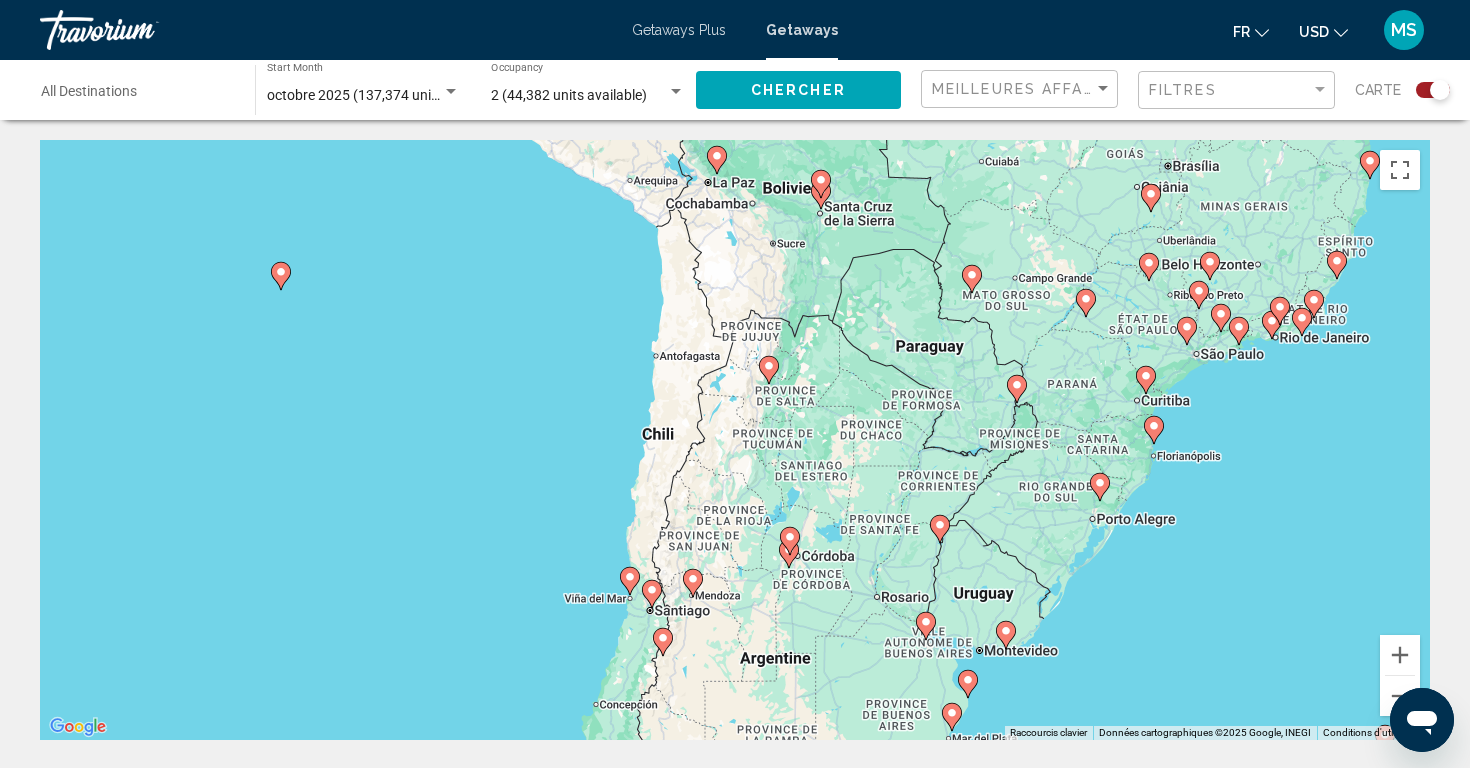 click 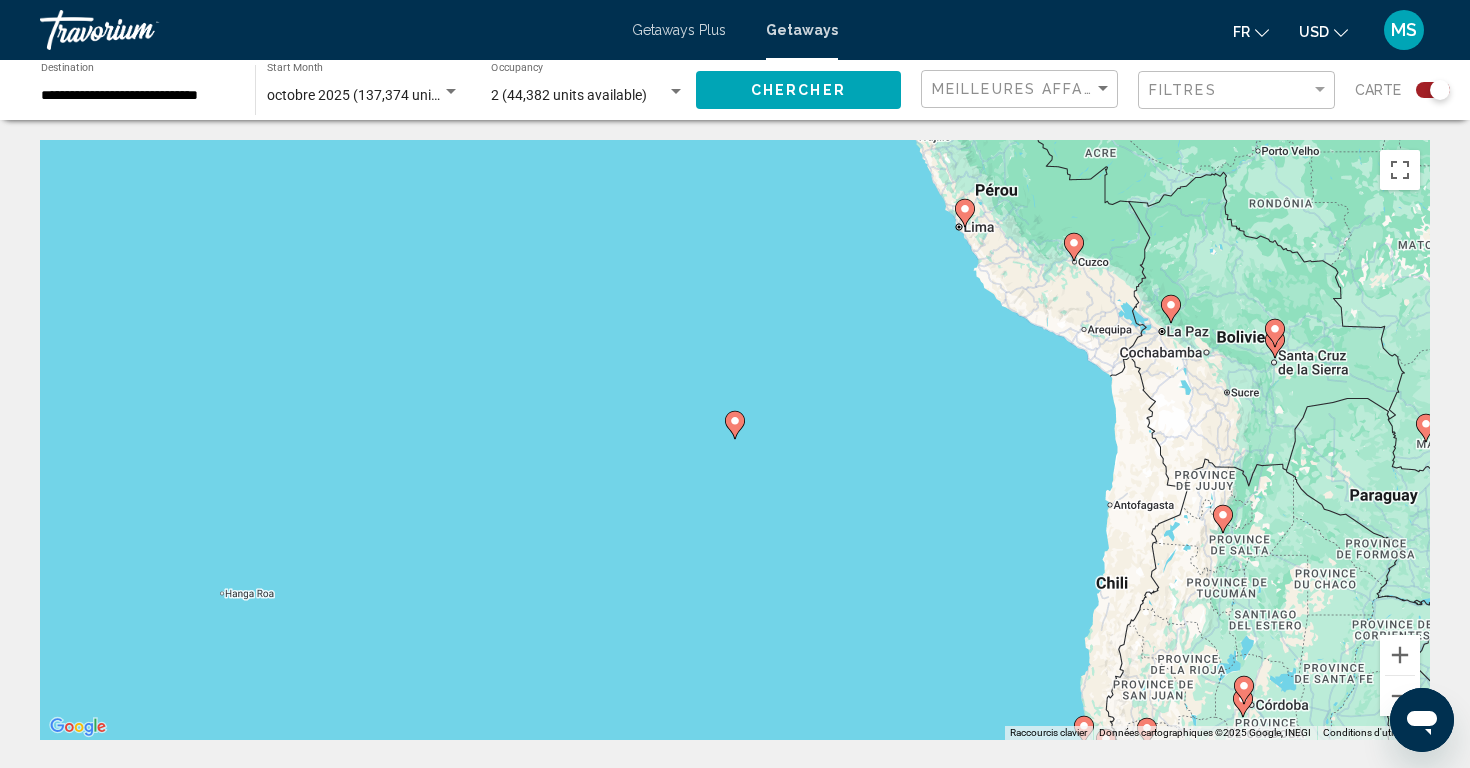 click 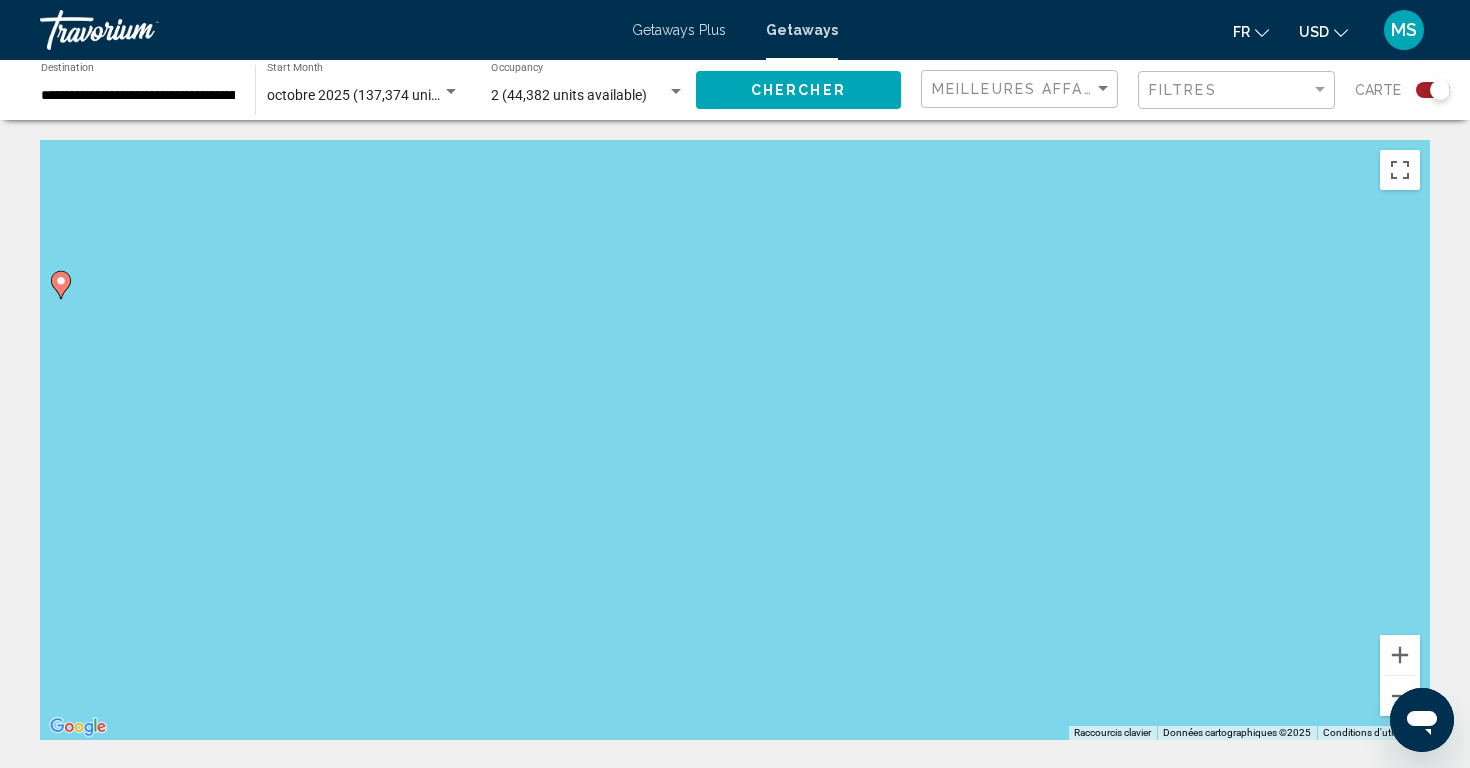 drag, startPoint x: 489, startPoint y: 370, endPoint x: 368, endPoint y: 324, distance: 129.44884 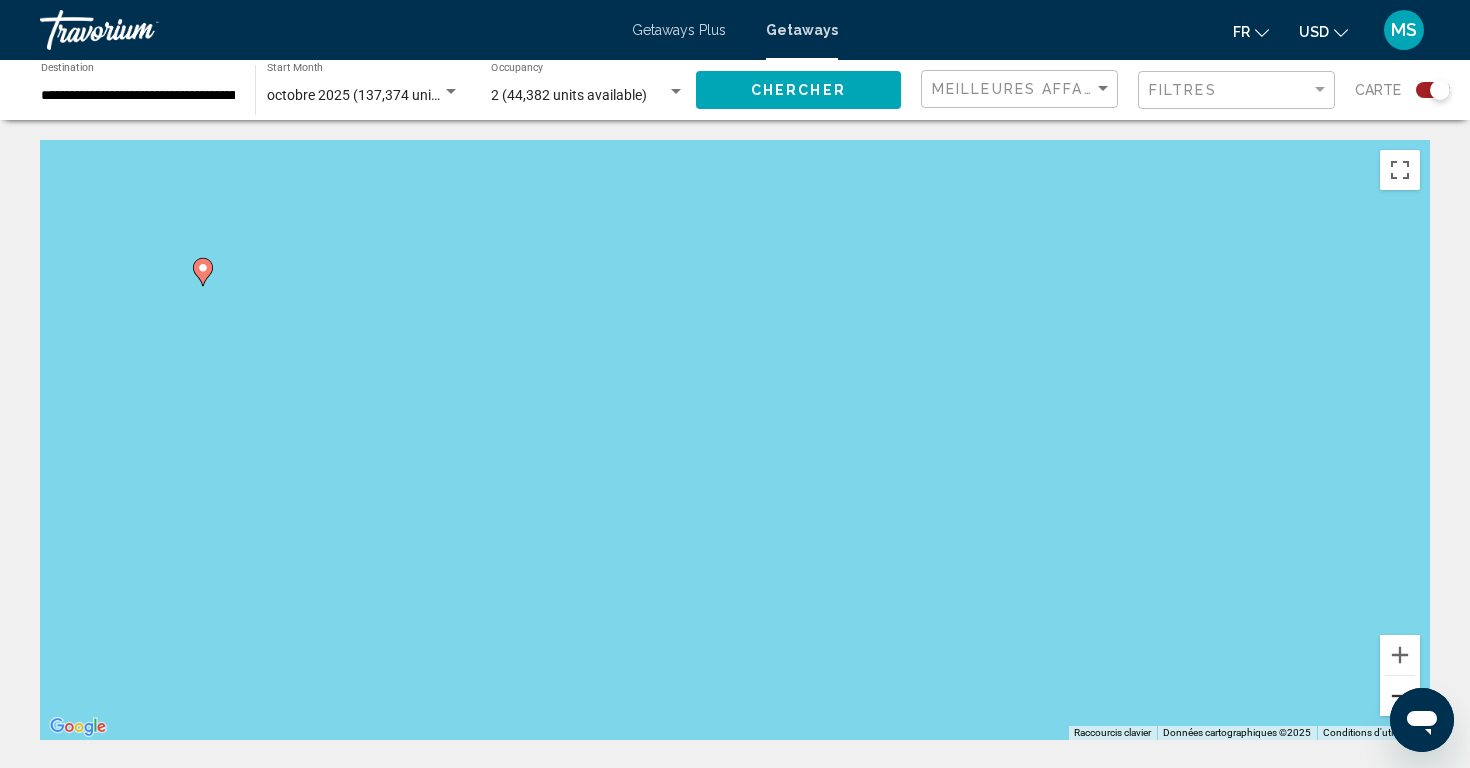 click at bounding box center [1400, 696] 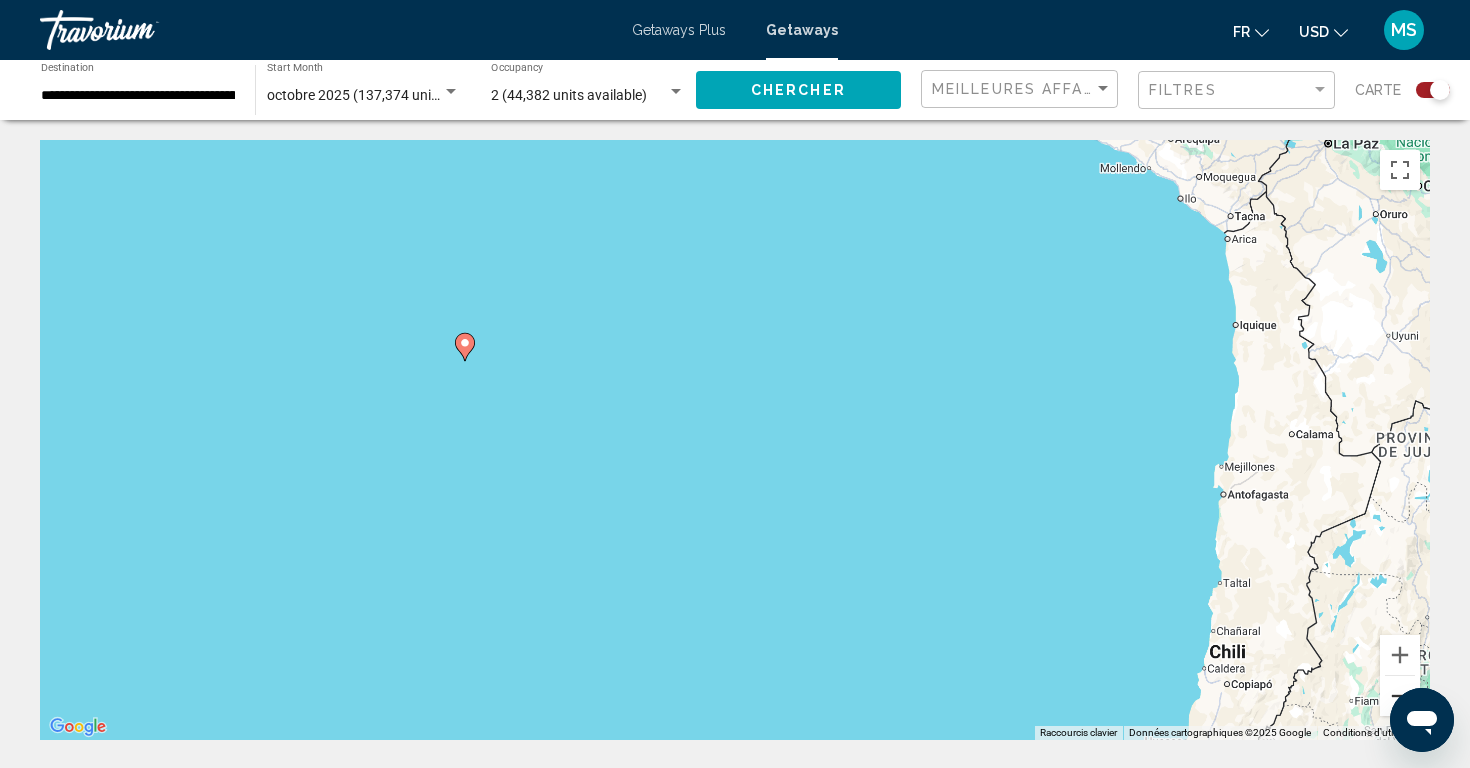 click at bounding box center [1400, 696] 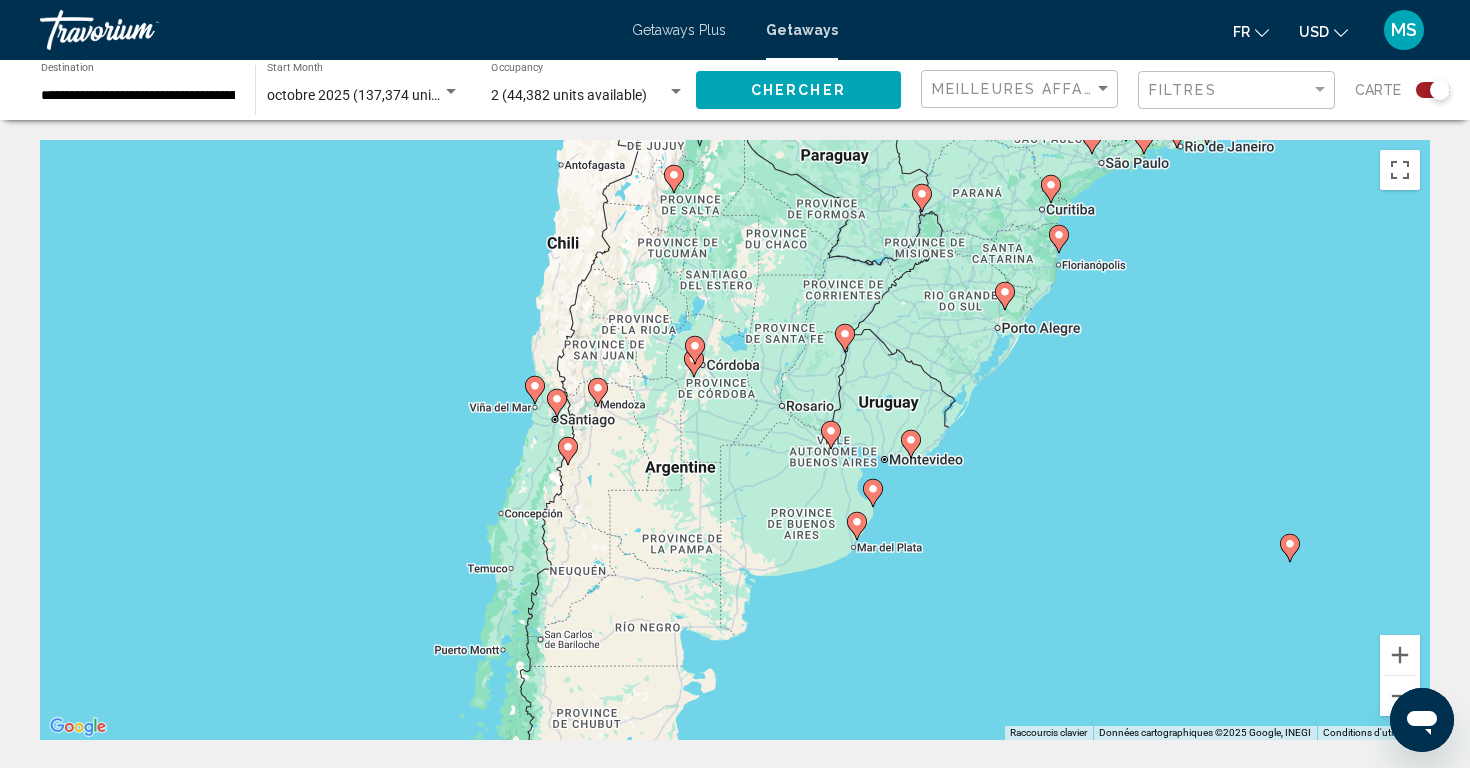 drag, startPoint x: 1339, startPoint y: 526, endPoint x: 917, endPoint y: 199, distance: 533.8661 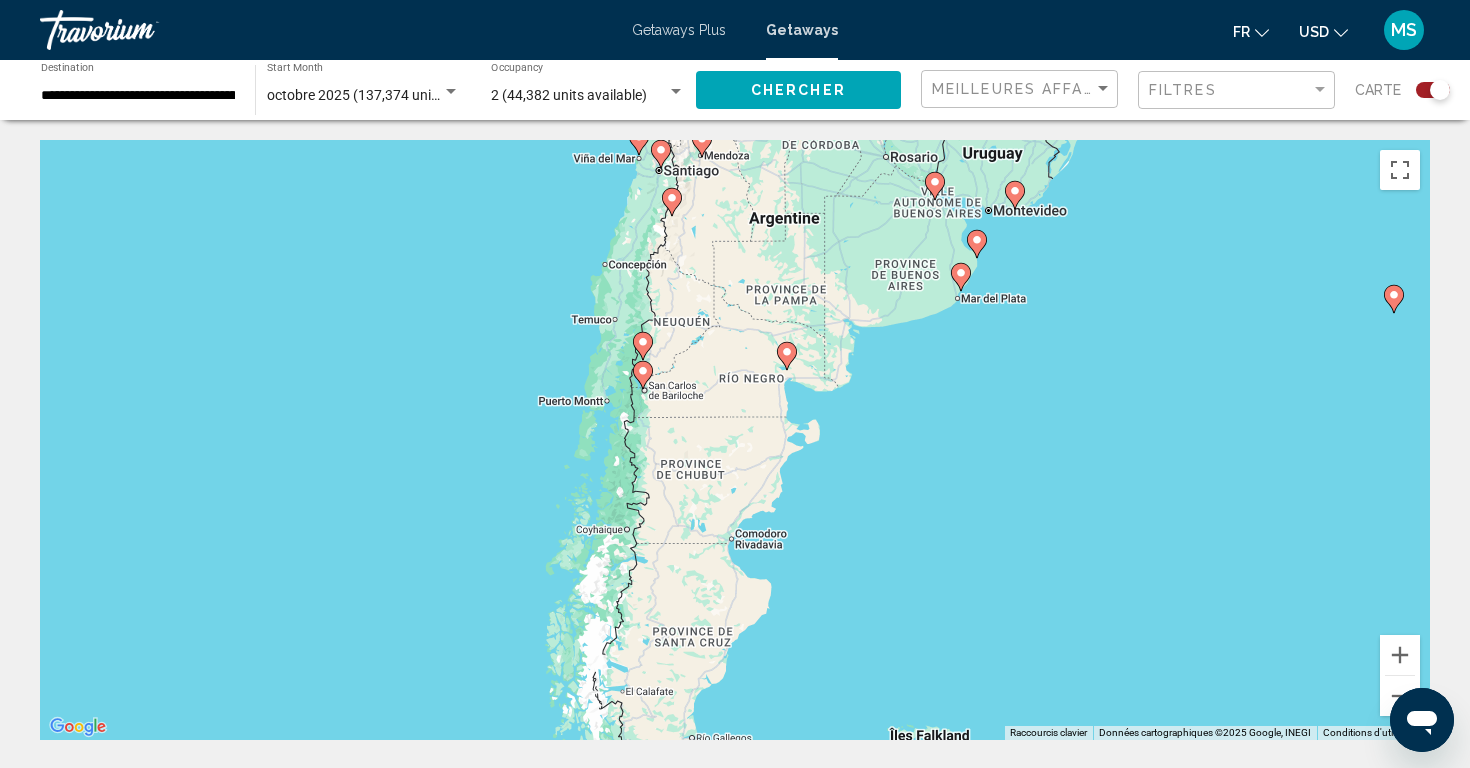 drag, startPoint x: 768, startPoint y: 471, endPoint x: 872, endPoint y: 218, distance: 273.5416 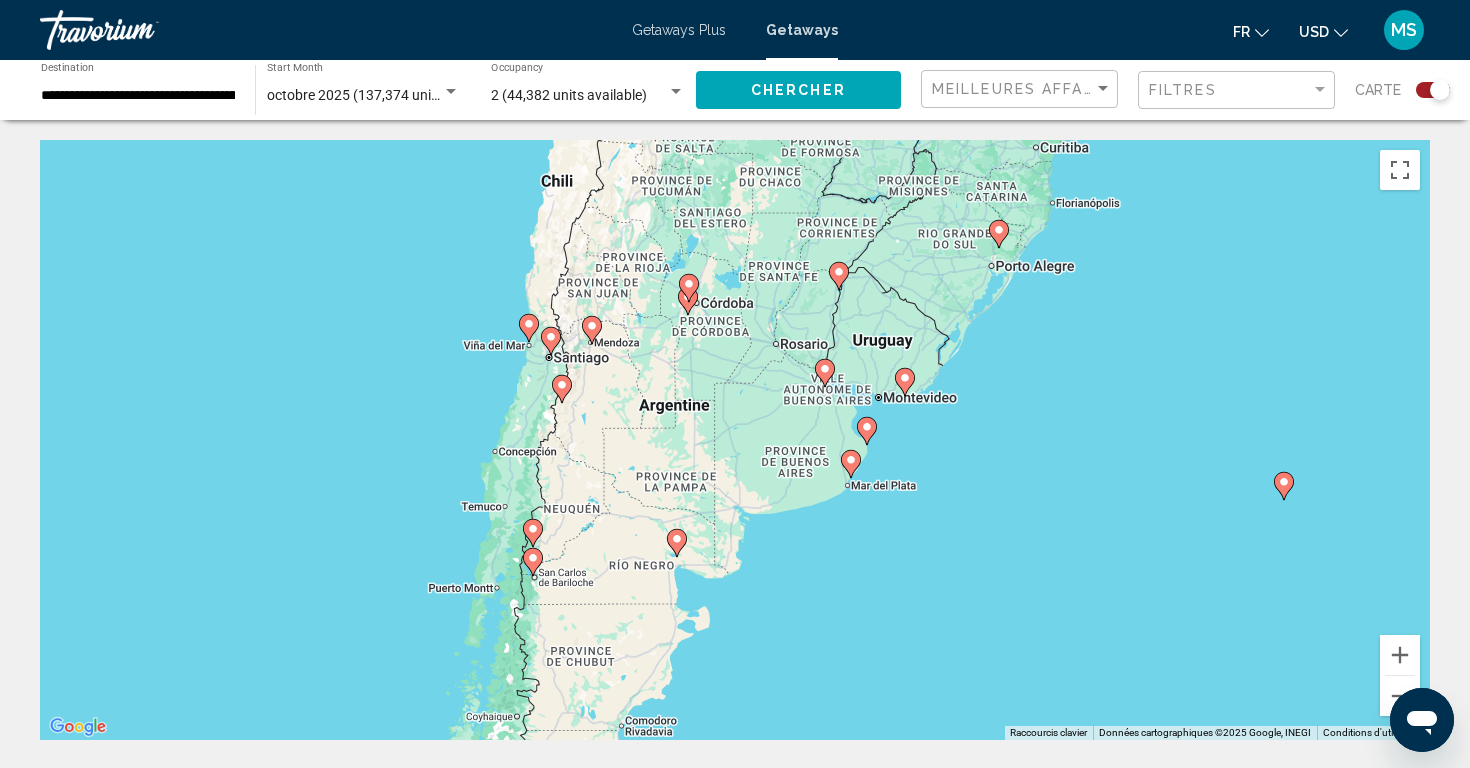 drag, startPoint x: 702, startPoint y: 487, endPoint x: 592, endPoint y: 669, distance: 212.65935 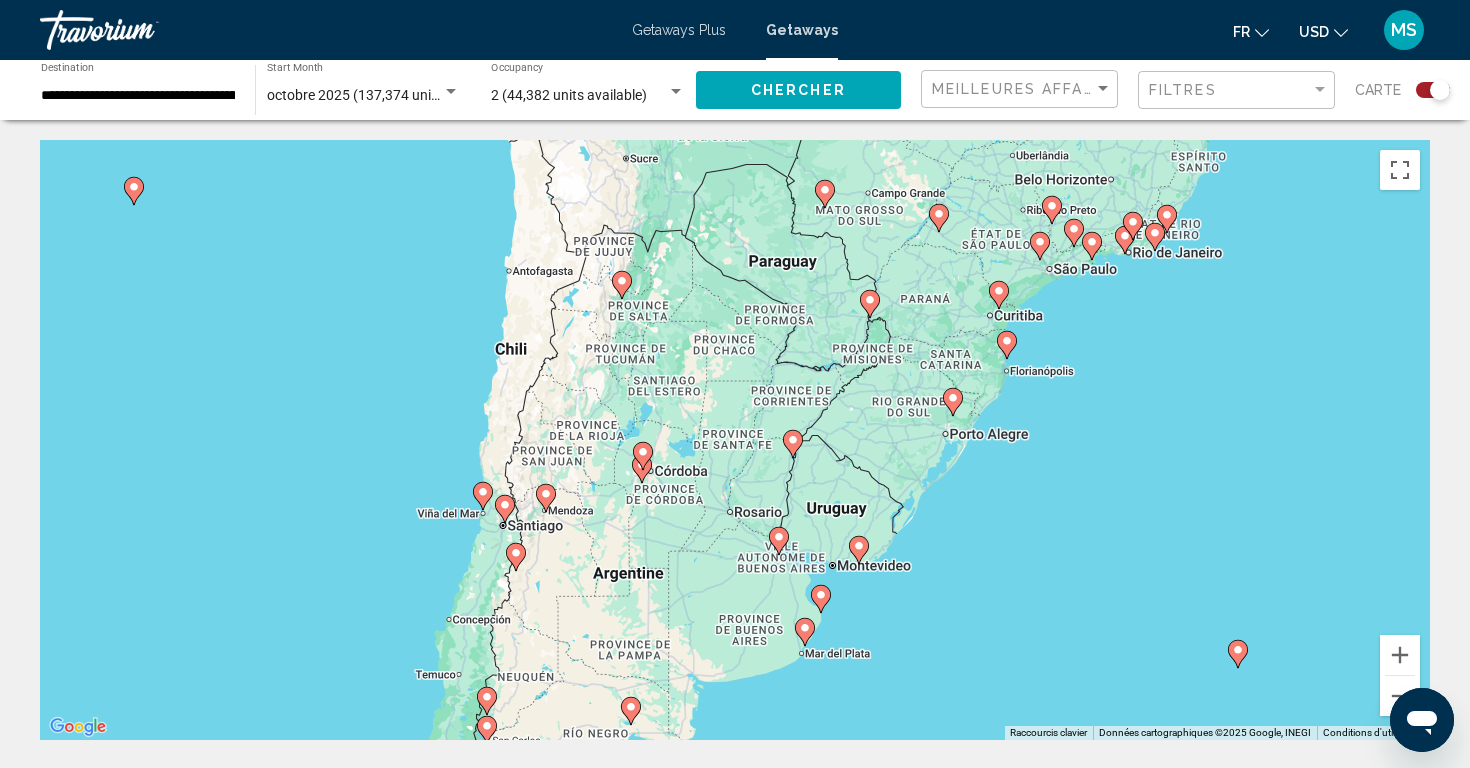 drag, startPoint x: 742, startPoint y: 520, endPoint x: 696, endPoint y: 691, distance: 177.07907 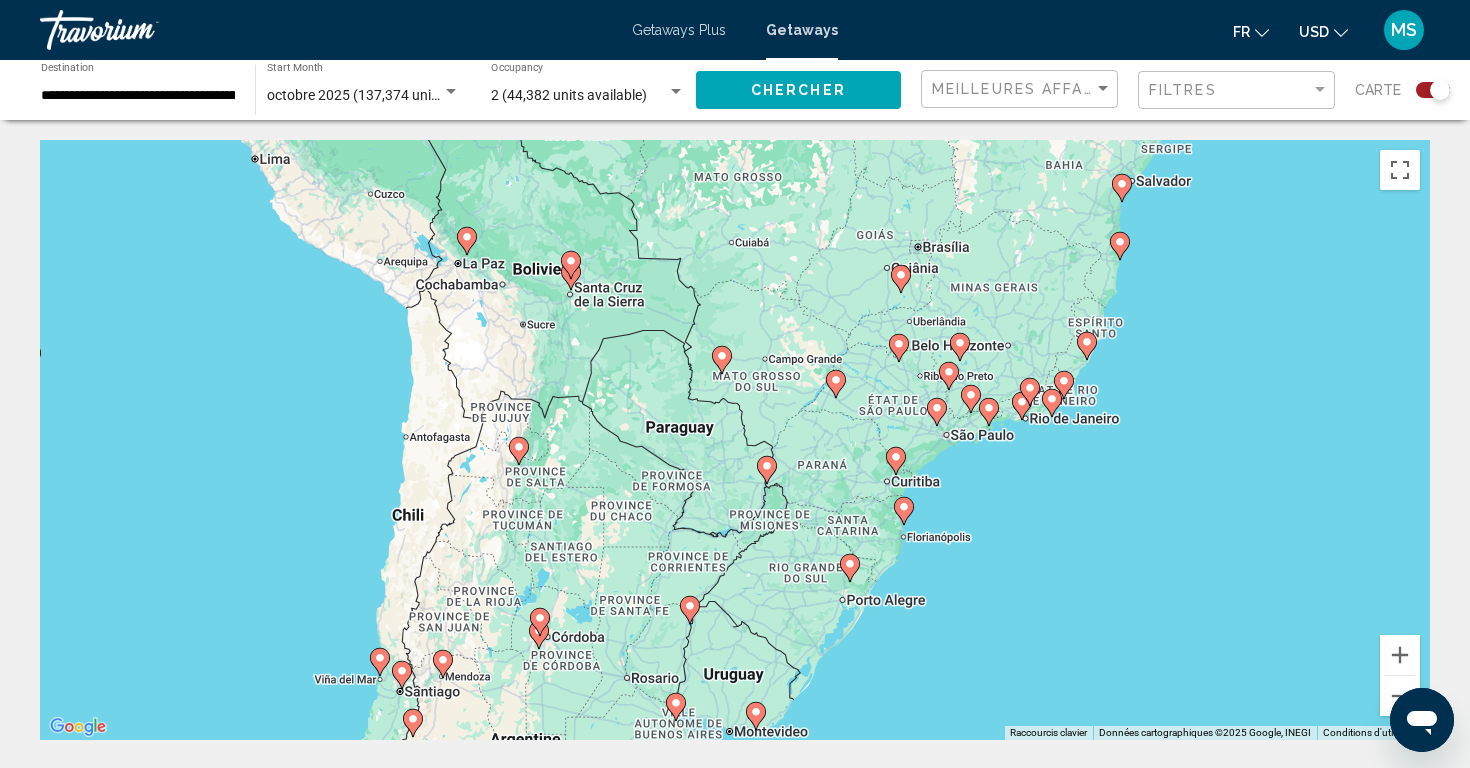 drag, startPoint x: 783, startPoint y: 393, endPoint x: 680, endPoint y: 561, distance: 197.0609 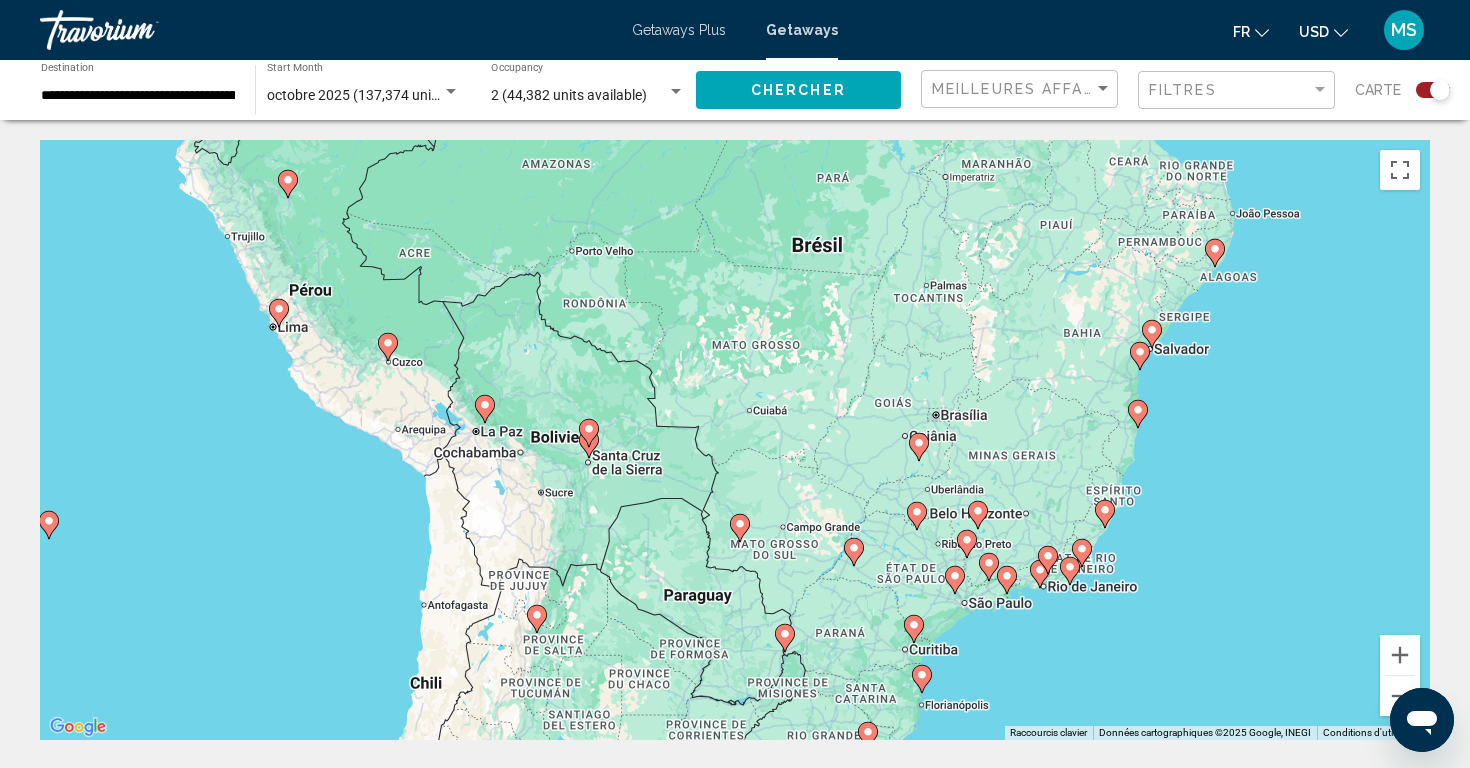 drag, startPoint x: 842, startPoint y: 253, endPoint x: 860, endPoint y: 423, distance: 170.95029 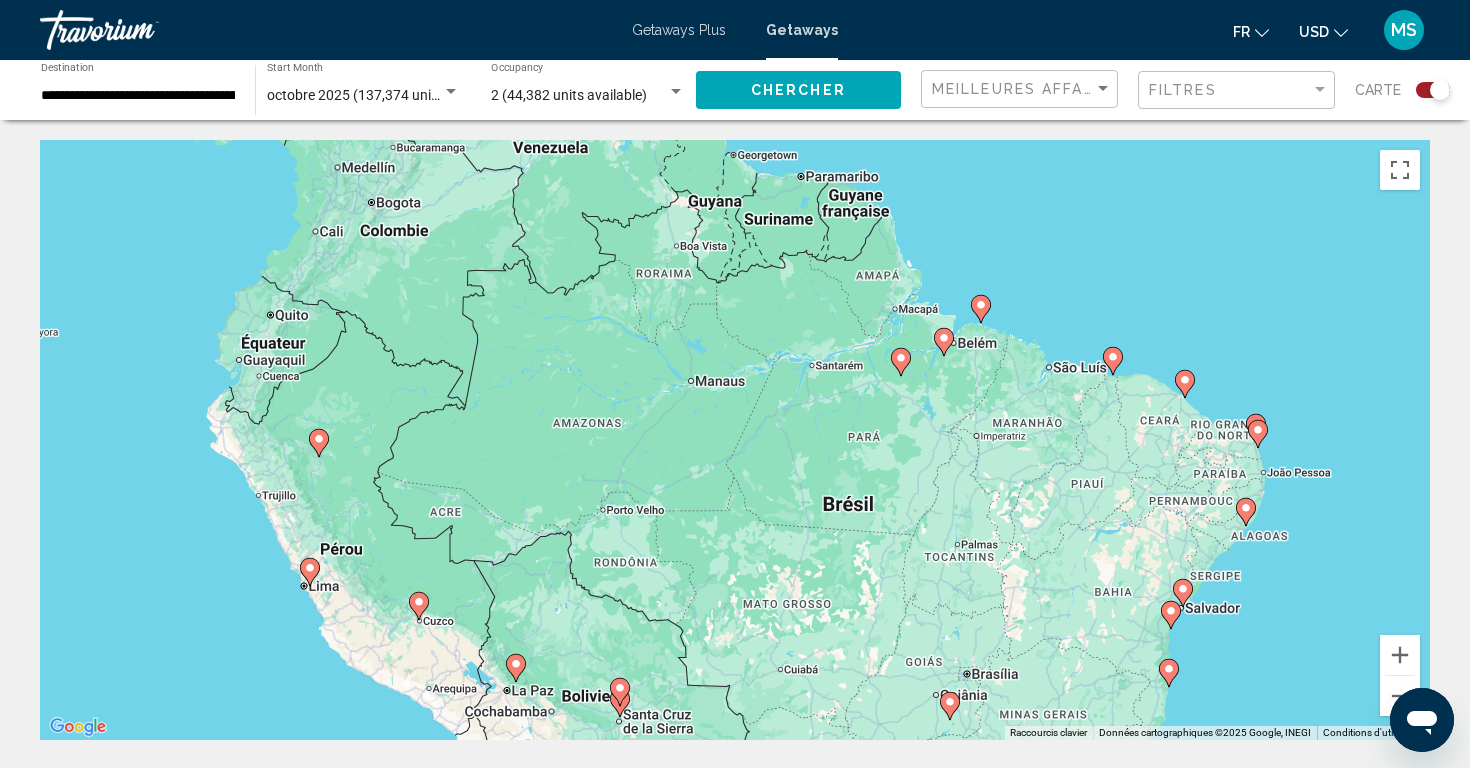 drag, startPoint x: 700, startPoint y: 208, endPoint x: 731, endPoint y: 469, distance: 262.83453 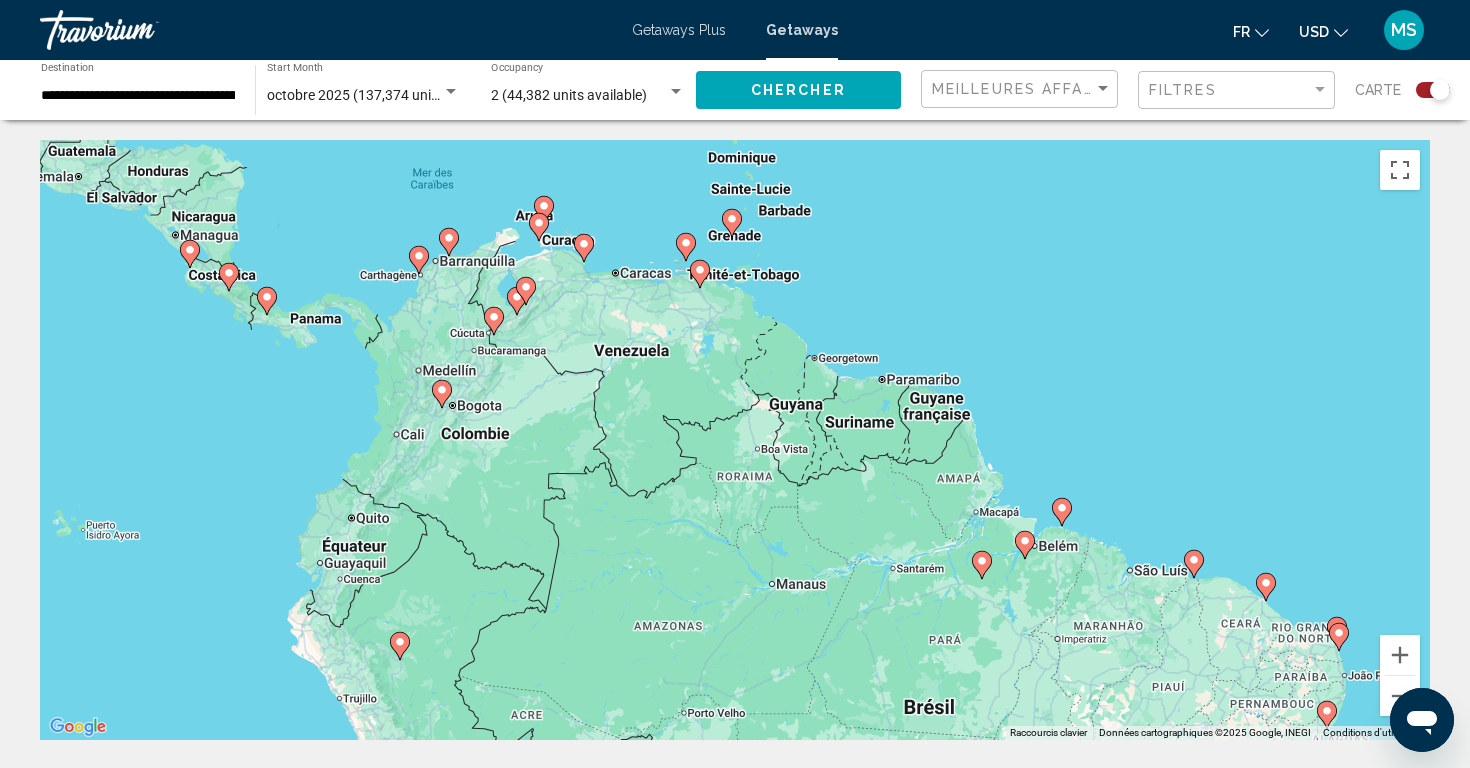 drag, startPoint x: 778, startPoint y: 305, endPoint x: 859, endPoint y: 510, distance: 220.42232 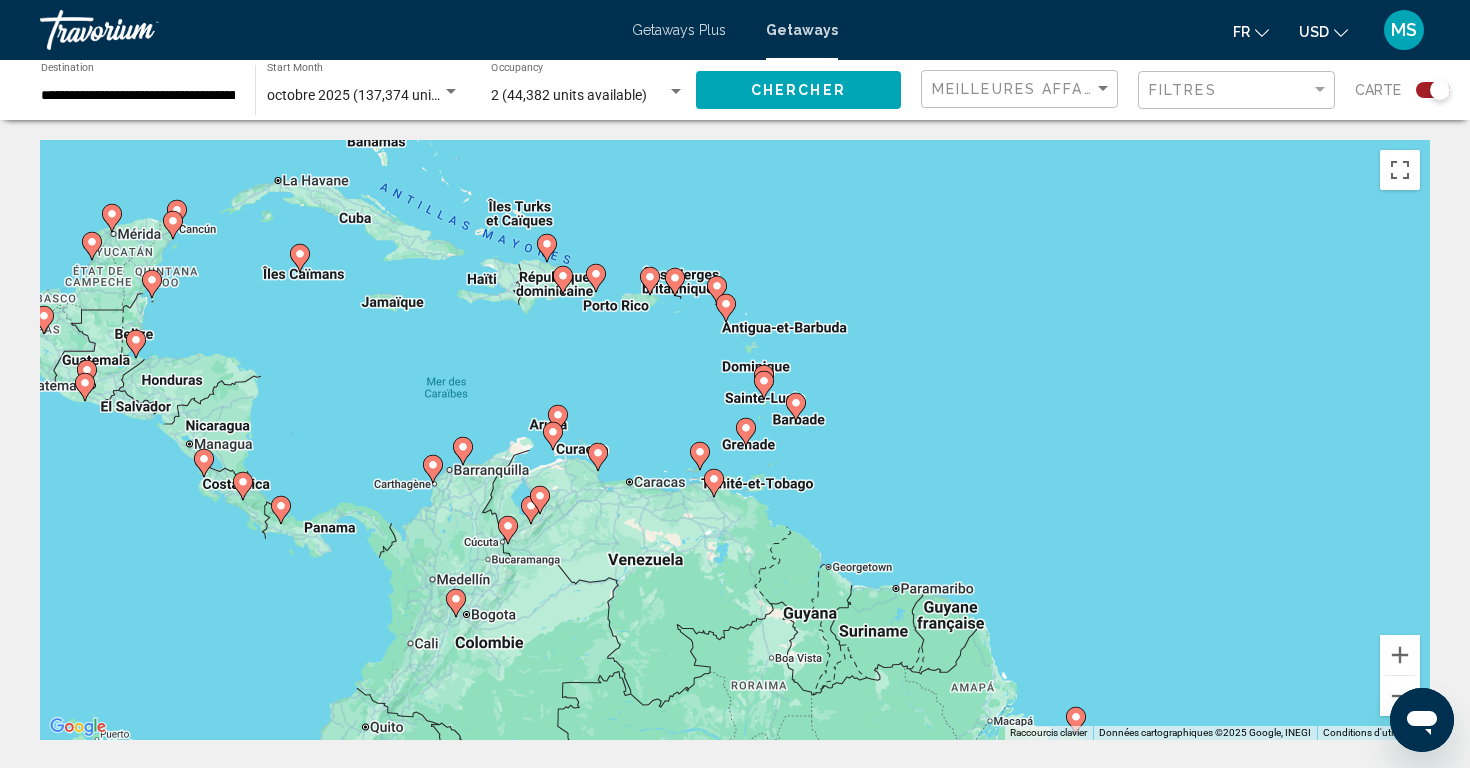 drag, startPoint x: 721, startPoint y: 381, endPoint x: 735, endPoint y: 593, distance: 212.46176 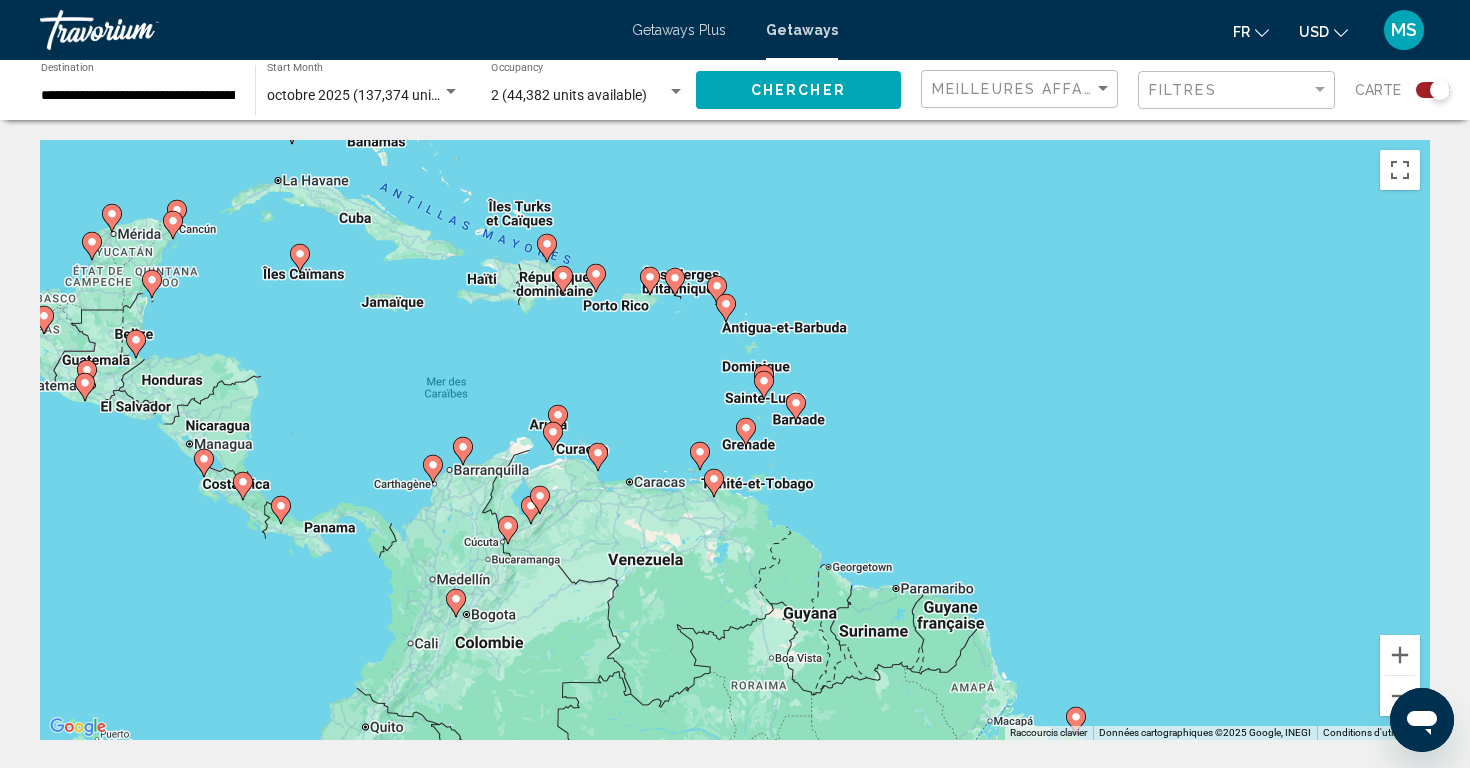 click 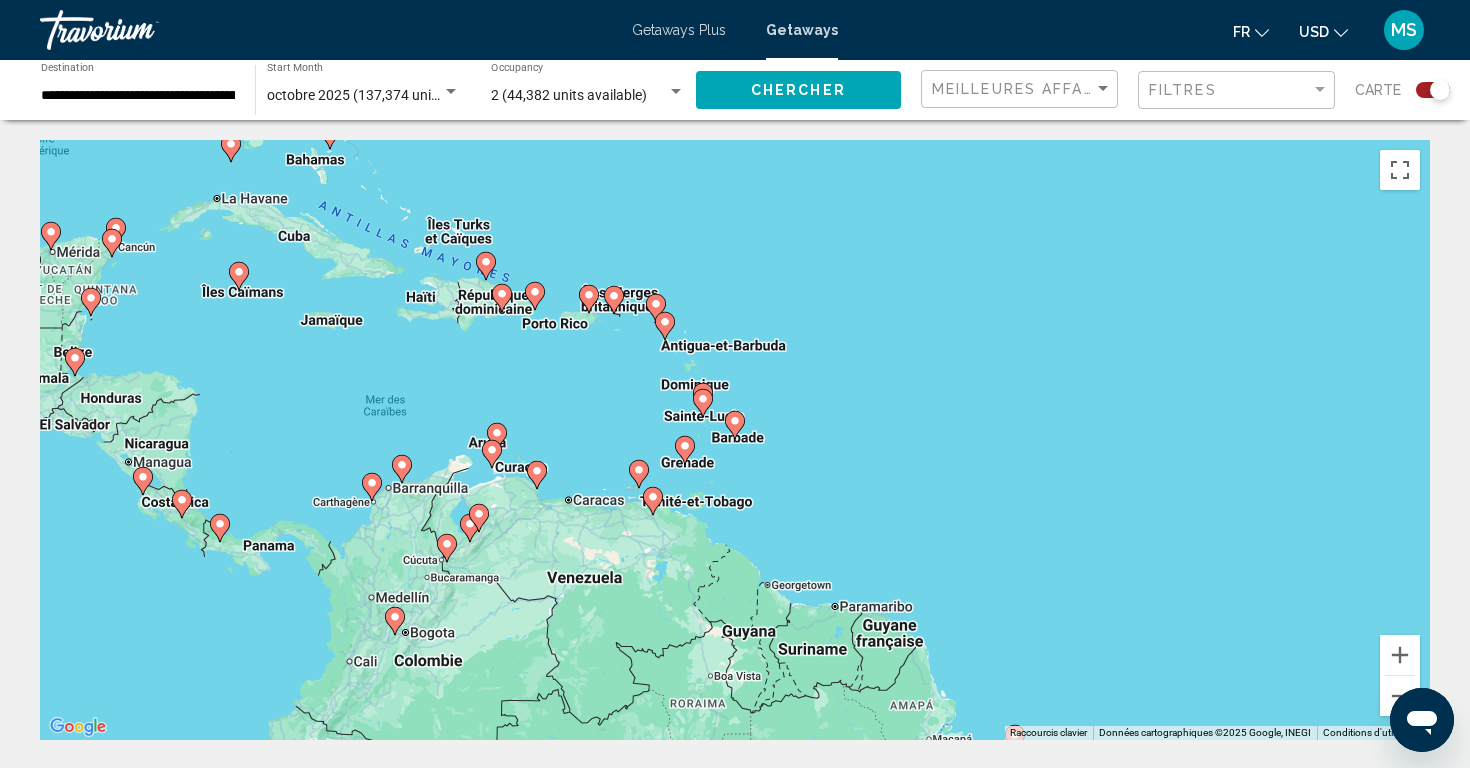 click 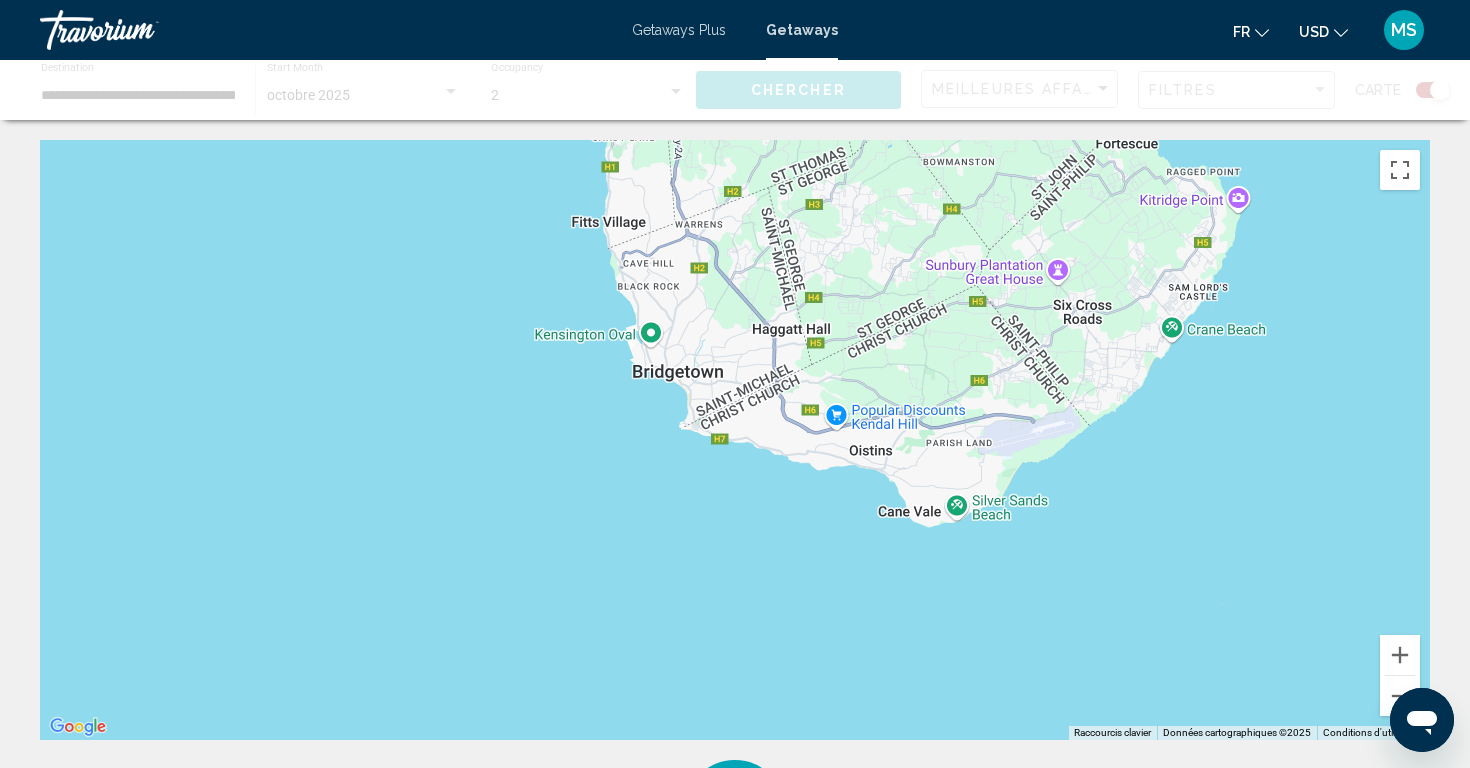 click at bounding box center [735, 440] 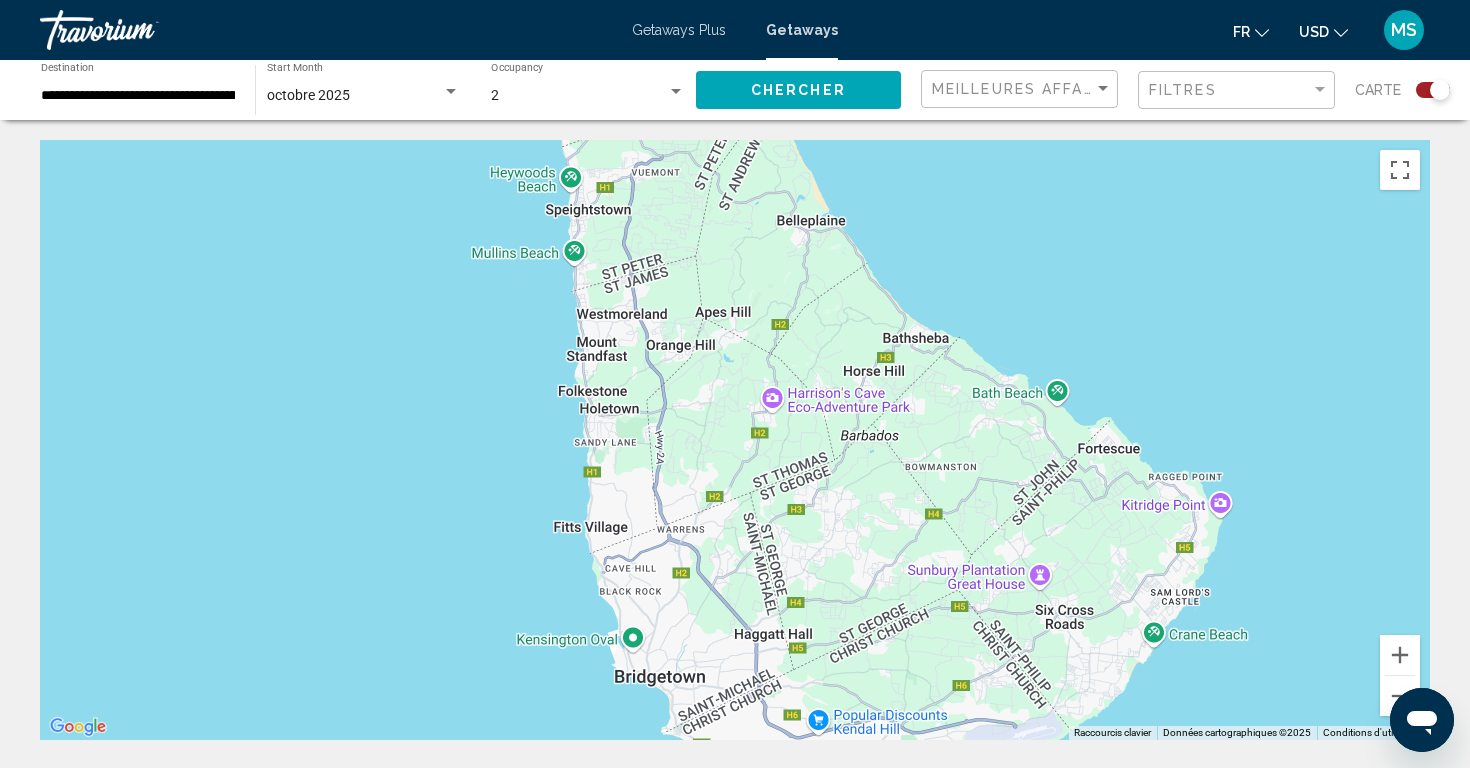 drag, startPoint x: 1212, startPoint y: 403, endPoint x: 1196, endPoint y: 709, distance: 306.41803 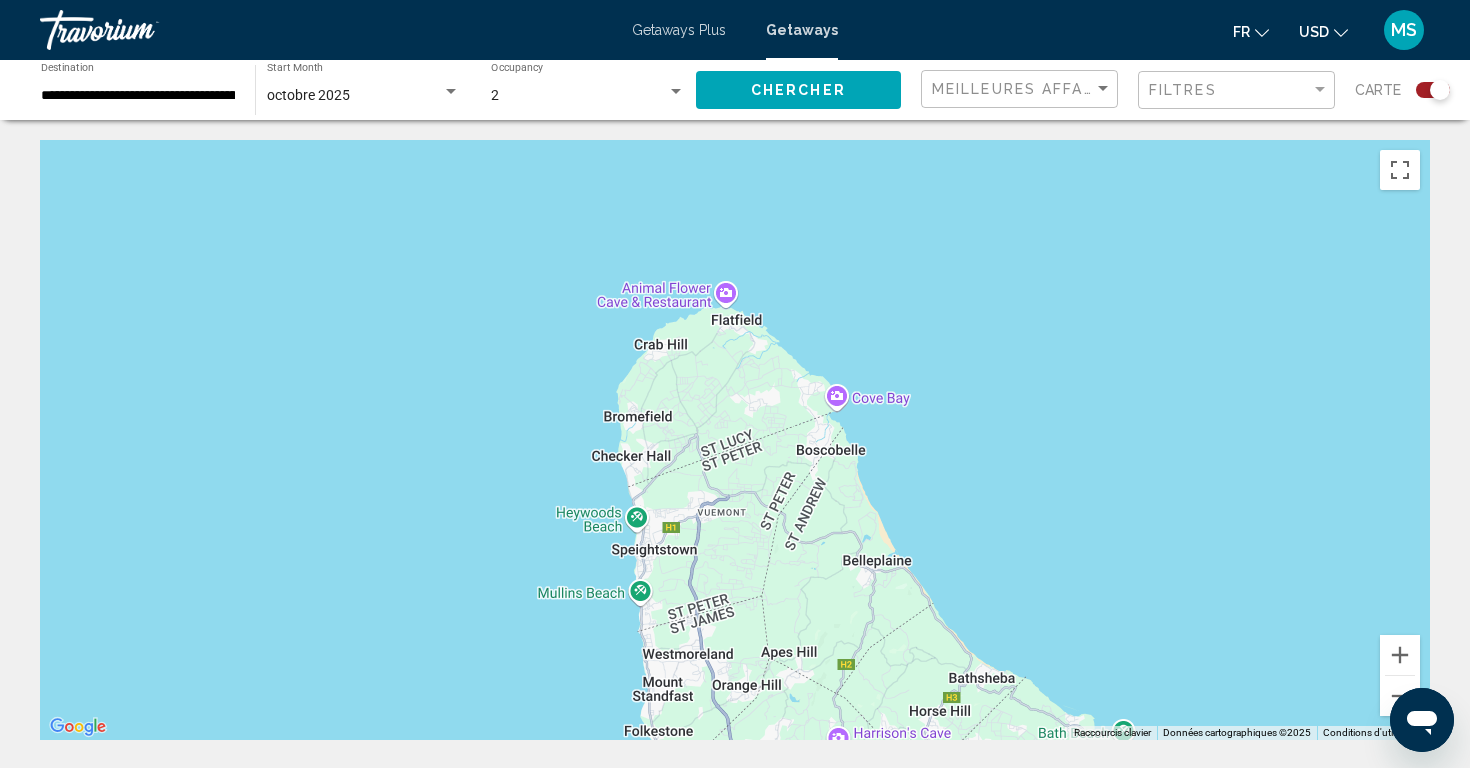 drag, startPoint x: 1001, startPoint y: 340, endPoint x: 1067, endPoint y: 682, distance: 348.3102 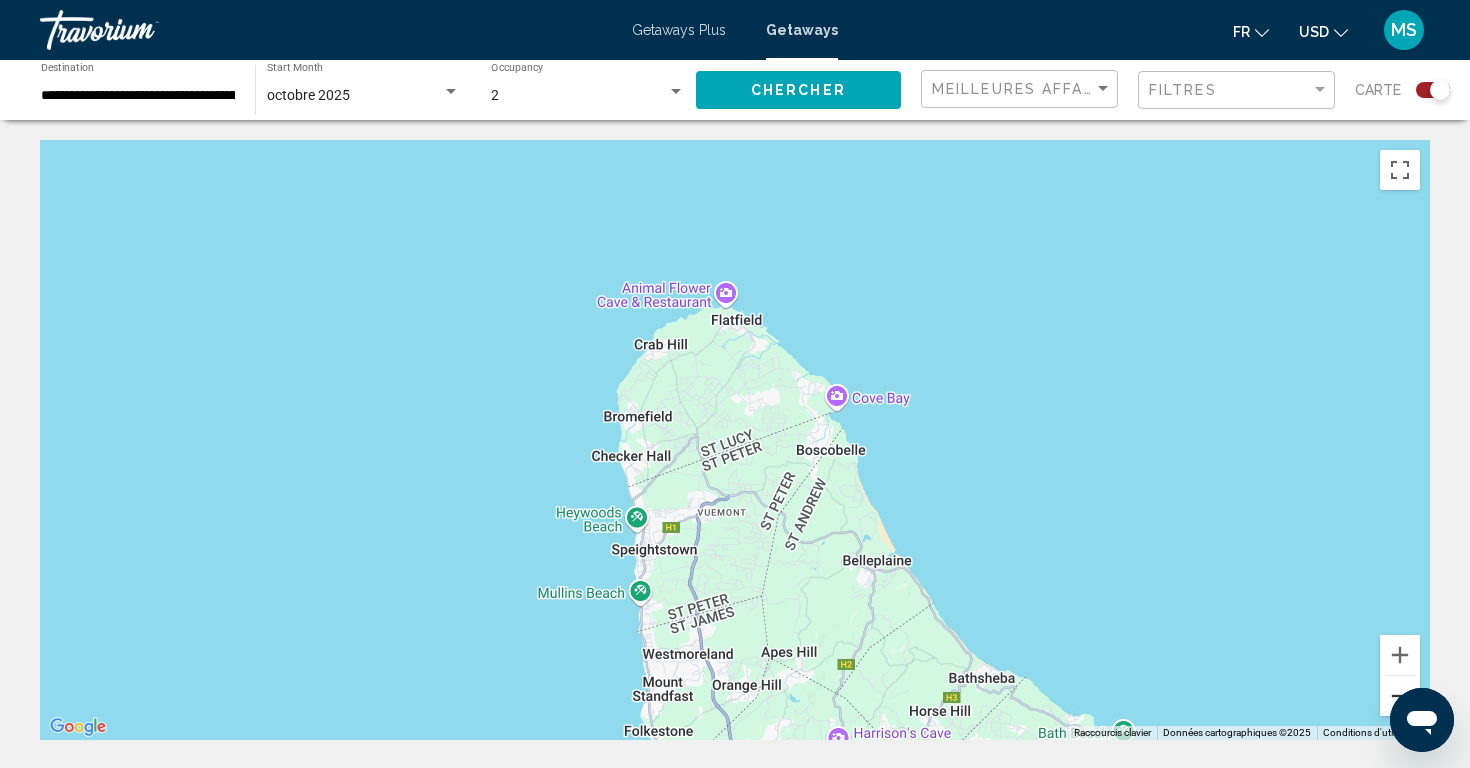 click at bounding box center [1400, 696] 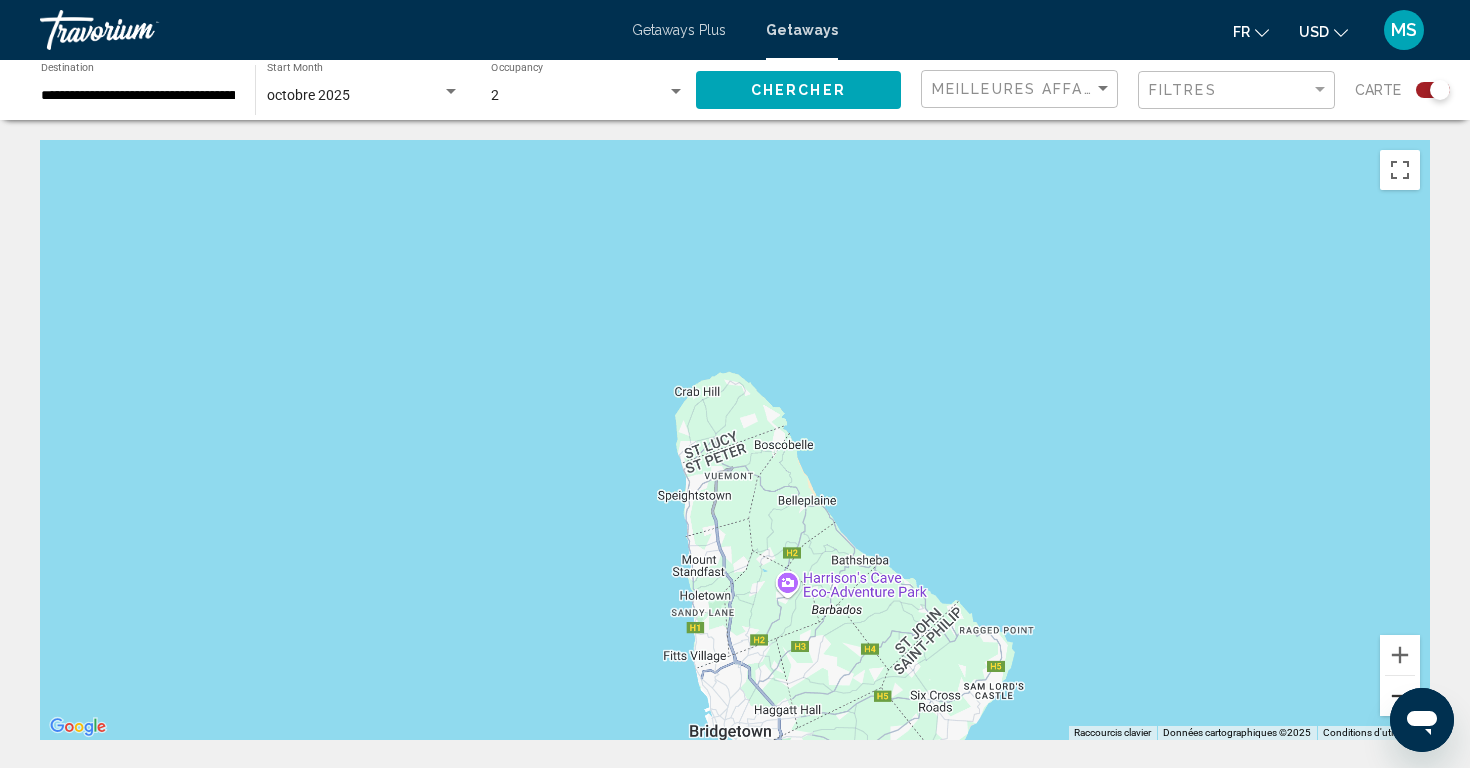 click at bounding box center [1400, 696] 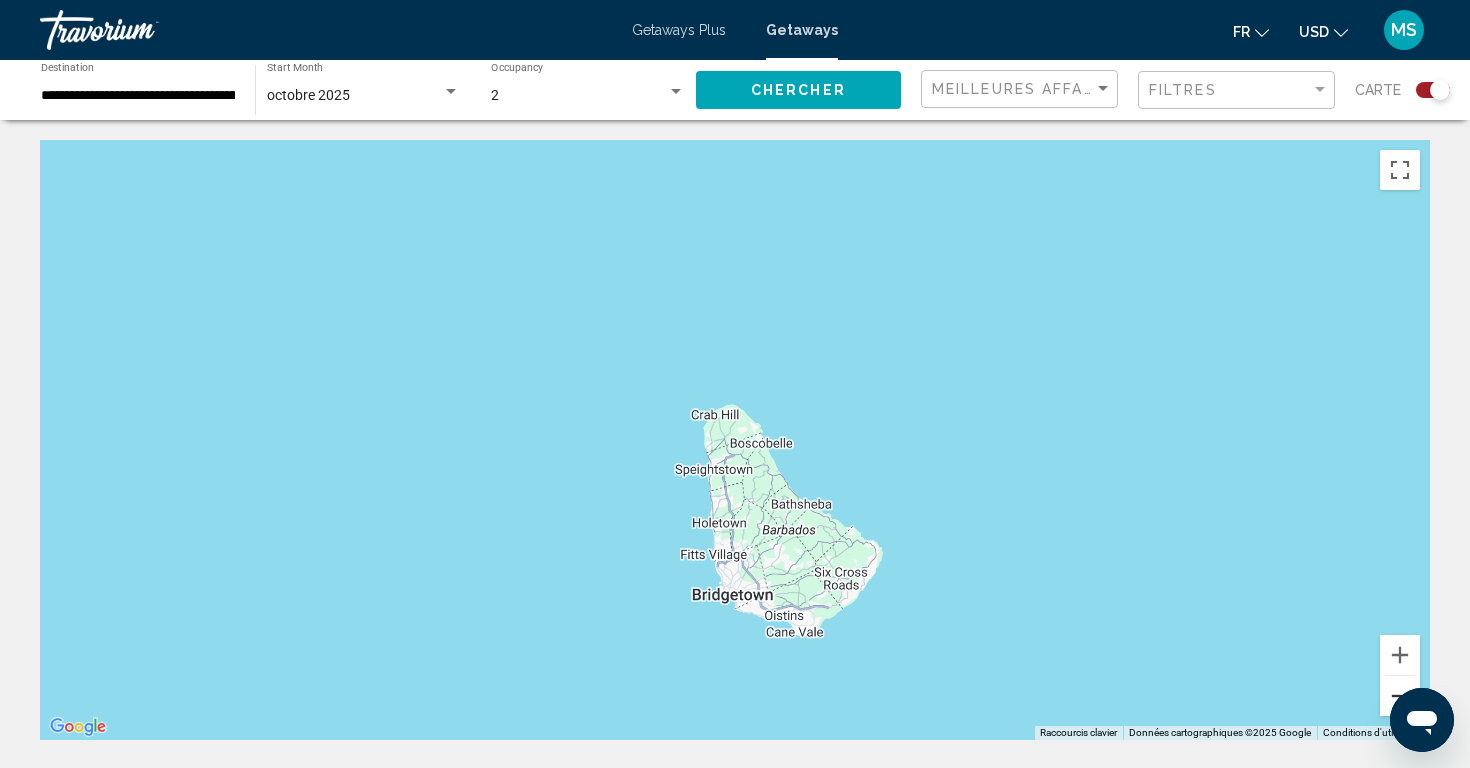 click at bounding box center (1400, 696) 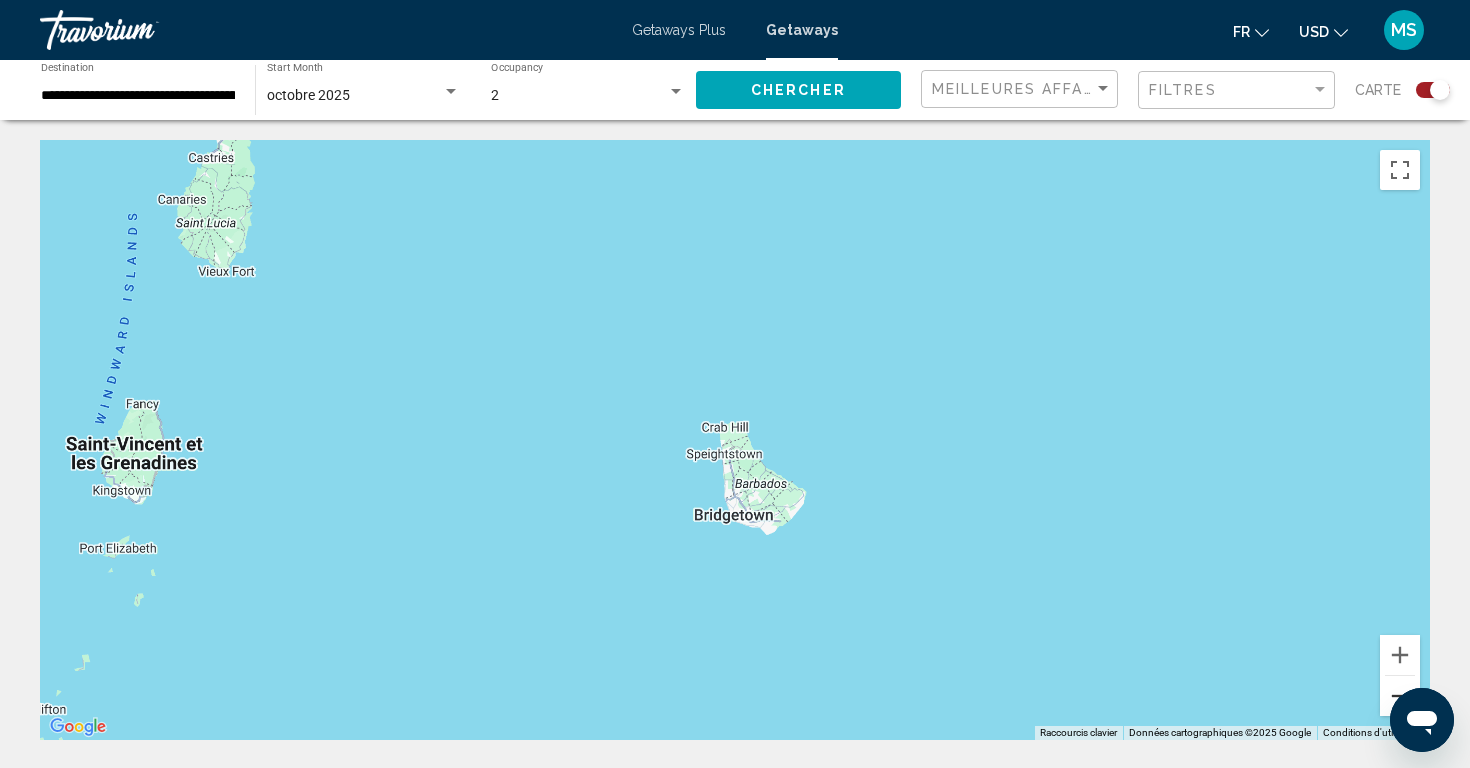 click at bounding box center [1400, 696] 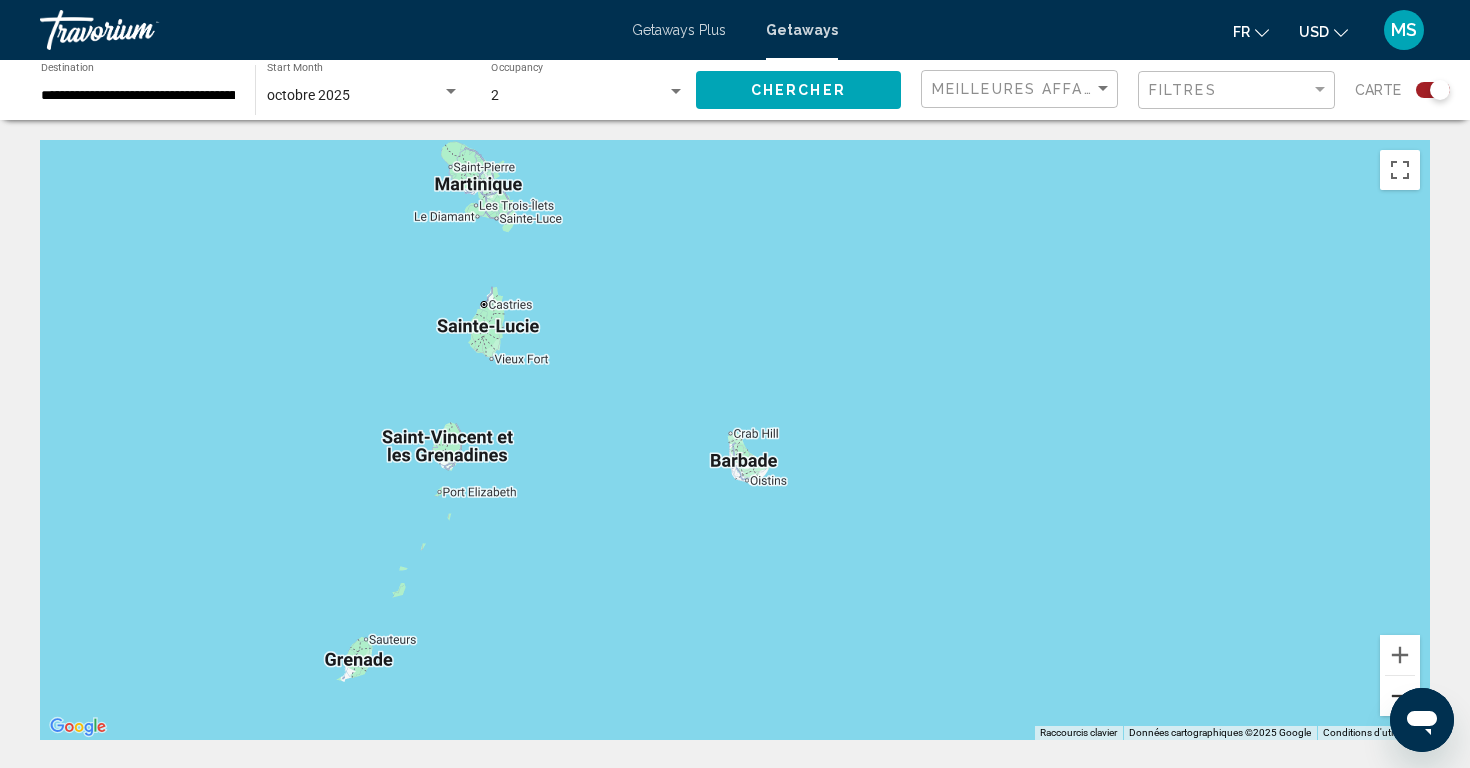 click at bounding box center (1400, 696) 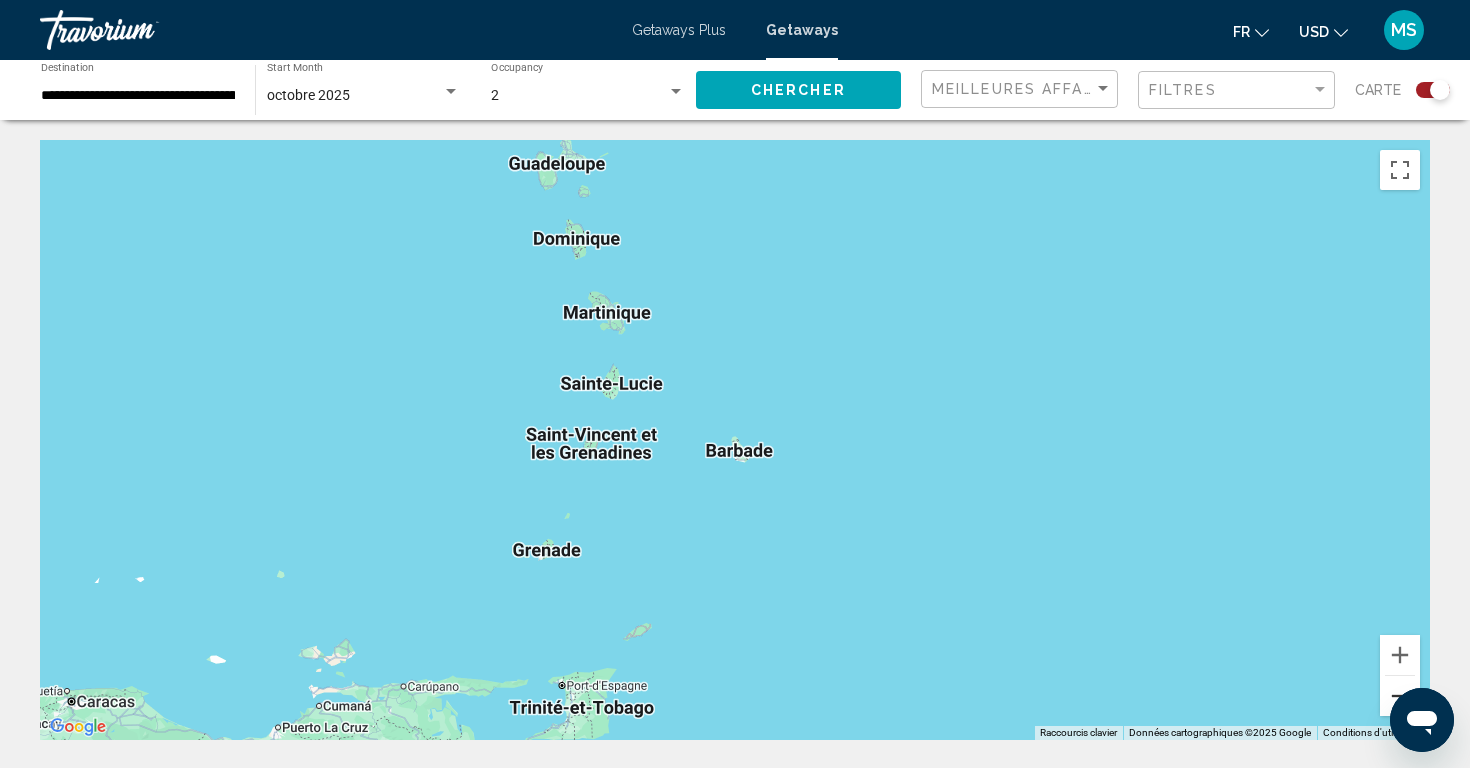 click at bounding box center [1400, 696] 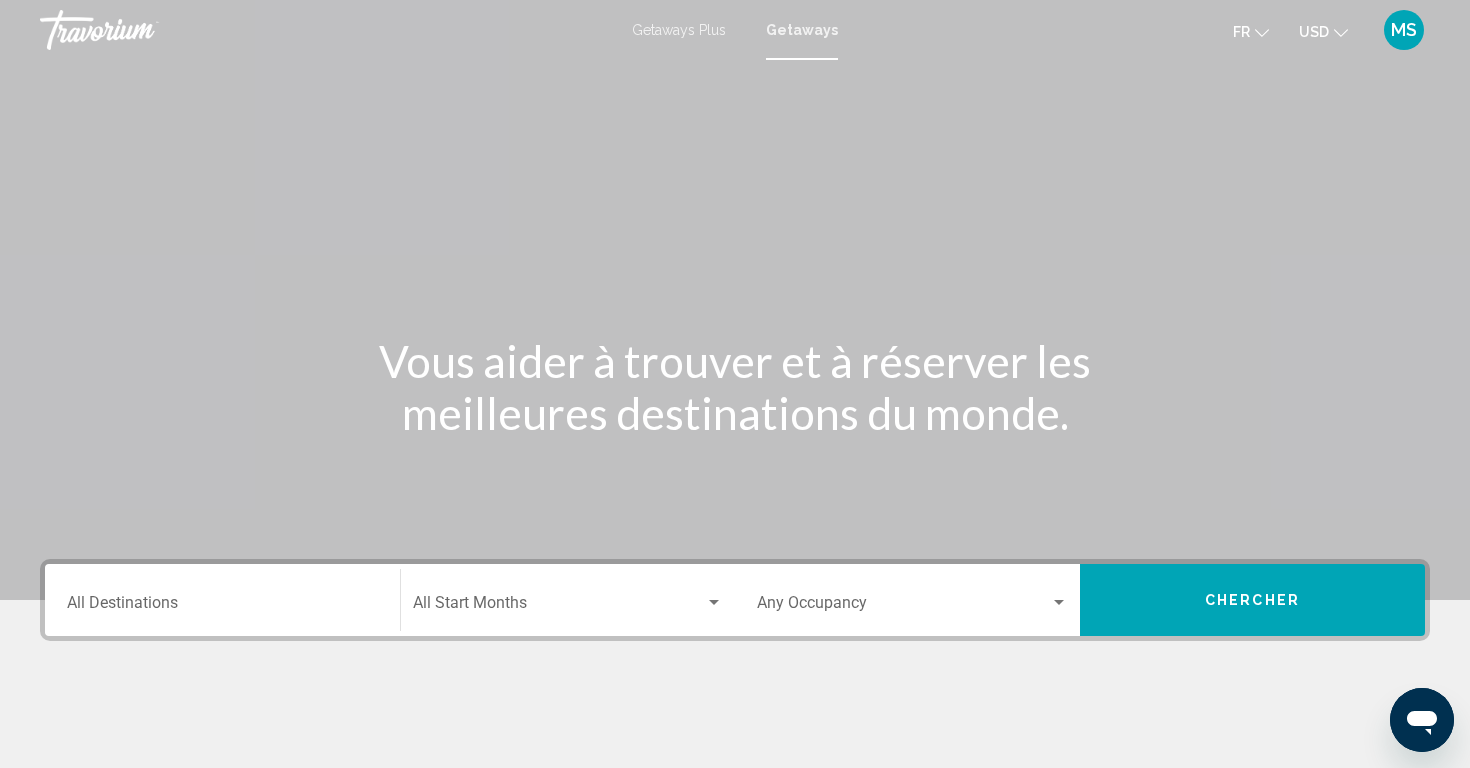 click on "Start Month All Start Months" 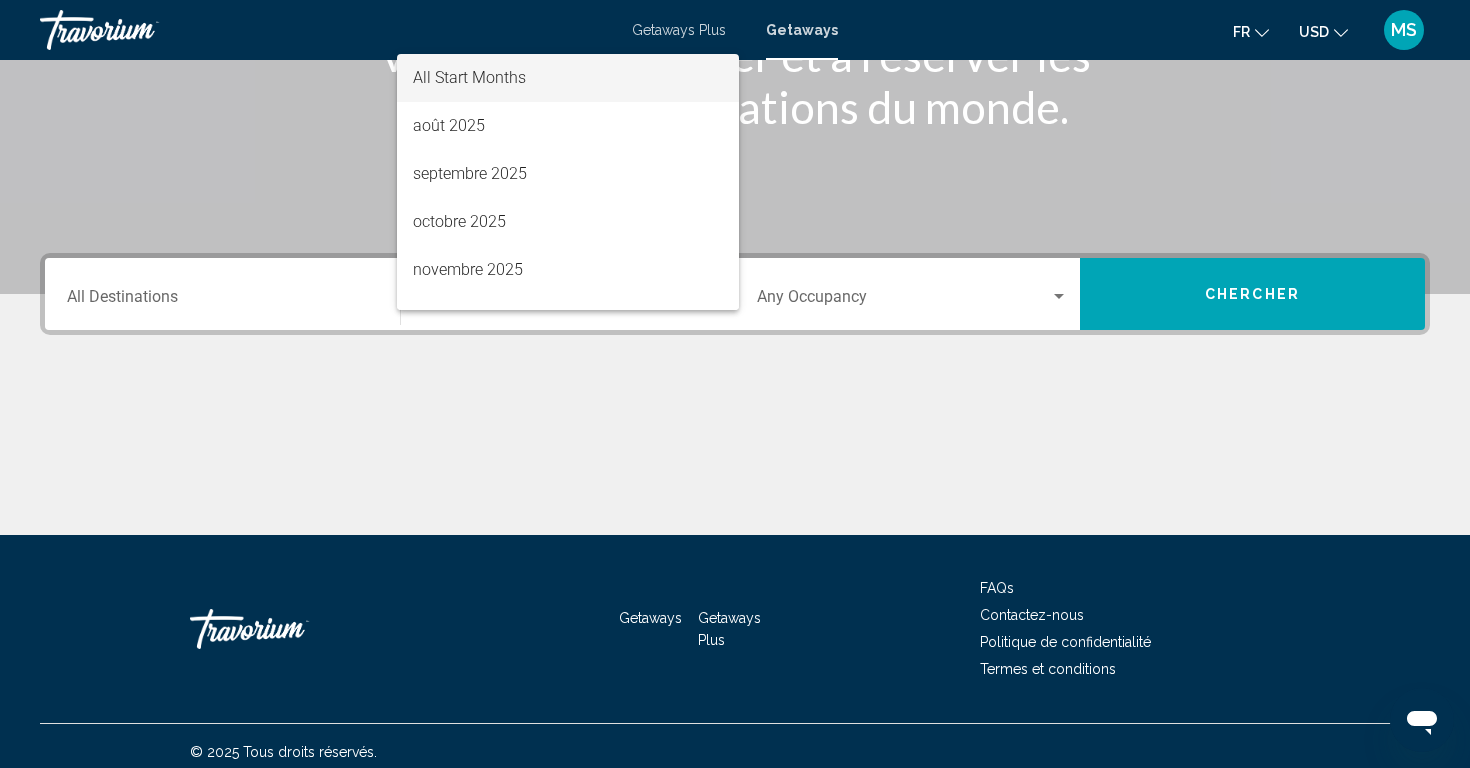scroll, scrollTop: 318, scrollLeft: 0, axis: vertical 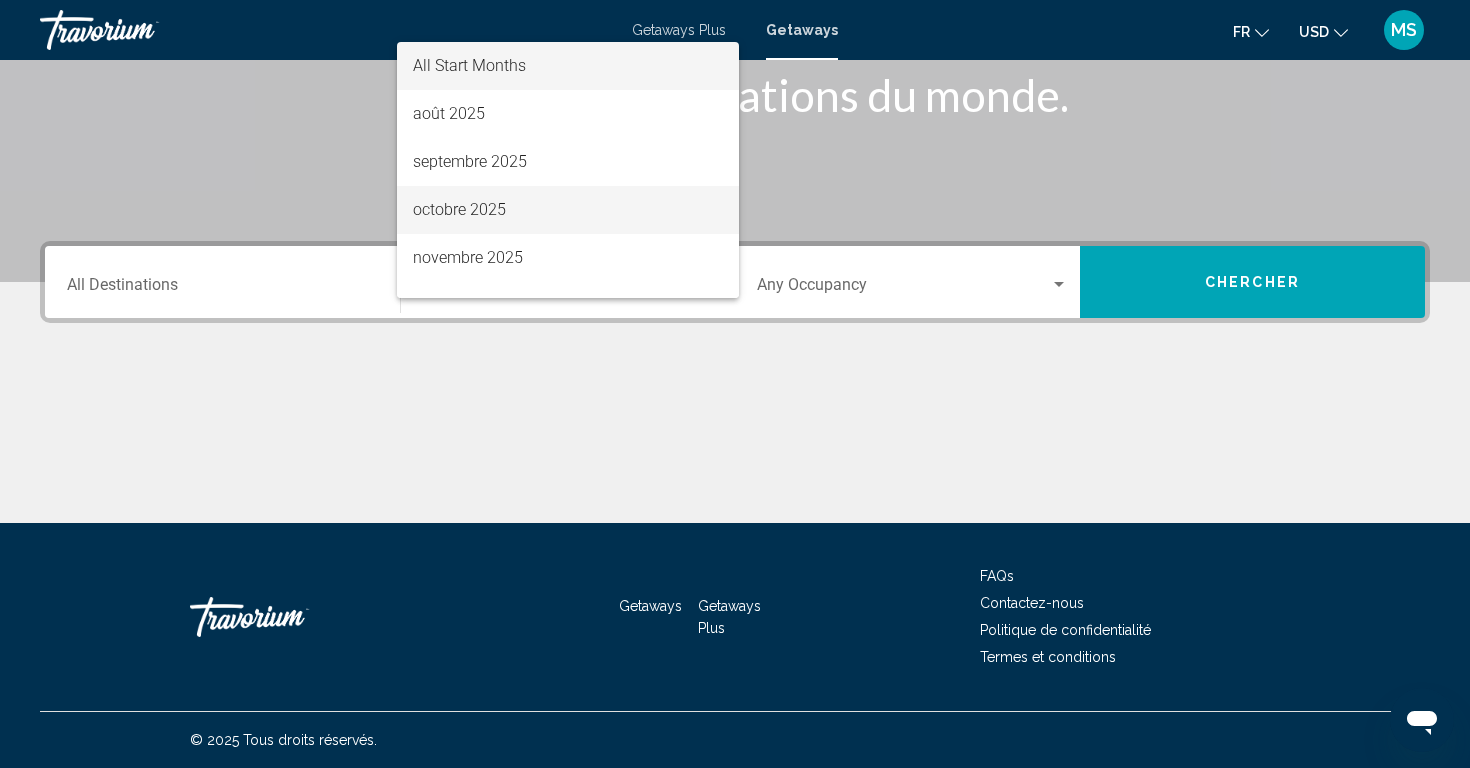click on "octobre 2025" at bounding box center (568, 210) 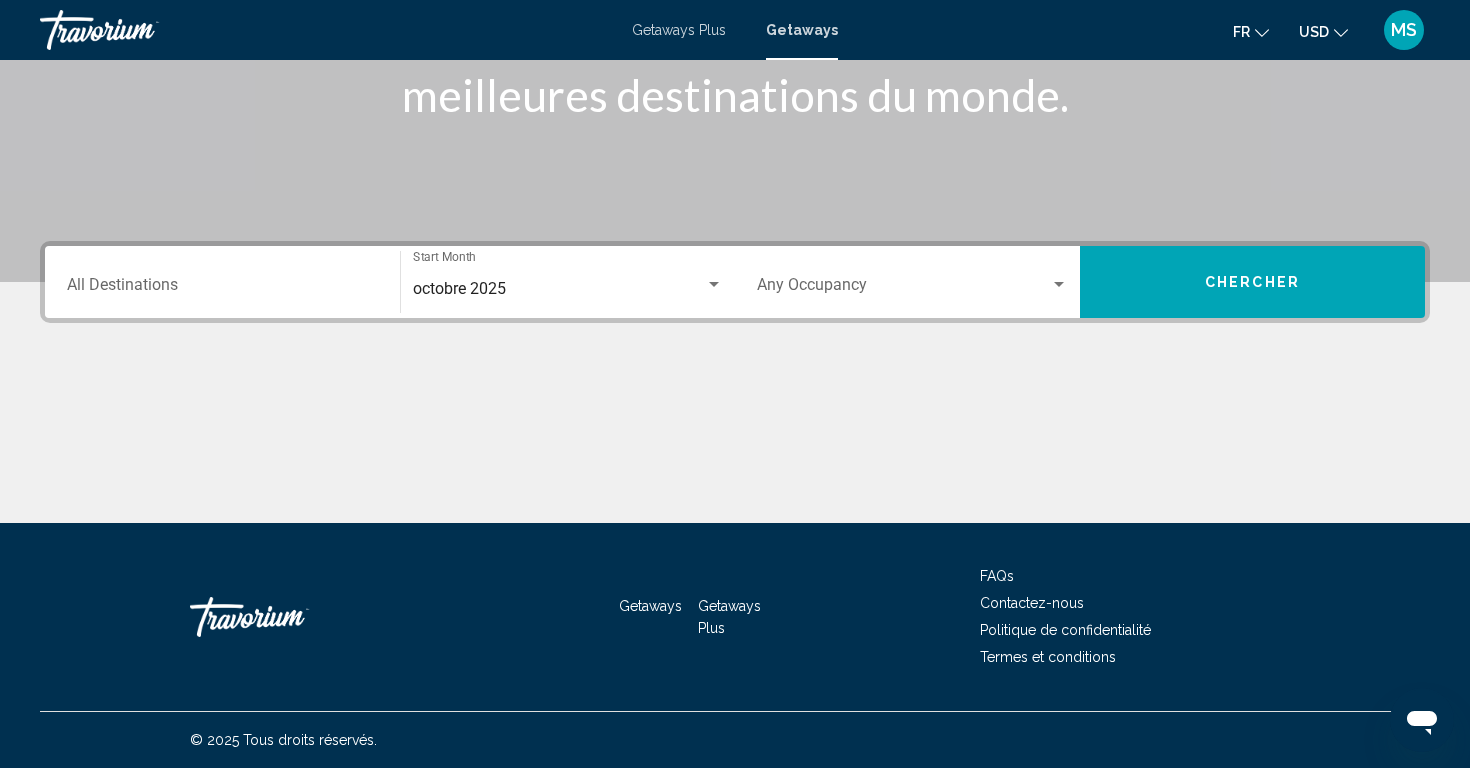 click on "Occupancy Any Occupancy" at bounding box center [912, 282] 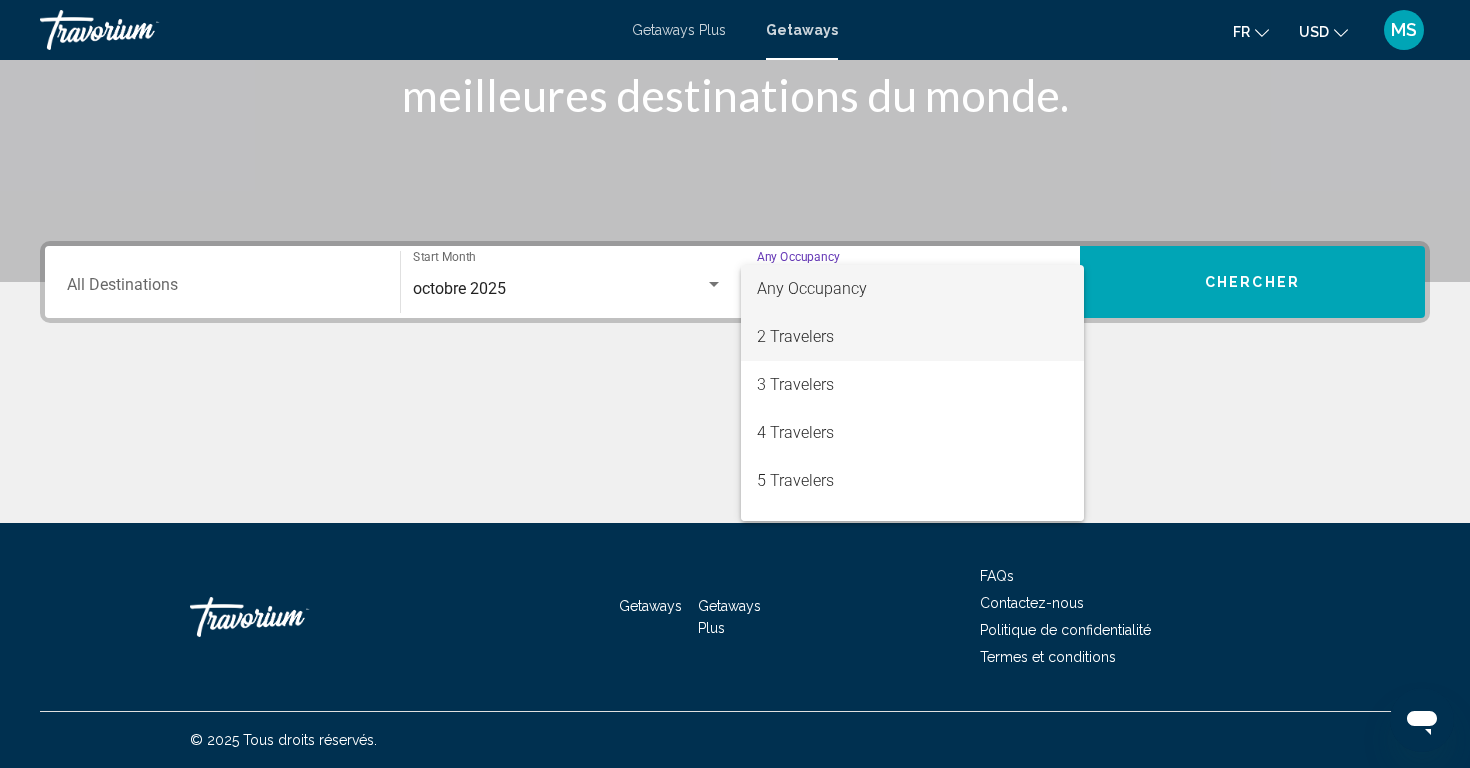 click on "2 Travelers" at bounding box center [912, 337] 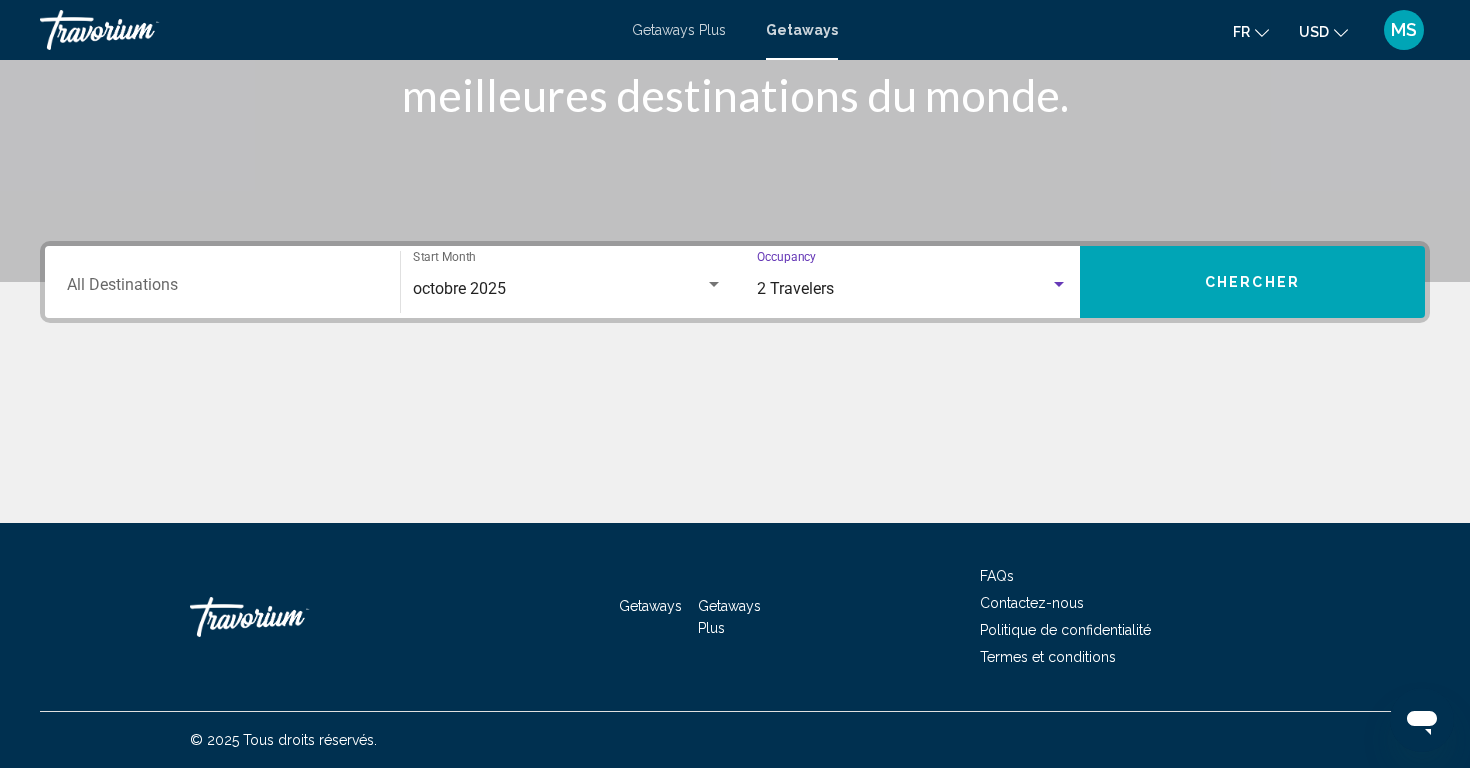 click on "Chercher" at bounding box center [1252, 282] 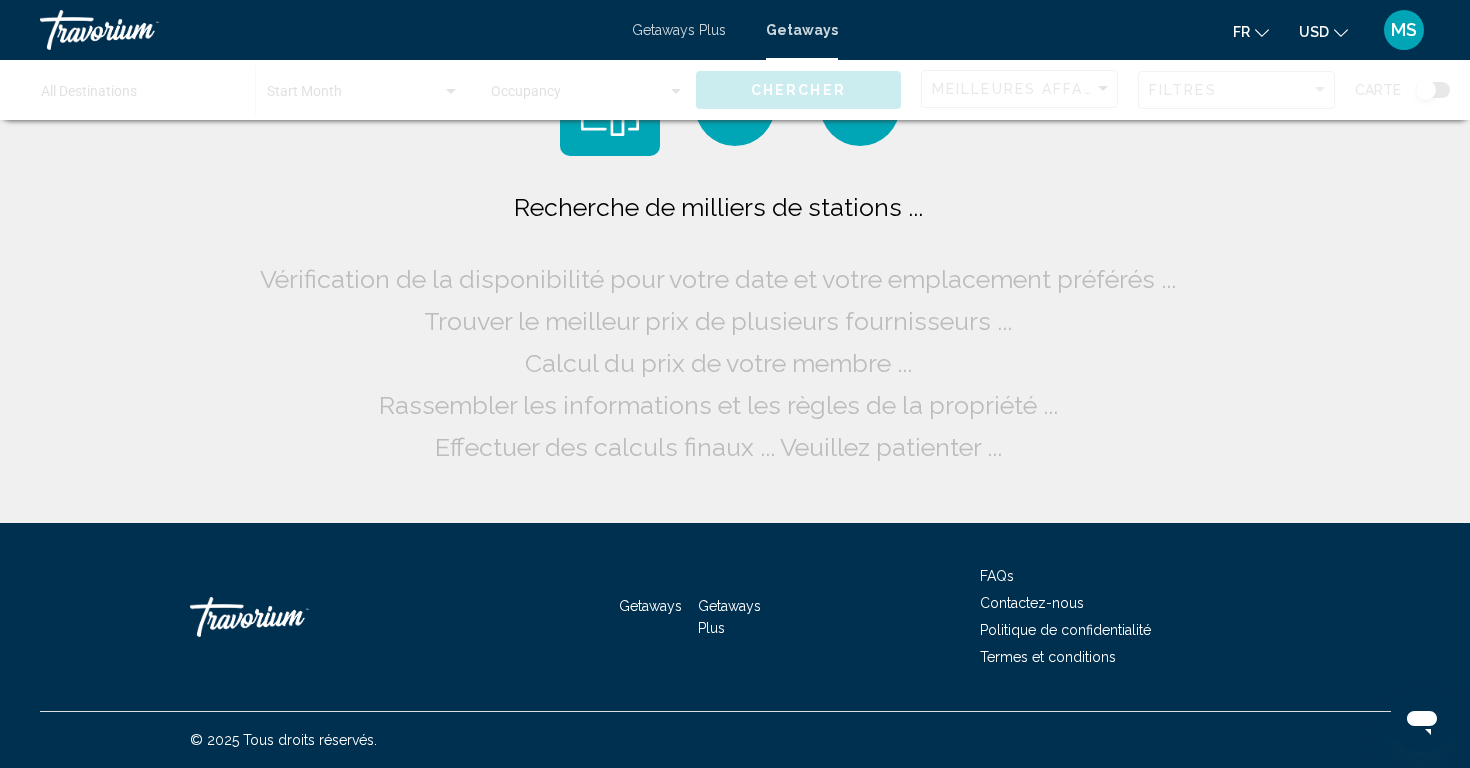 scroll, scrollTop: 0, scrollLeft: 0, axis: both 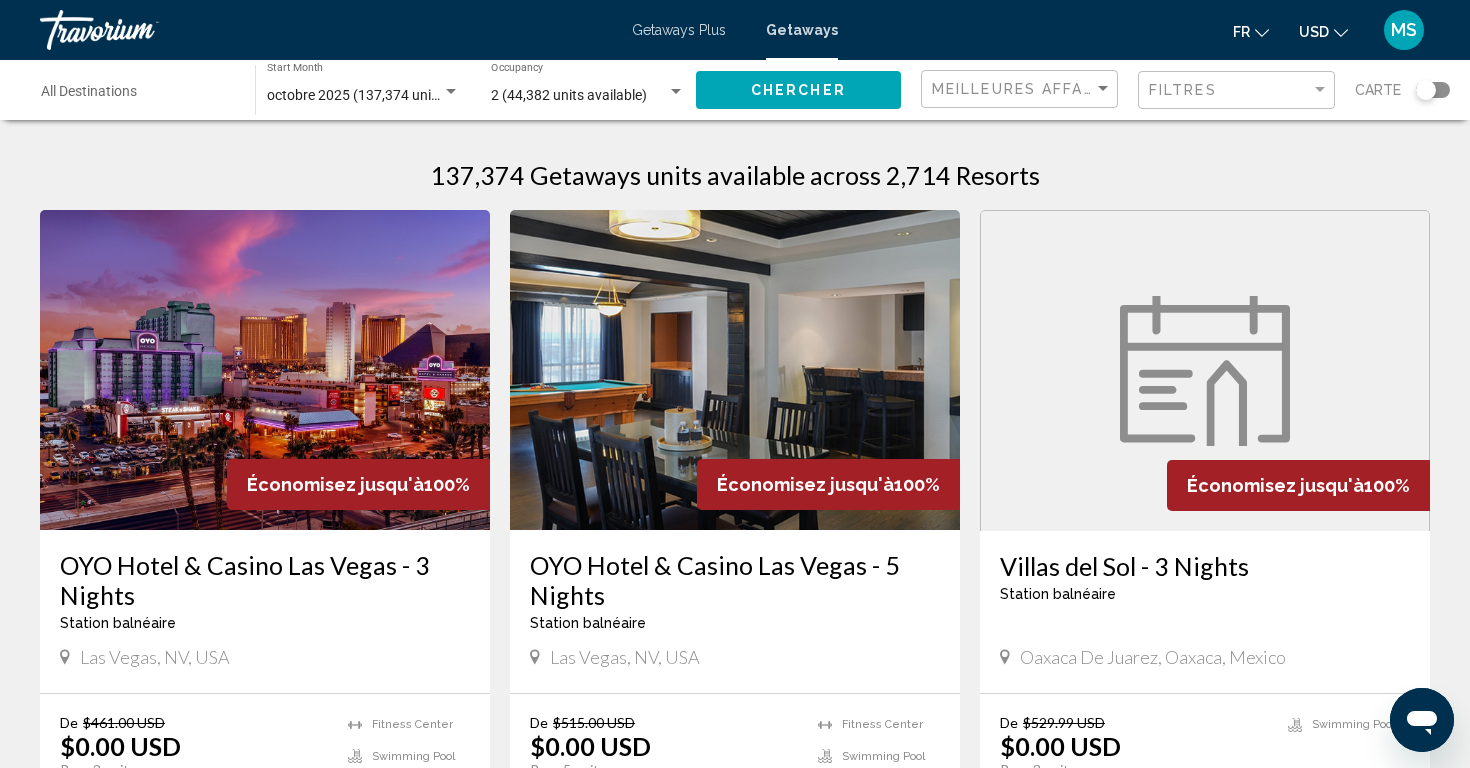 click 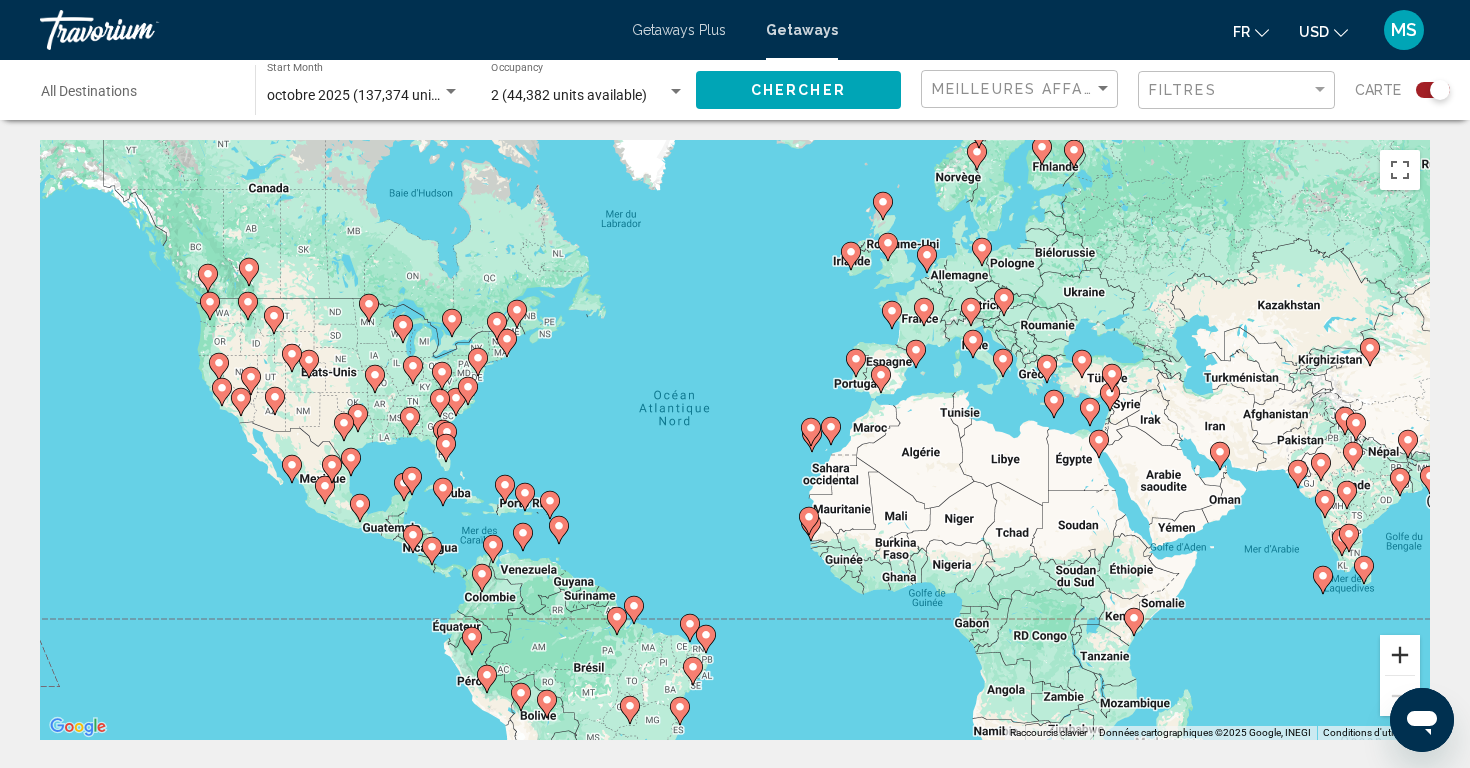 click at bounding box center (1400, 655) 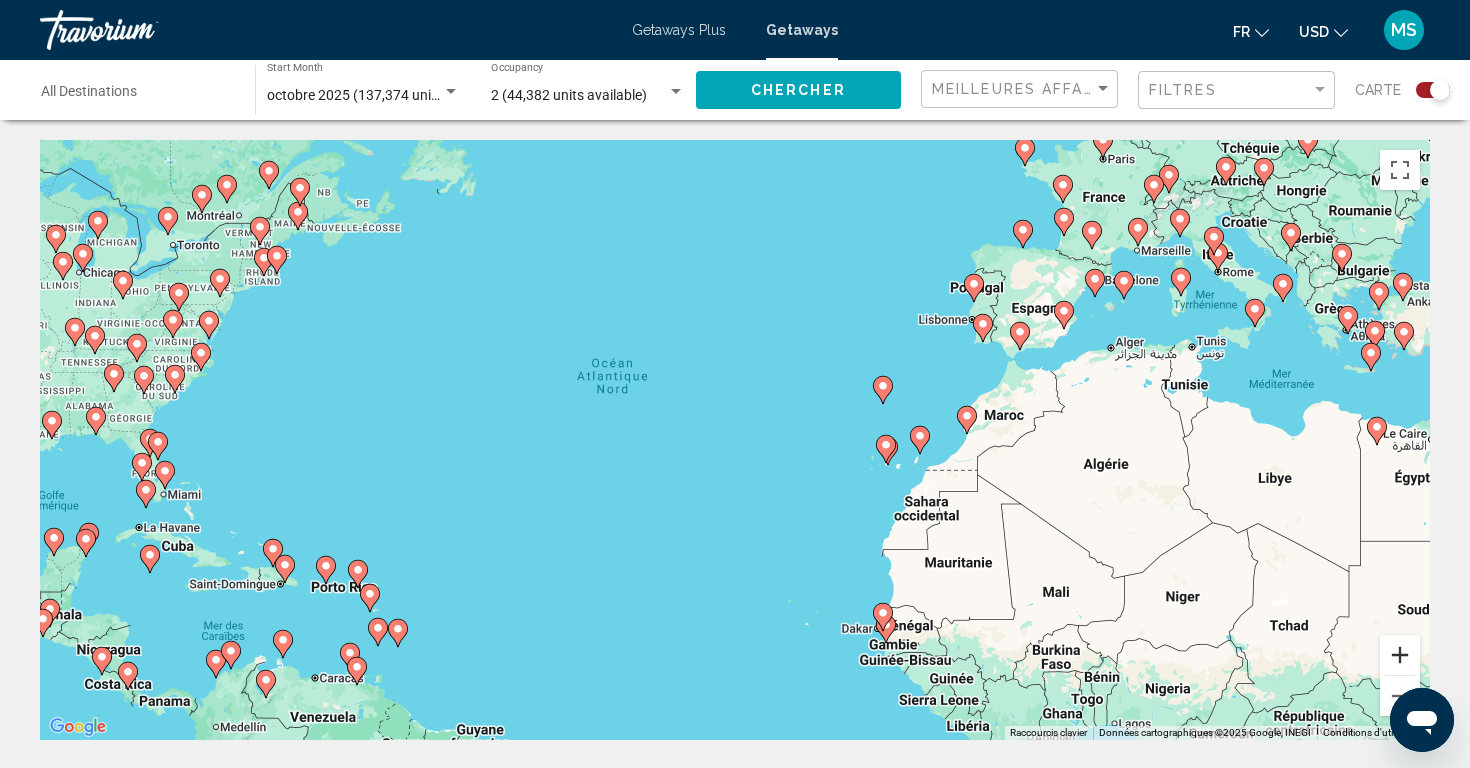 click at bounding box center [1400, 655] 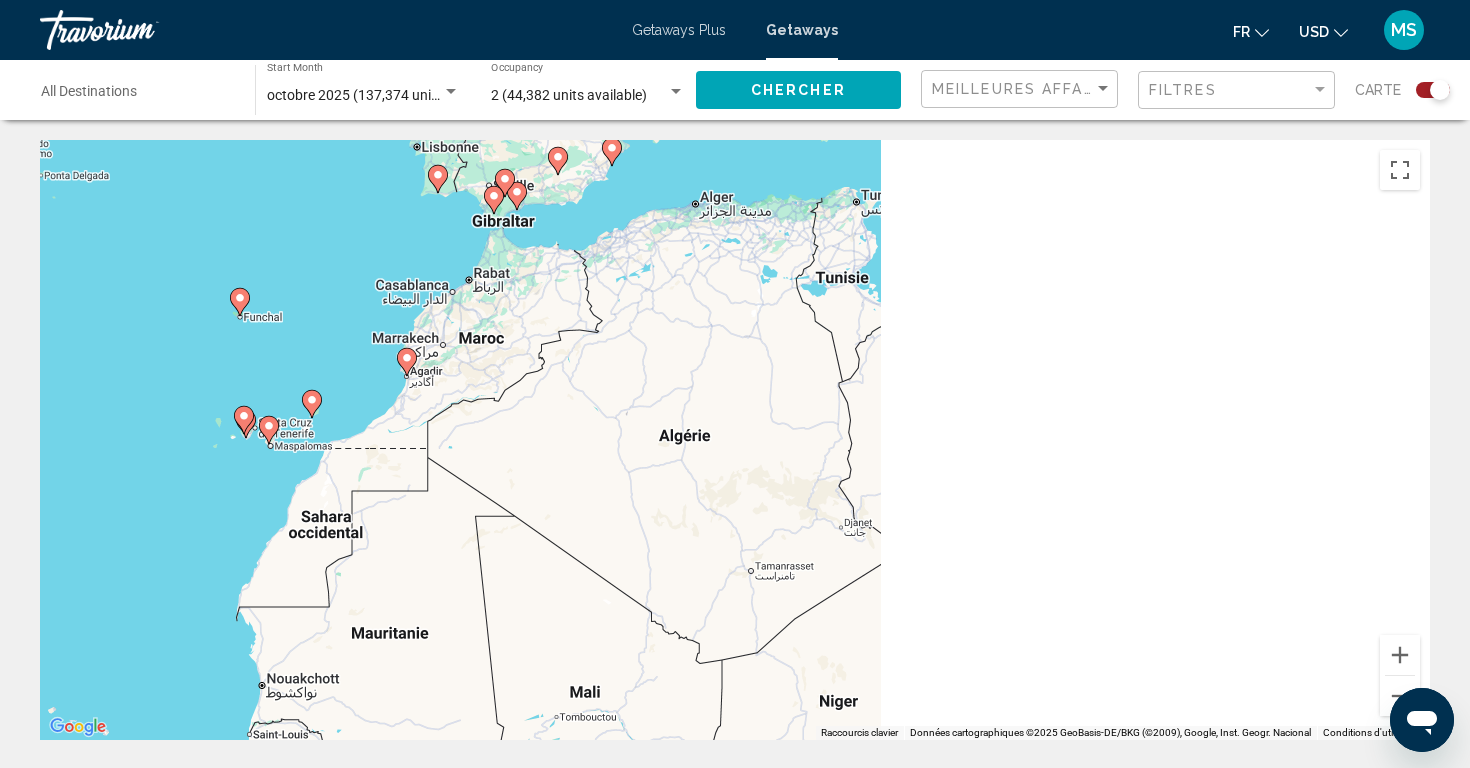 drag, startPoint x: 1225, startPoint y: 394, endPoint x: 250, endPoint y: 377, distance: 975.1482 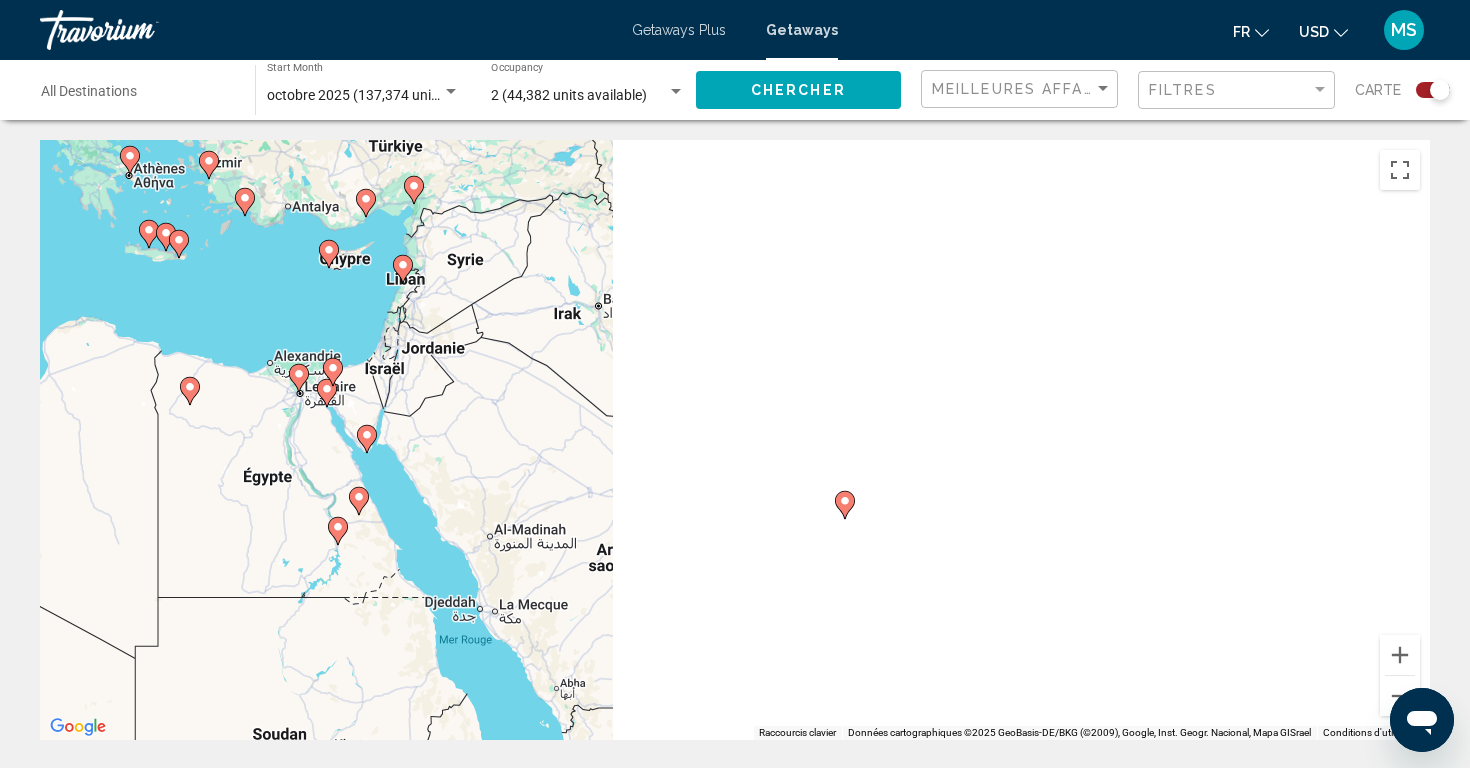 drag, startPoint x: 965, startPoint y: 387, endPoint x: 97, endPoint y: 359, distance: 868.4515 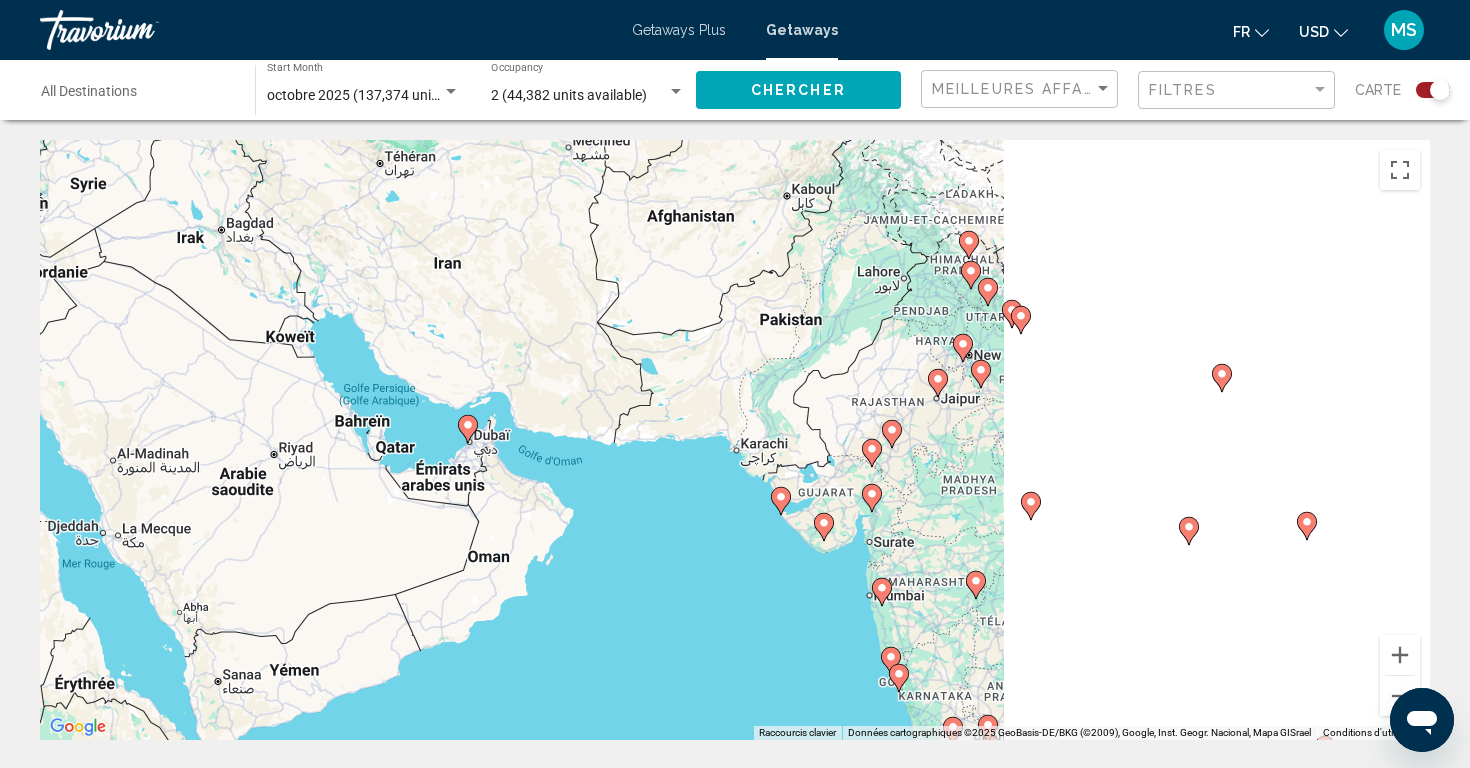 drag, startPoint x: 978, startPoint y: 399, endPoint x: 719, endPoint y: 323, distance: 269.92035 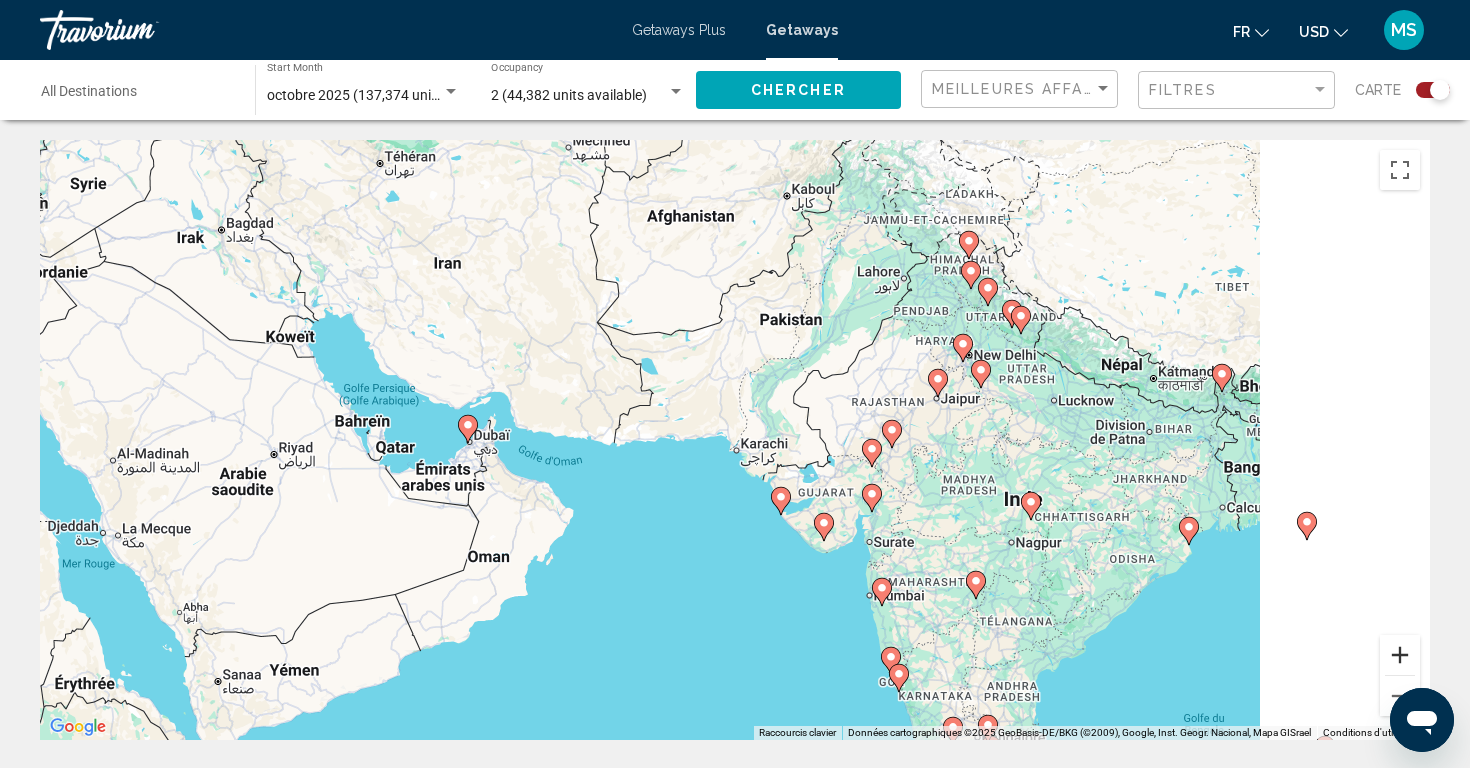 click at bounding box center (1400, 655) 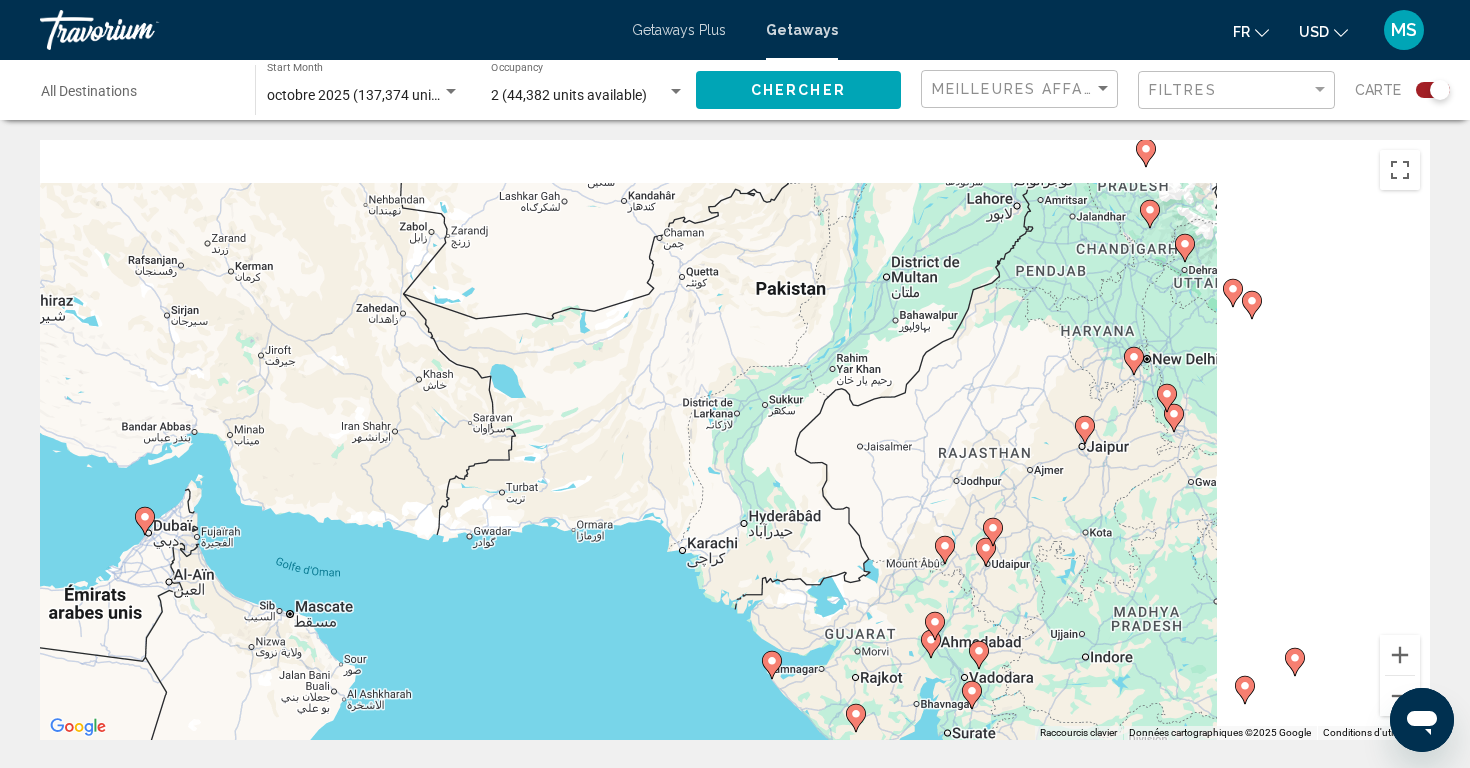 drag, startPoint x: 1333, startPoint y: 444, endPoint x: 1276, endPoint y: 533, distance: 105.68822 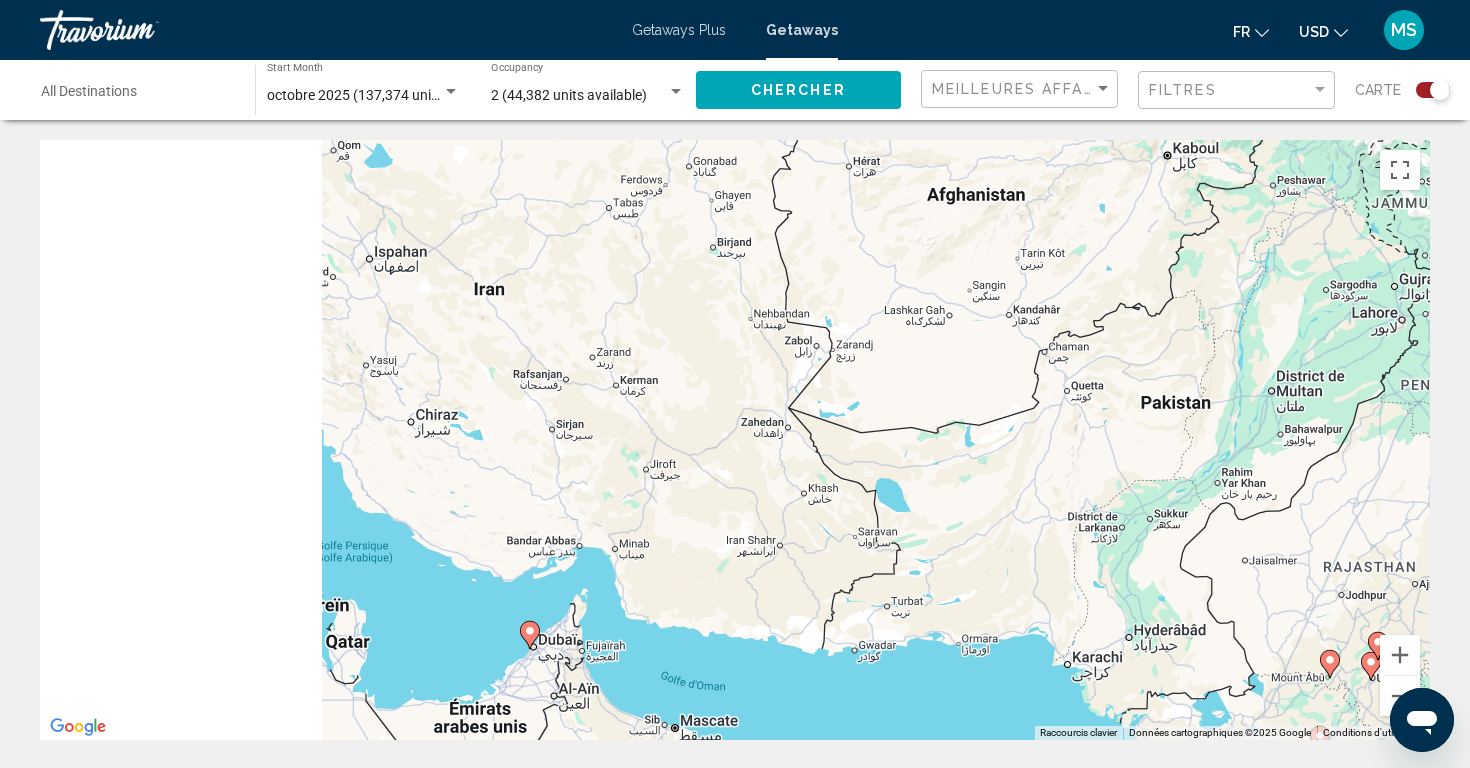 drag, startPoint x: 573, startPoint y: 366, endPoint x: 961, endPoint y: 480, distance: 404.4008 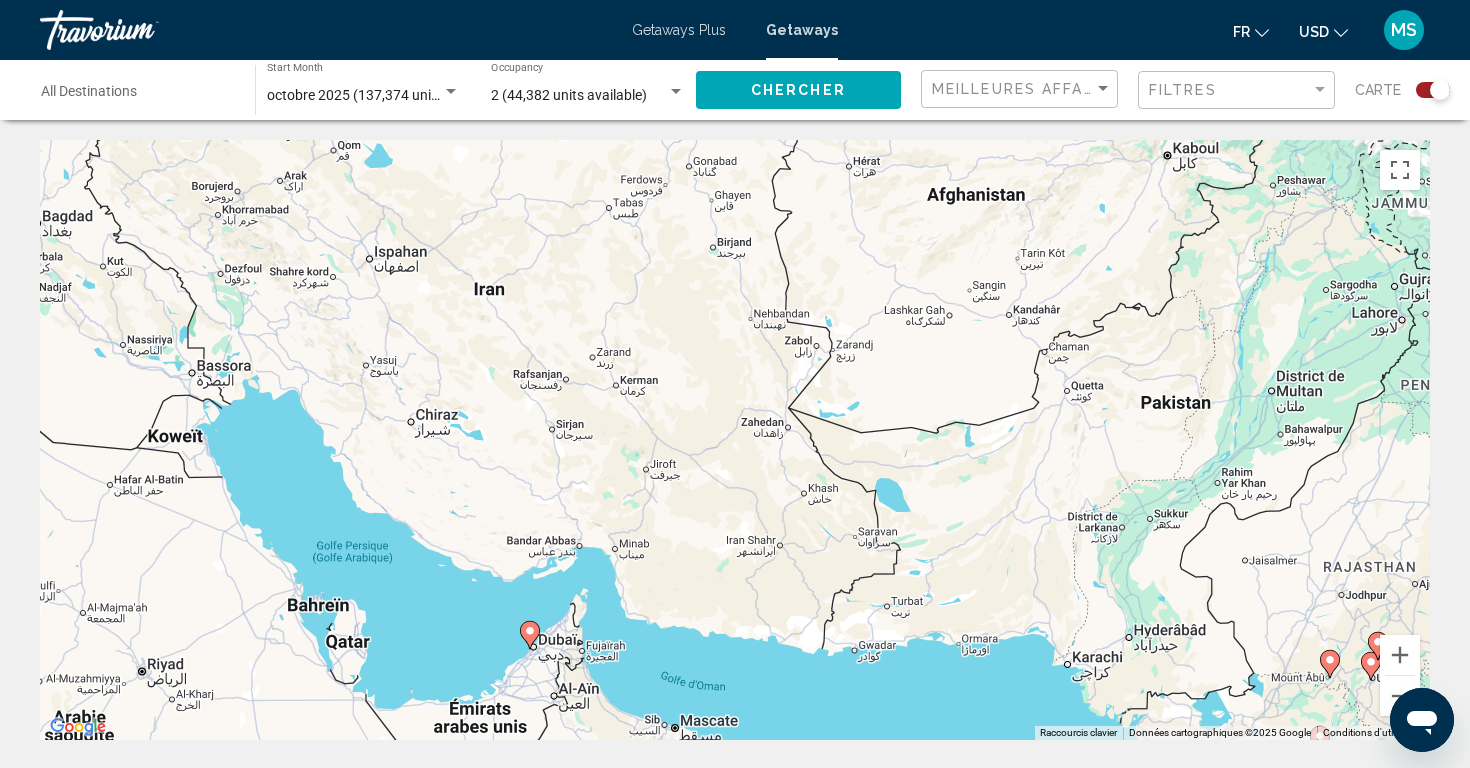 click 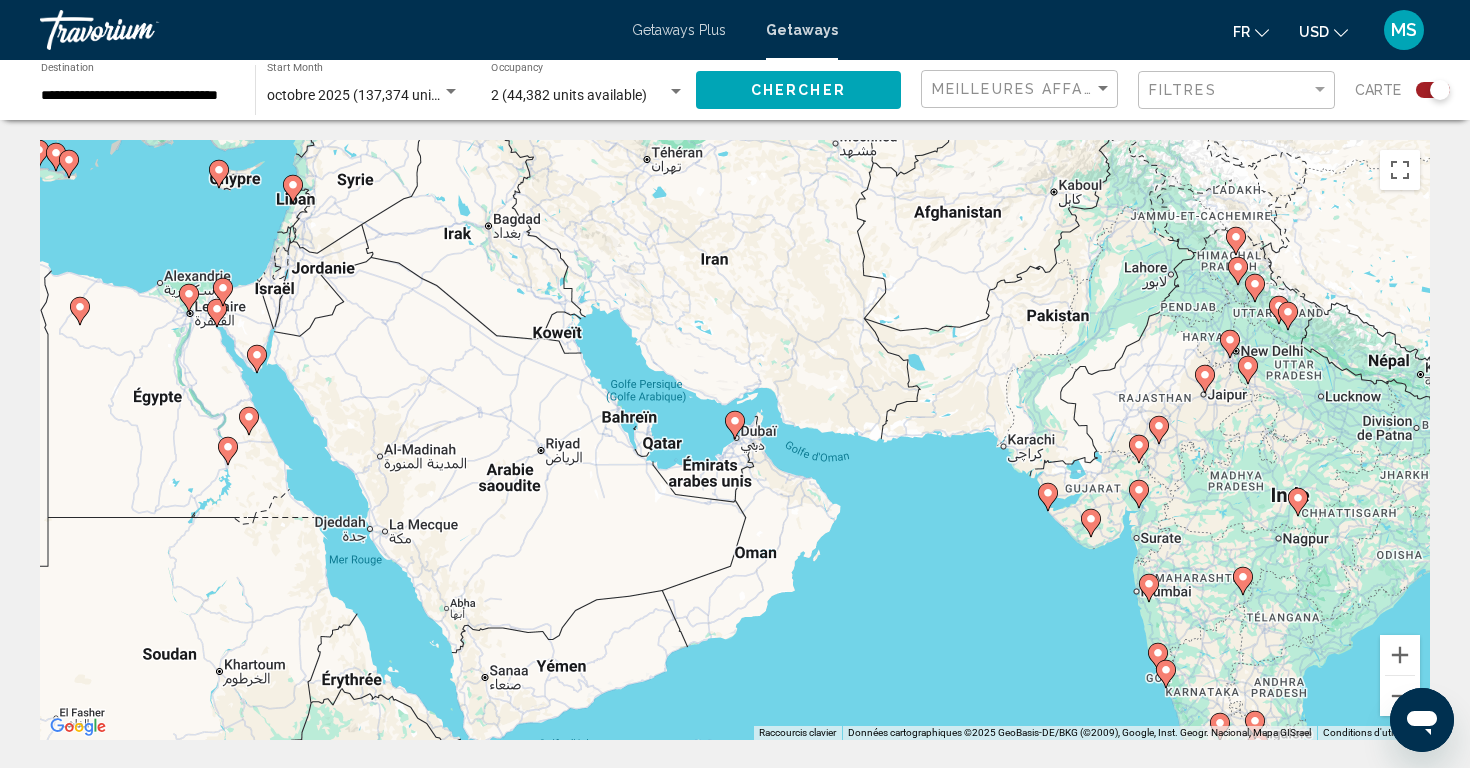 click at bounding box center (735, 425) 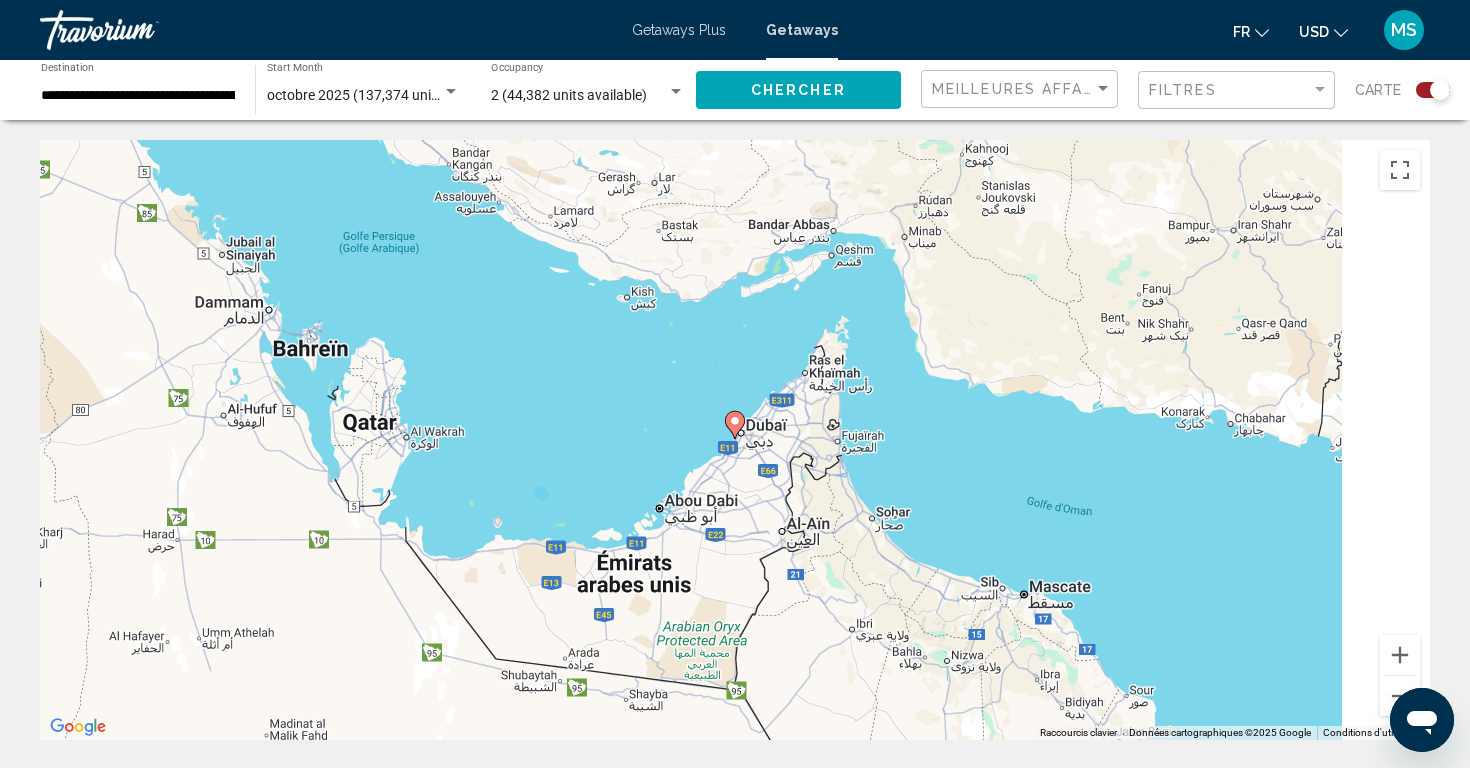 click at bounding box center [735, 425] 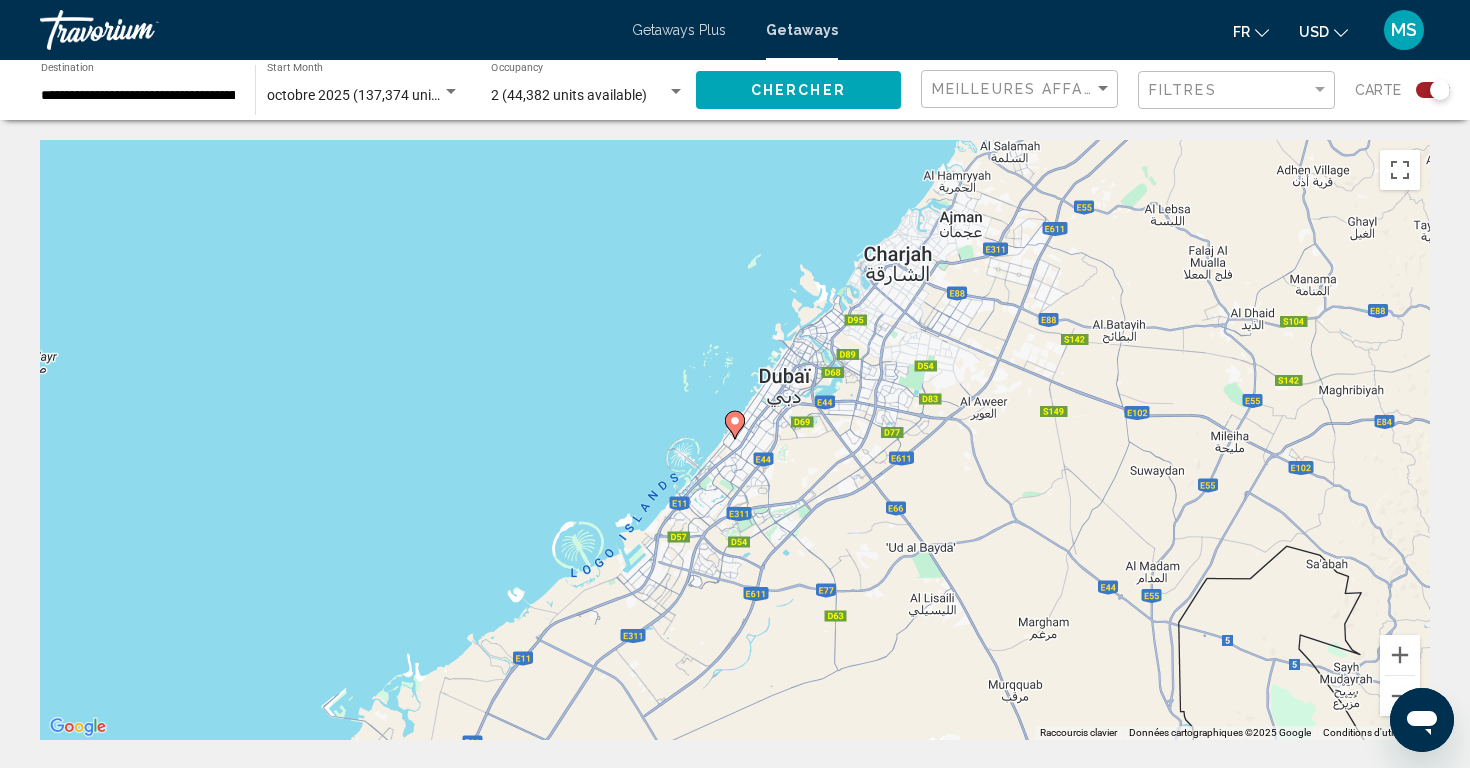 click 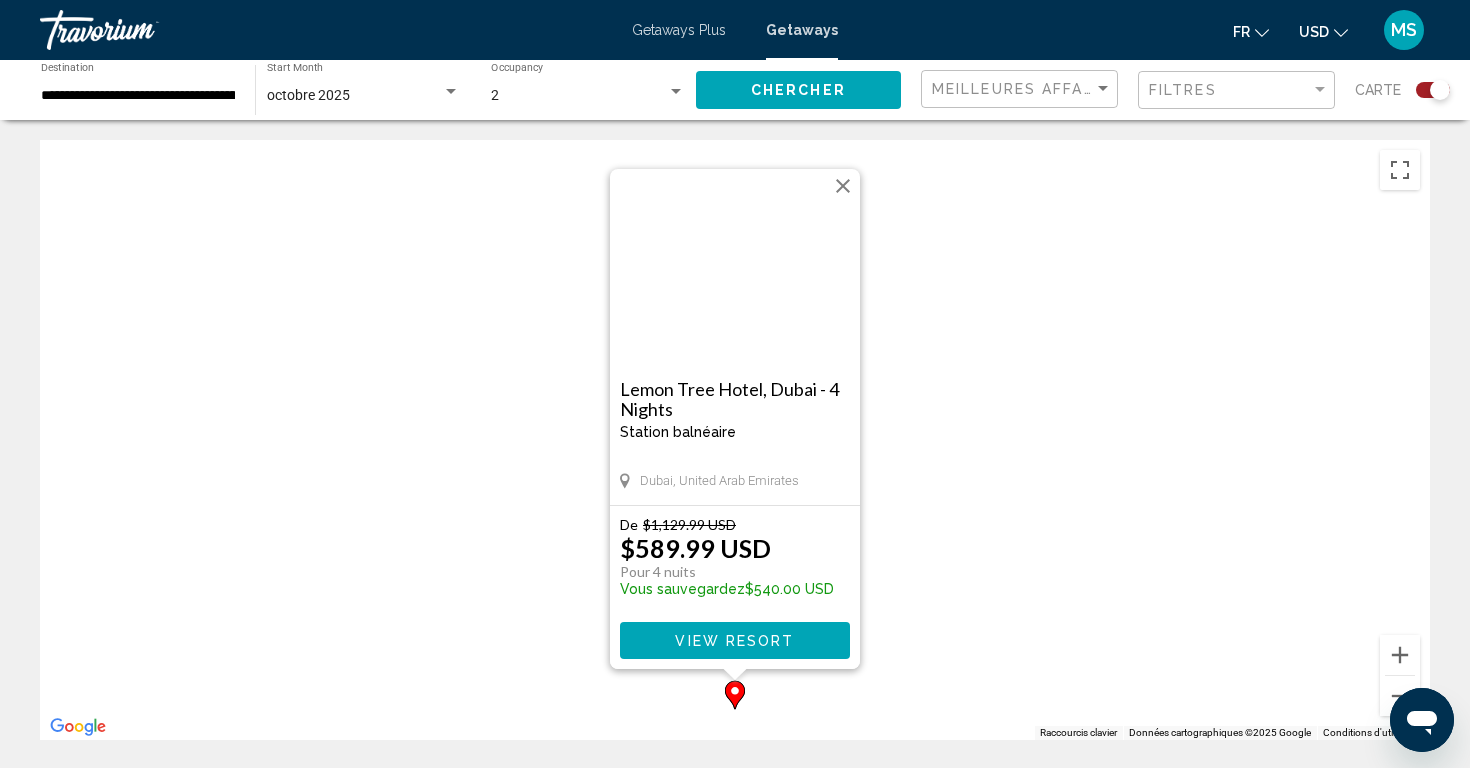 click at bounding box center [735, 269] 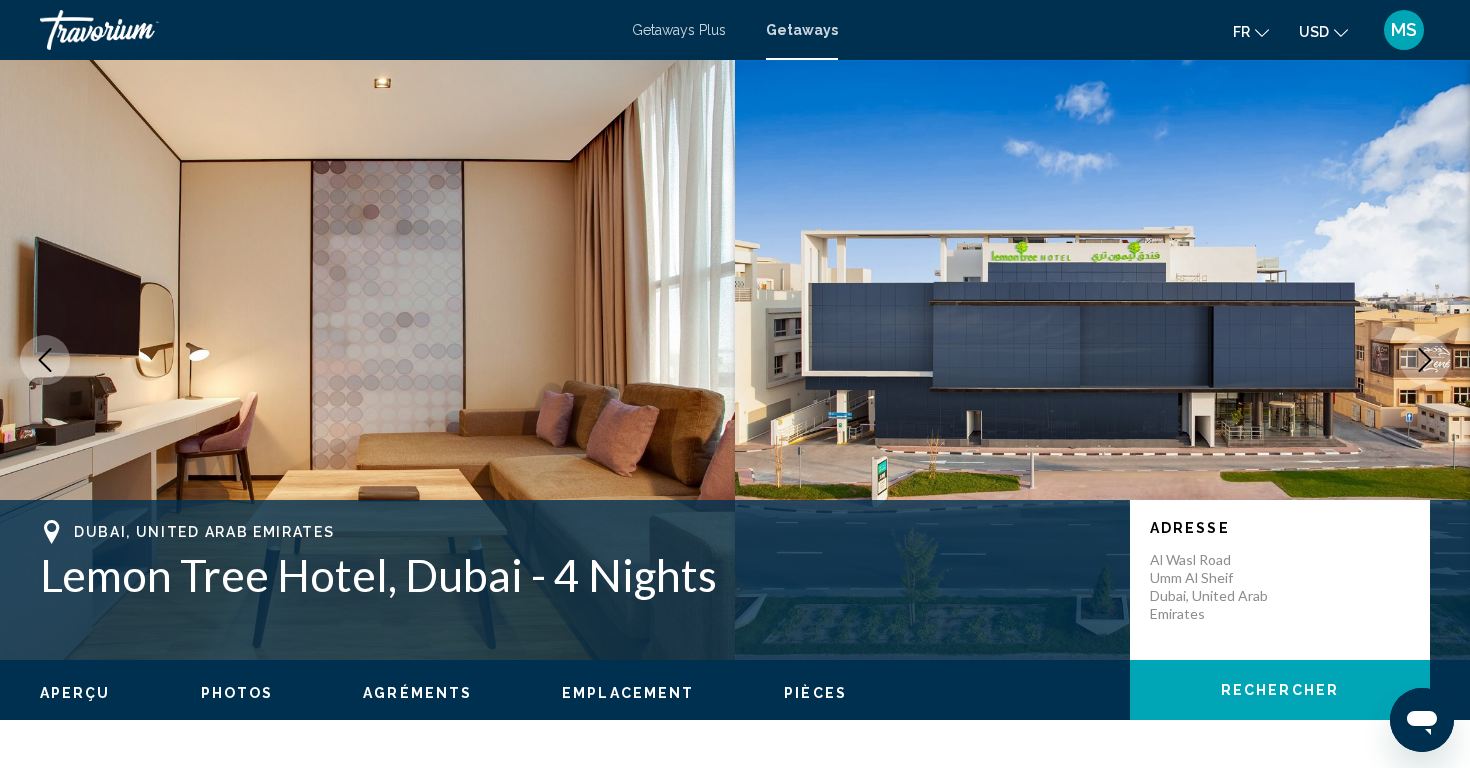 click 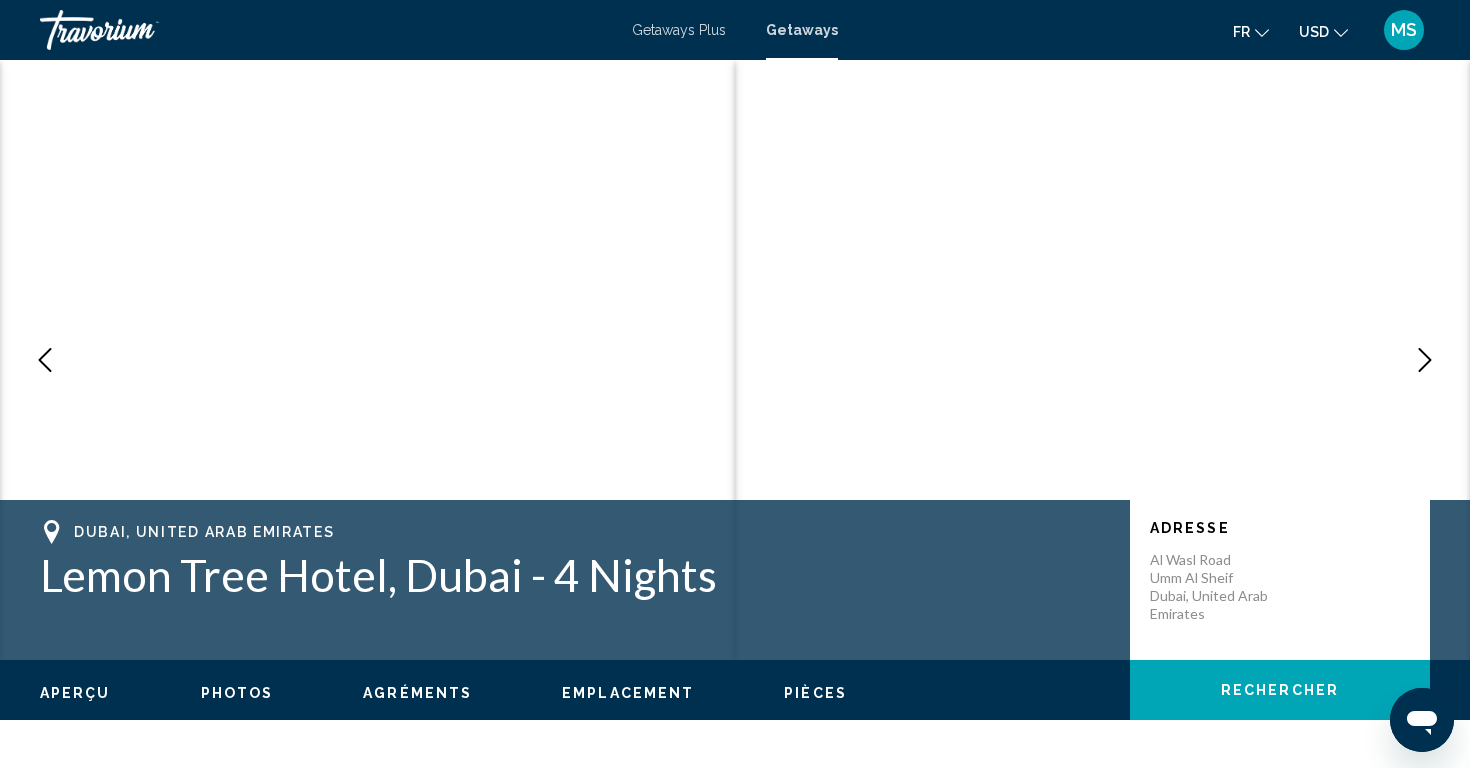 click 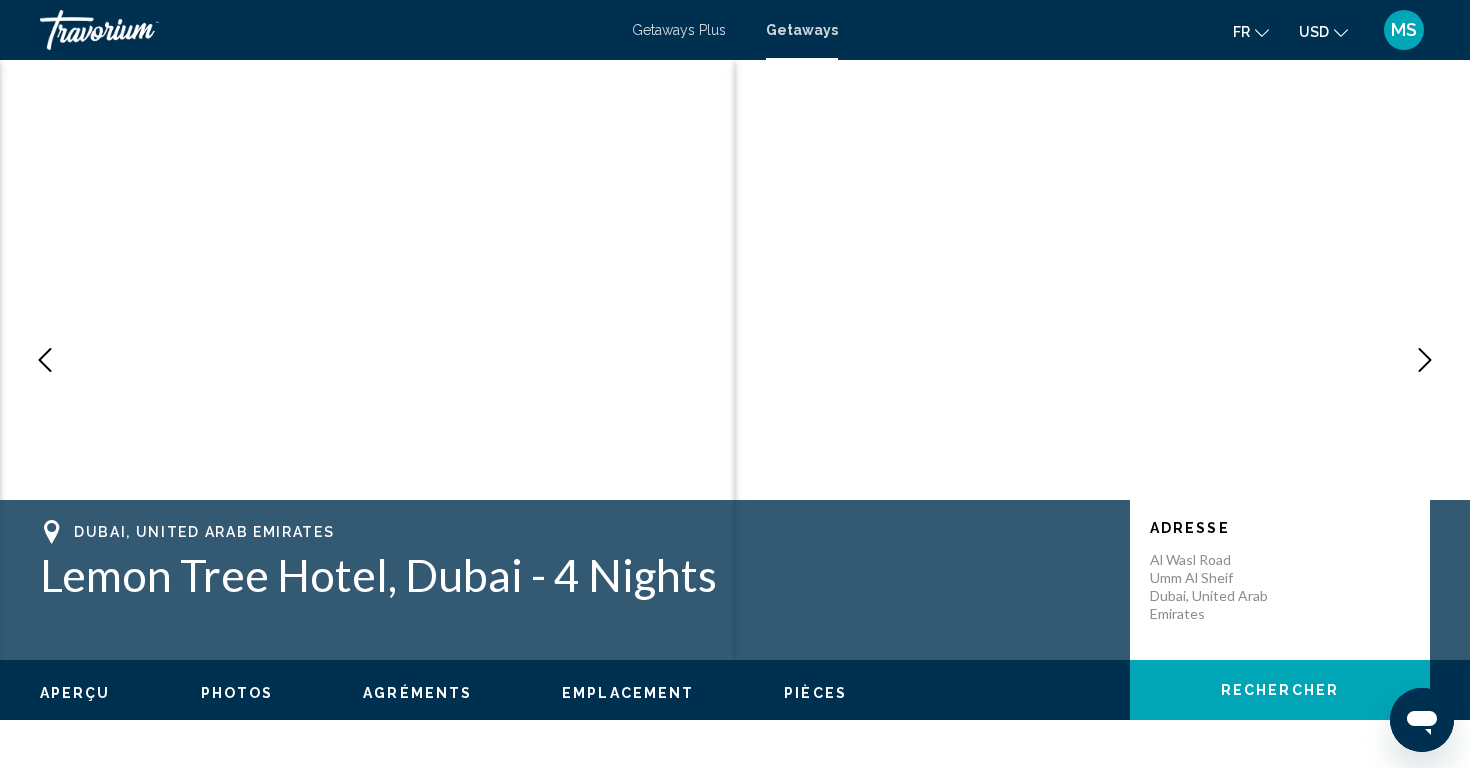 click 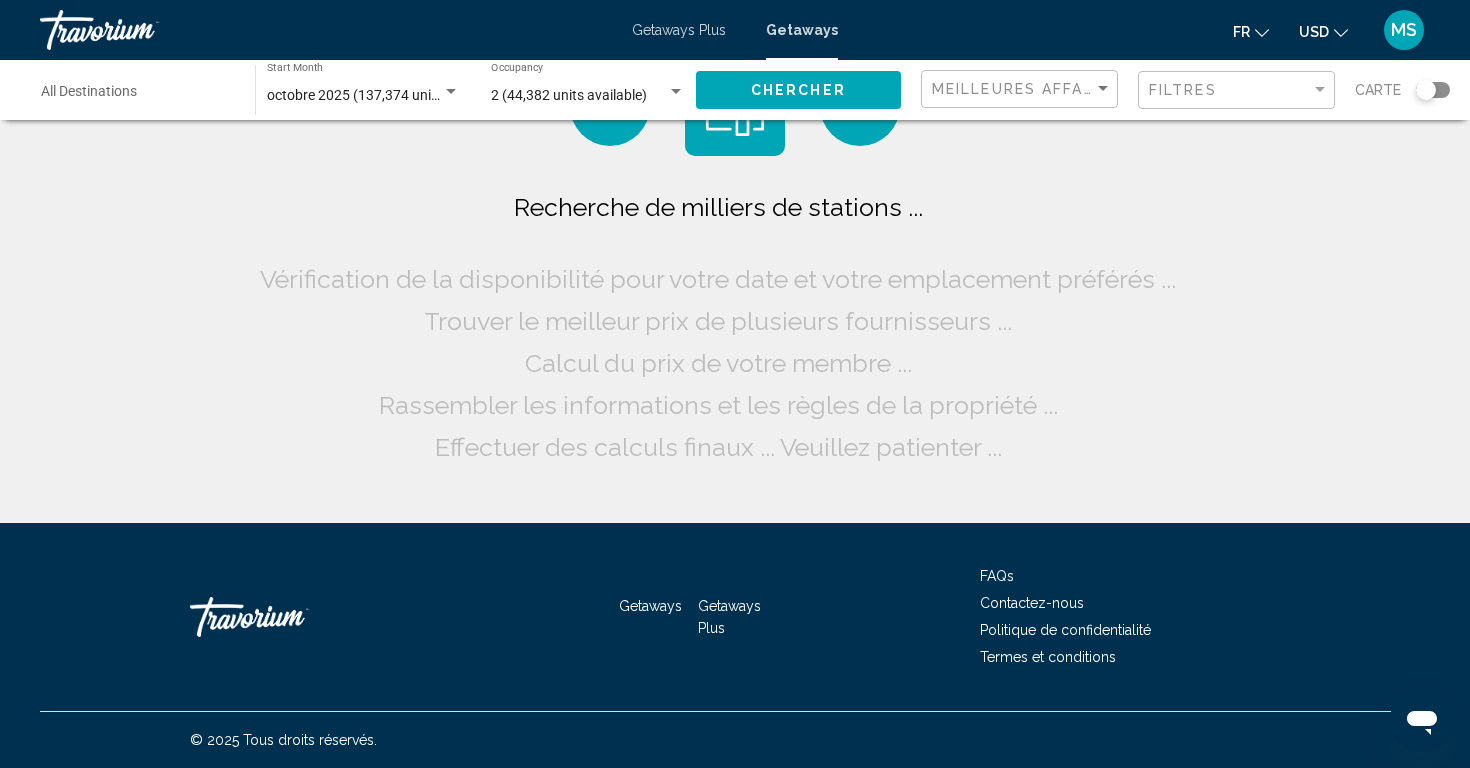 scroll, scrollTop: 0, scrollLeft: 0, axis: both 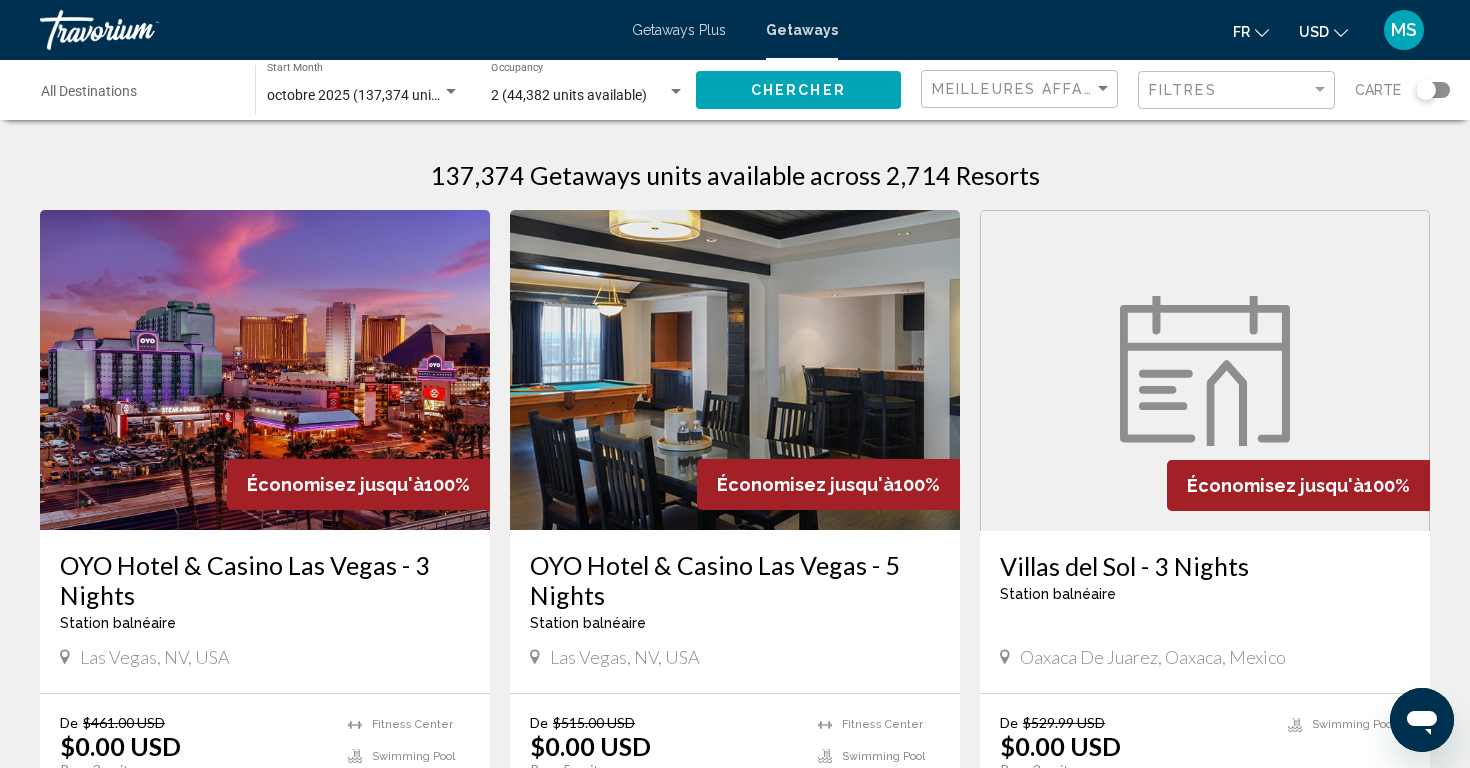 click 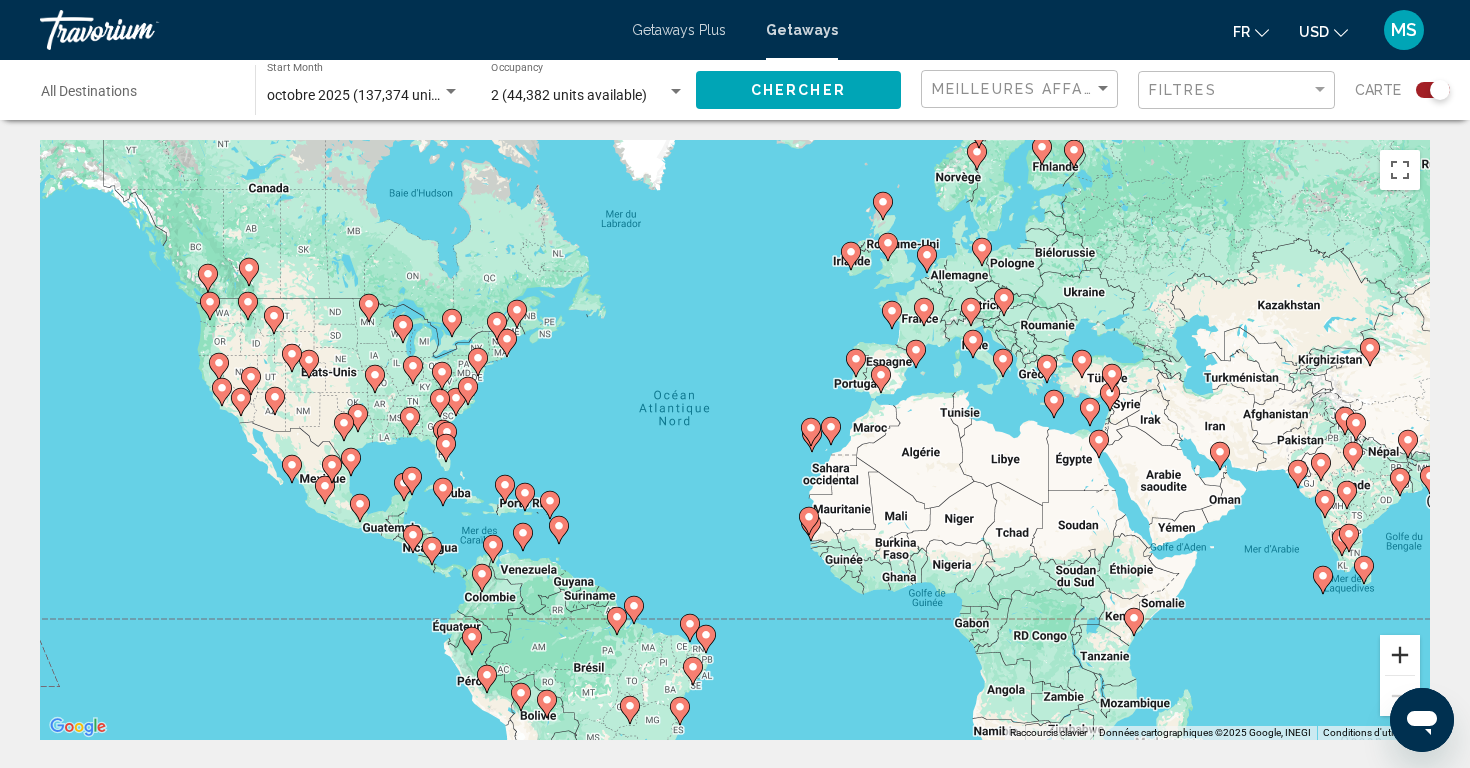 click at bounding box center [1400, 655] 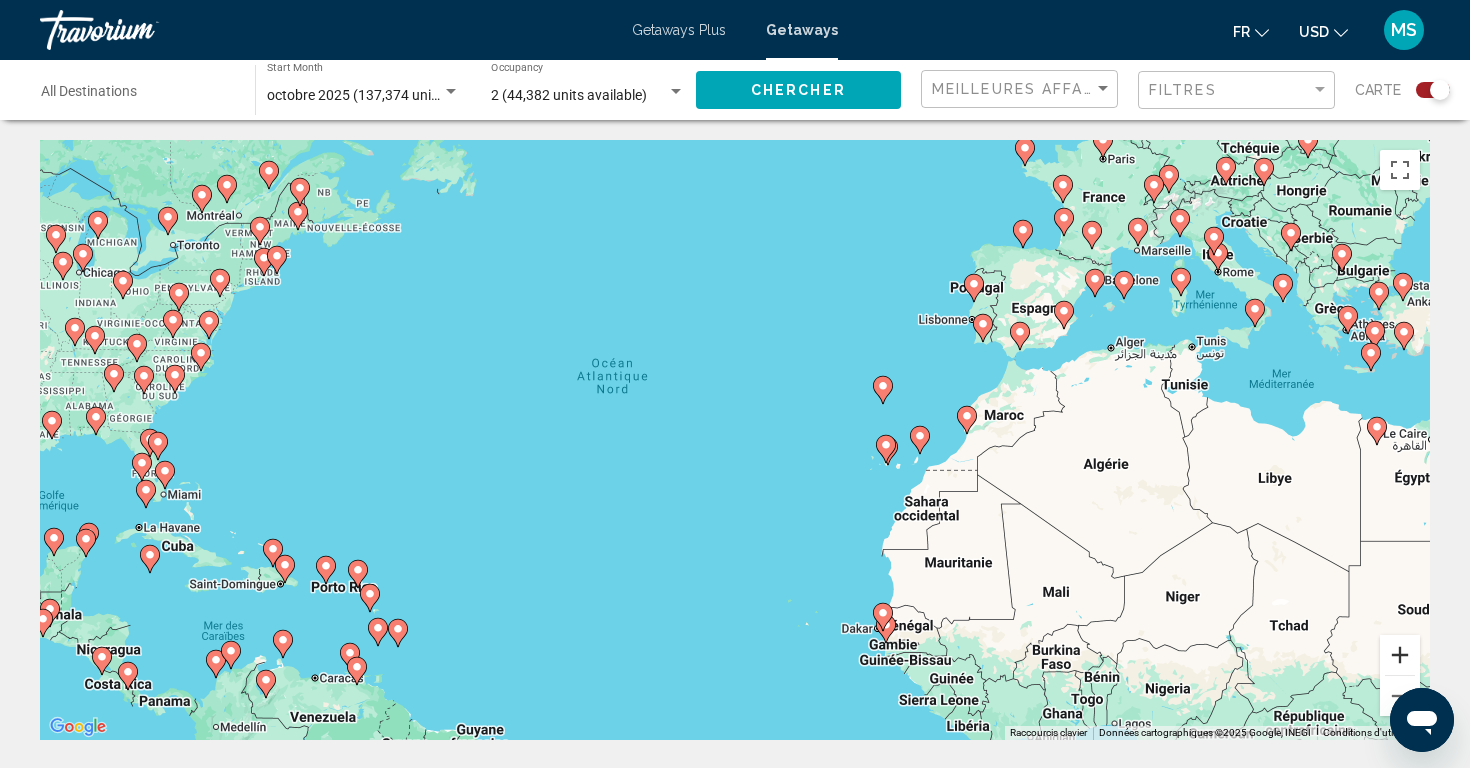 click at bounding box center (1400, 655) 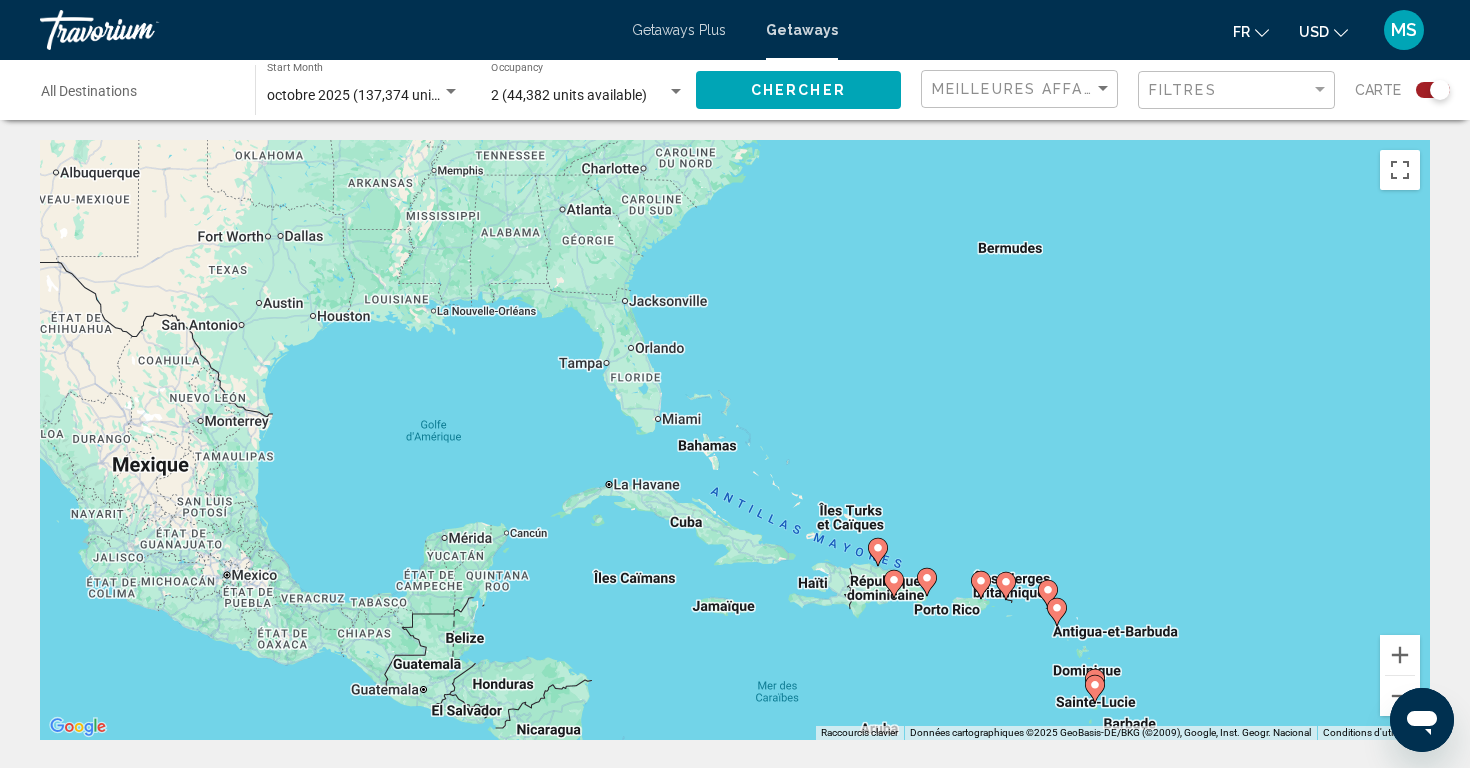 drag, startPoint x: 400, startPoint y: 458, endPoint x: 1469, endPoint y: 325, distance: 1077.2418 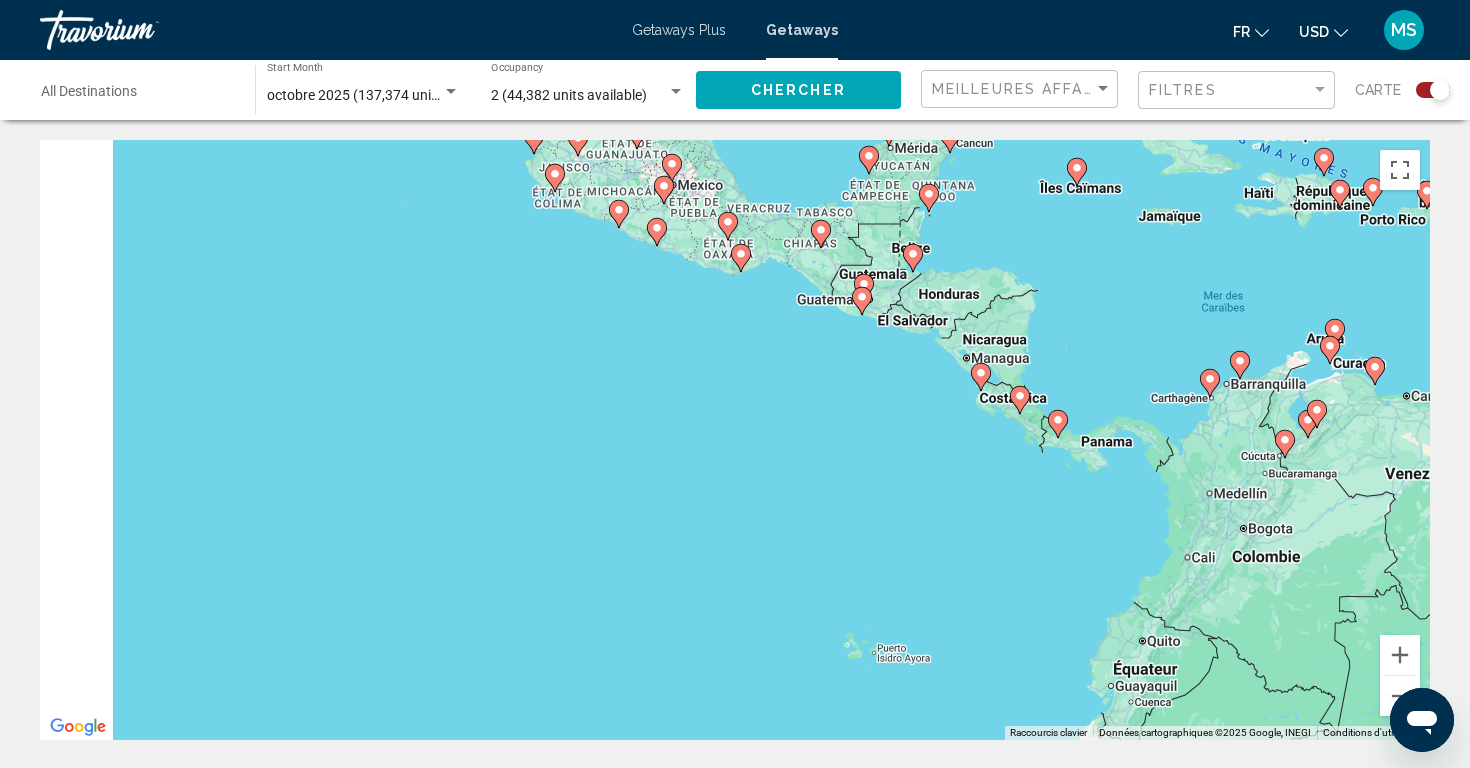 drag, startPoint x: 914, startPoint y: 579, endPoint x: 1361, endPoint y: 190, distance: 592.56226 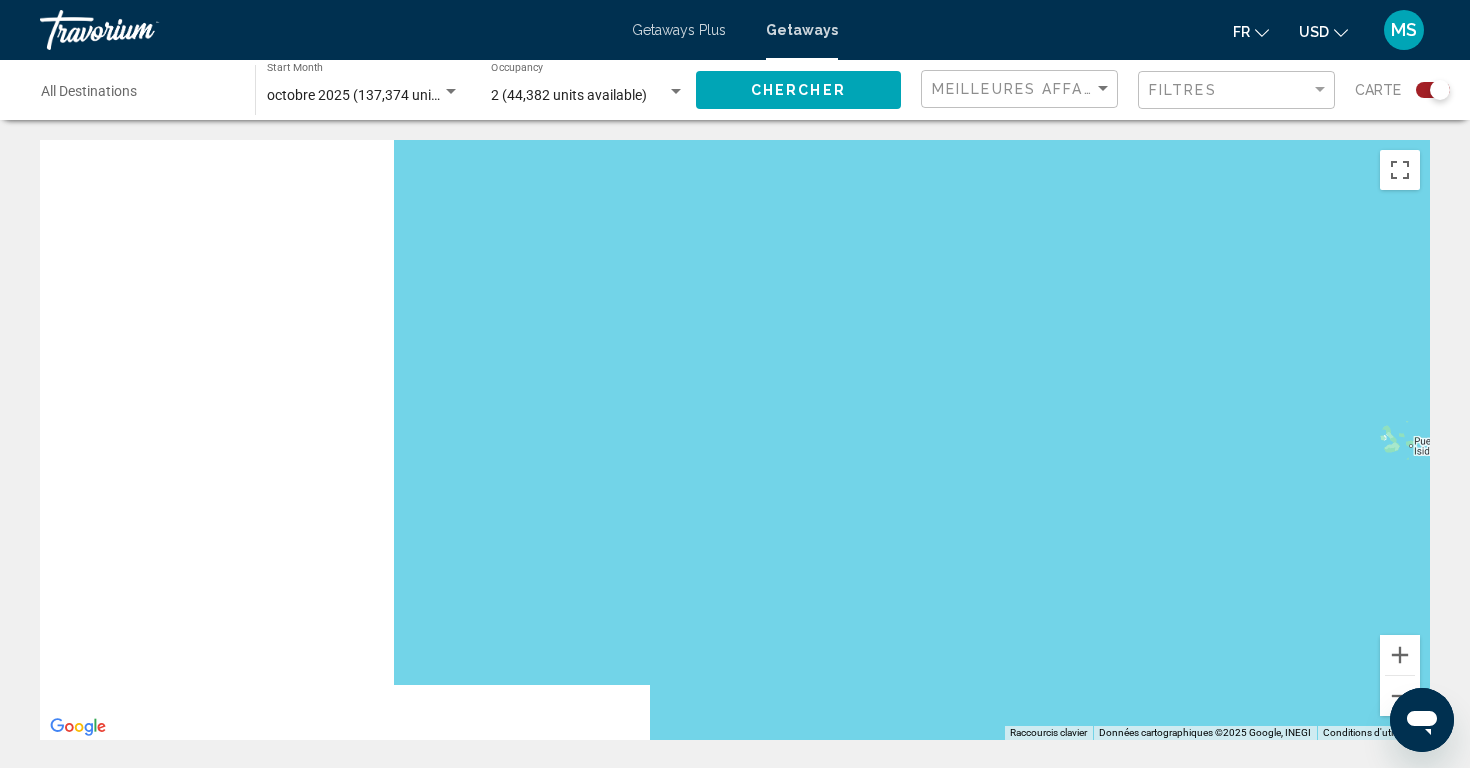 drag, startPoint x: 477, startPoint y: 485, endPoint x: 1016, endPoint y: 278, distance: 577.382 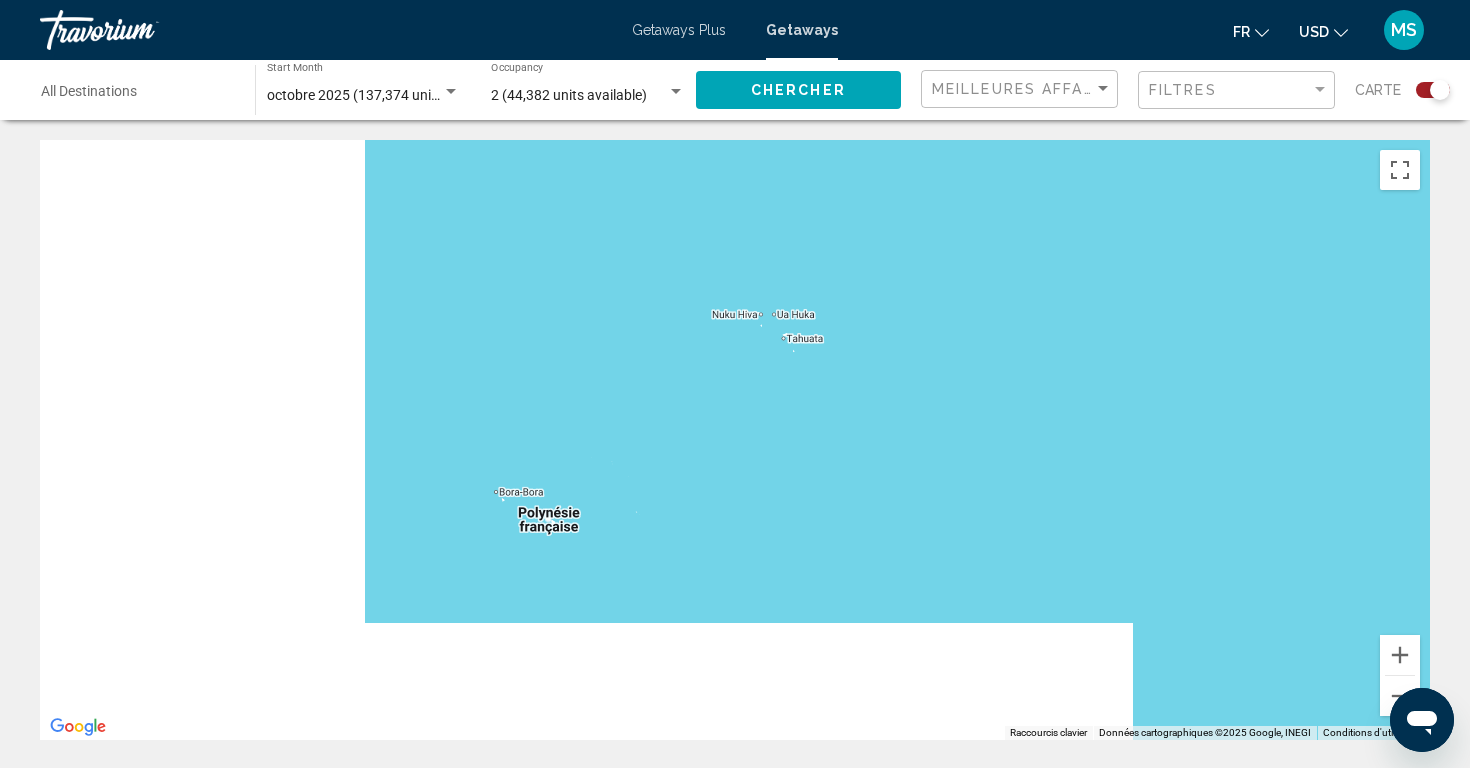 drag, startPoint x: 311, startPoint y: 596, endPoint x: 797, endPoint y: 277, distance: 581.3407 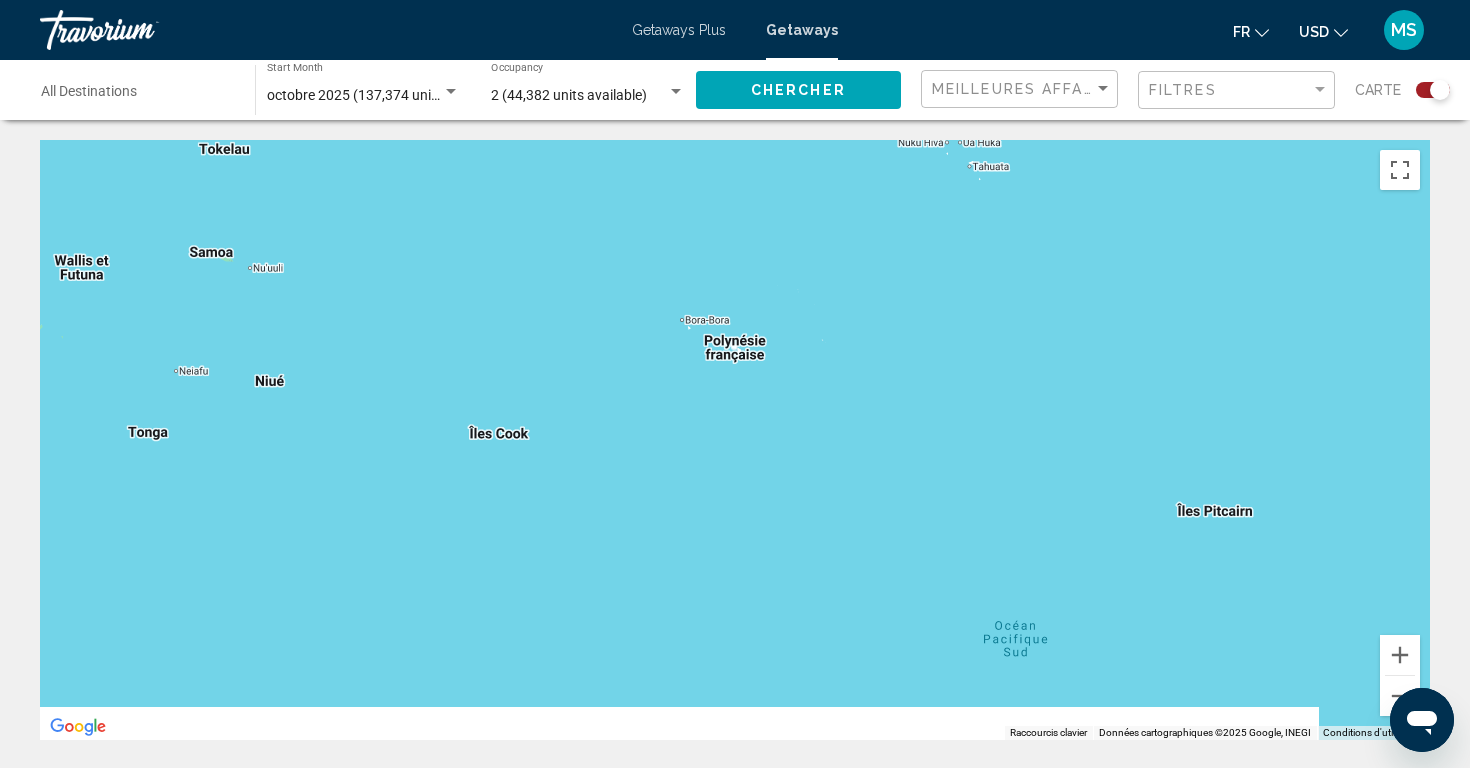 drag, startPoint x: 583, startPoint y: 451, endPoint x: 771, endPoint y: 276, distance: 256.8443 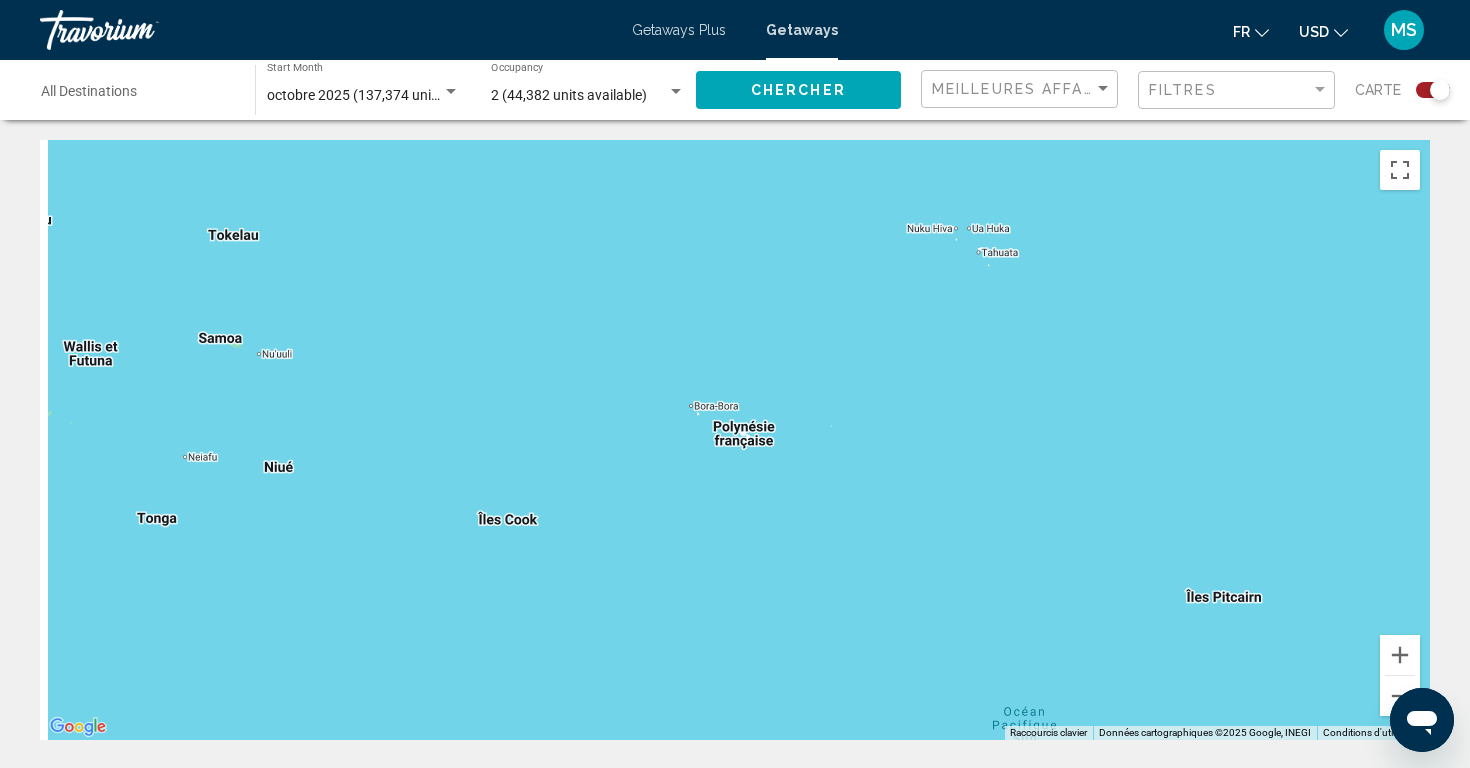drag, startPoint x: 493, startPoint y: 279, endPoint x: 483, endPoint y: 365, distance: 86.579445 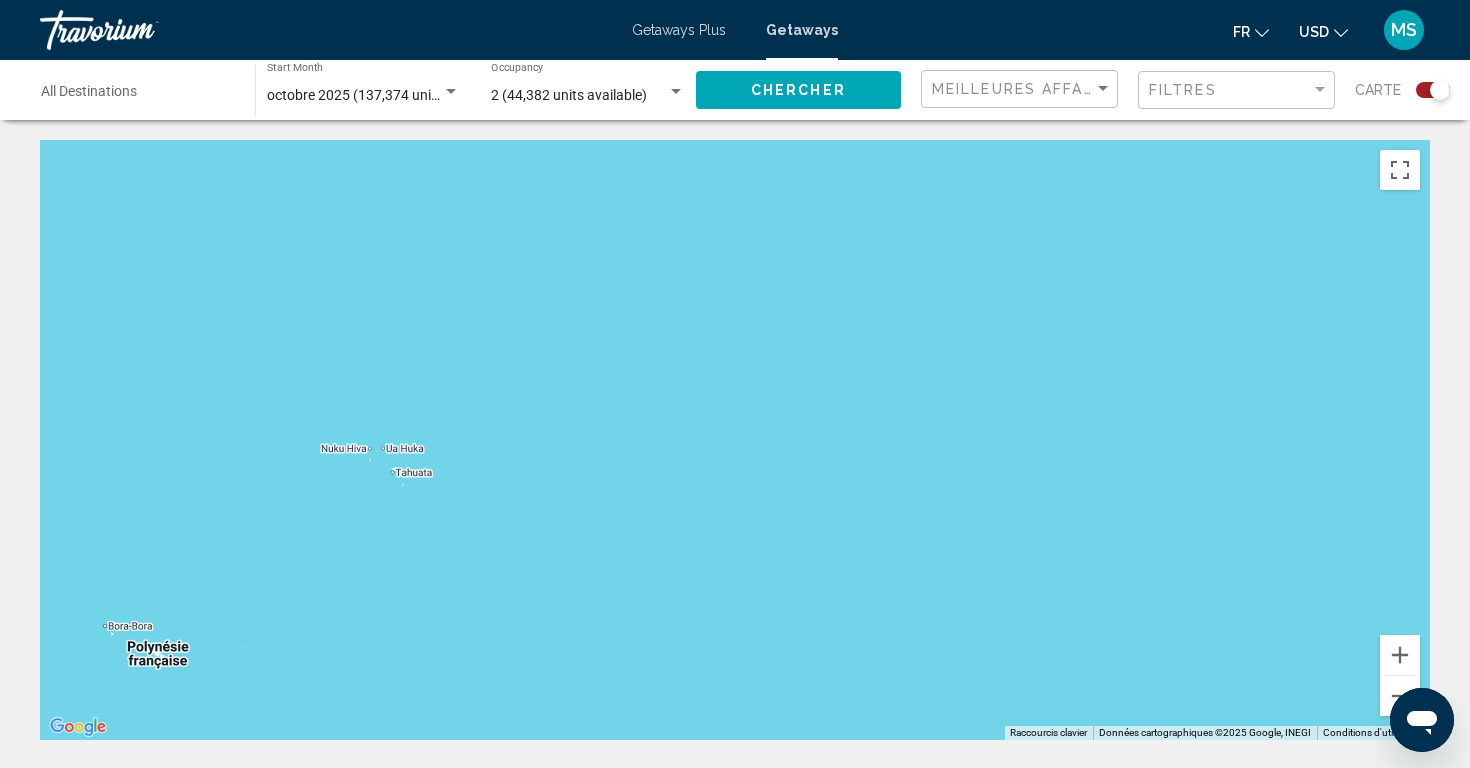 drag, startPoint x: 866, startPoint y: 315, endPoint x: 277, endPoint y: 535, distance: 628.7456 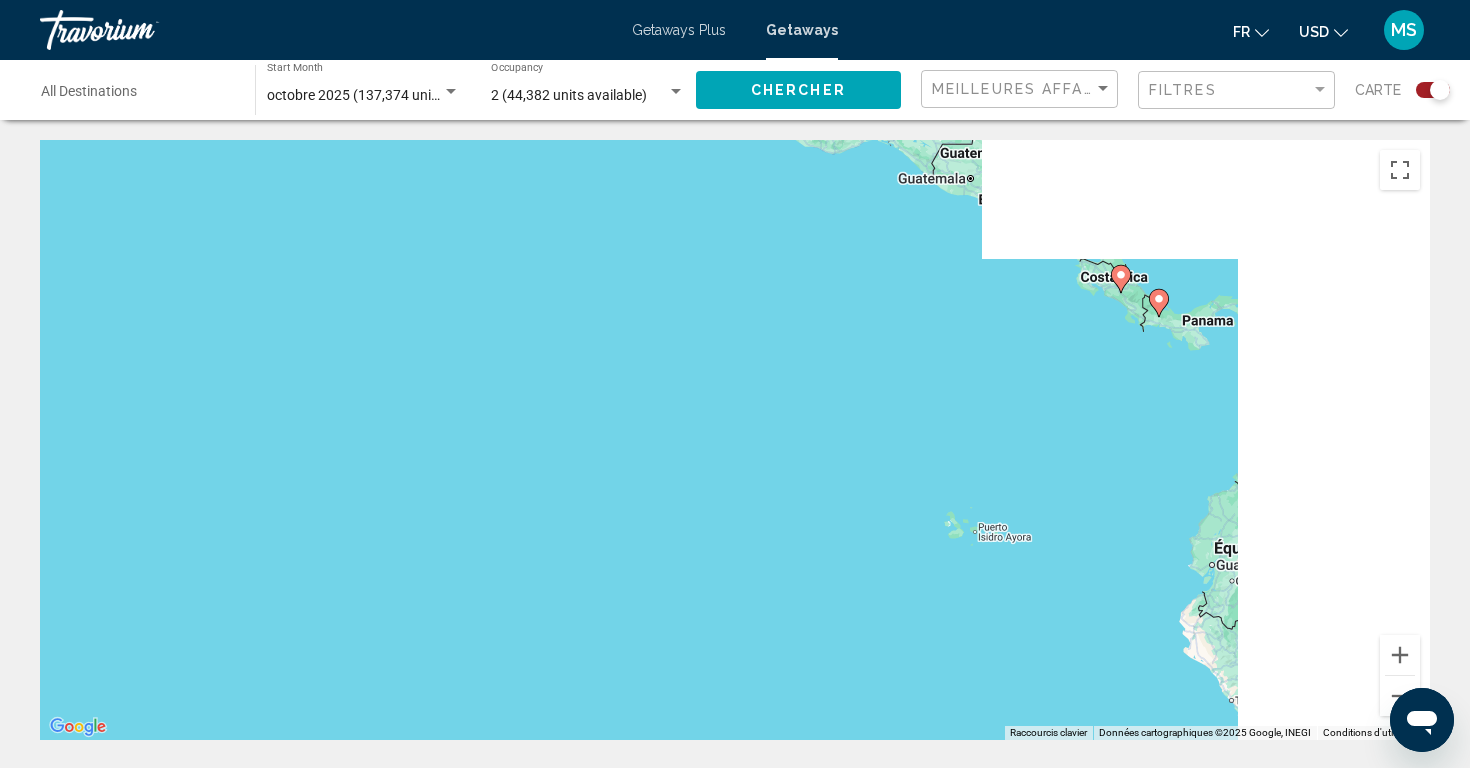 drag, startPoint x: 1042, startPoint y: 359, endPoint x: 364, endPoint y: 706, distance: 761.63837 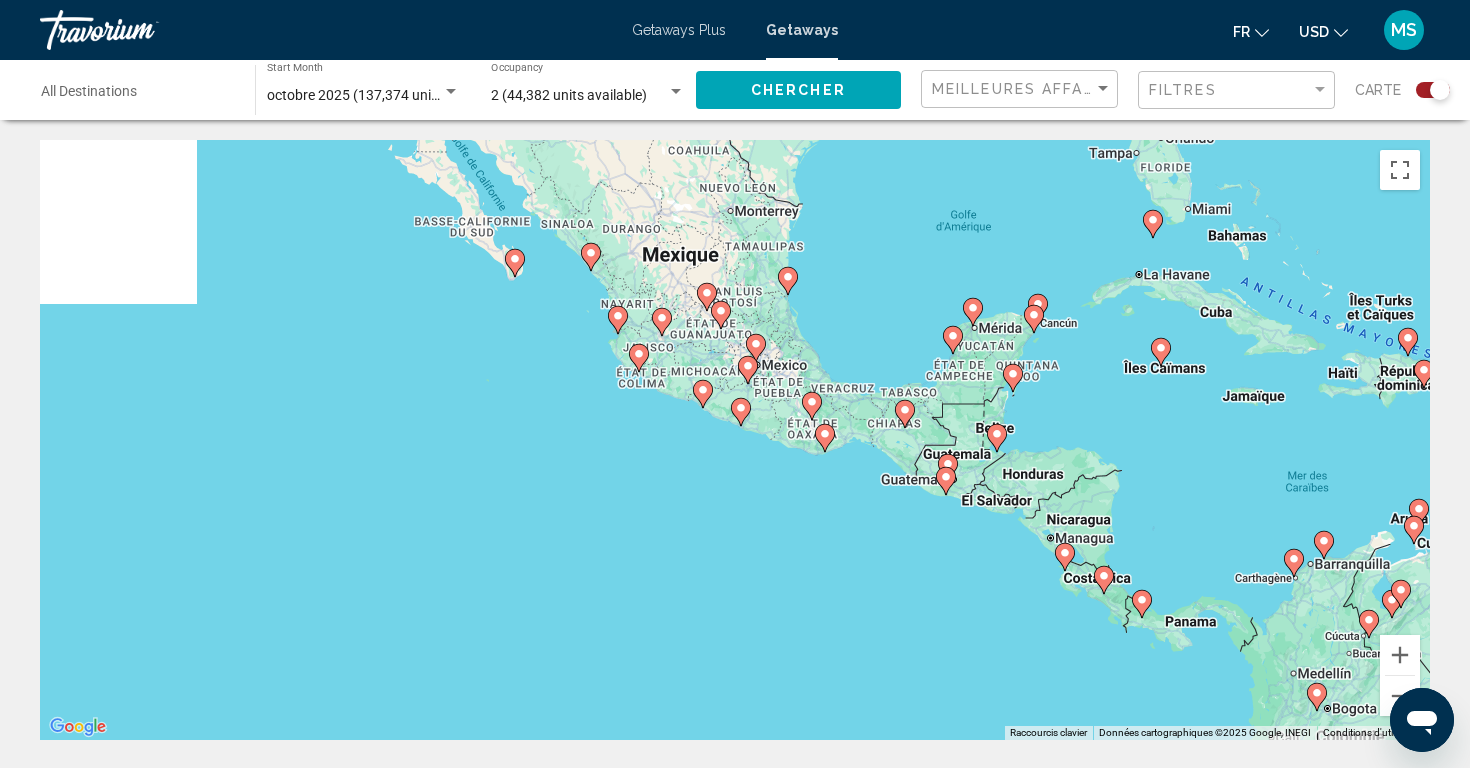 drag, startPoint x: 744, startPoint y: 385, endPoint x: 878, endPoint y: 611, distance: 262.7394 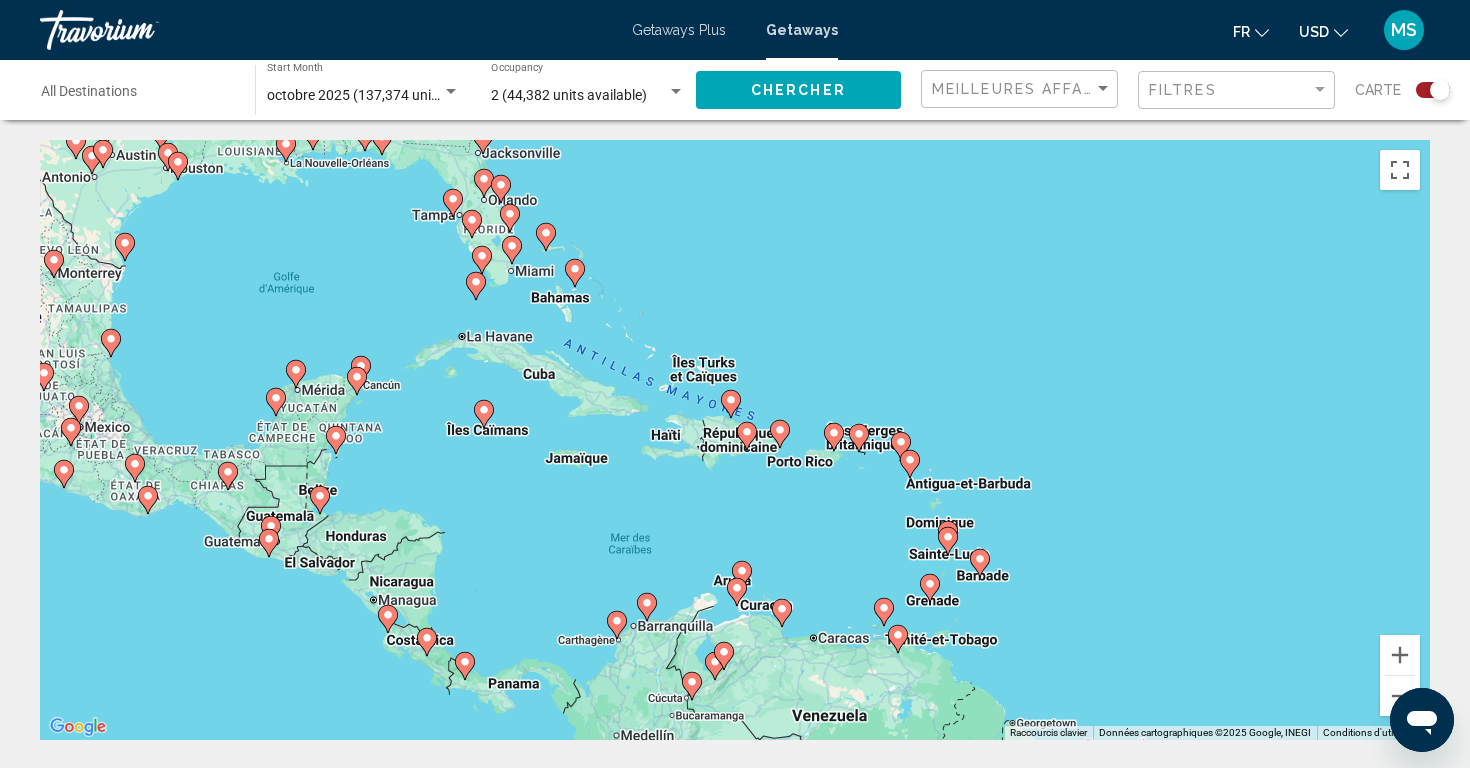 drag, startPoint x: 1191, startPoint y: 407, endPoint x: 511, endPoint y: 468, distance: 682.7305 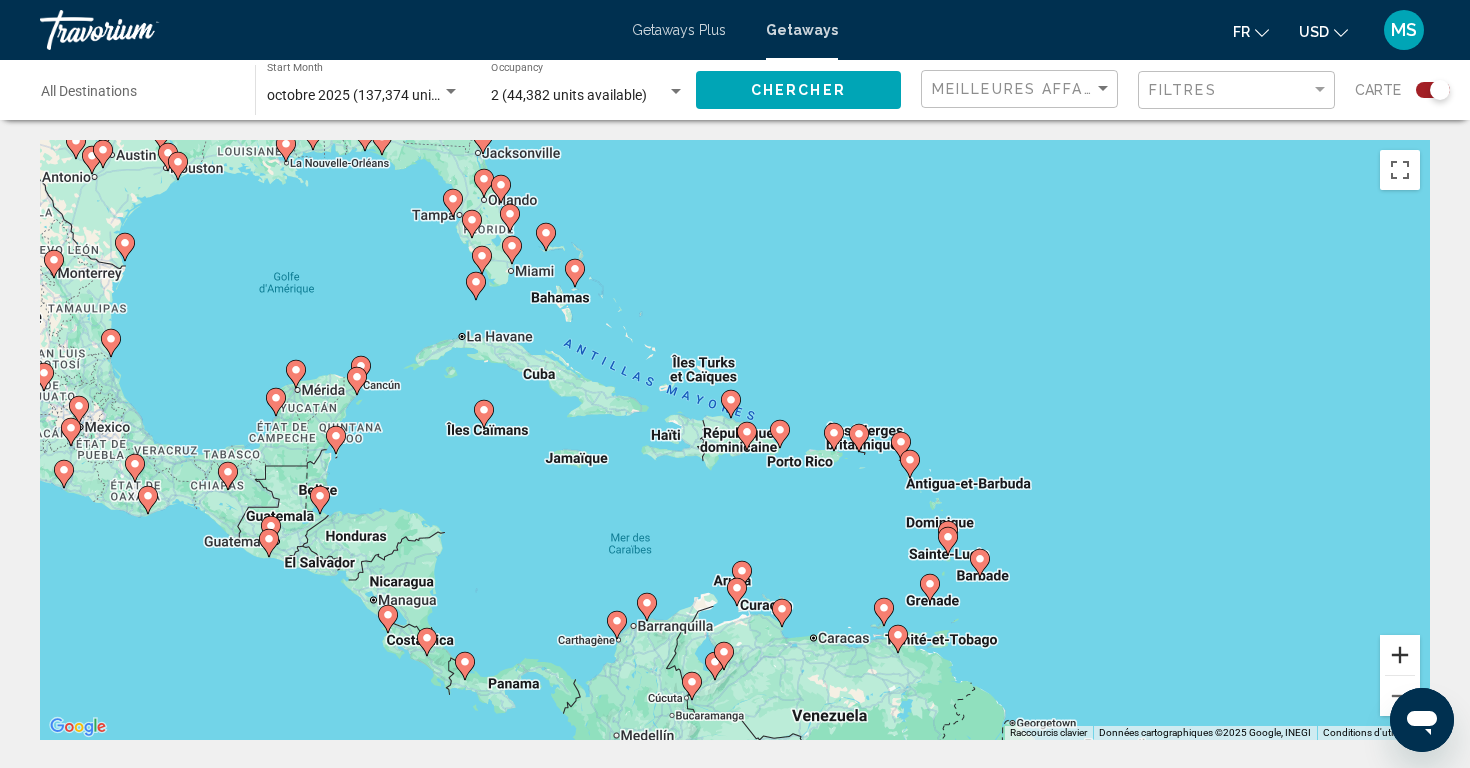 click at bounding box center [1400, 655] 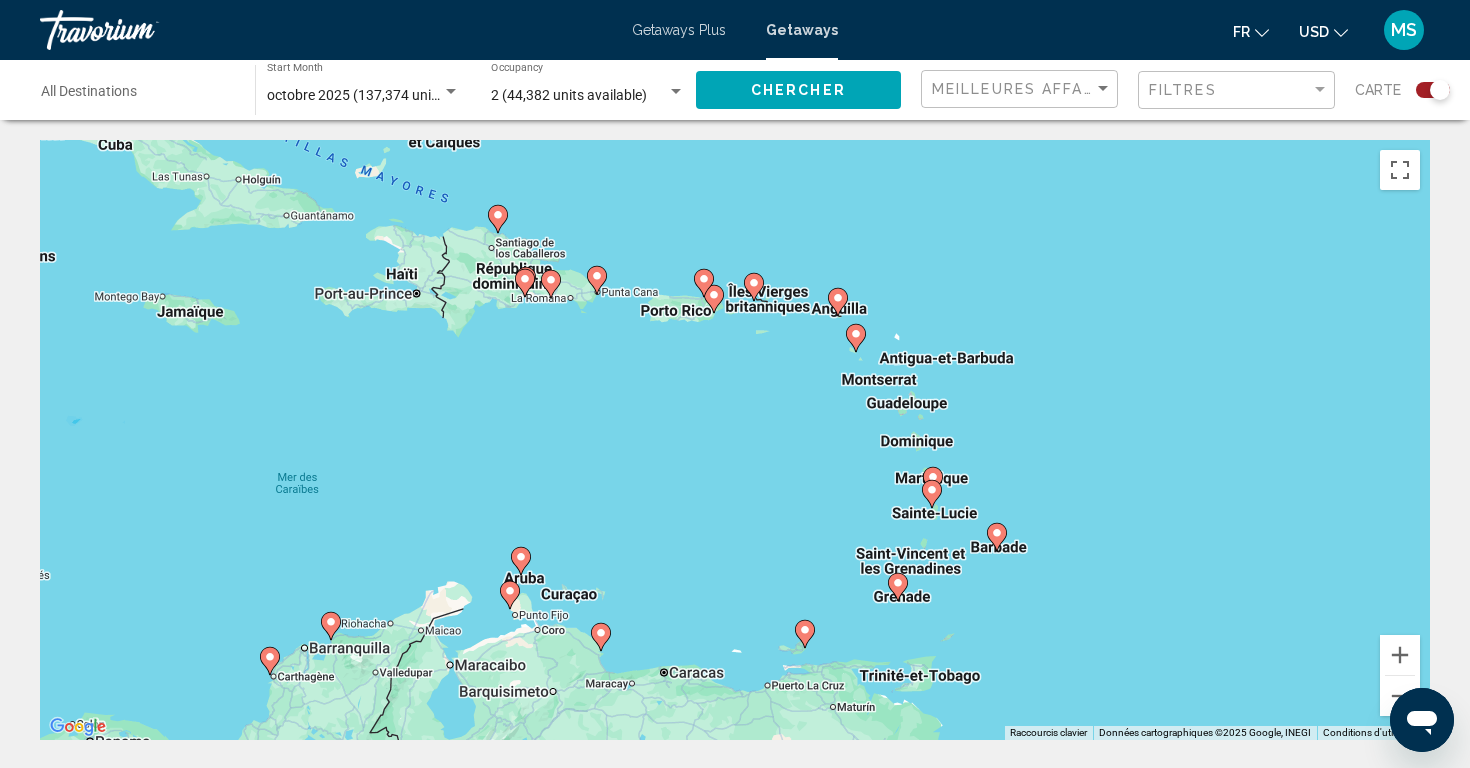 drag, startPoint x: 1148, startPoint y: 466, endPoint x: 919, endPoint y: 301, distance: 282.25165 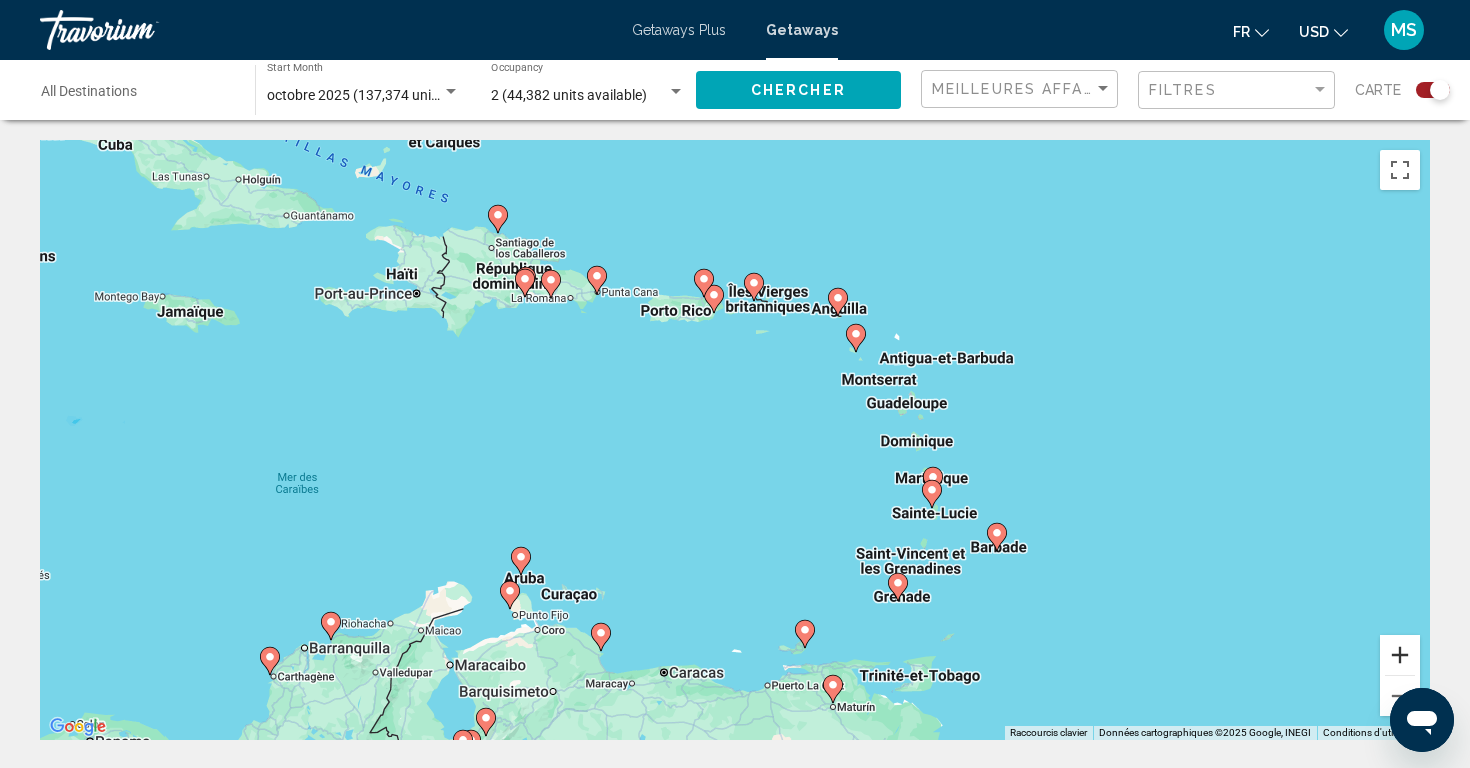 click at bounding box center [1400, 655] 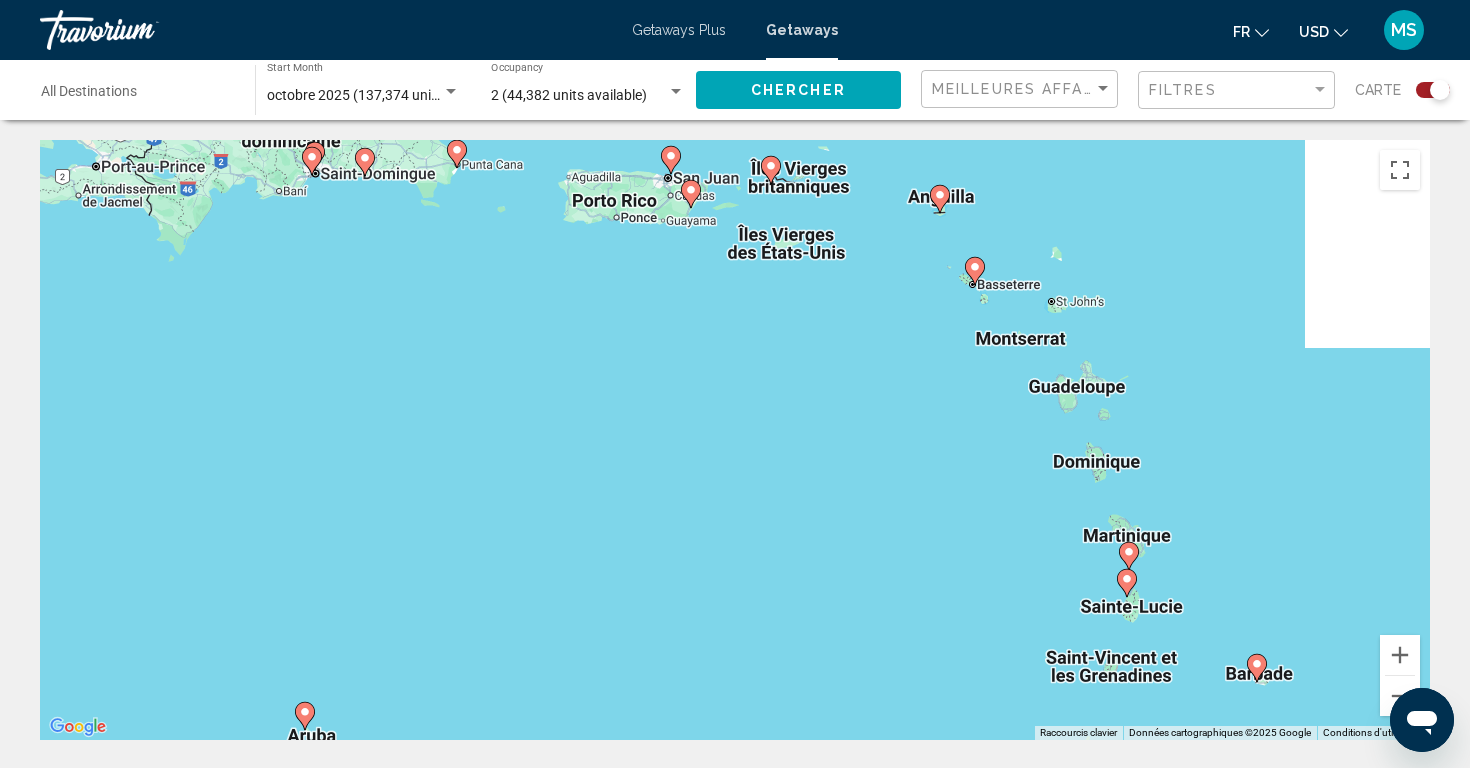 drag, startPoint x: 727, startPoint y: 199, endPoint x: 724, endPoint y: 218, distance: 19.235384 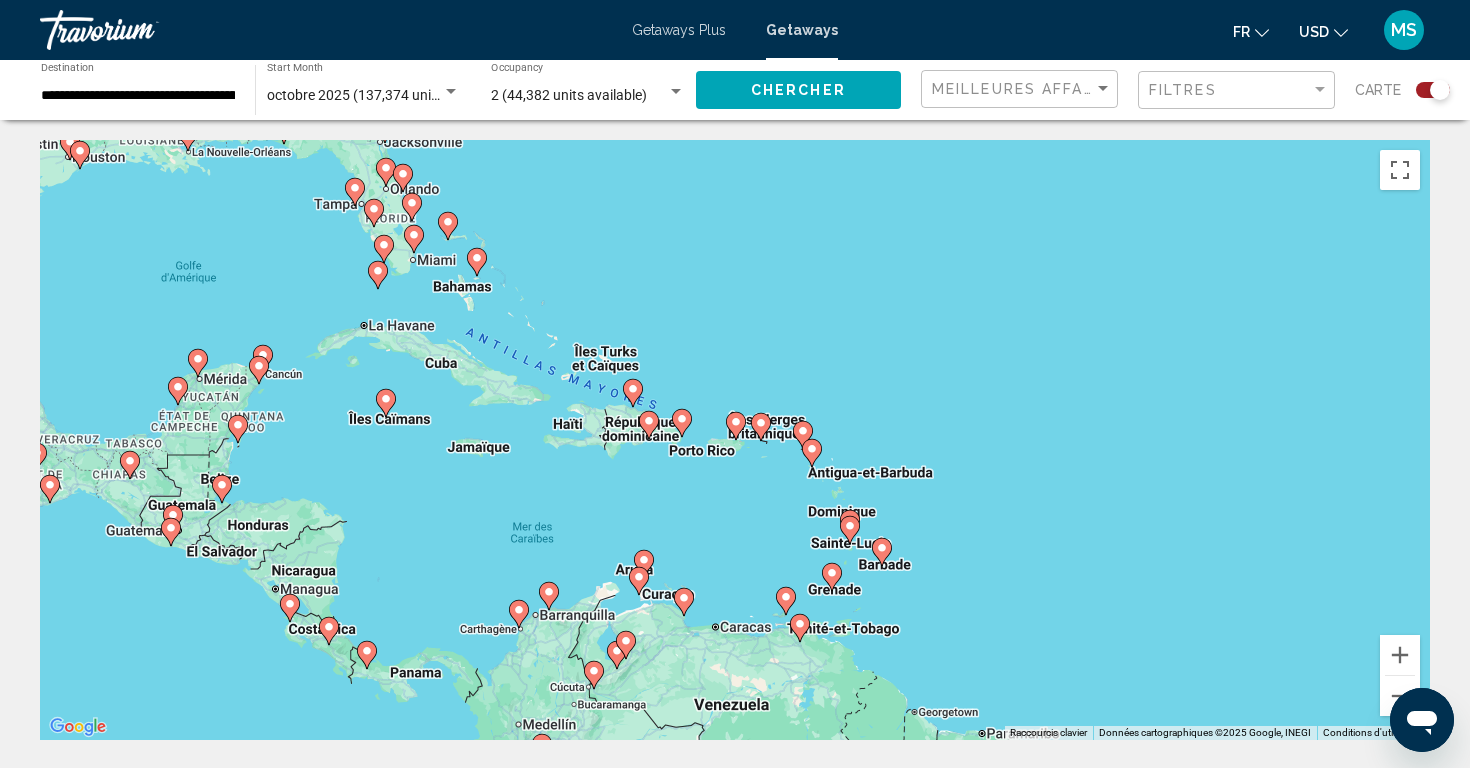 click 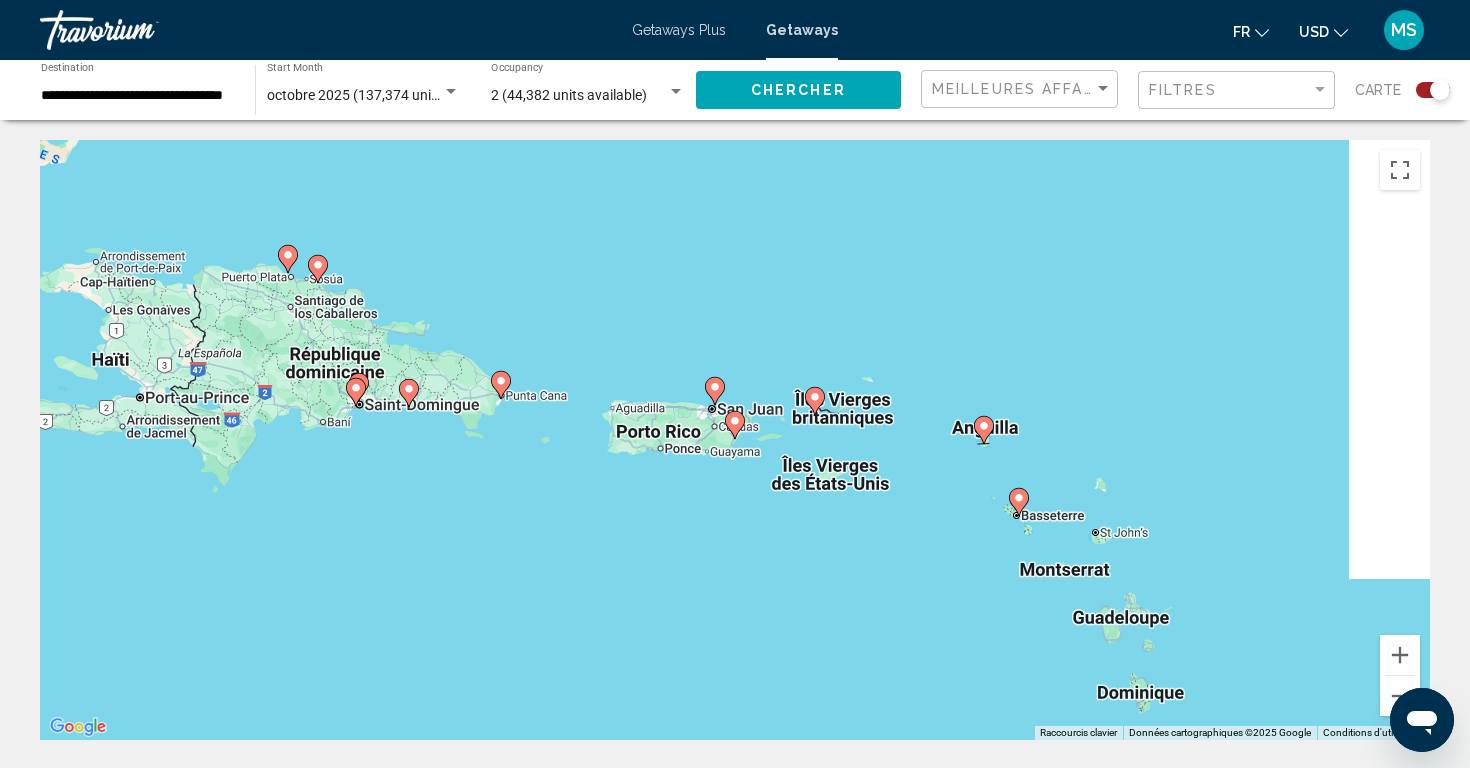 click 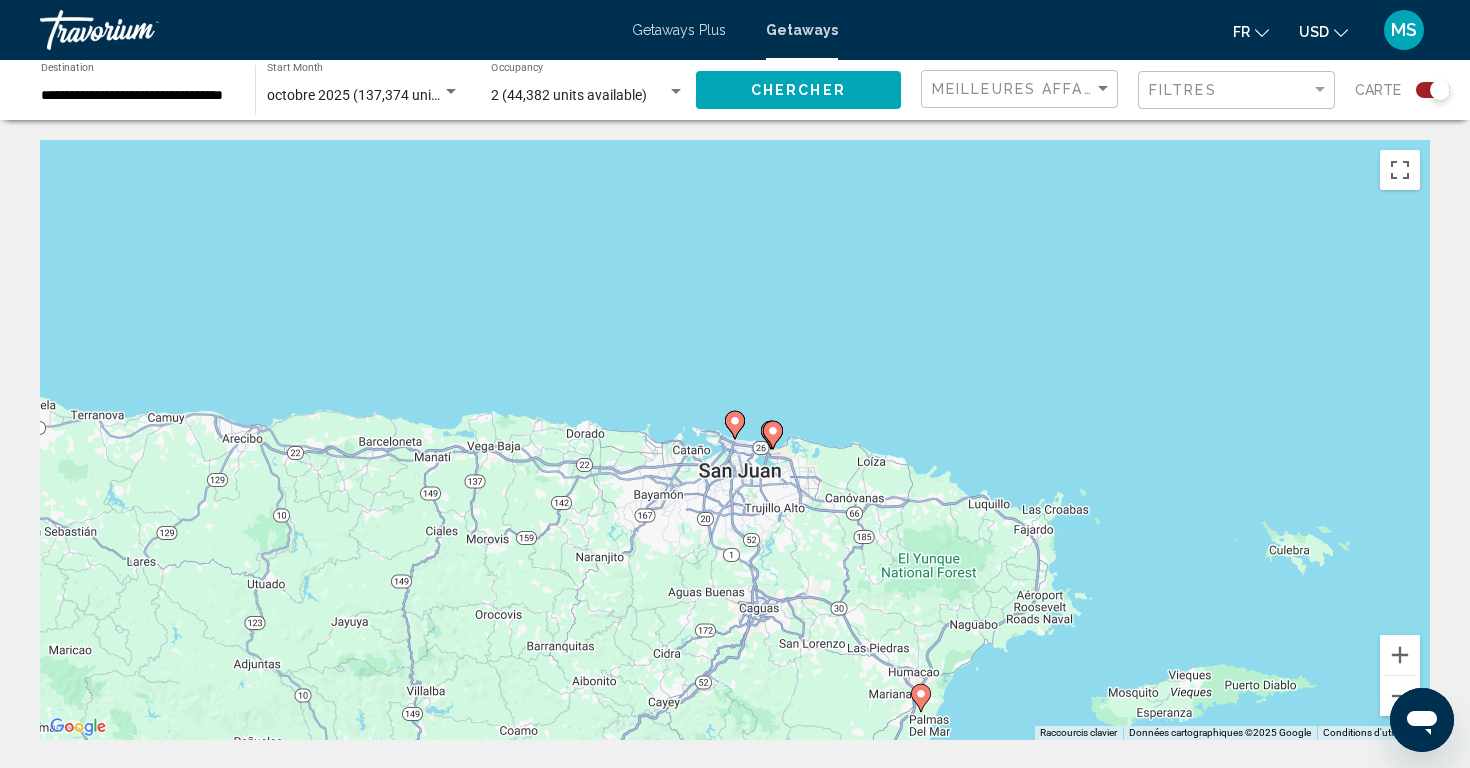 click 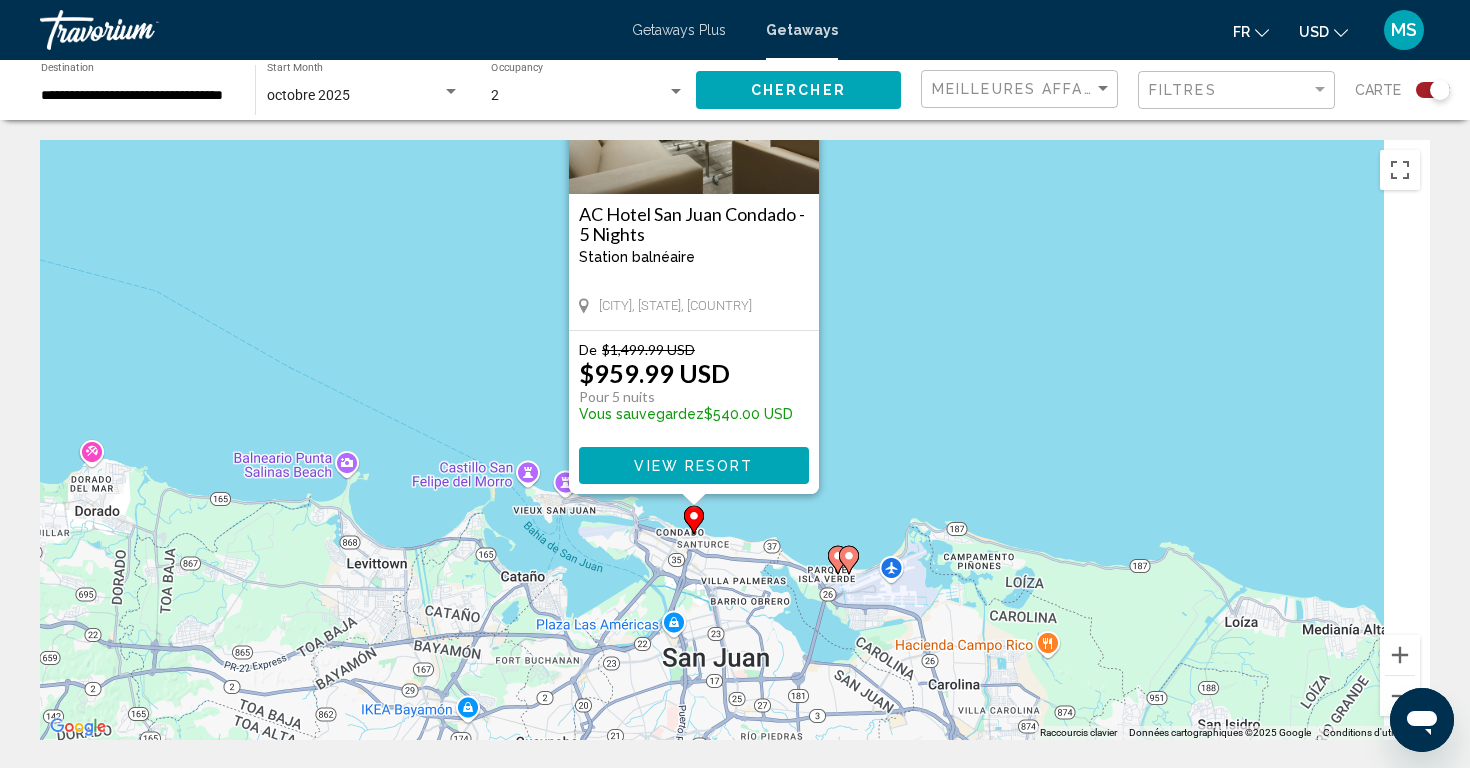 drag, startPoint x: 1010, startPoint y: 532, endPoint x: 966, endPoint y: 350, distance: 187.24316 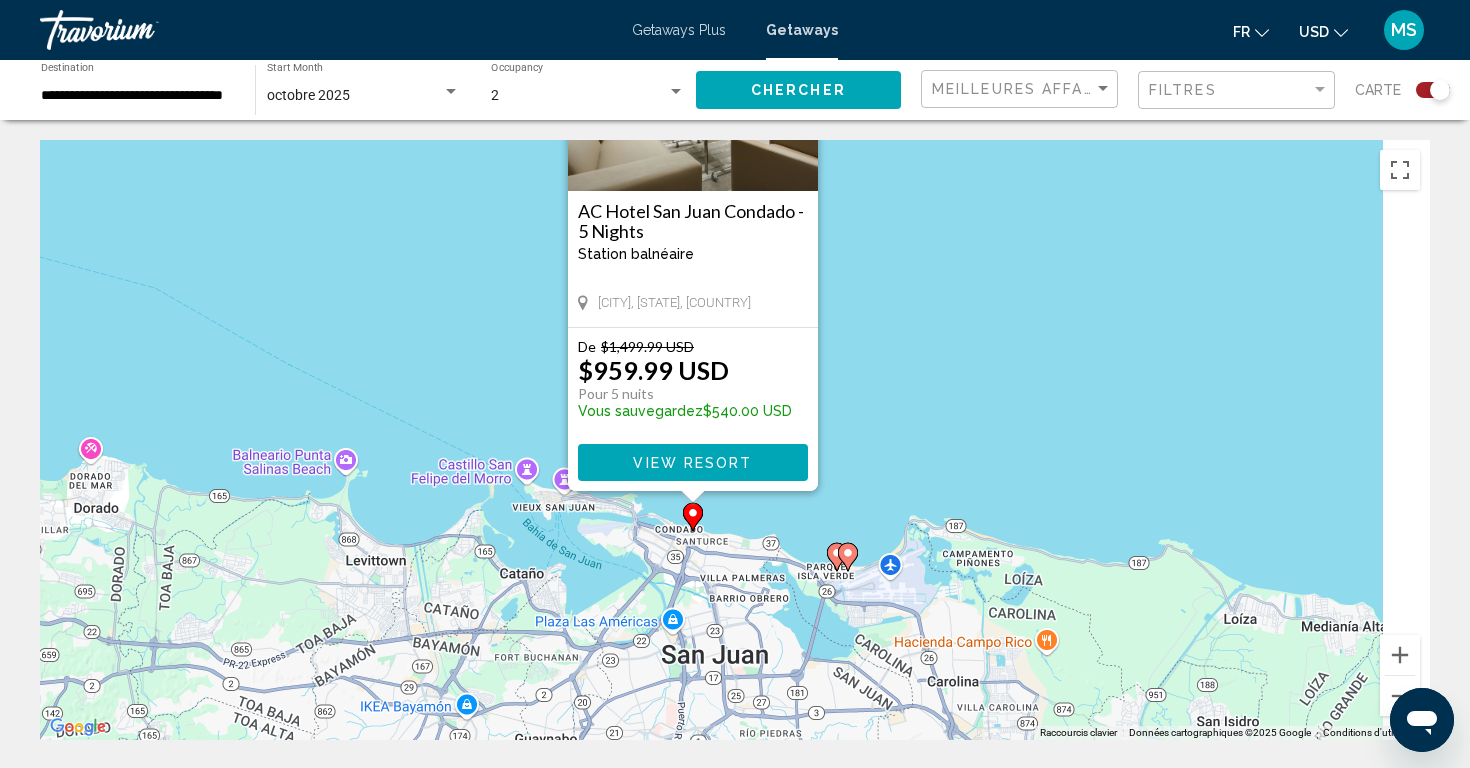 click 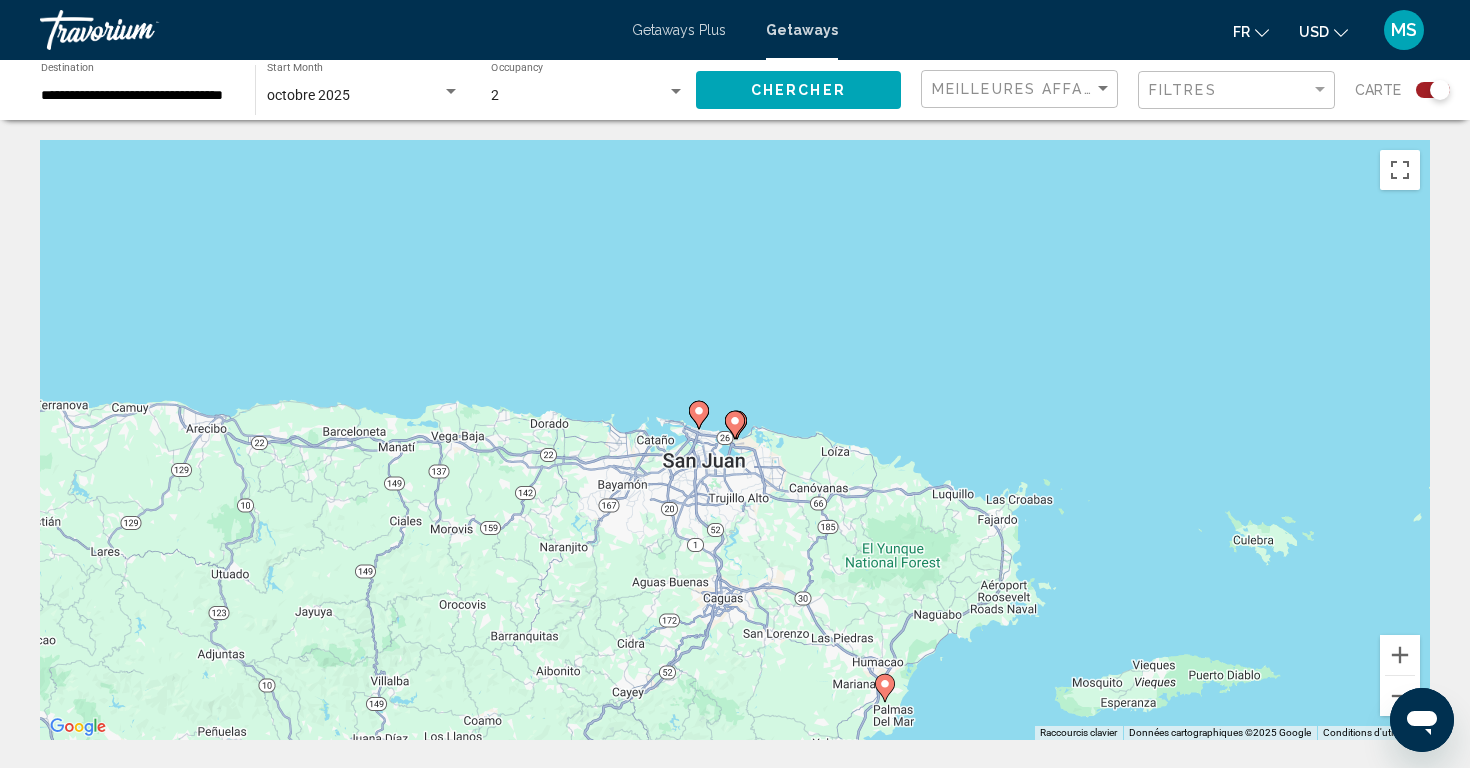 click 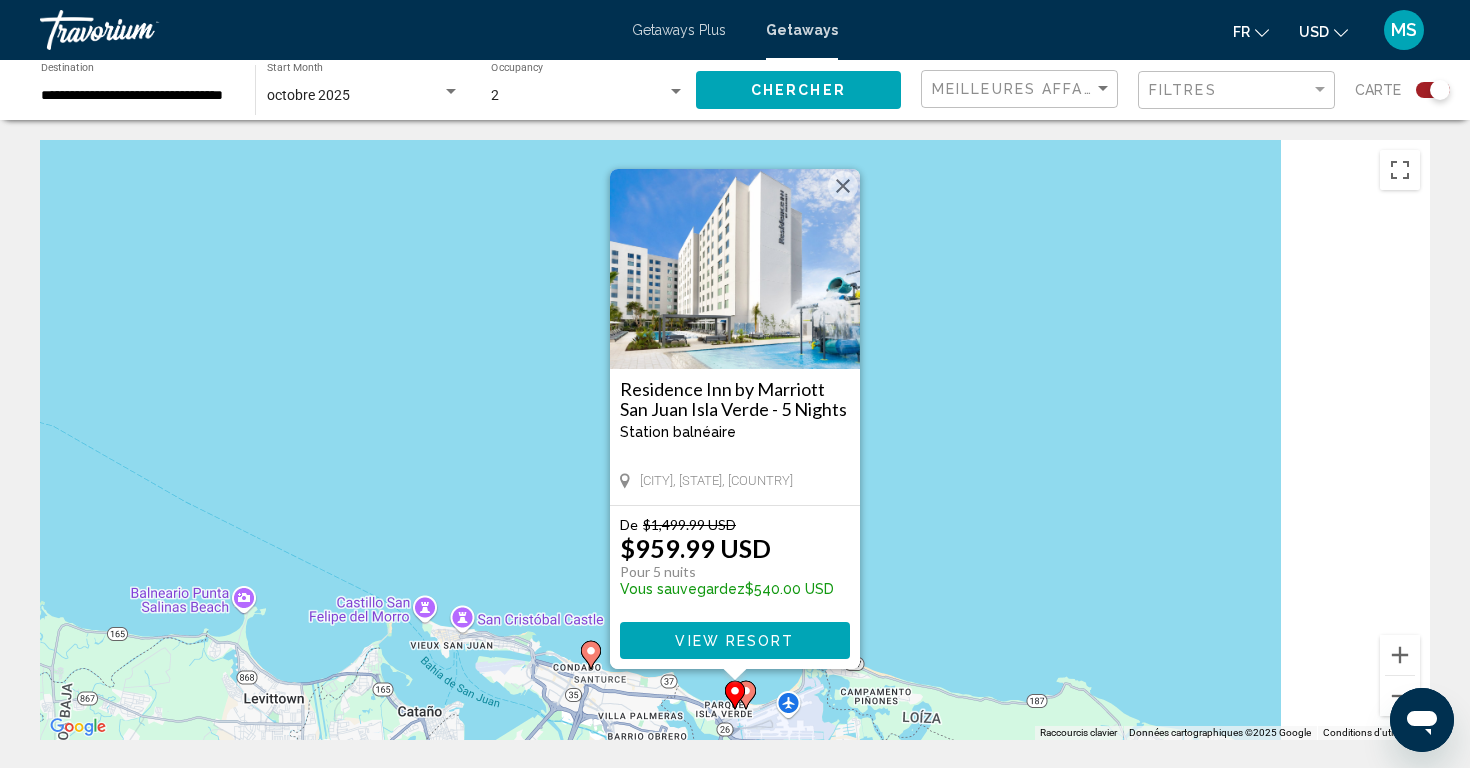 click 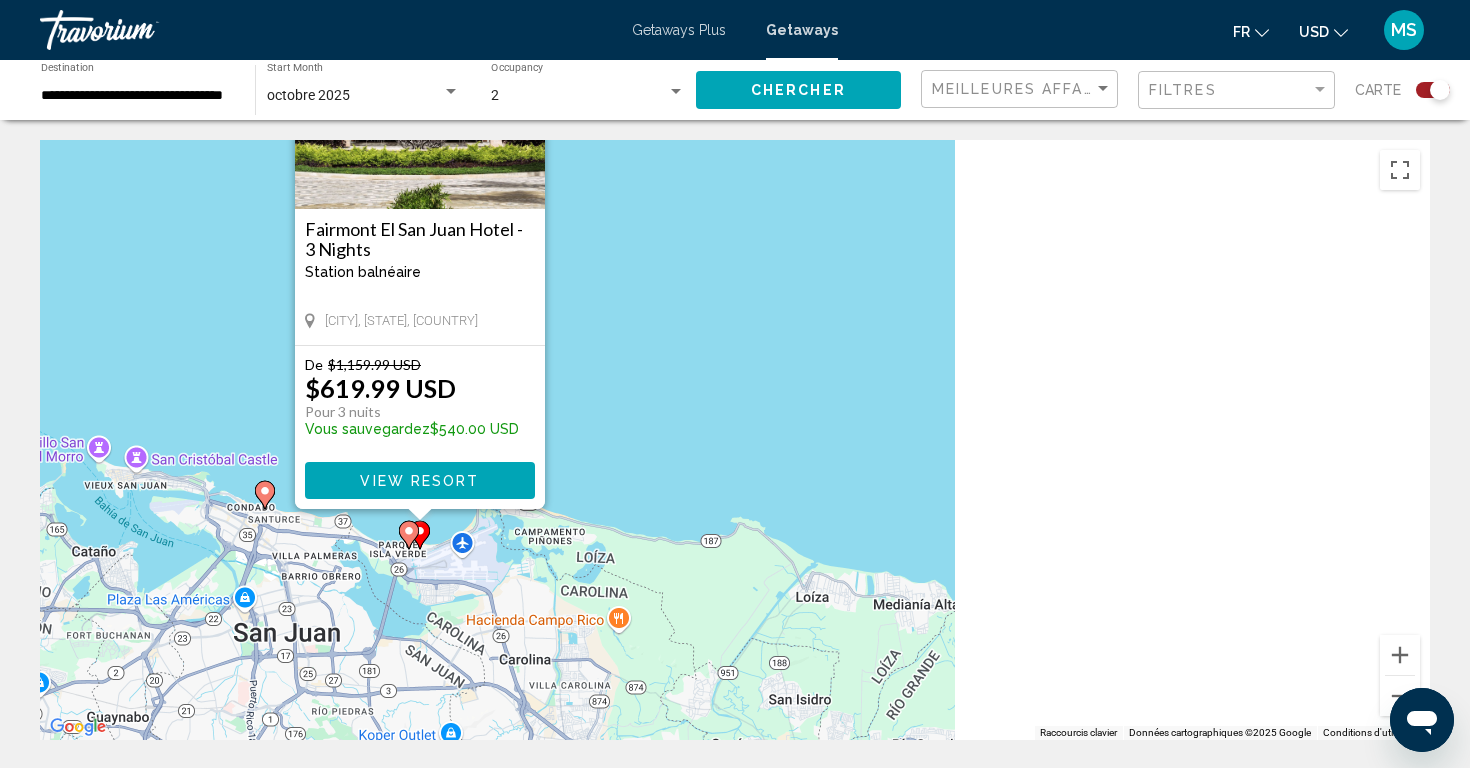 drag, startPoint x: 1137, startPoint y: 446, endPoint x: 820, endPoint y: 286, distance: 355.09012 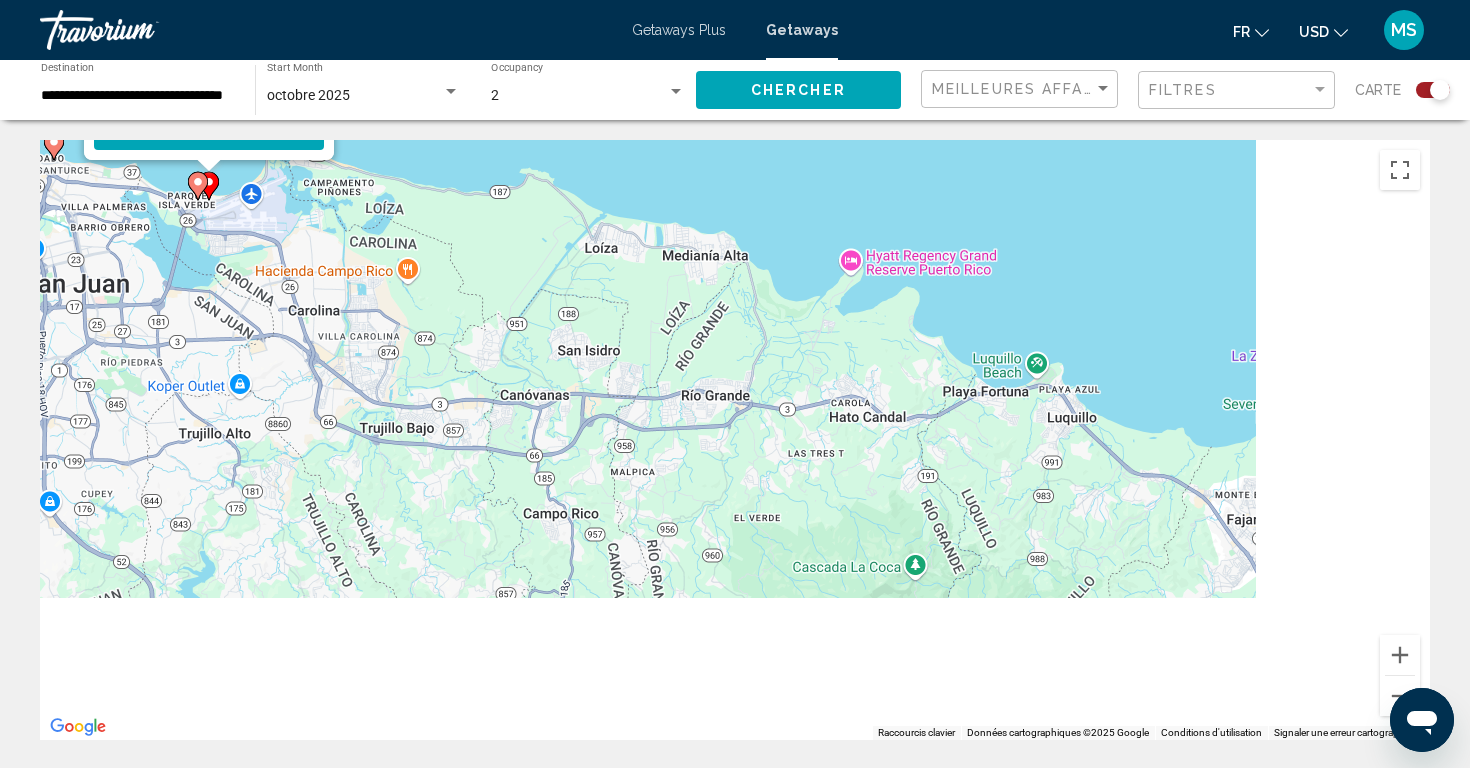 drag, startPoint x: 1015, startPoint y: 570, endPoint x: 802, endPoint y: 218, distance: 411.428 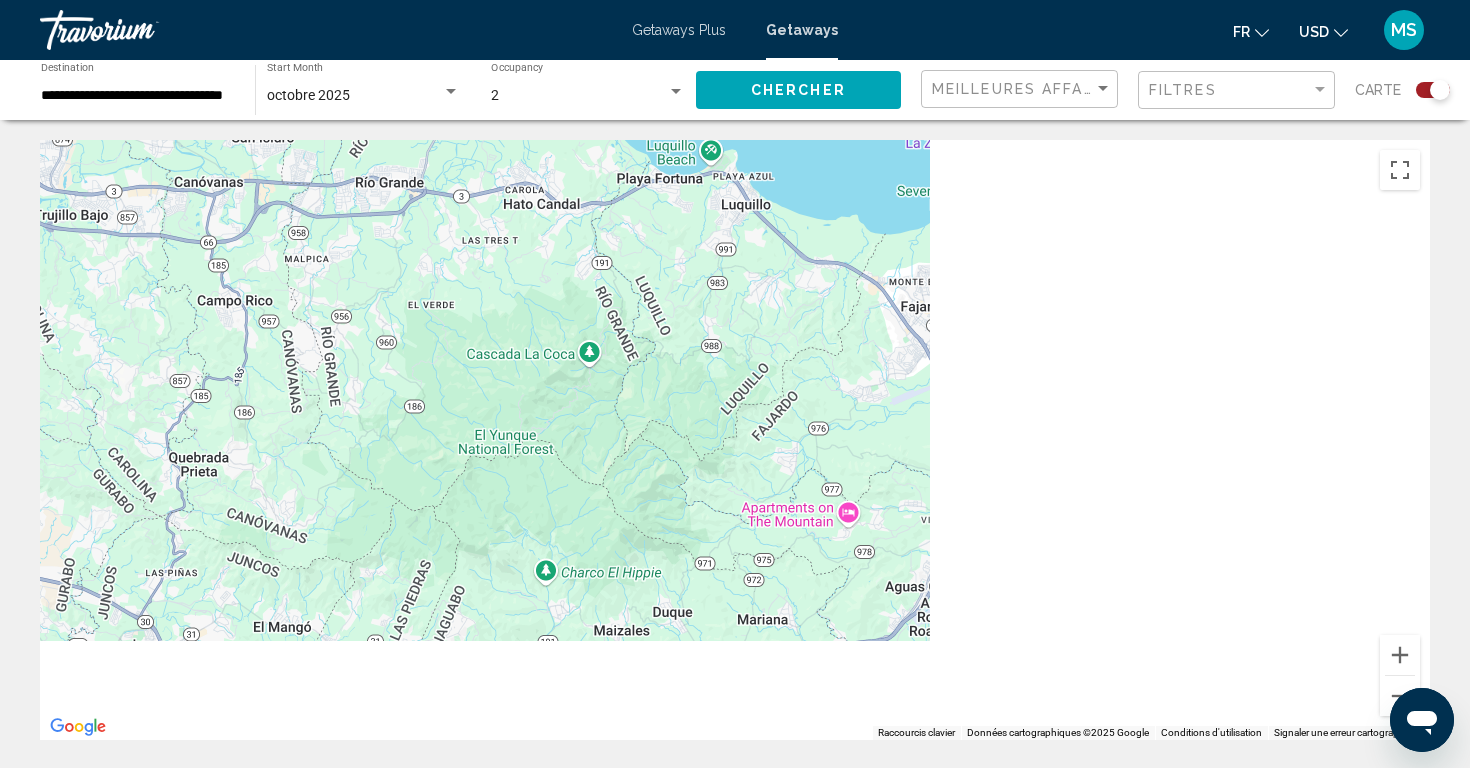 drag, startPoint x: 1043, startPoint y: 457, endPoint x: 713, endPoint y: 240, distance: 394.95444 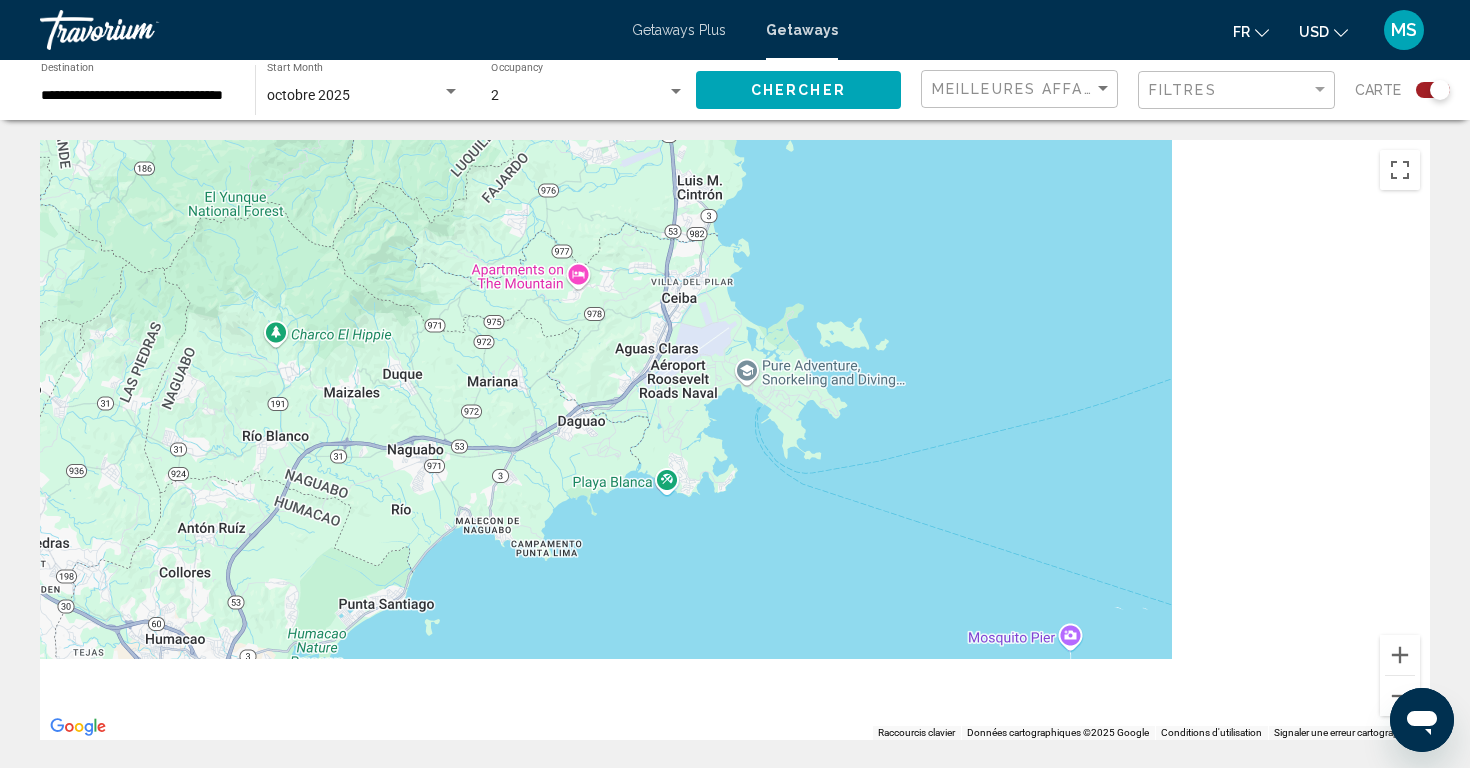 drag, startPoint x: 919, startPoint y: 427, endPoint x: 645, endPoint y: 186, distance: 364.90683 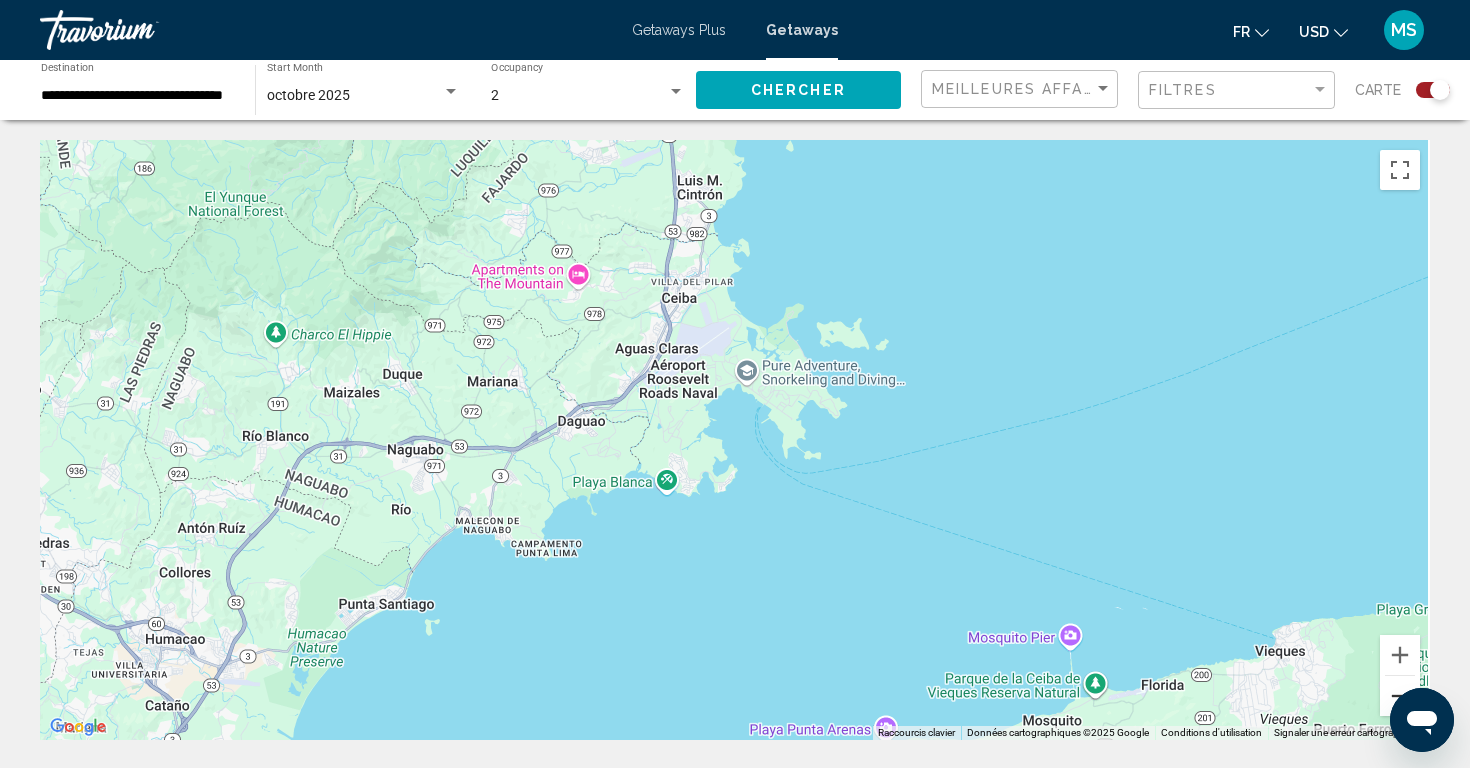 click at bounding box center (1400, 696) 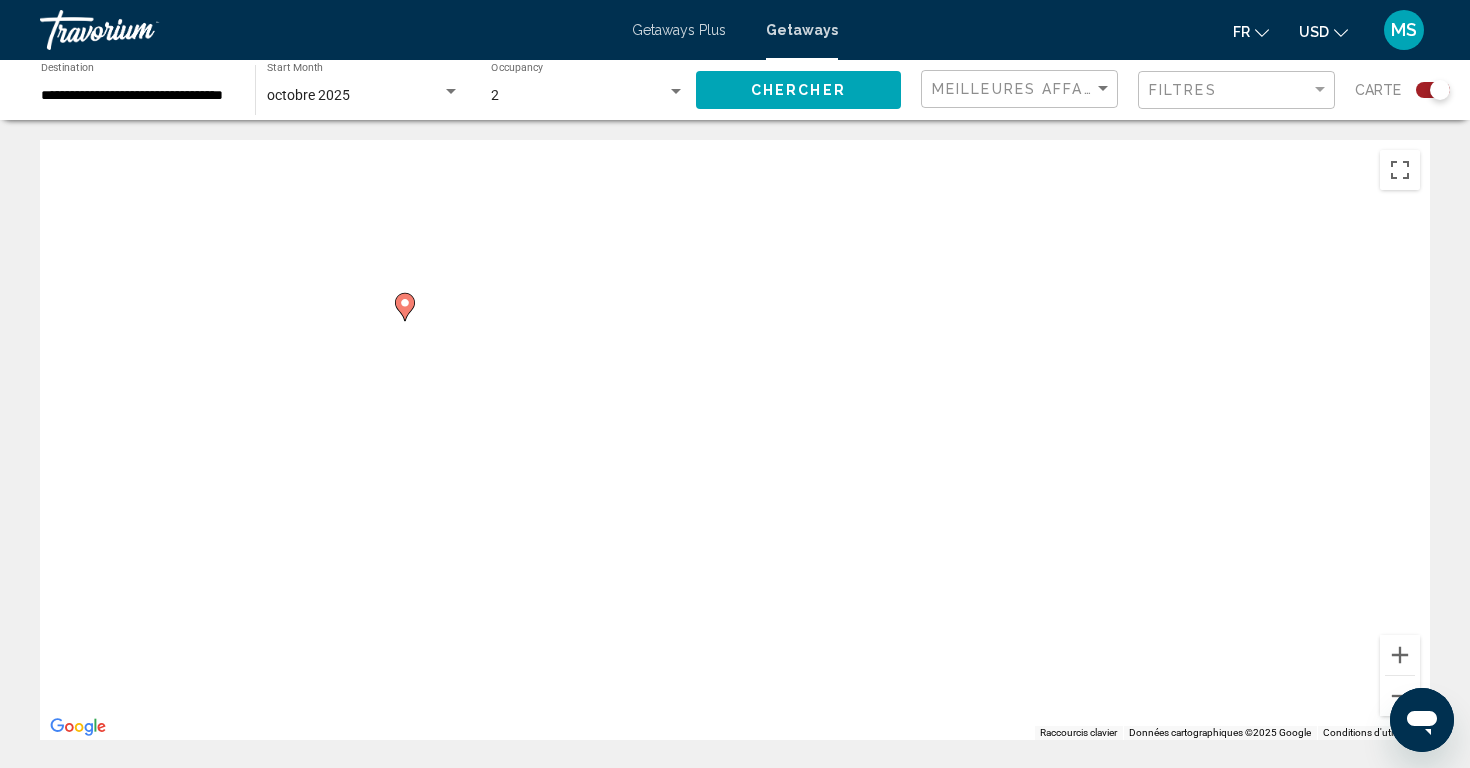 drag, startPoint x: 1166, startPoint y: 587, endPoint x: 1100, endPoint y: 285, distance: 309.1278 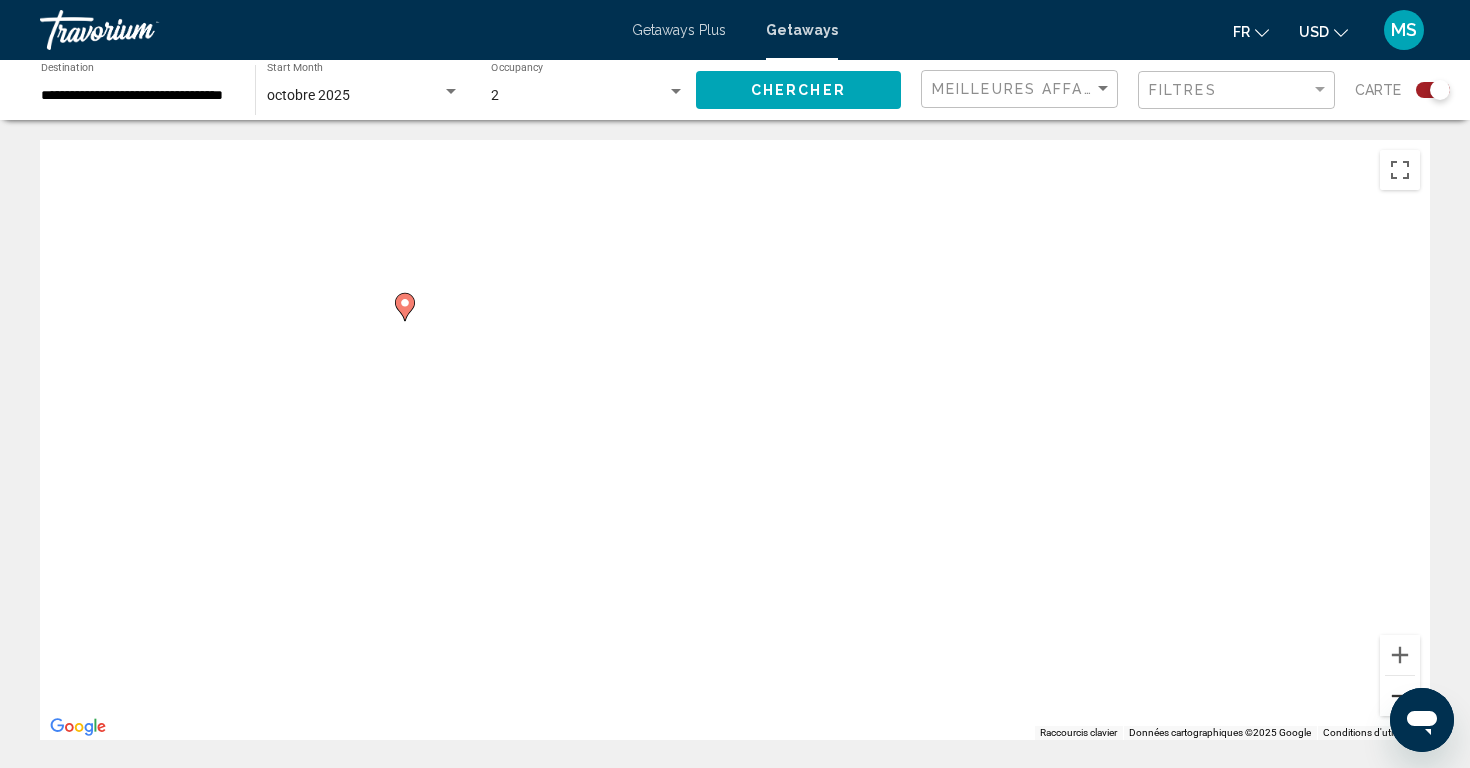 click at bounding box center (1400, 696) 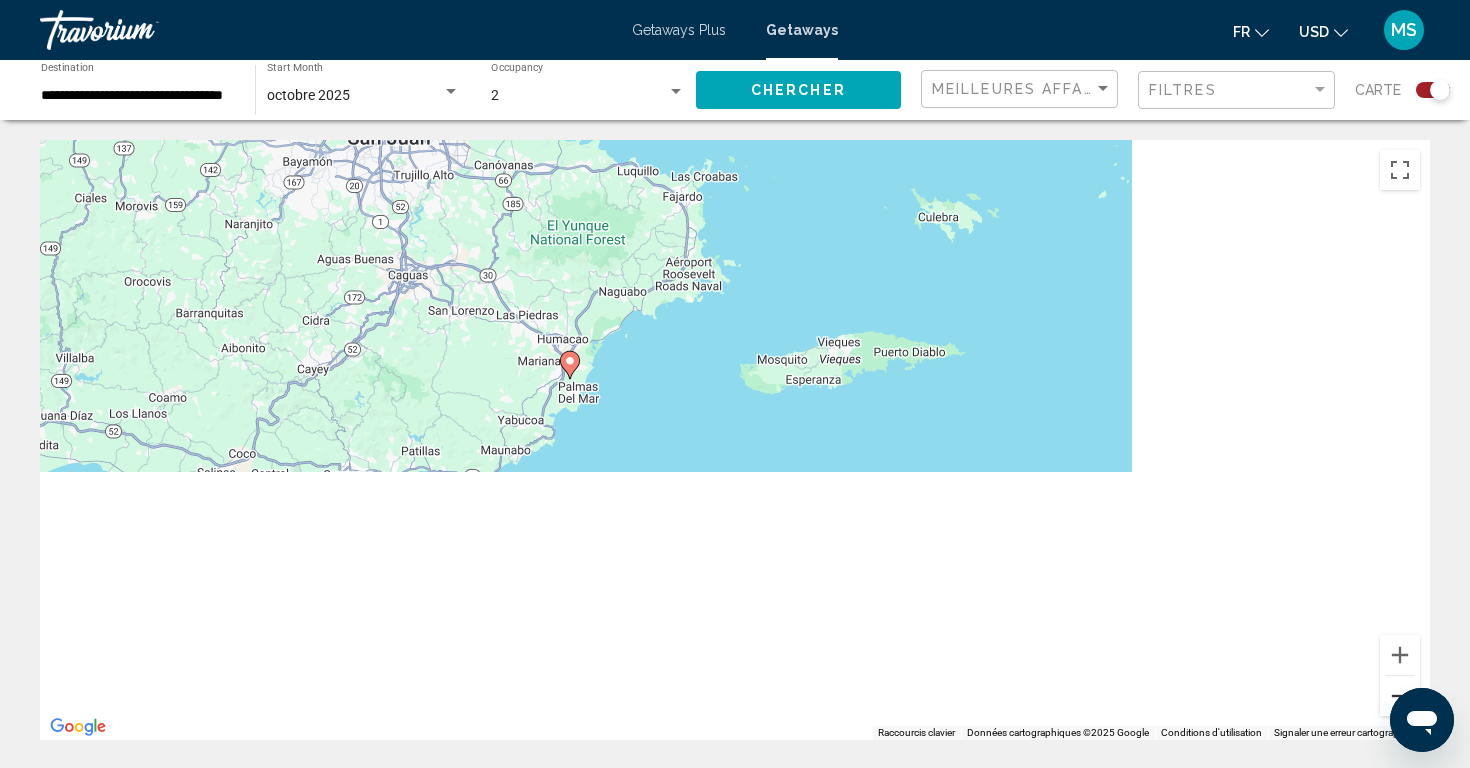 click at bounding box center [1400, 696] 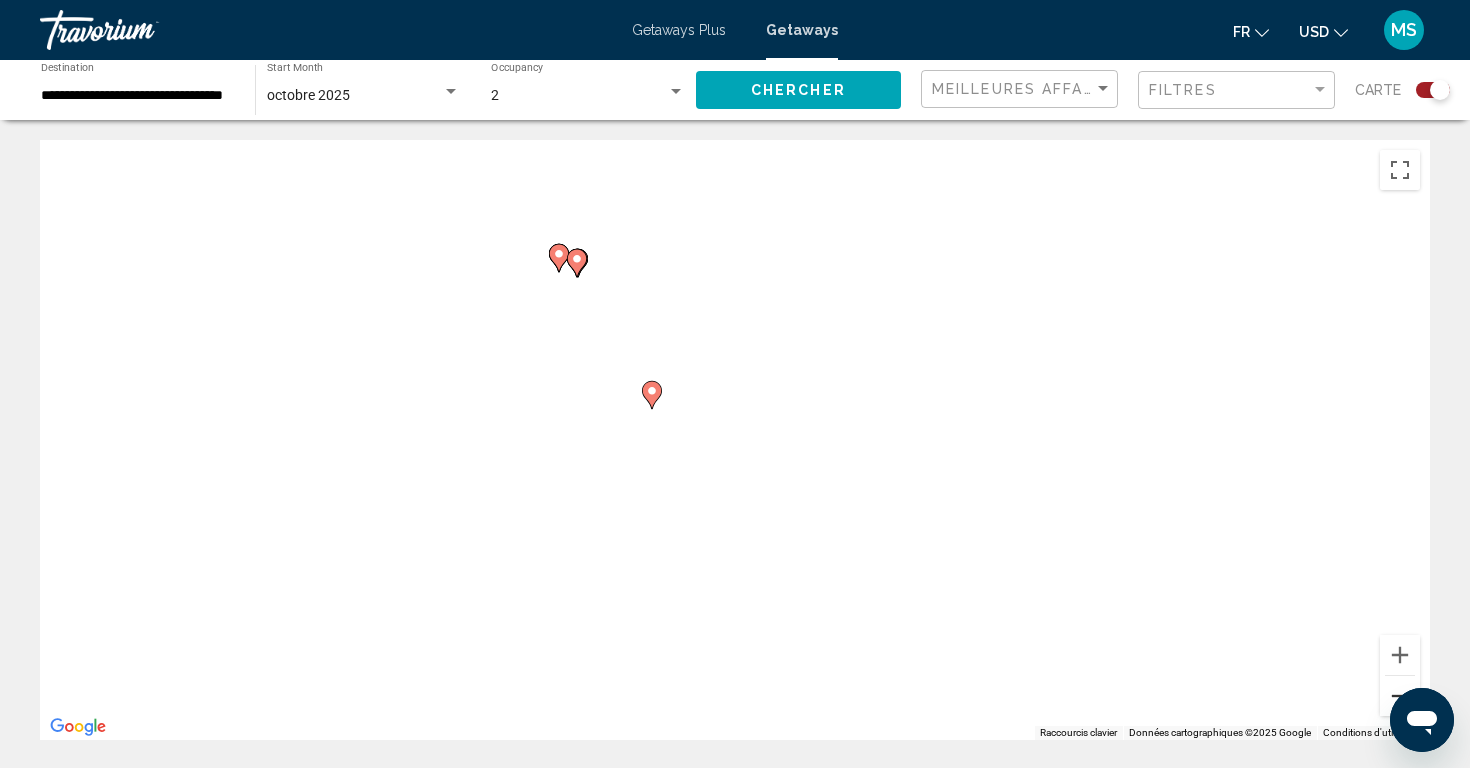 click at bounding box center (1400, 696) 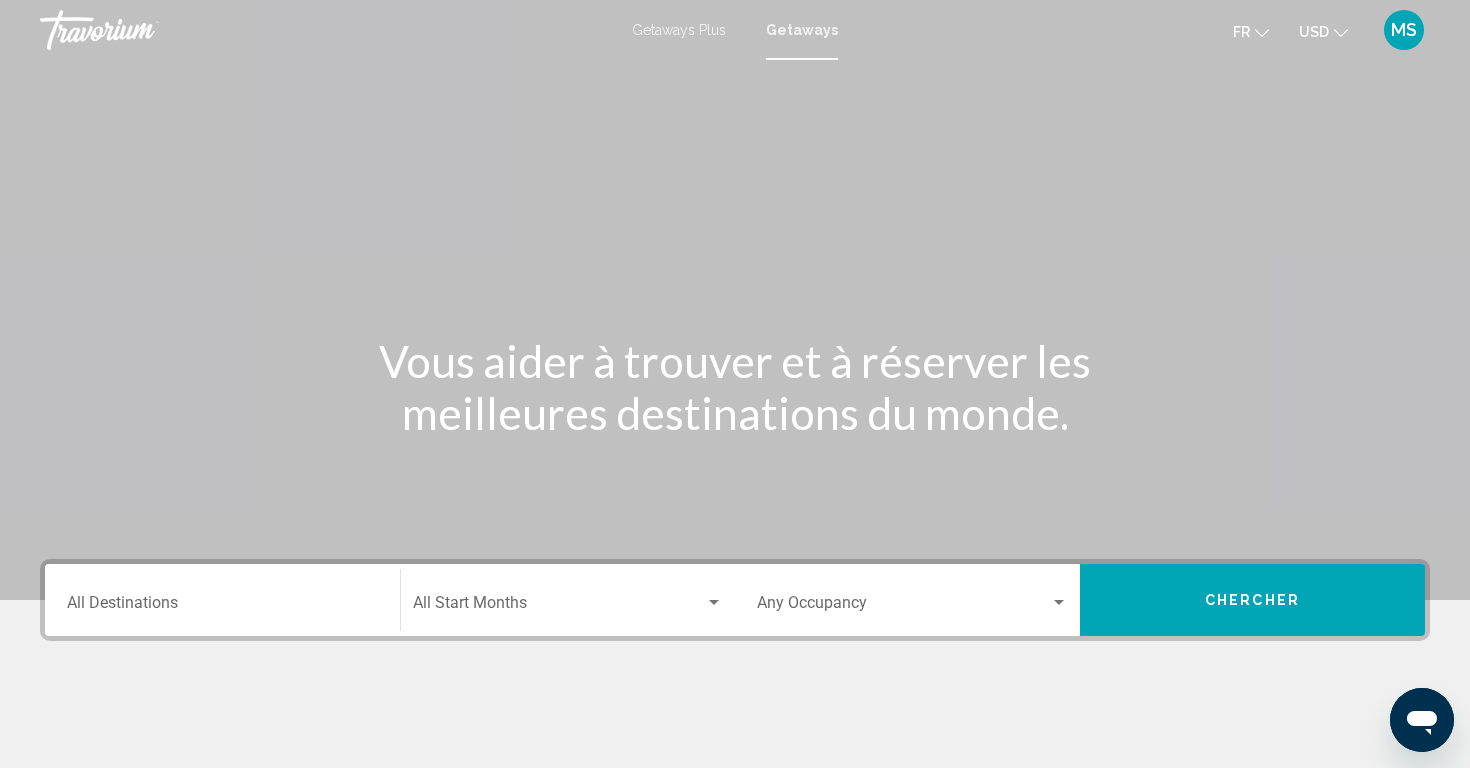 click at bounding box center [559, 607] 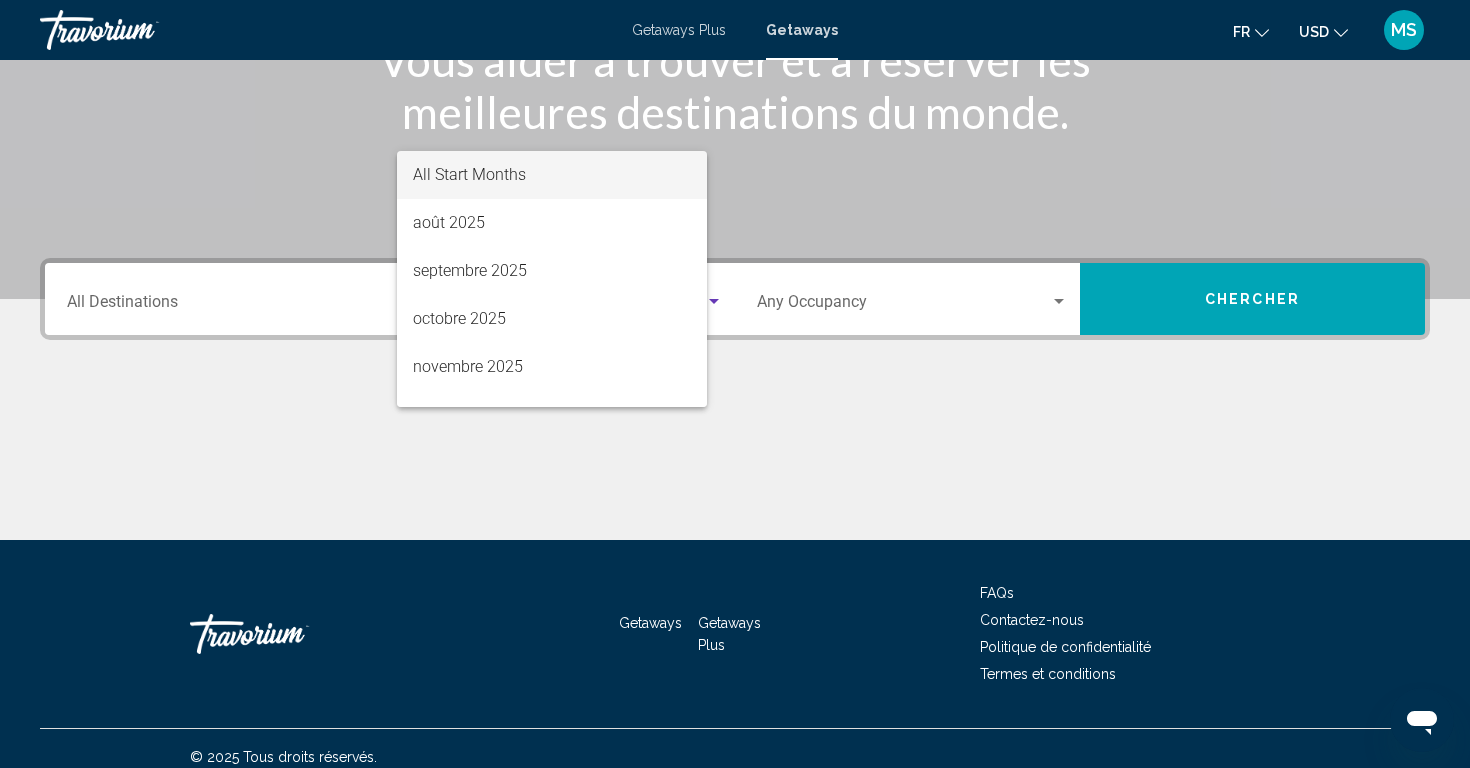 scroll, scrollTop: 318, scrollLeft: 0, axis: vertical 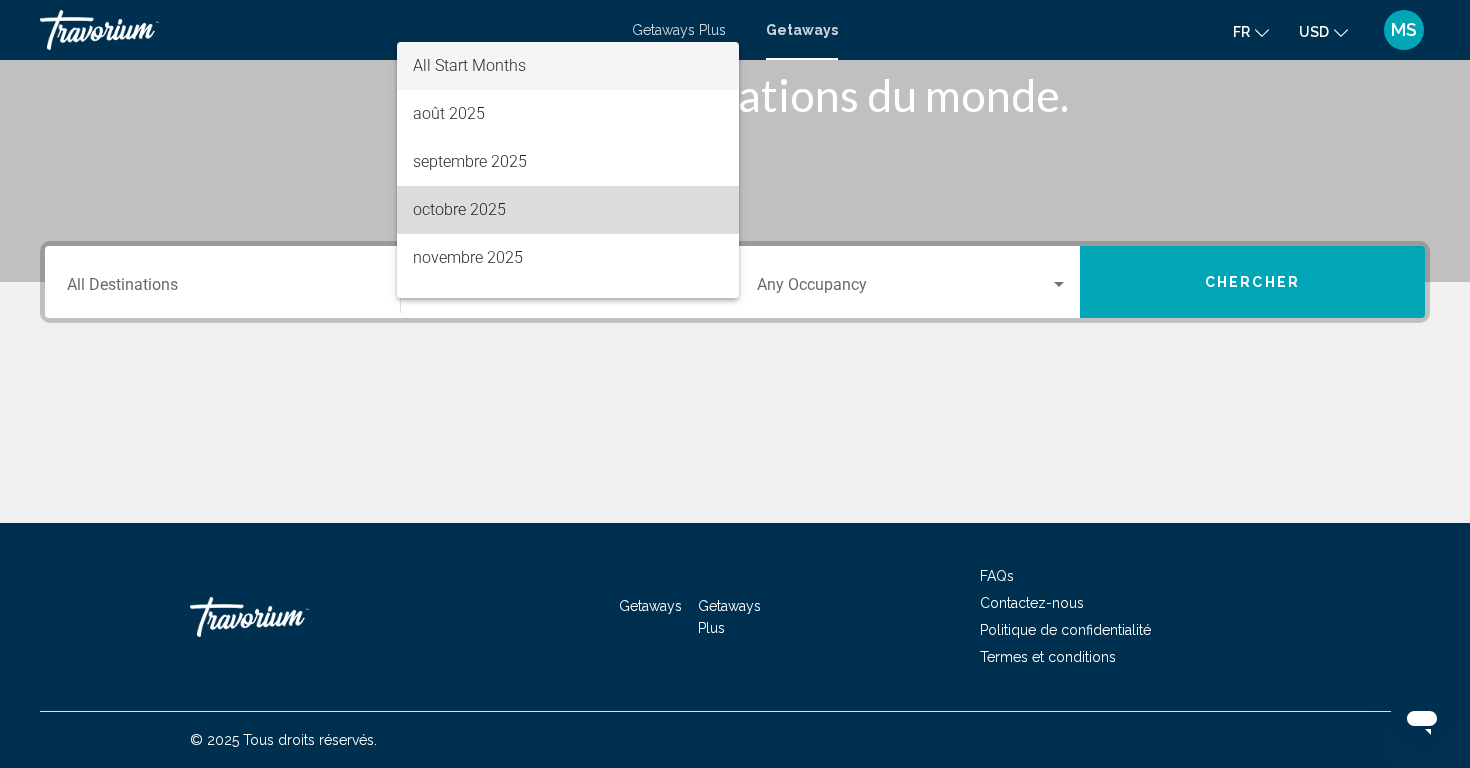 click on "octobre 2025" at bounding box center (568, 210) 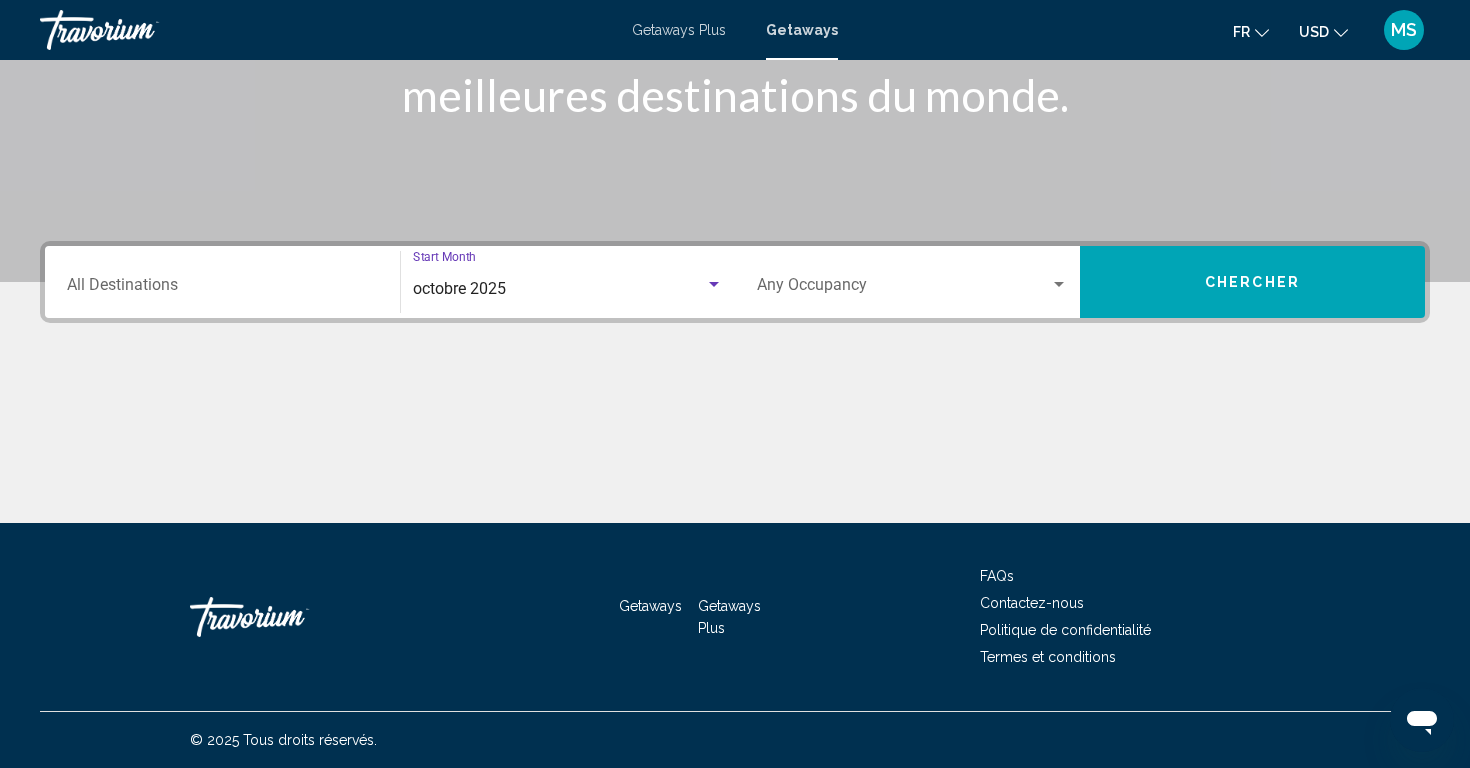 click at bounding box center (903, 289) 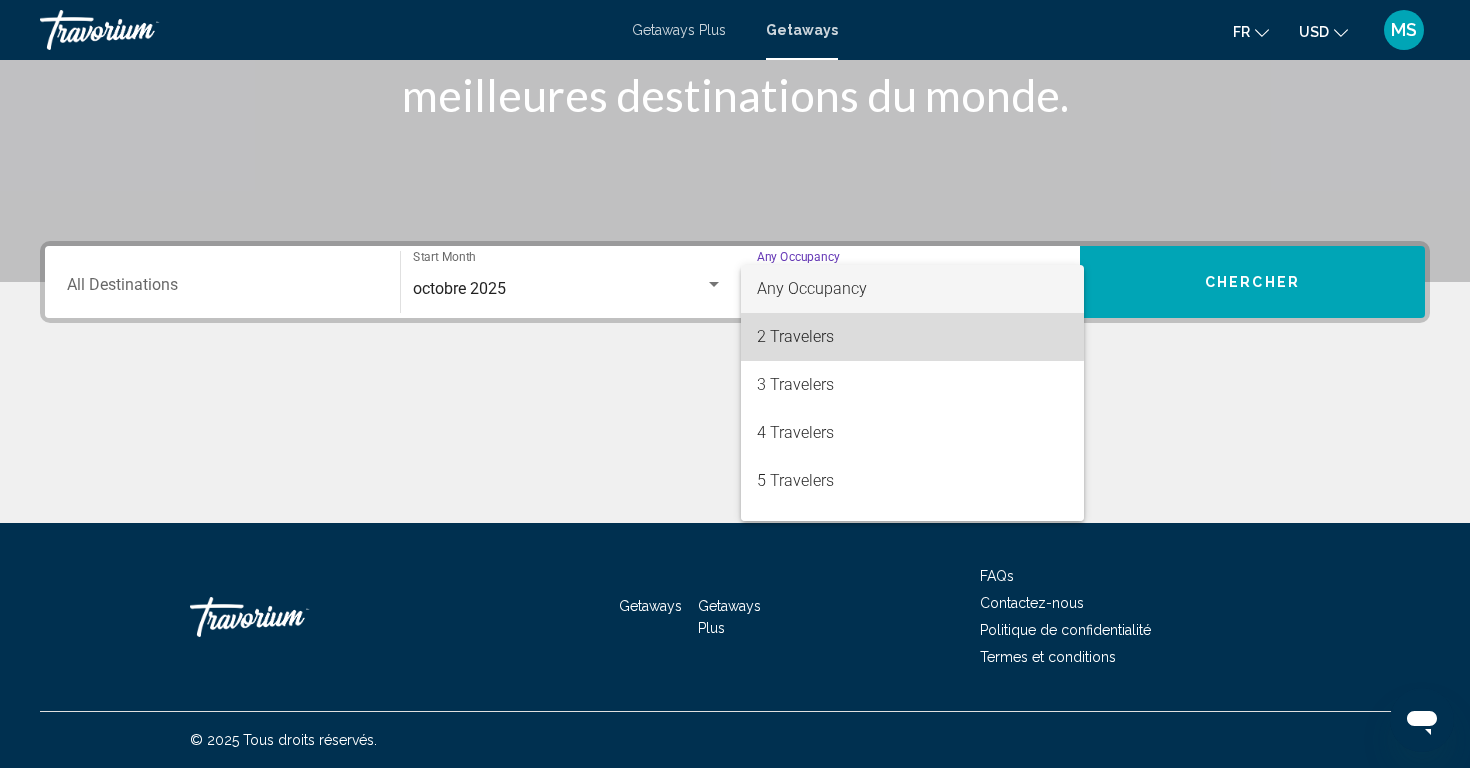 click on "2 Travelers" at bounding box center [912, 337] 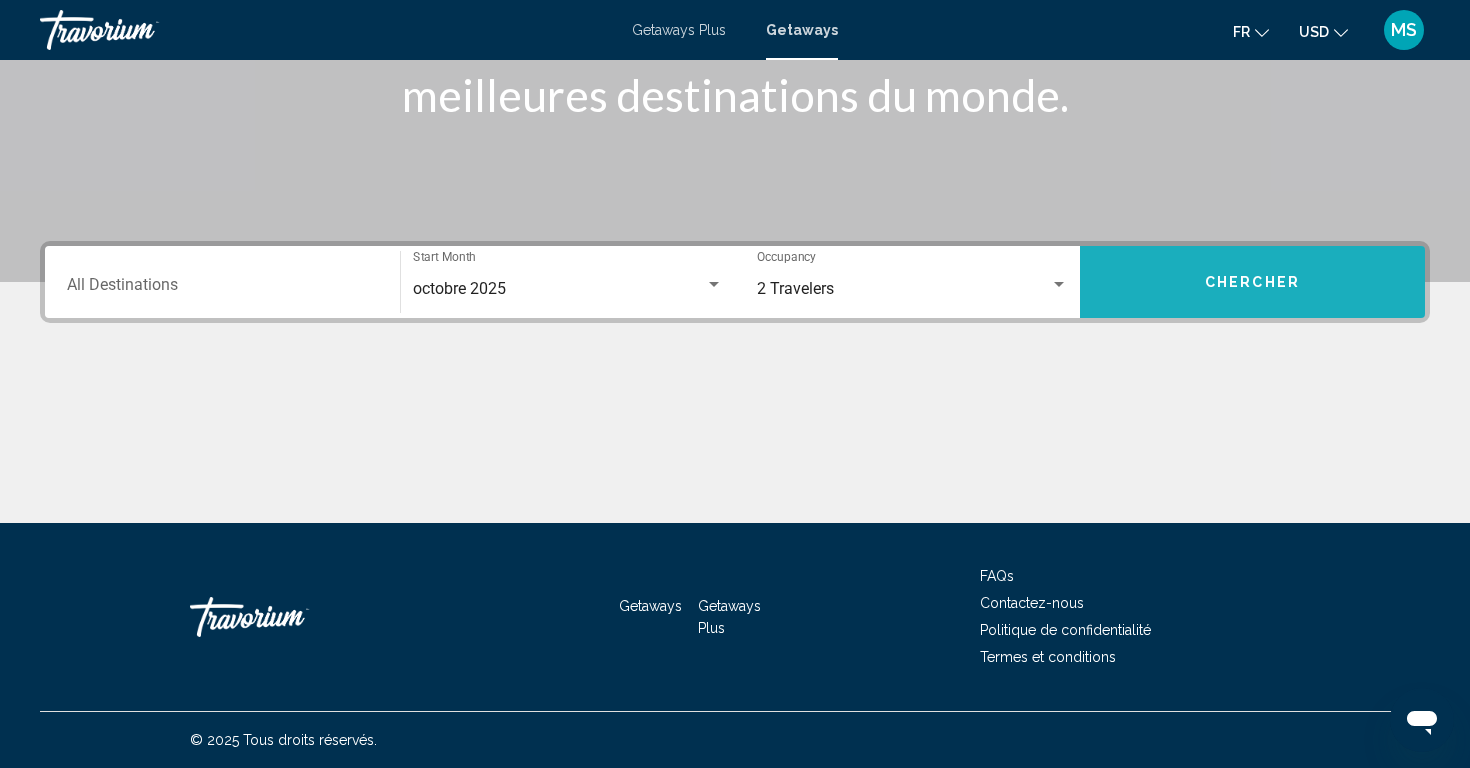 click on "Chercher" at bounding box center [1252, 283] 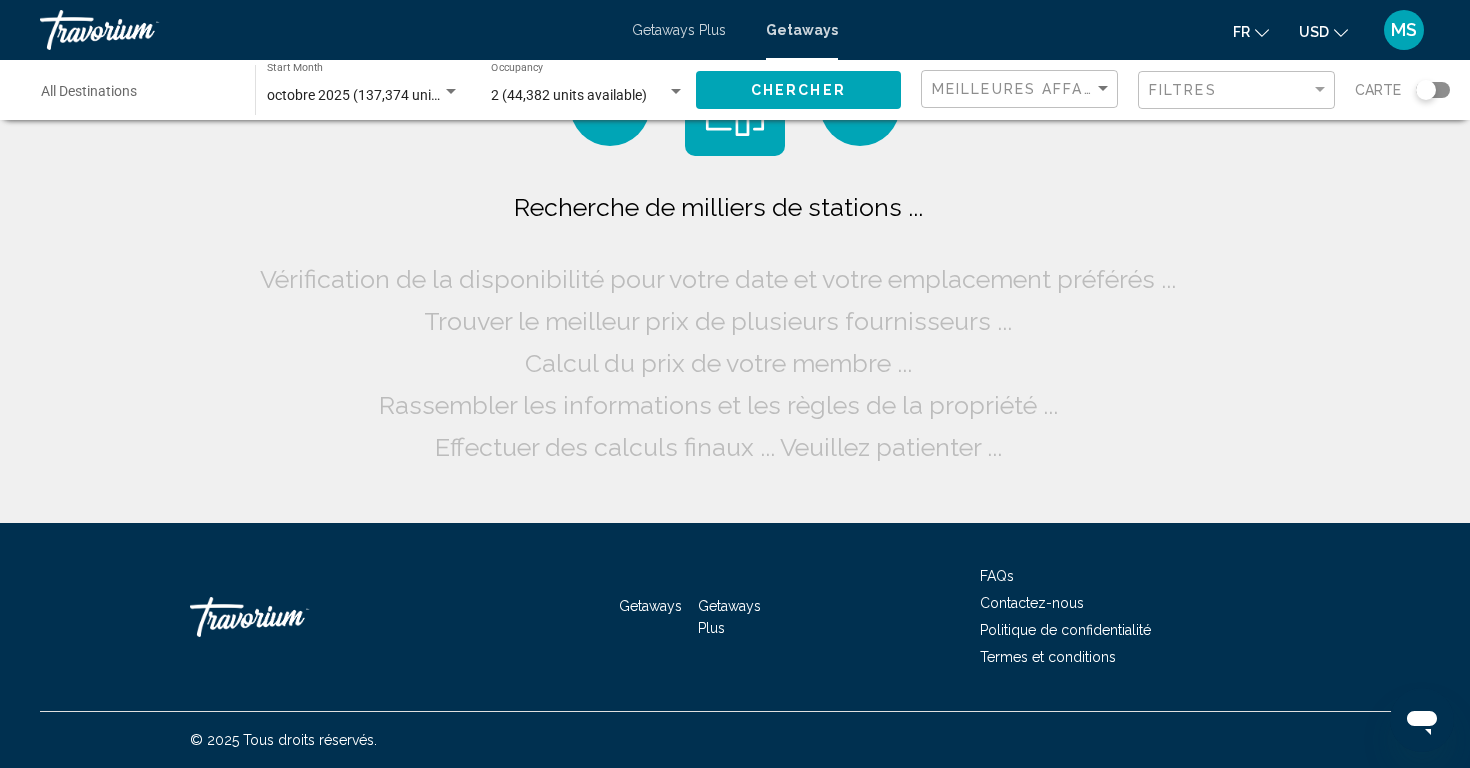scroll, scrollTop: 0, scrollLeft: 0, axis: both 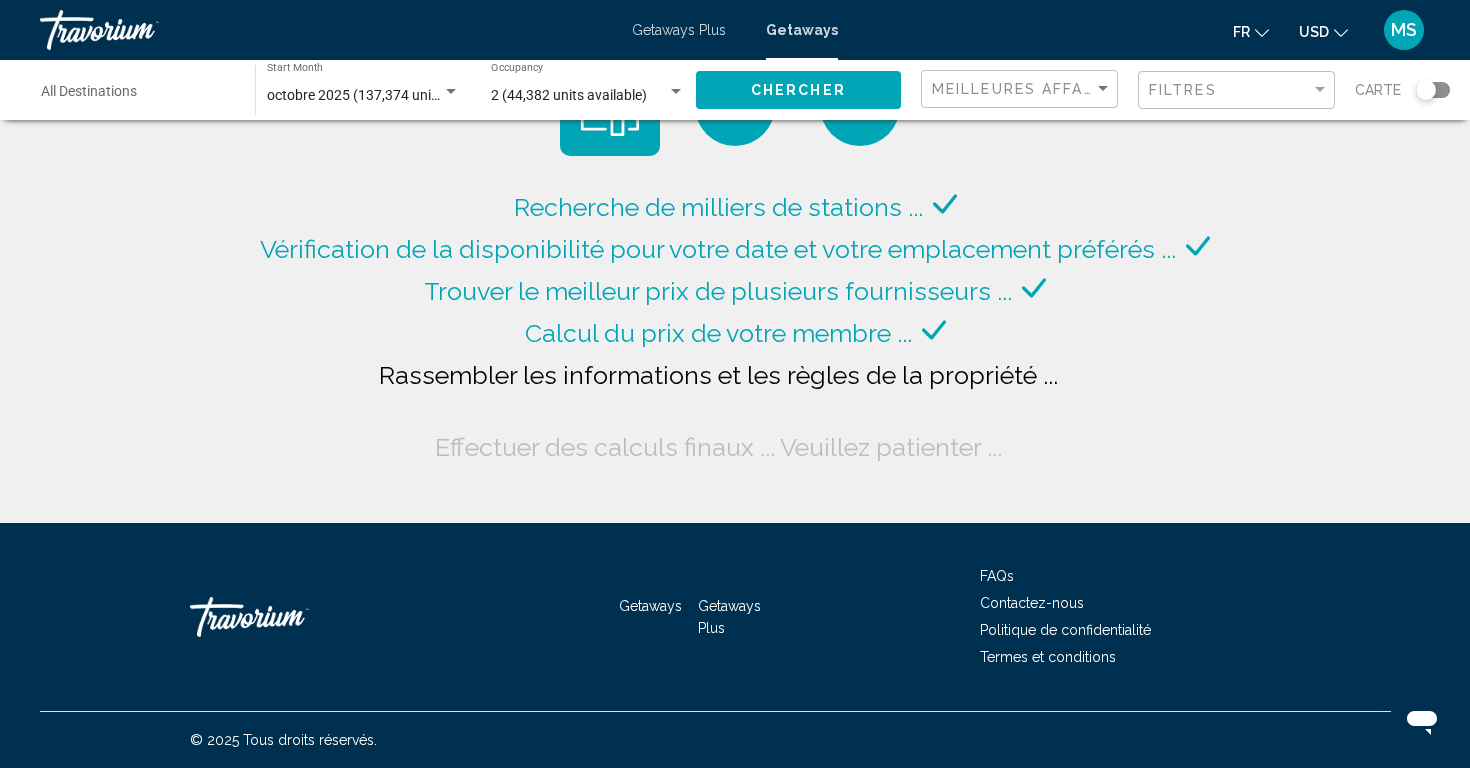click 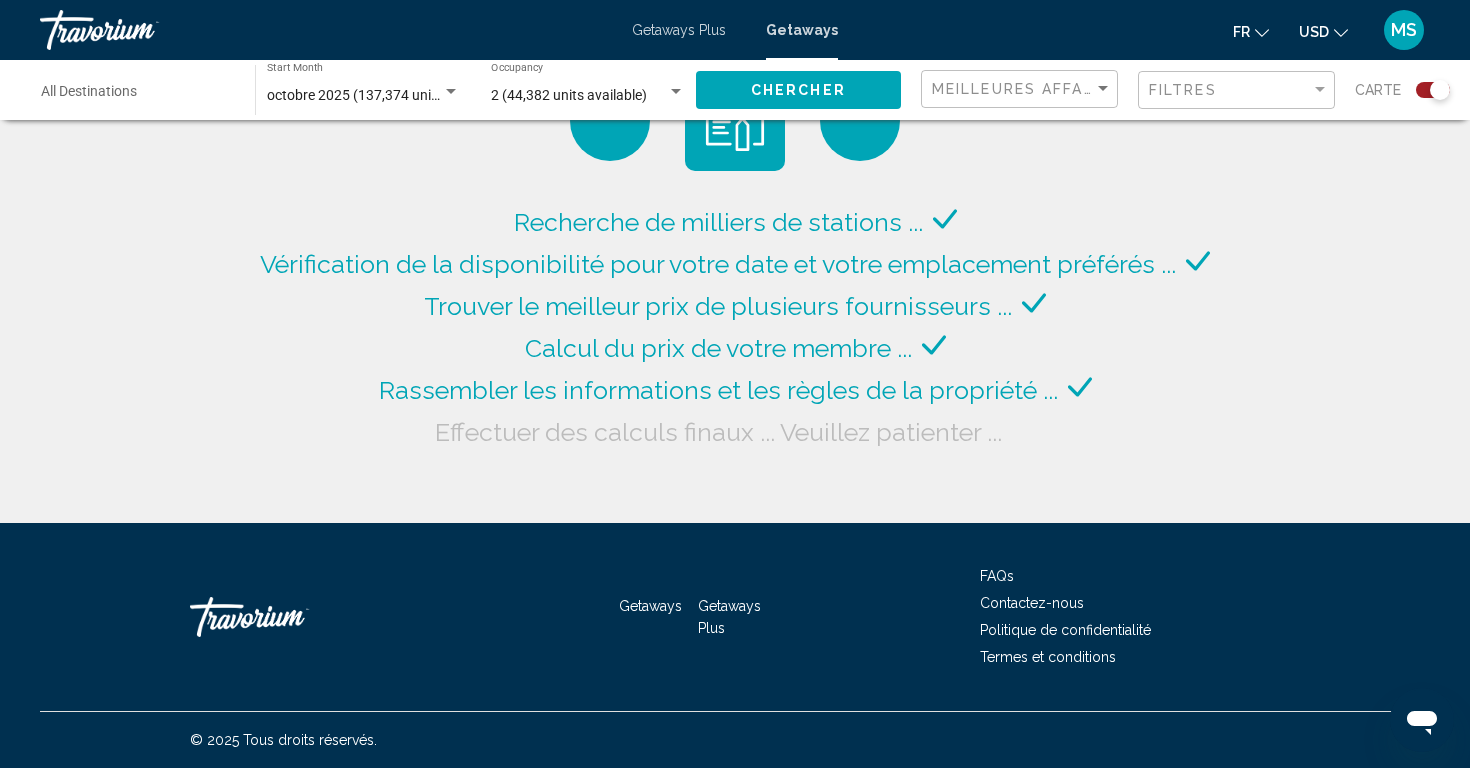 scroll, scrollTop: 0, scrollLeft: 0, axis: both 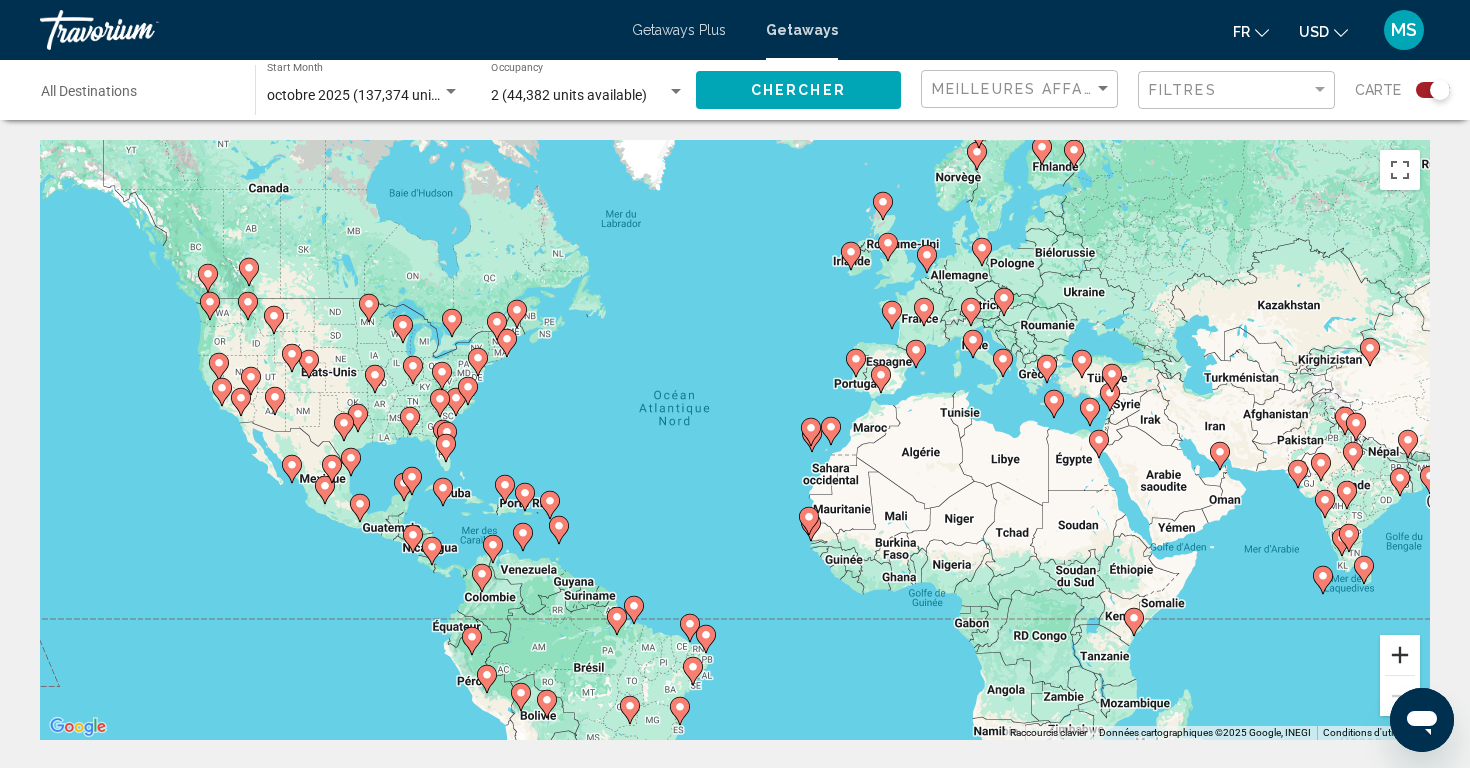 click at bounding box center [1400, 655] 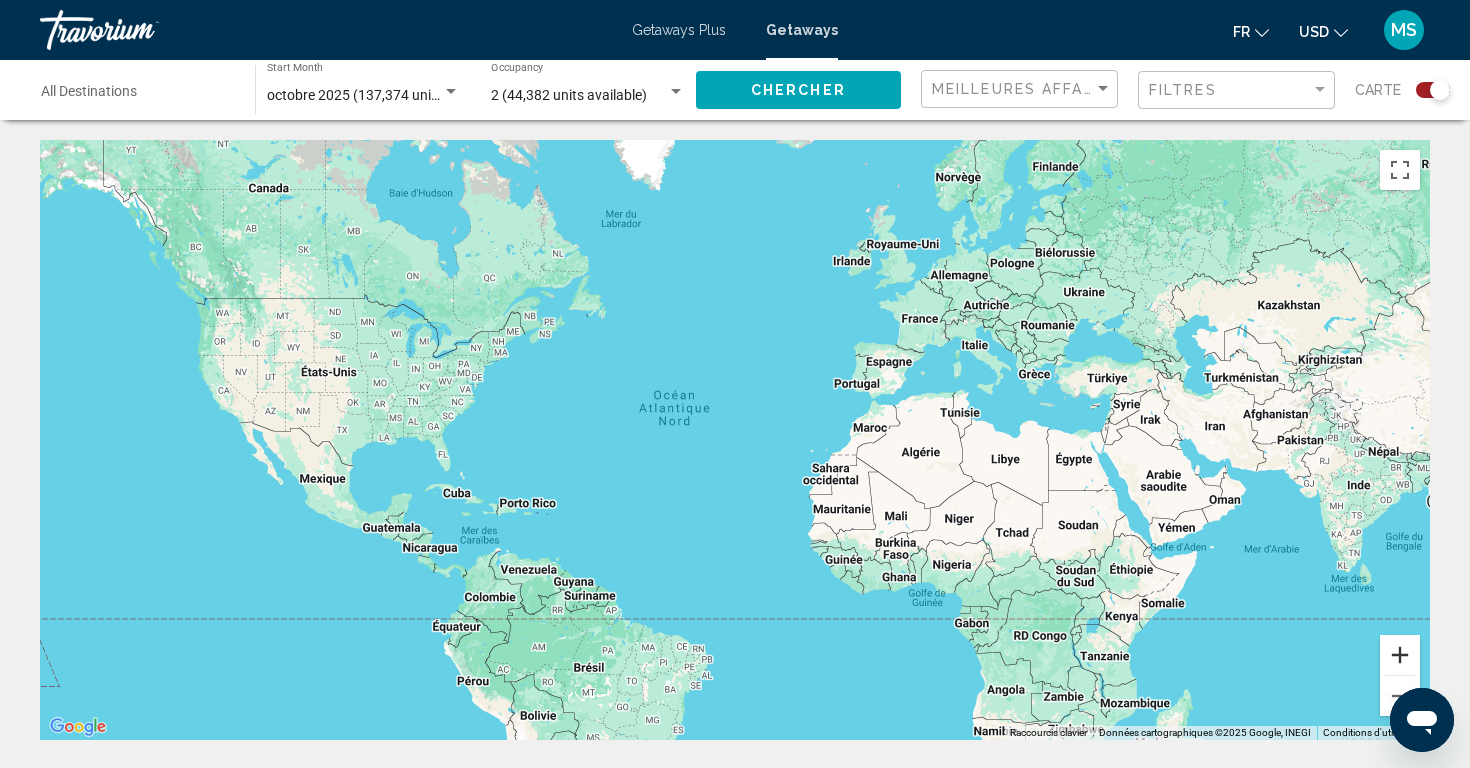 click at bounding box center (1400, 655) 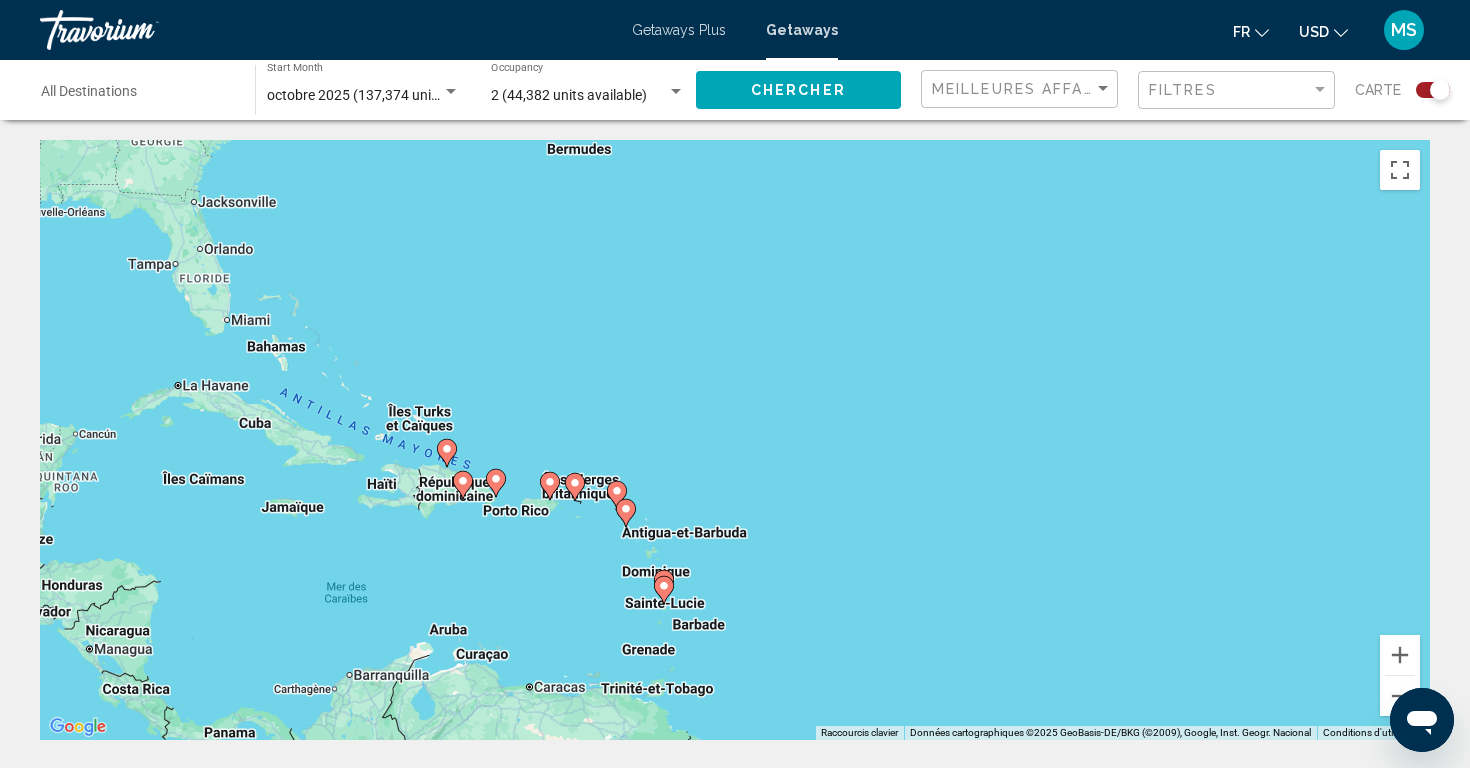drag, startPoint x: 657, startPoint y: 464, endPoint x: 1299, endPoint y: 231, distance: 682.97363 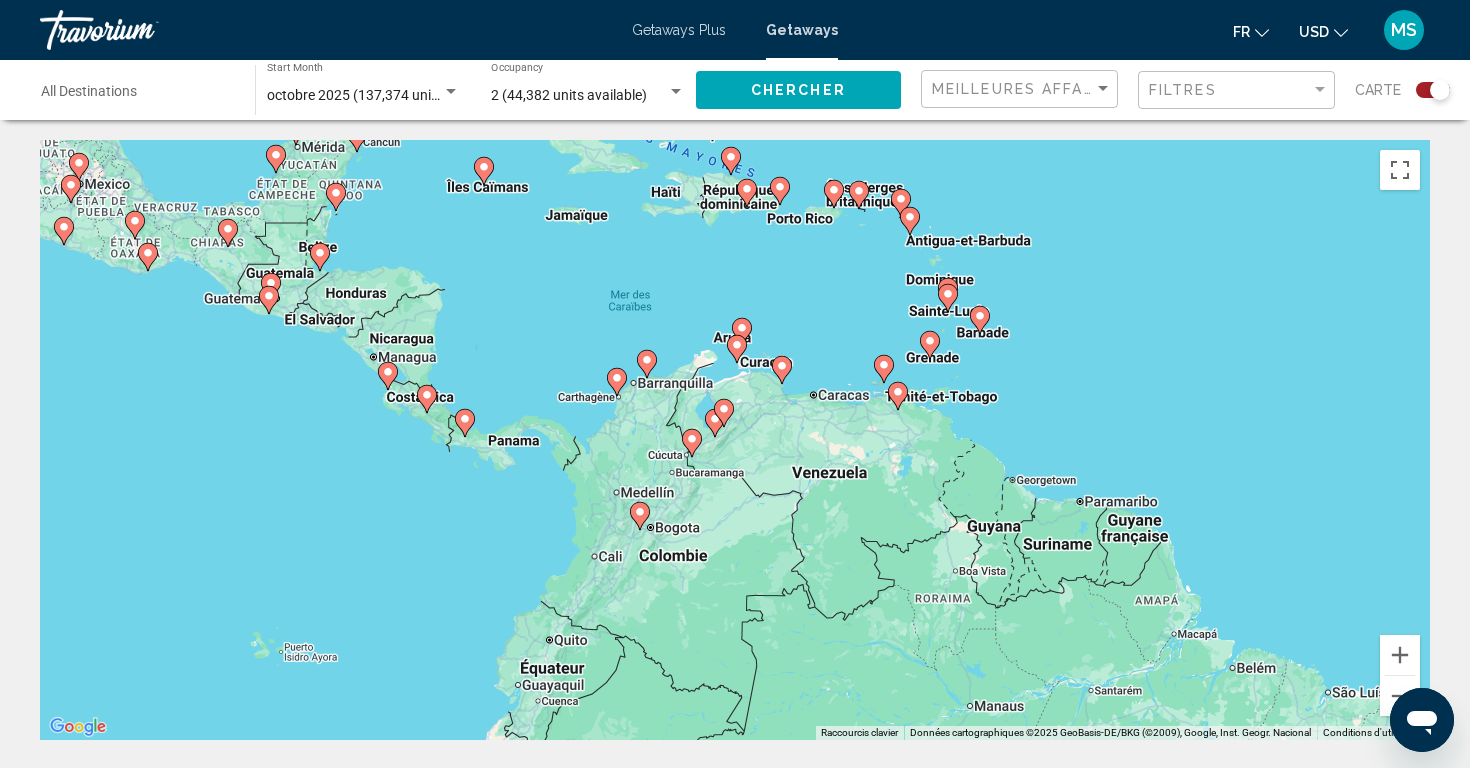 drag, startPoint x: 687, startPoint y: 434, endPoint x: 975, endPoint y: 137, distance: 413.70642 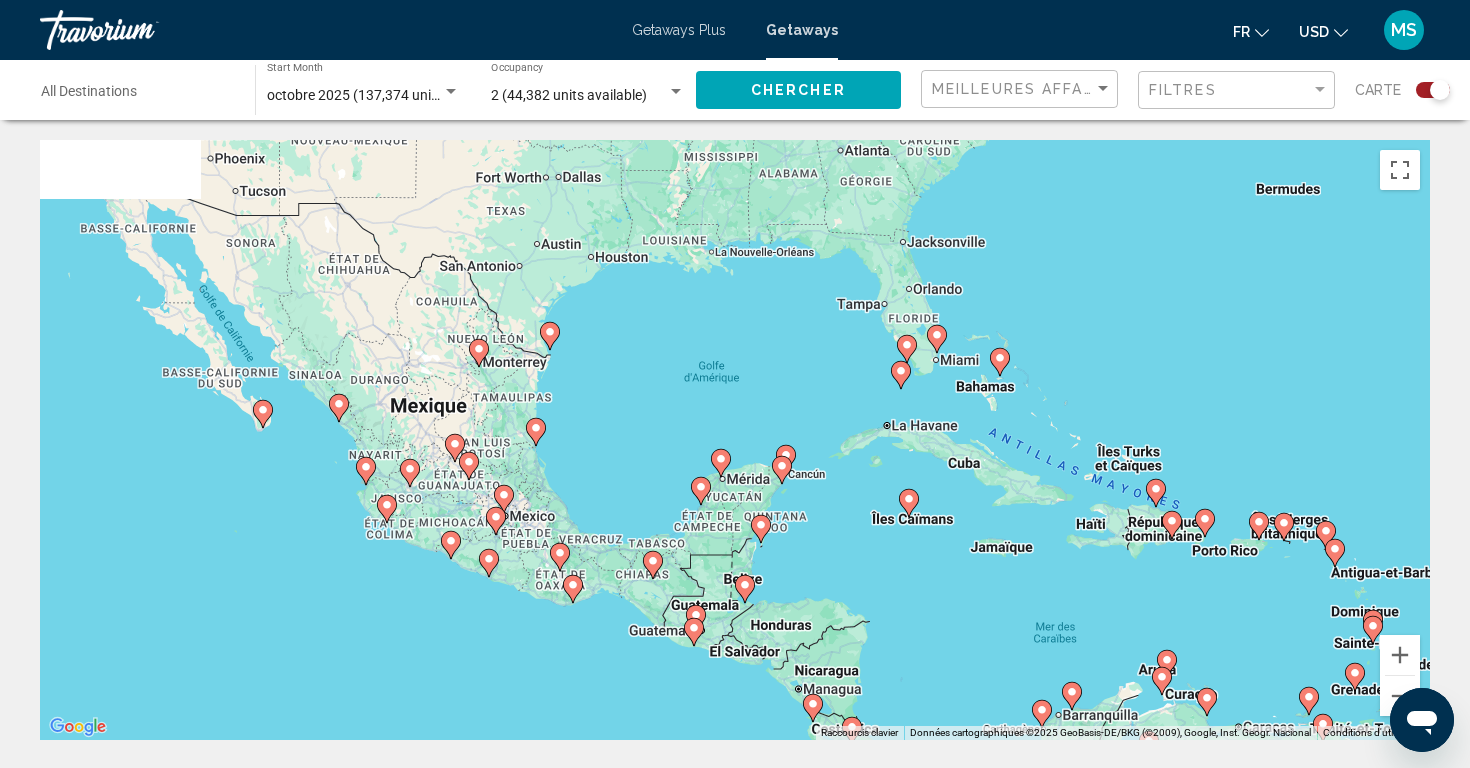drag, startPoint x: 586, startPoint y: 227, endPoint x: 1016, endPoint y: 568, distance: 548.7996 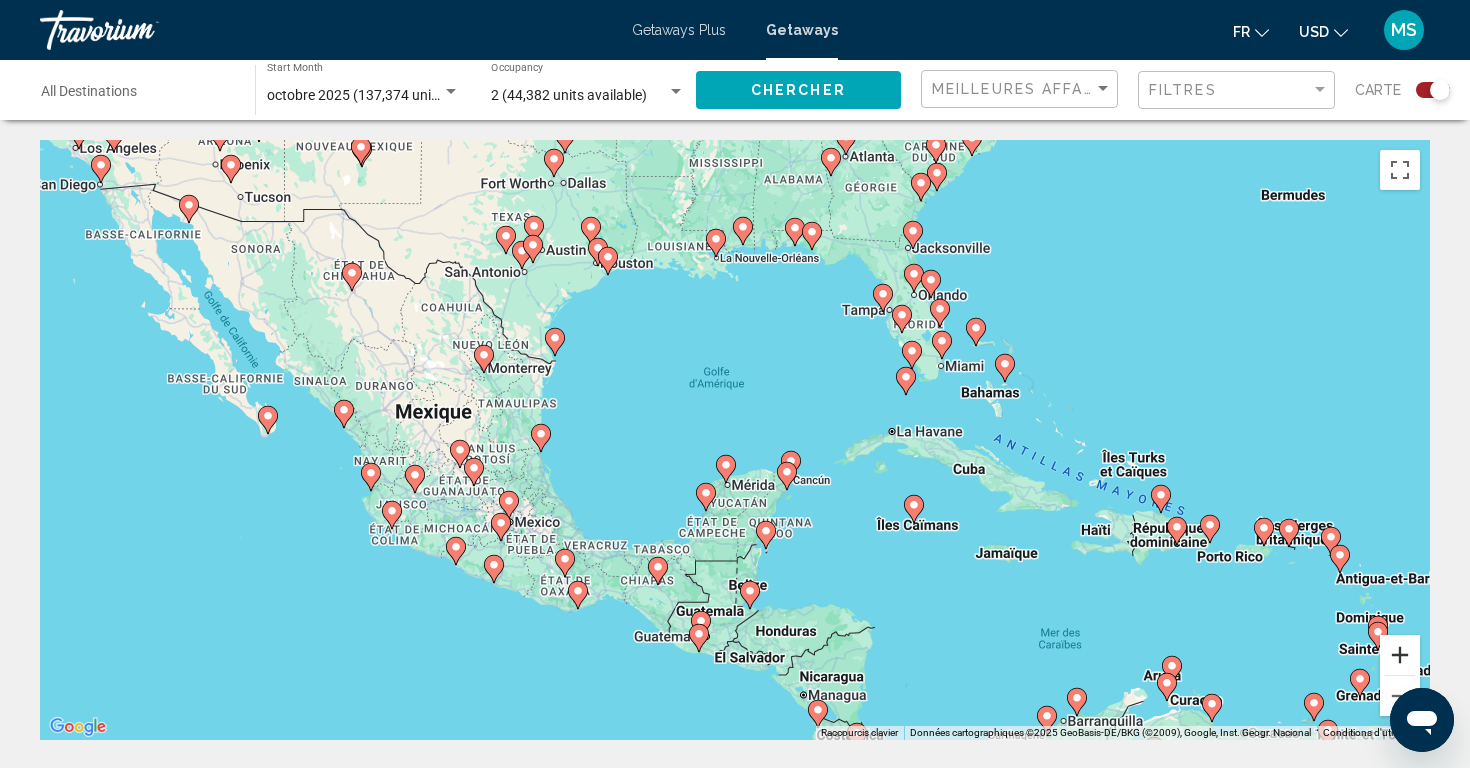 click at bounding box center (1400, 655) 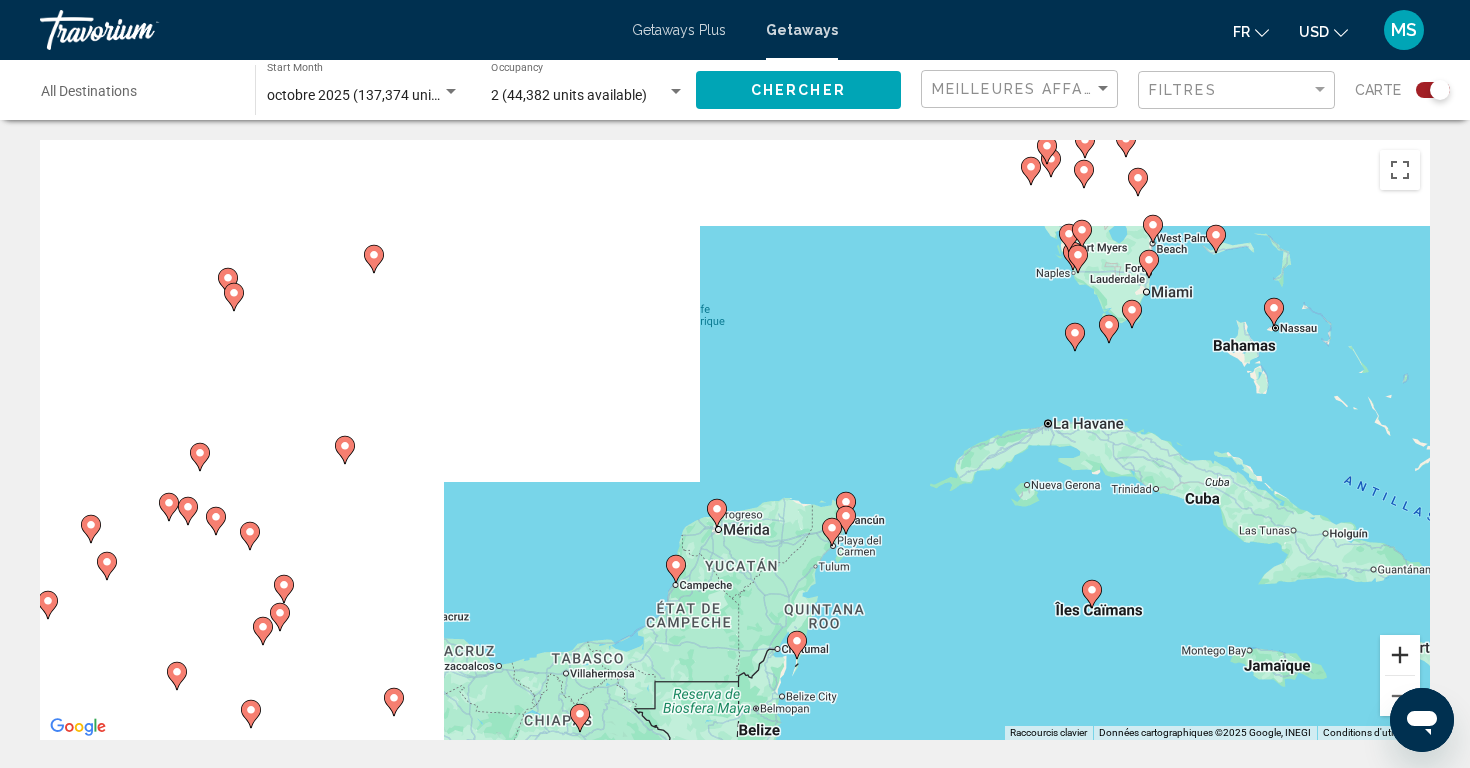 click at bounding box center [1400, 655] 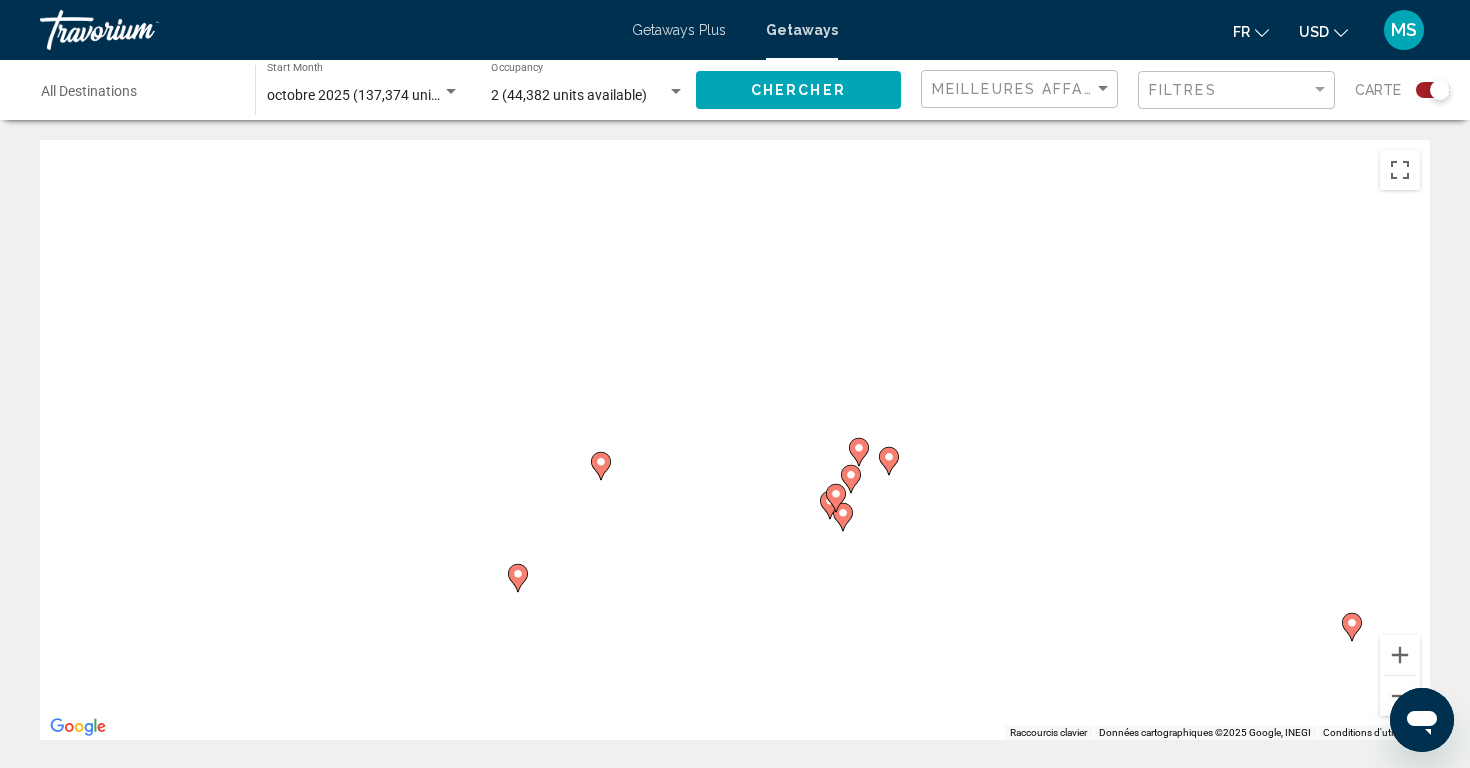 drag, startPoint x: 1077, startPoint y: 603, endPoint x: 976, endPoint y: 465, distance: 171.01169 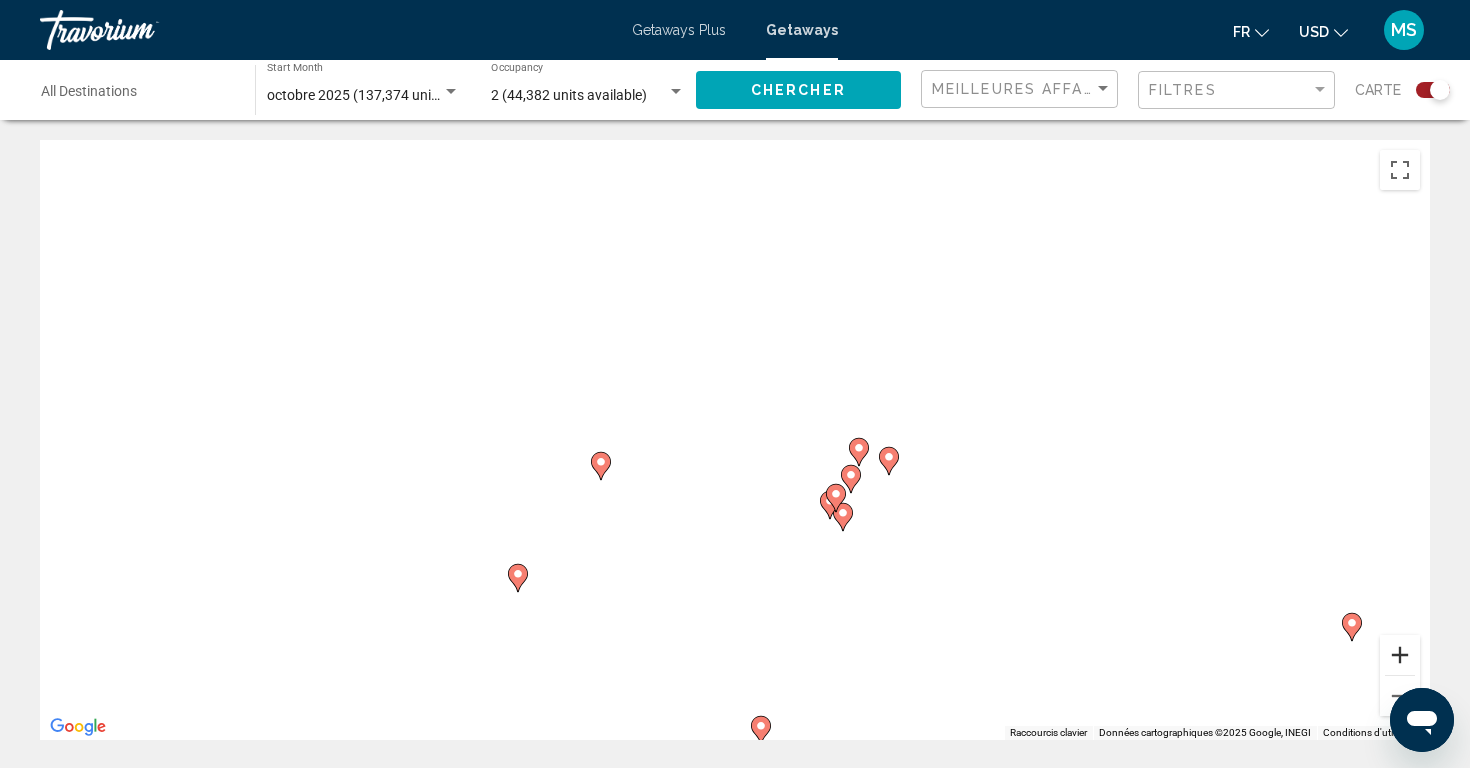 click at bounding box center (1400, 655) 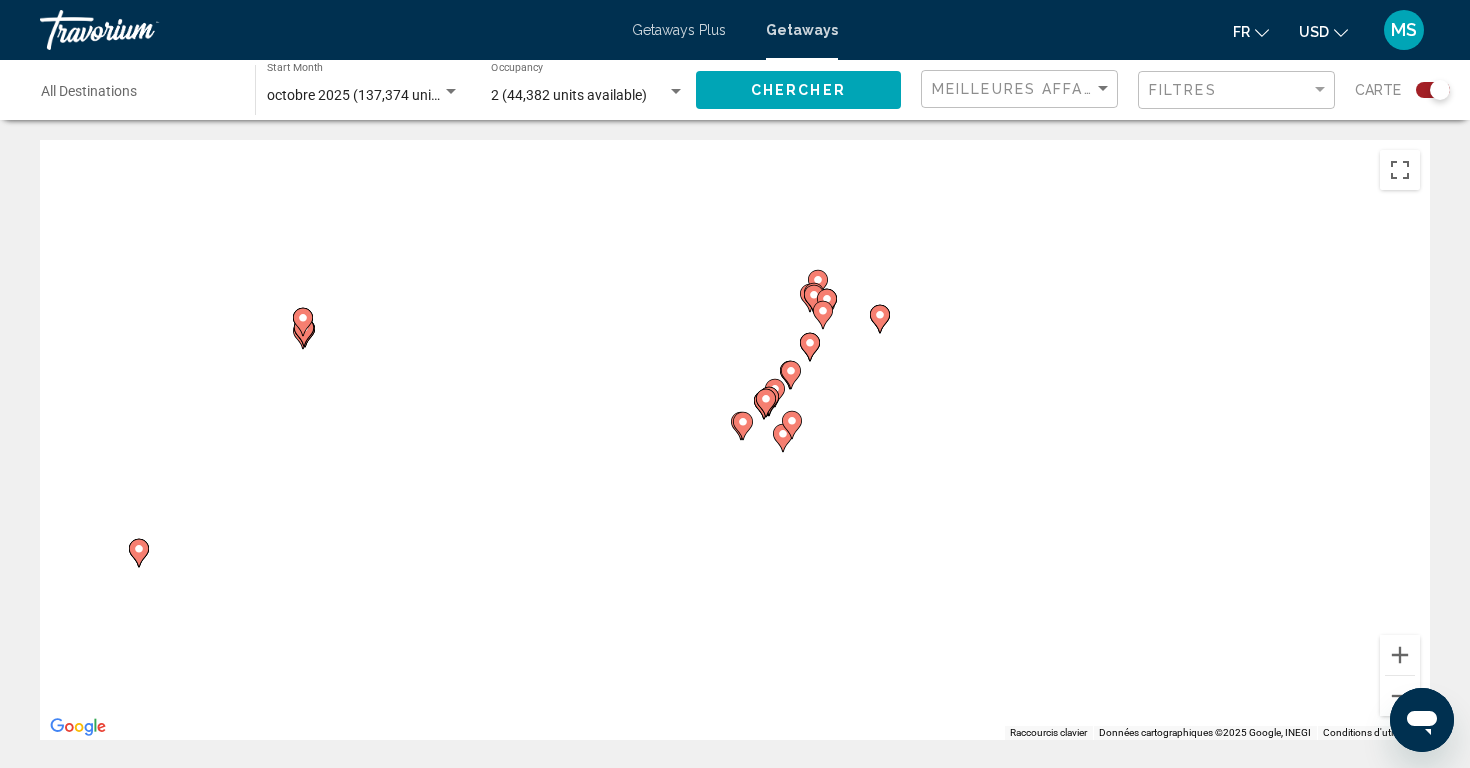 drag, startPoint x: 1192, startPoint y: 559, endPoint x: 1029, endPoint y: 380, distance: 242.09502 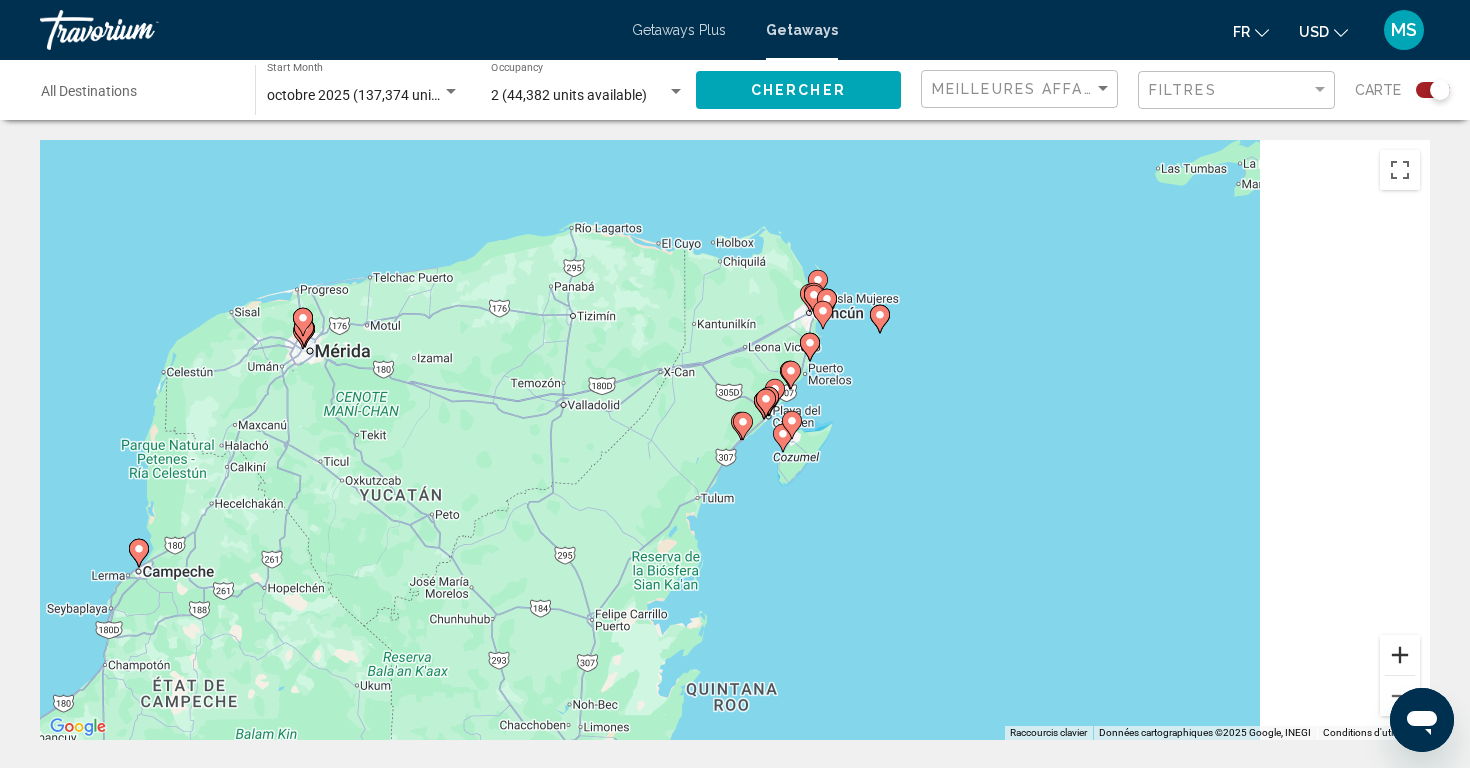 click at bounding box center (1400, 655) 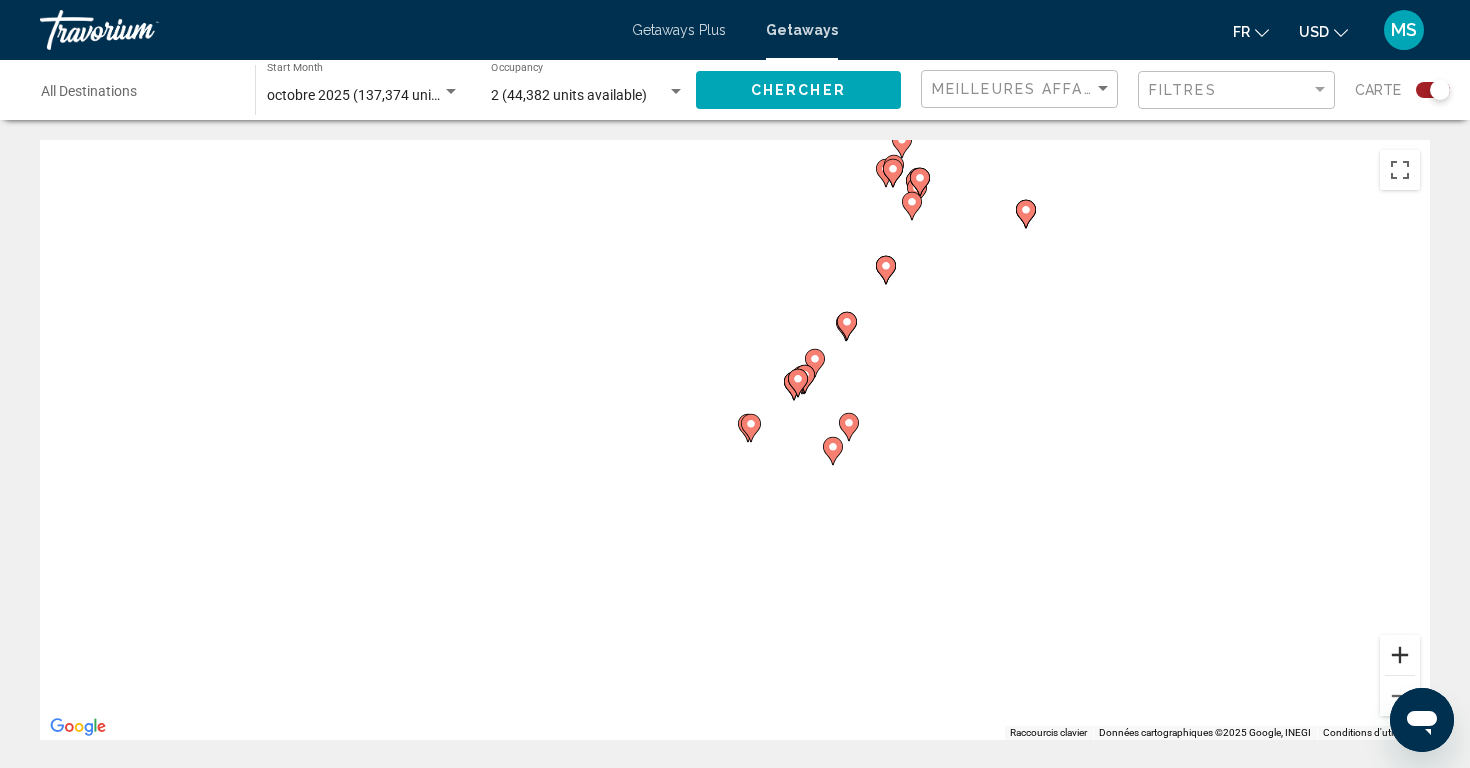 click at bounding box center (1400, 655) 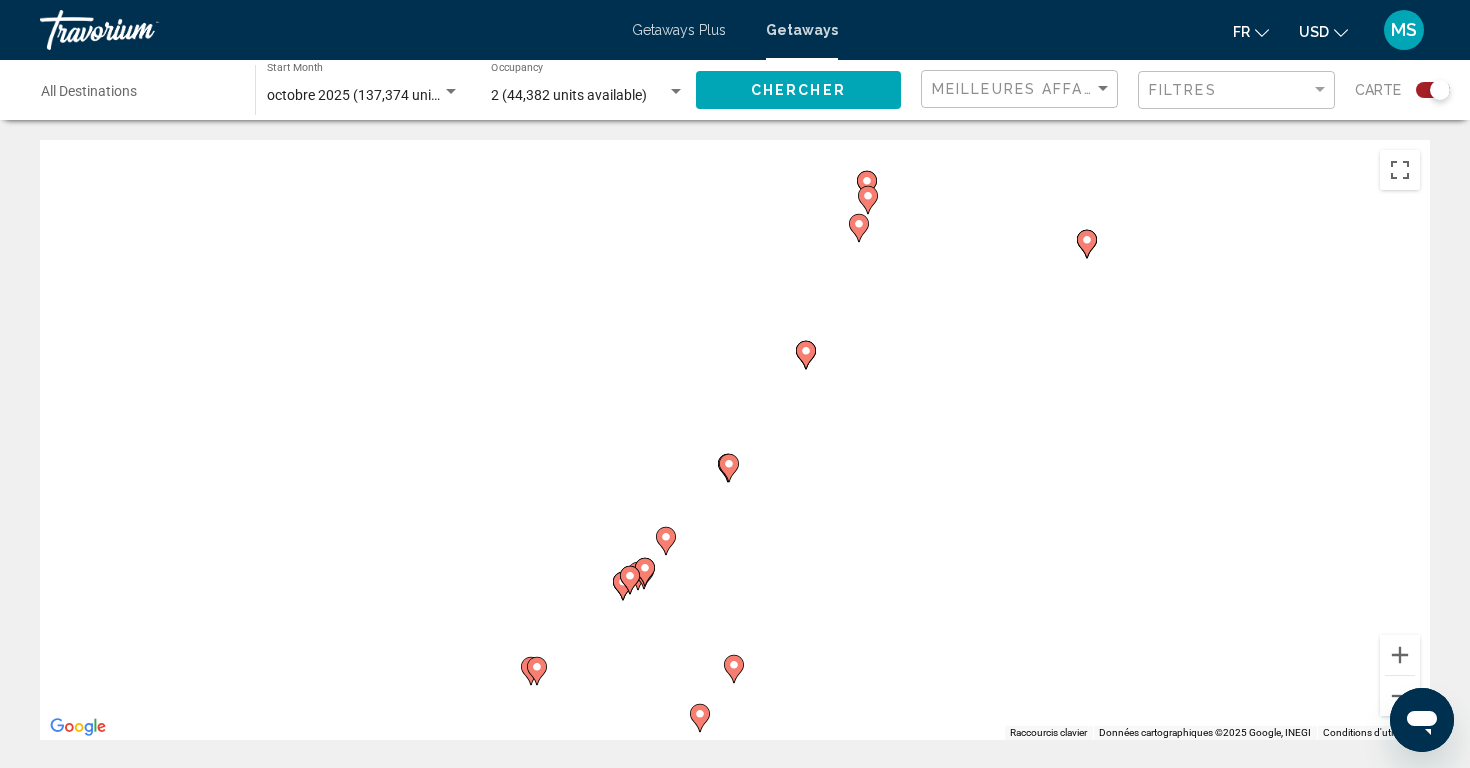 drag, startPoint x: 1210, startPoint y: 333, endPoint x: 978, endPoint y: 576, distance: 335.96576 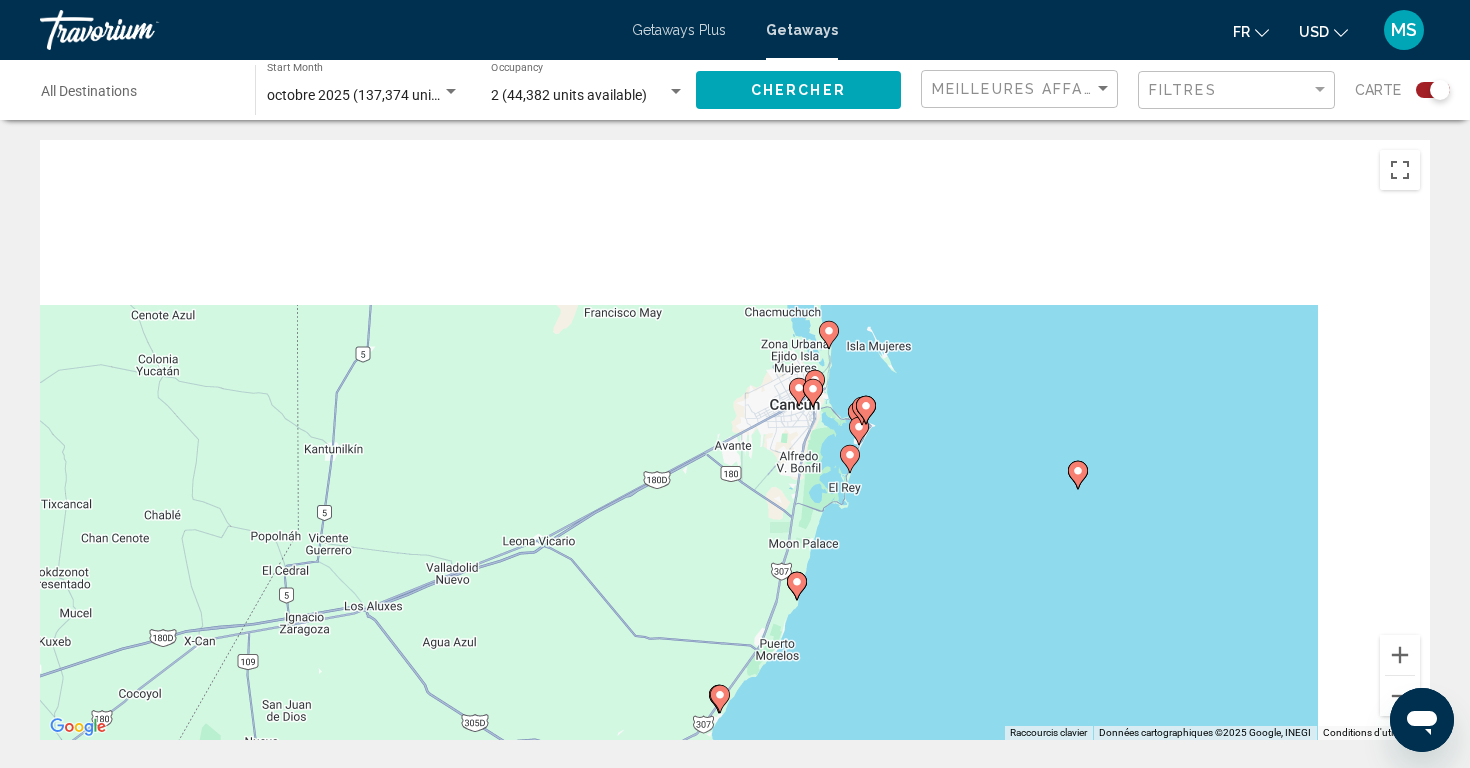 drag, startPoint x: 1029, startPoint y: 362, endPoint x: 1019, endPoint y: 596, distance: 234.21358 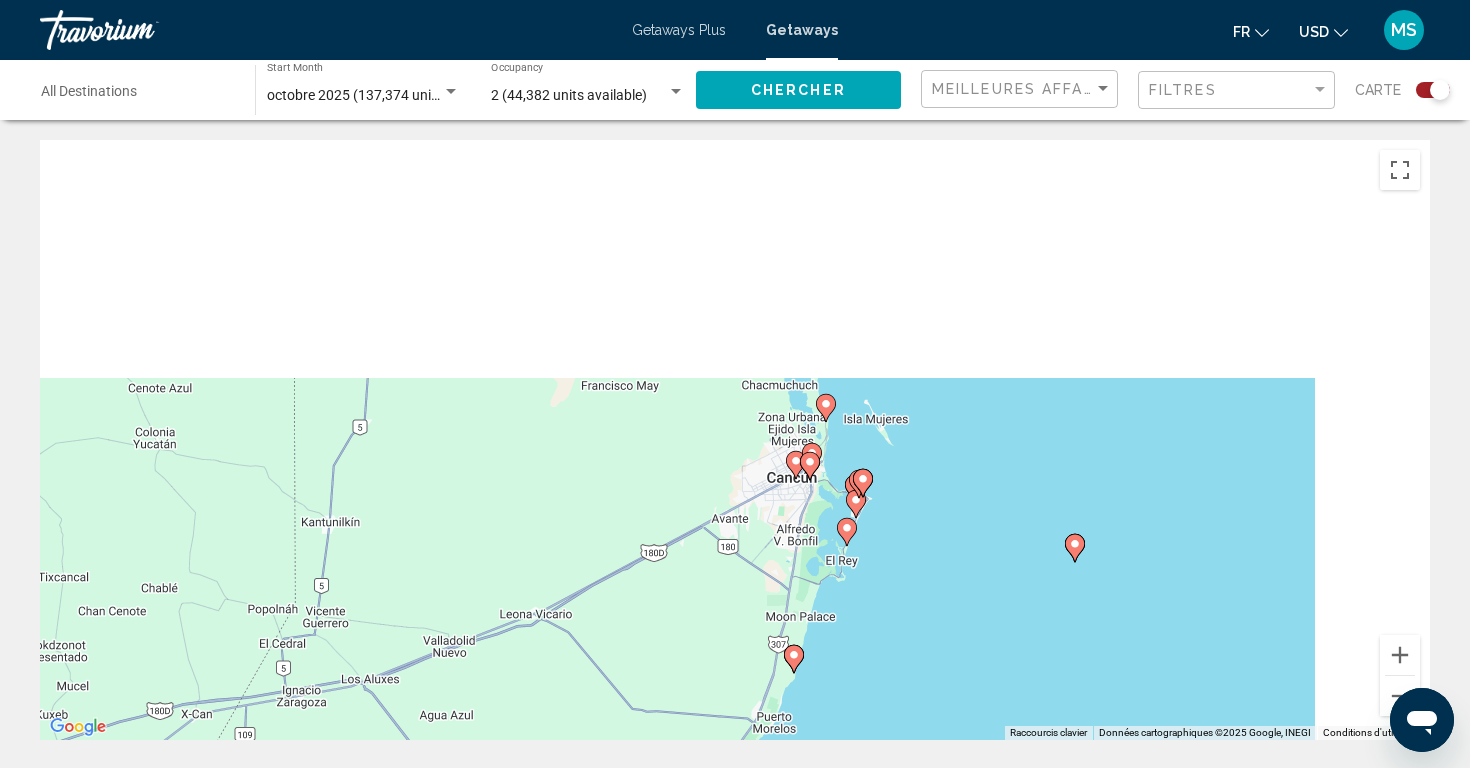 drag, startPoint x: 989, startPoint y: 307, endPoint x: 986, endPoint y: 372, distance: 65.06919 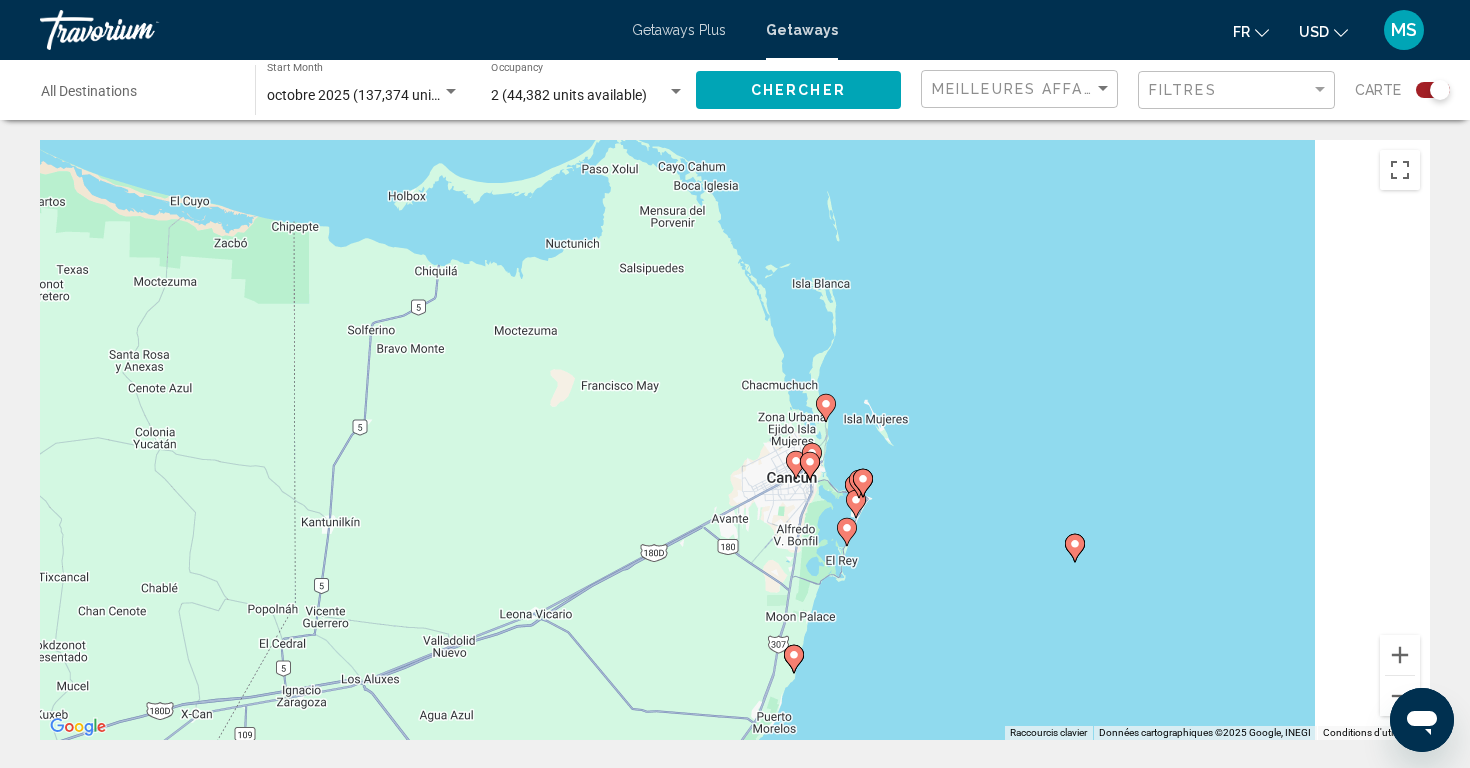 click on "Pour activer le glissement avec le clavier, appuyez sur Alt+Entrée. Une fois ce mode activé, utilisez les touches fléchées pour déplacer le repère. Pour valider le déplacement, appuyez sur Entrée. Pour annuler, appuyez sur Échap." at bounding box center (735, 440) 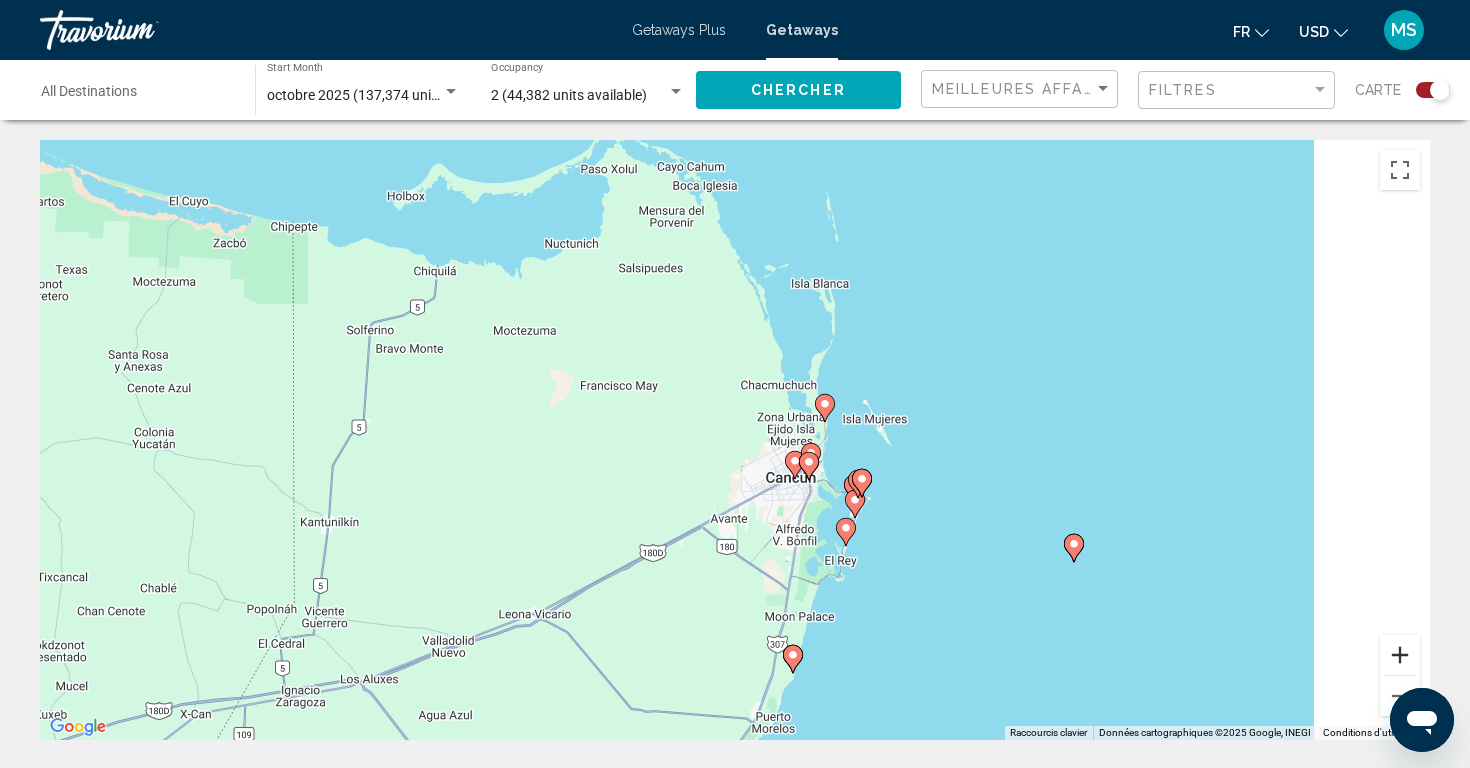 click at bounding box center (1400, 655) 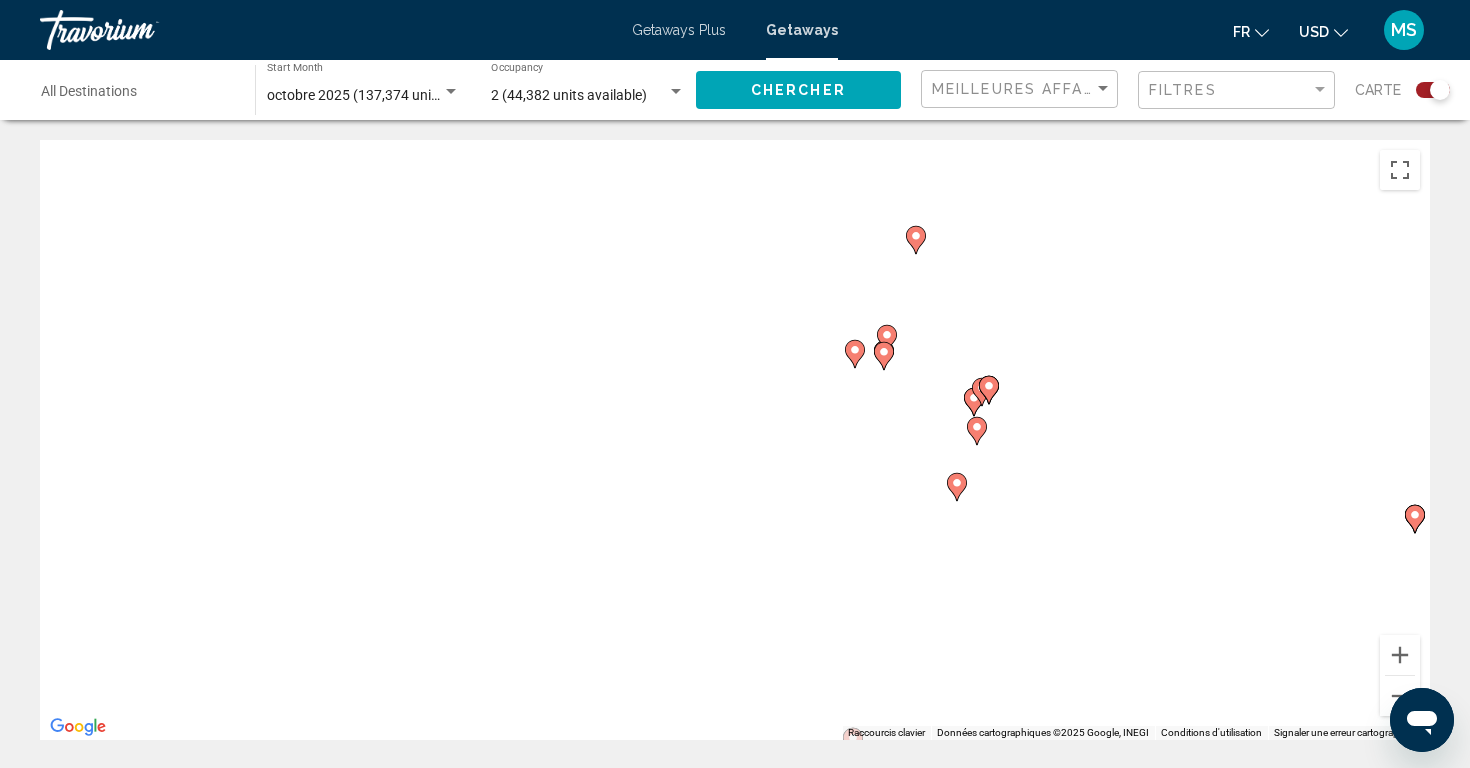 drag, startPoint x: 1018, startPoint y: 529, endPoint x: 1018, endPoint y: 374, distance: 155 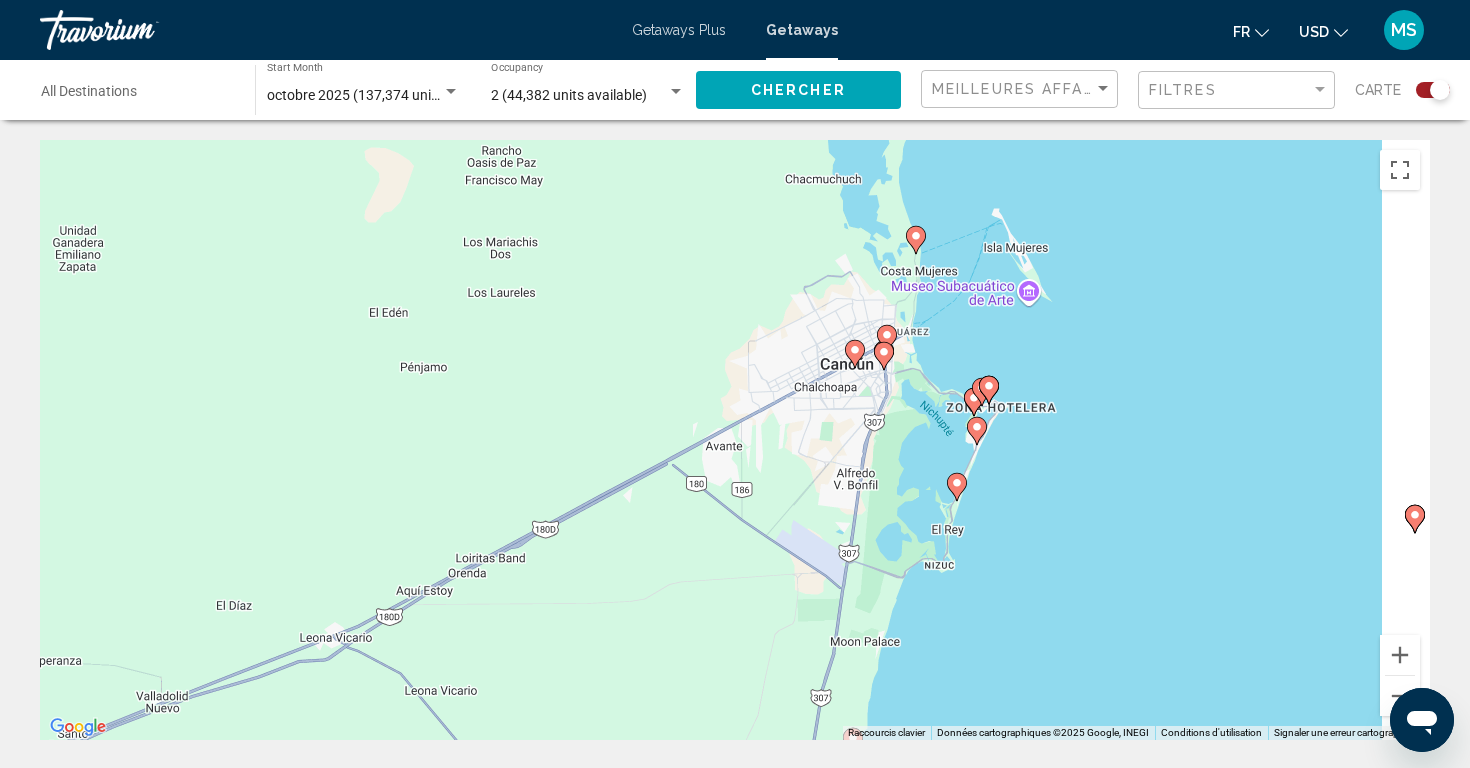 click 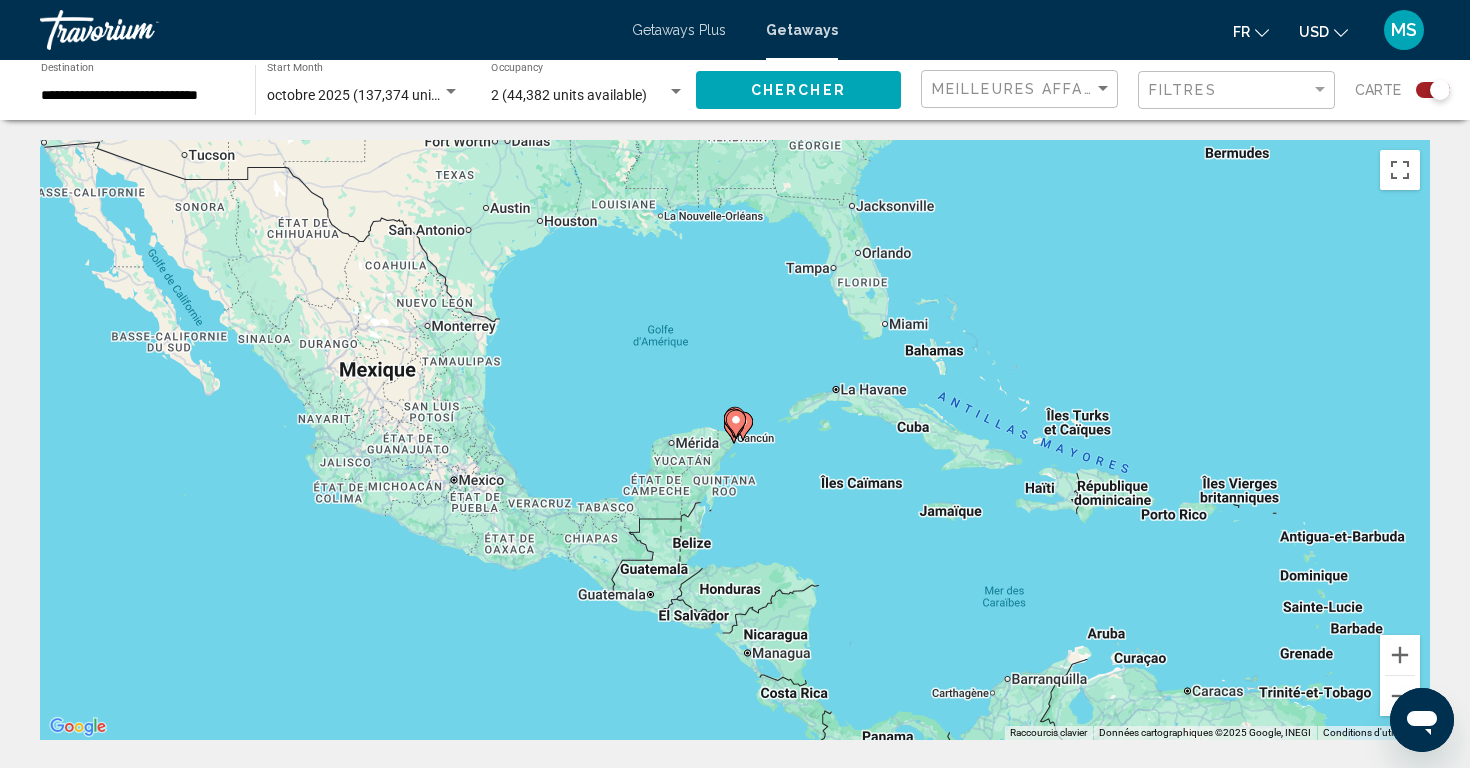 click 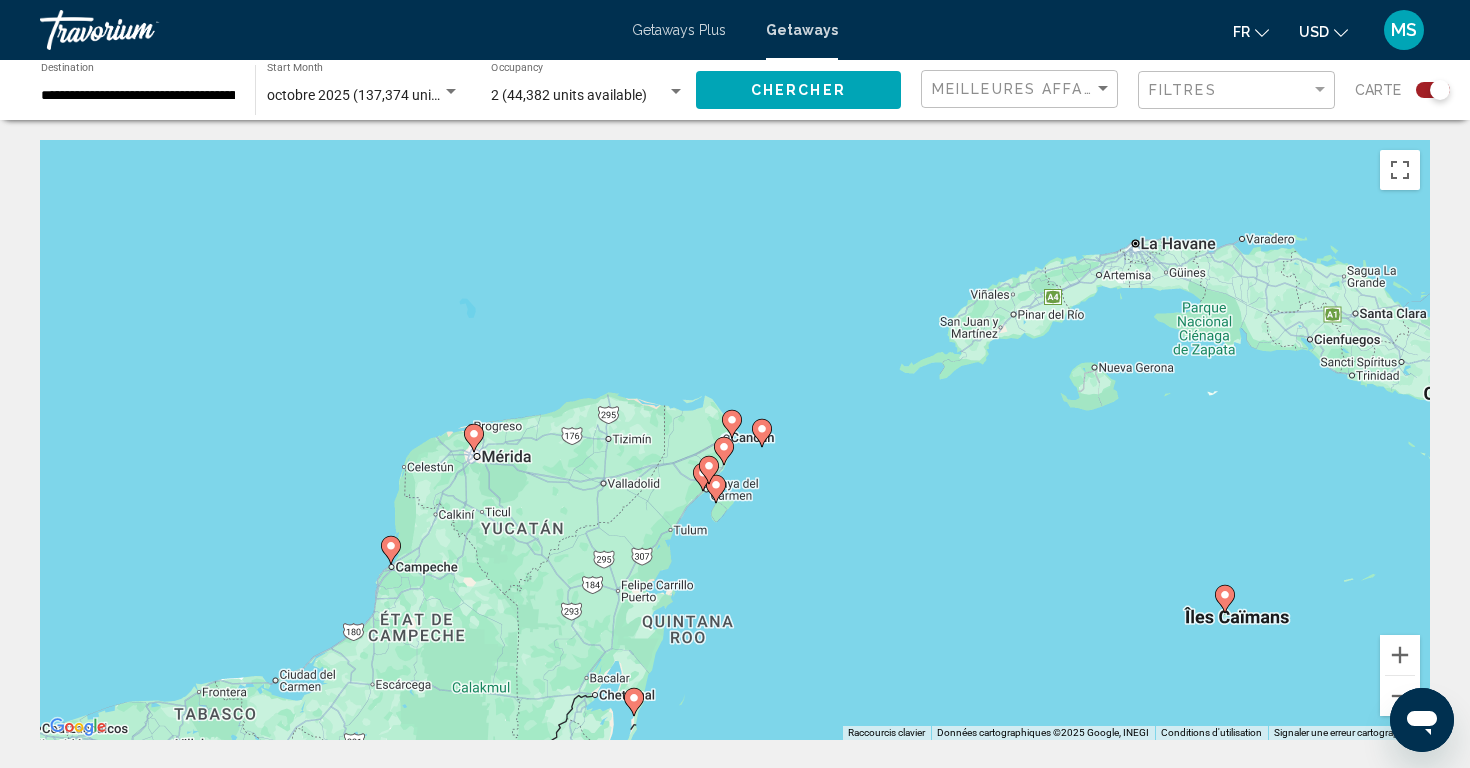 click at bounding box center (709, 470) 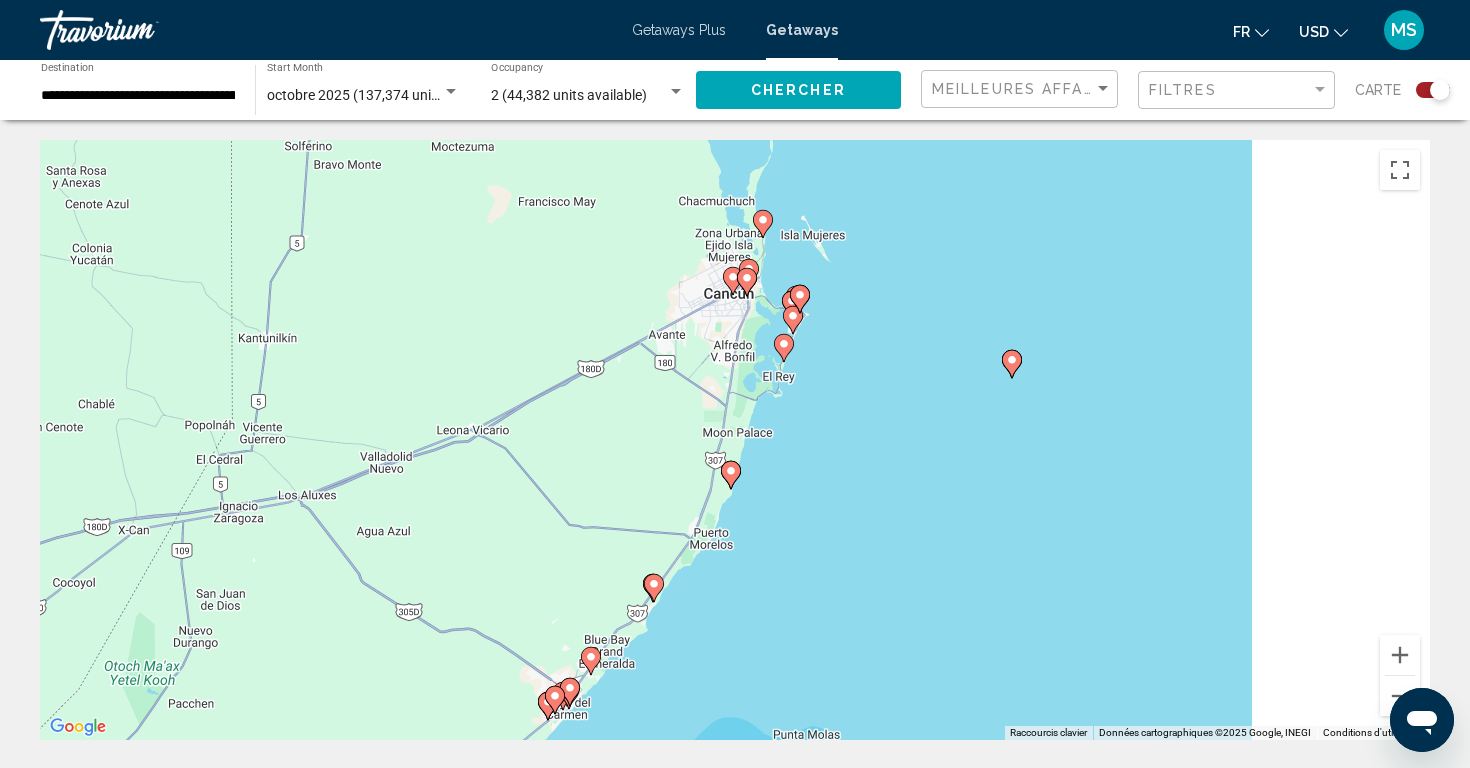 drag, startPoint x: 976, startPoint y: 279, endPoint x: 827, endPoint y: 522, distance: 285.04385 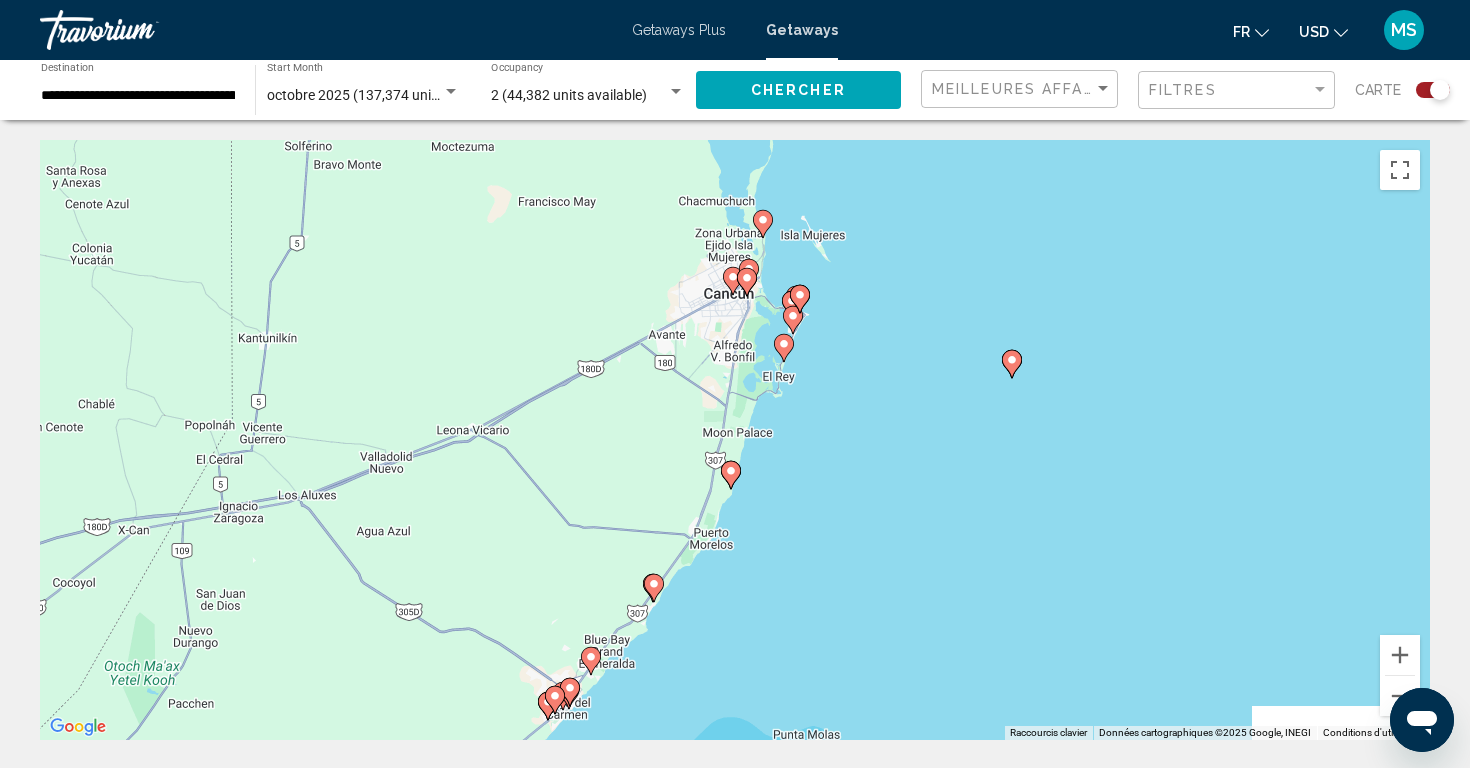 click on "Pour naviguer, appuyez sur les touches fléchées.  Pour activer le glissement avec le clavier, appuyez sur Alt+Entrée. Une fois ce mode activé, utilisez les touches fléchées pour déplacer le repère. Pour valider le déplacement, appuyez sur Entrée. Pour annuler, appuyez sur Échap." at bounding box center [735, 440] 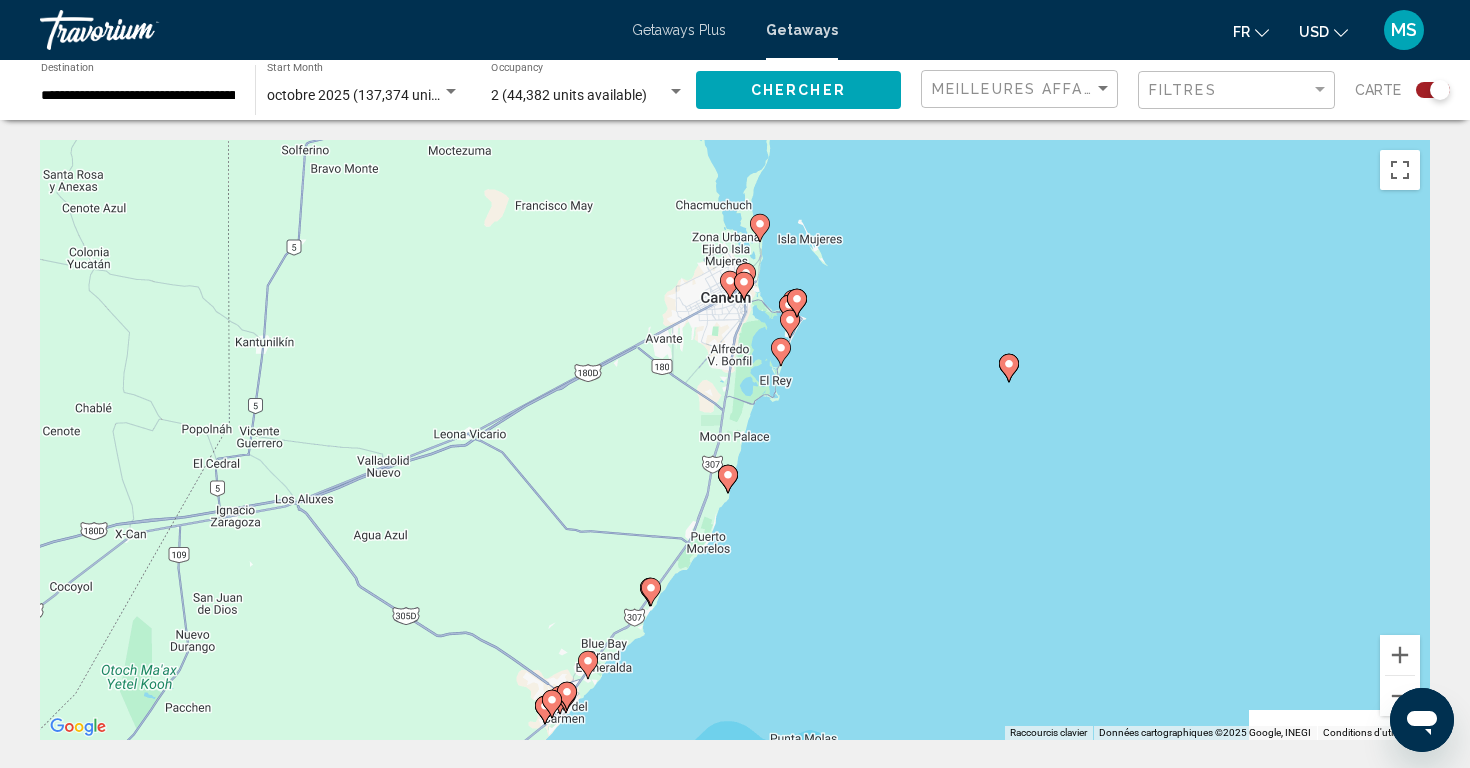 click 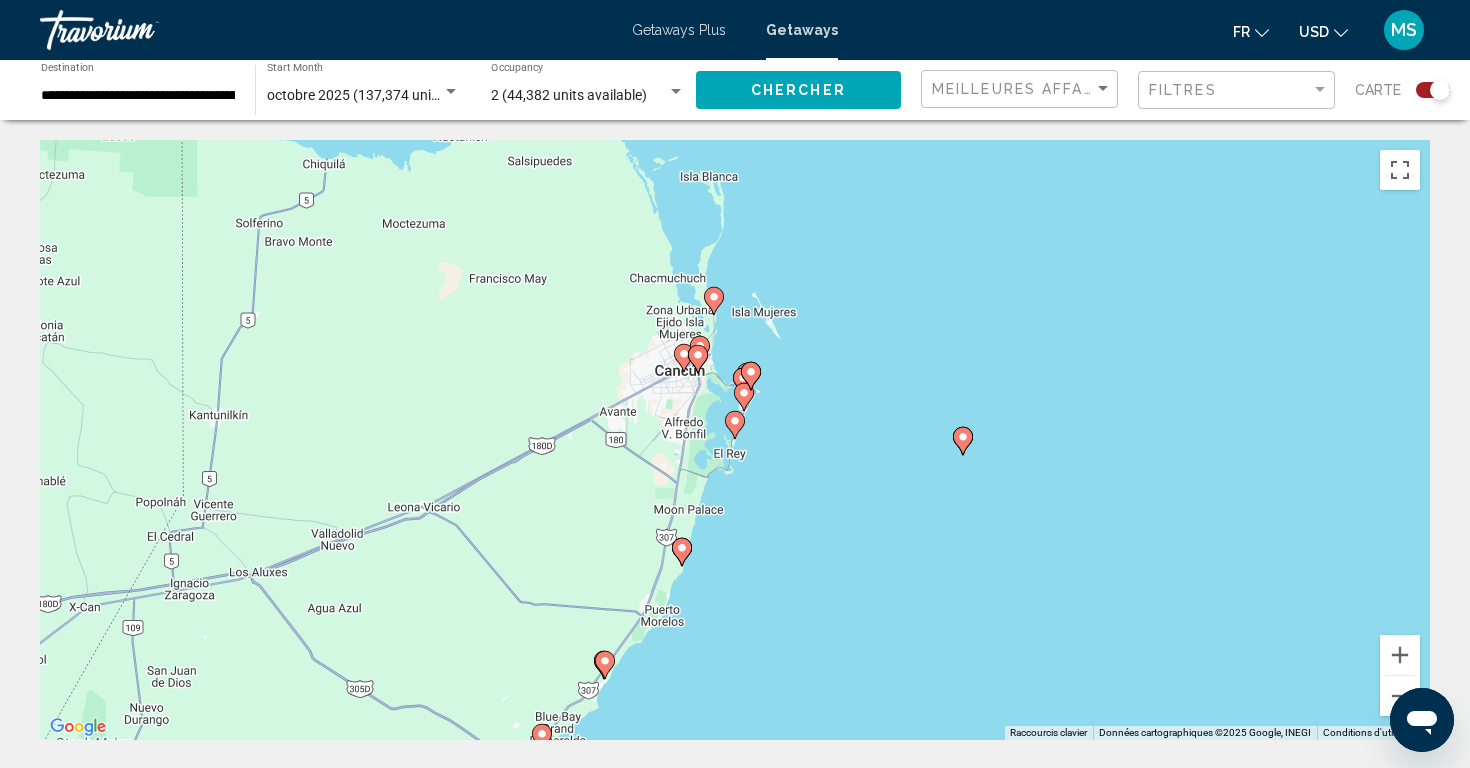 click 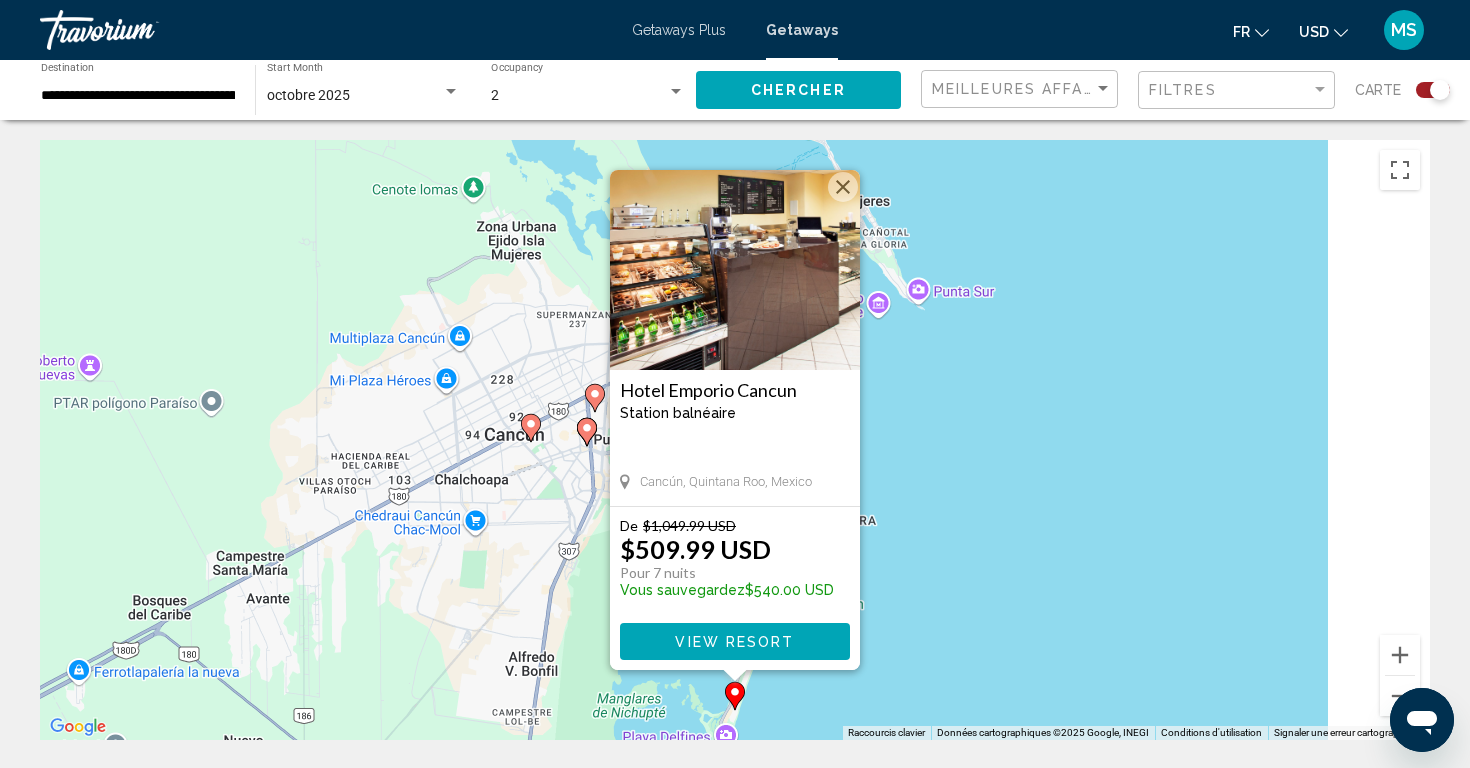 click on "Pour activer le glissement avec le clavier, appuyez sur Alt+Entrée. Une fois ce mode activé, utilisez les touches fléchées pour déplacer le repère. Pour valider le déplacement, appuyez sur Entrée. Pour annuler, appuyez sur Échap. Hotel Emporio Cancun Station balnéaire - Ceci est une station d'adultes seulement Cancún, [STATE], [COUNTRY] De $1,049.99 USD $509.99 USD Pour 7 nuits Vous sauvegardez $540.00 USD View Resort" at bounding box center (735, 440) 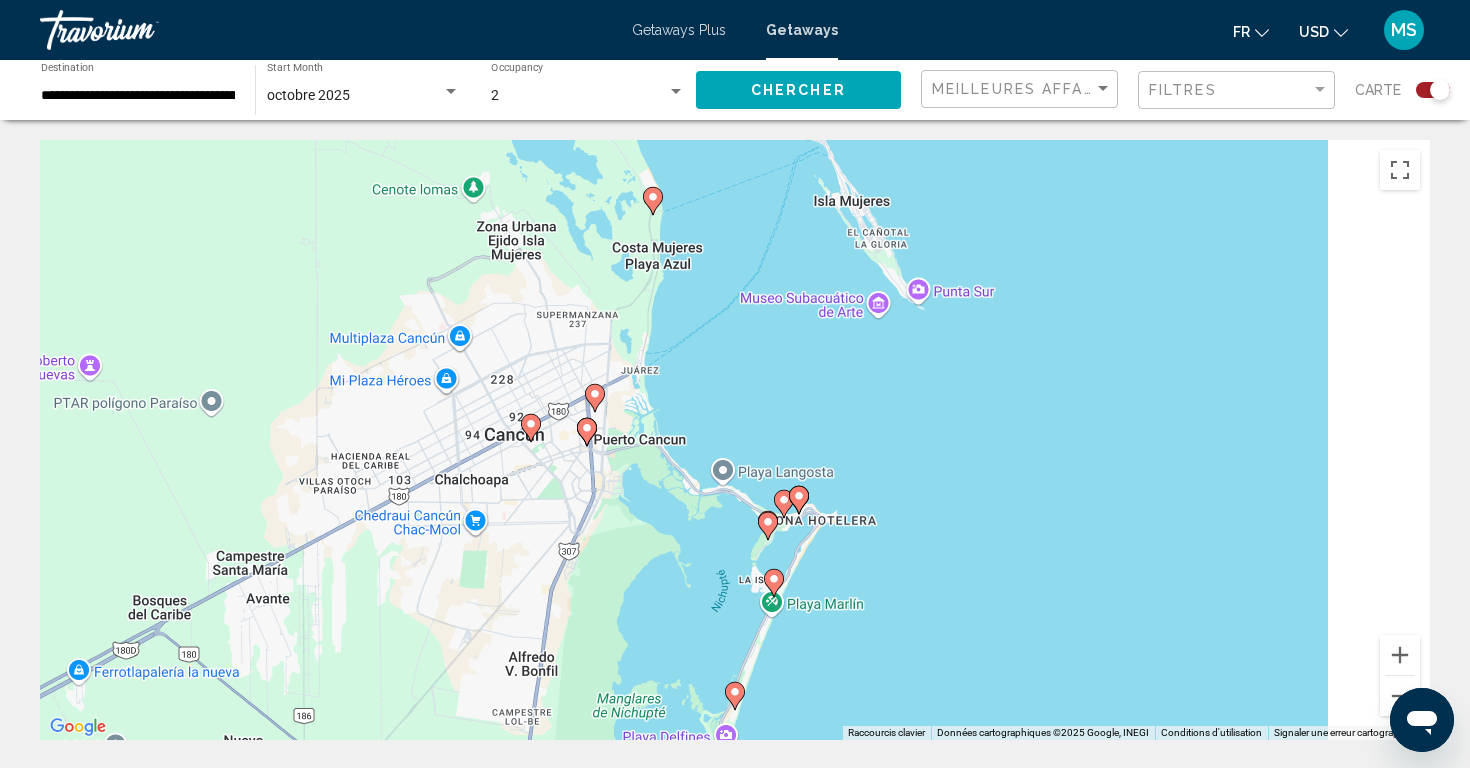click 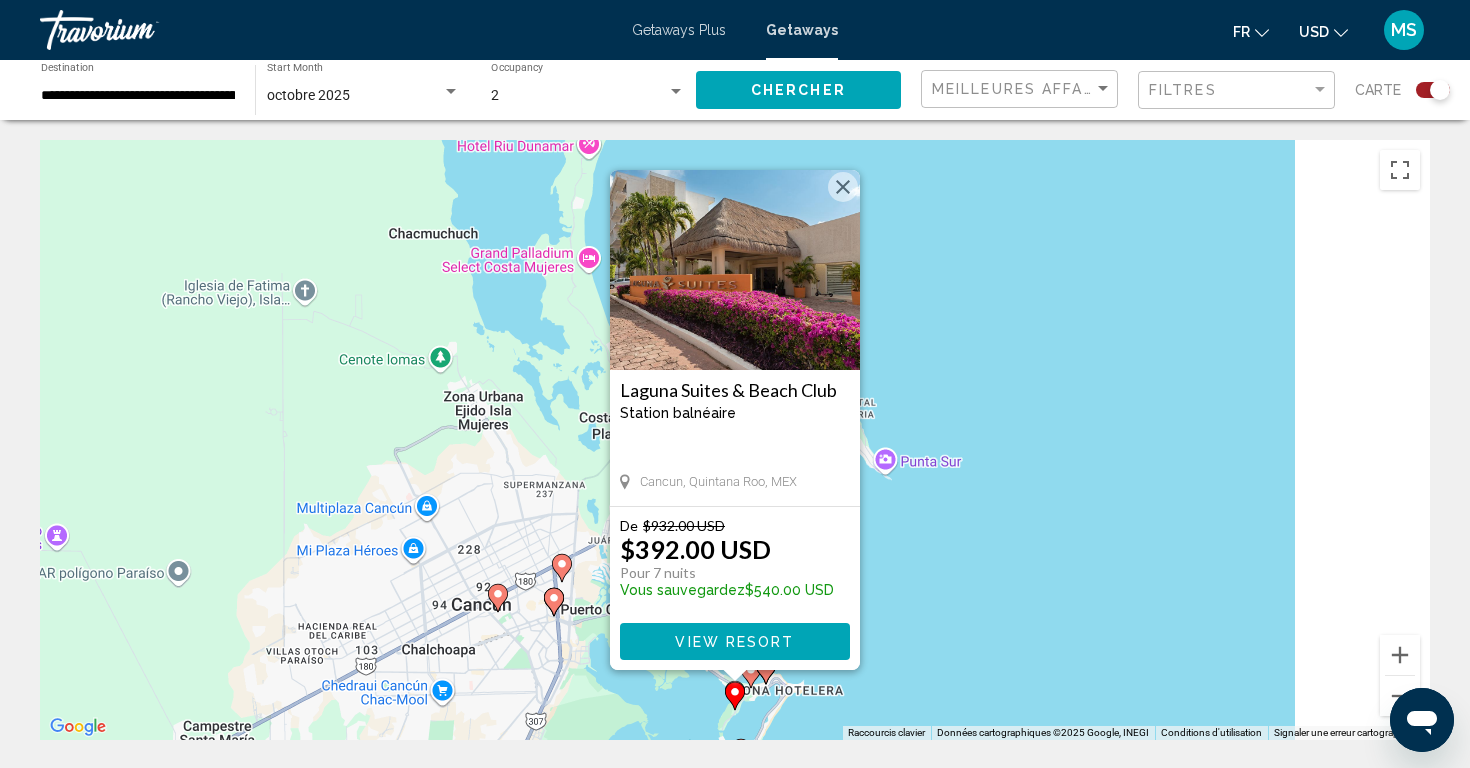 click on "[CITY], [STATE], [COUNTRY] De $932.00 USD $392.00 USD Pour 7 nuits Vous sauvegardez $540.00 USD View Resort" at bounding box center (735, 440) 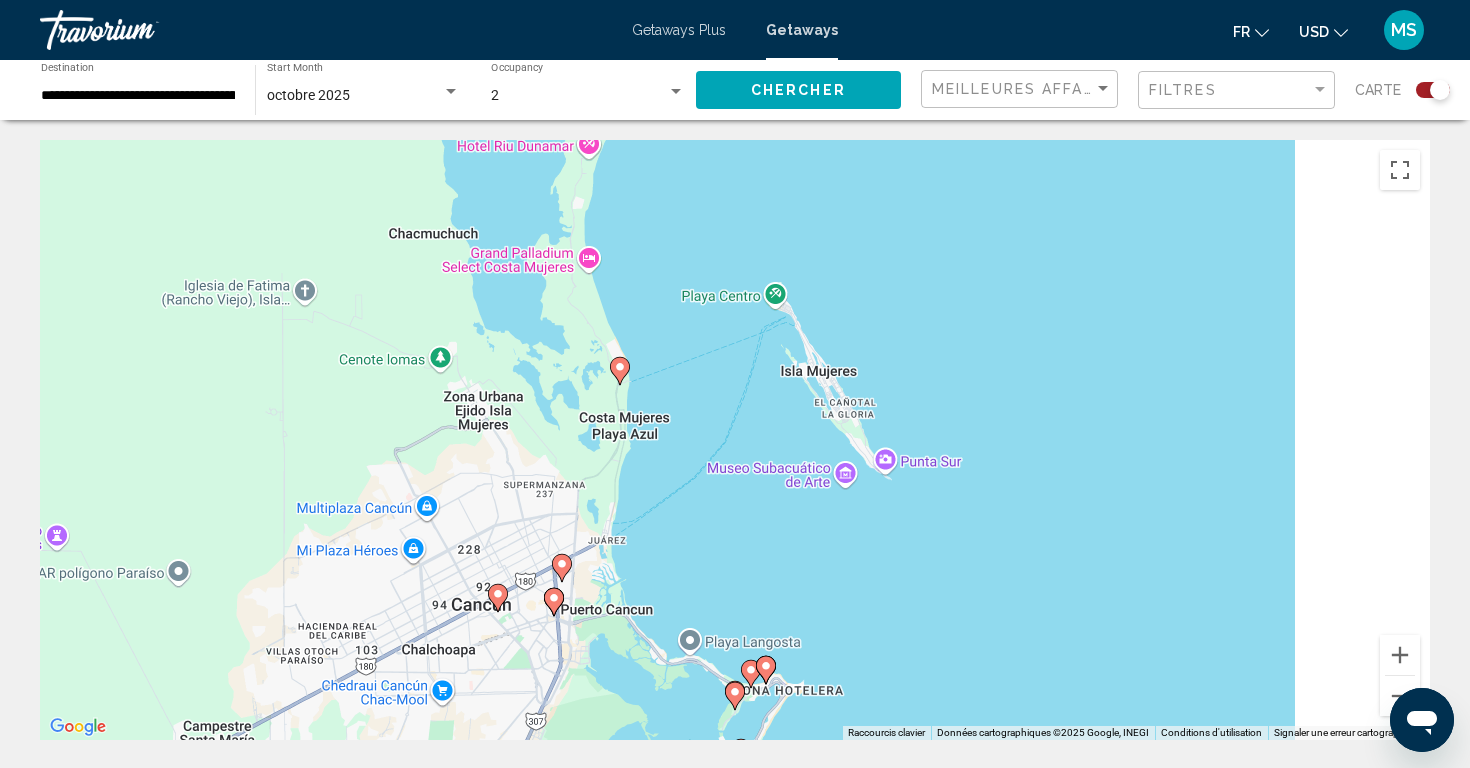click 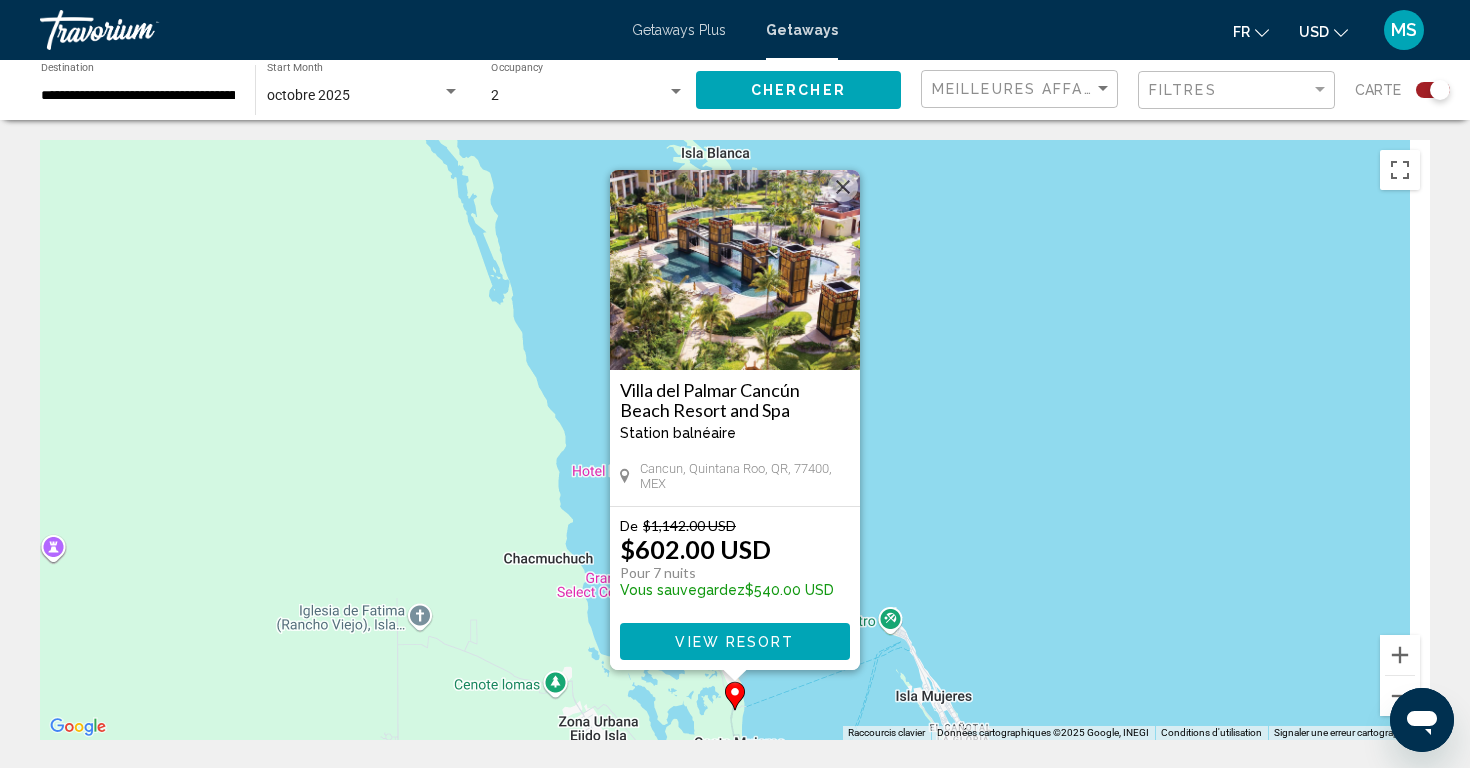 click on "[CITY], [STATE], [STATE], [POSTAL_CODE], [COUNTRY] De $1,142.00 USD $602.00 USD Pour 7 nuits Vous sauvegardez $540.00 USD View Resort" at bounding box center [735, 440] 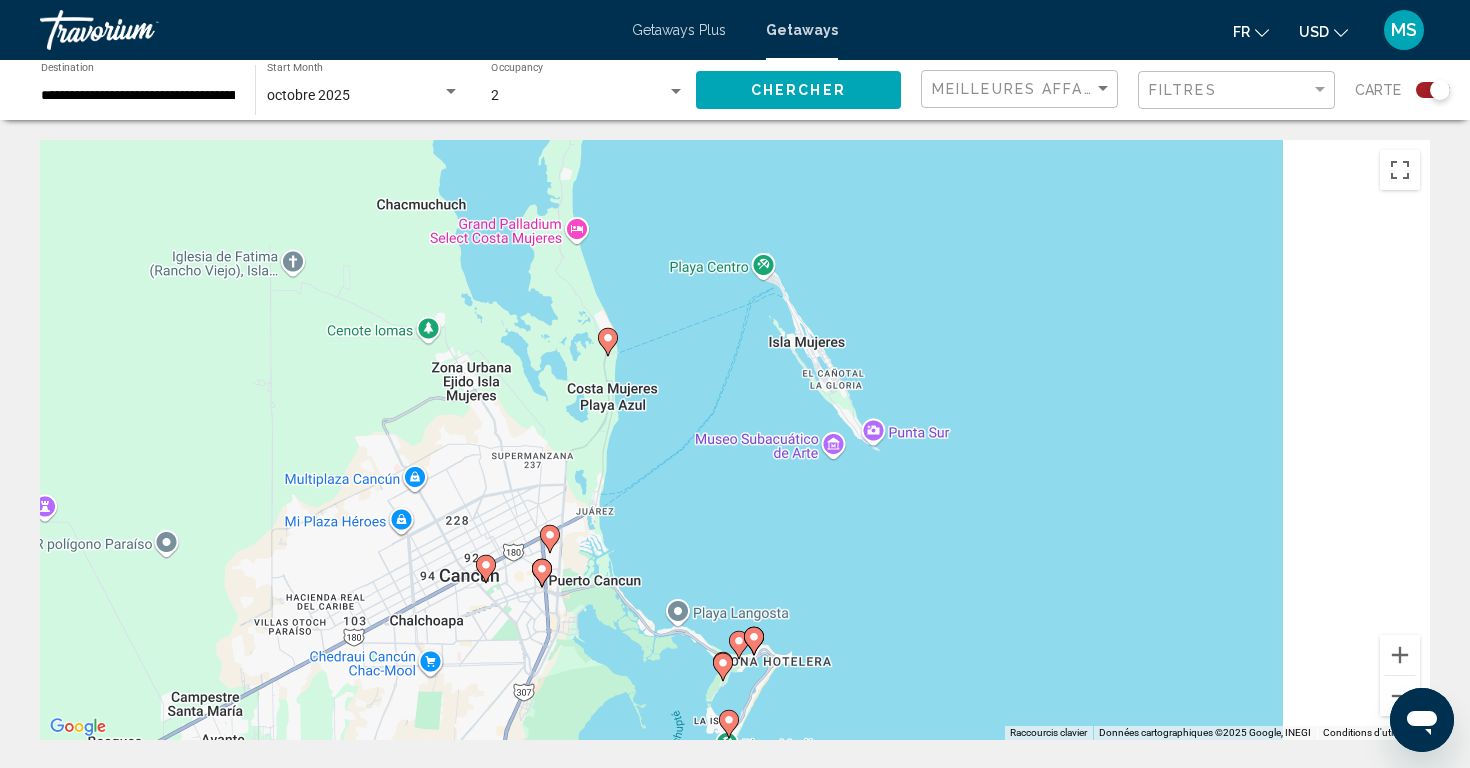 drag, startPoint x: 834, startPoint y: 511, endPoint x: 704, endPoint y: 135, distance: 397.83917 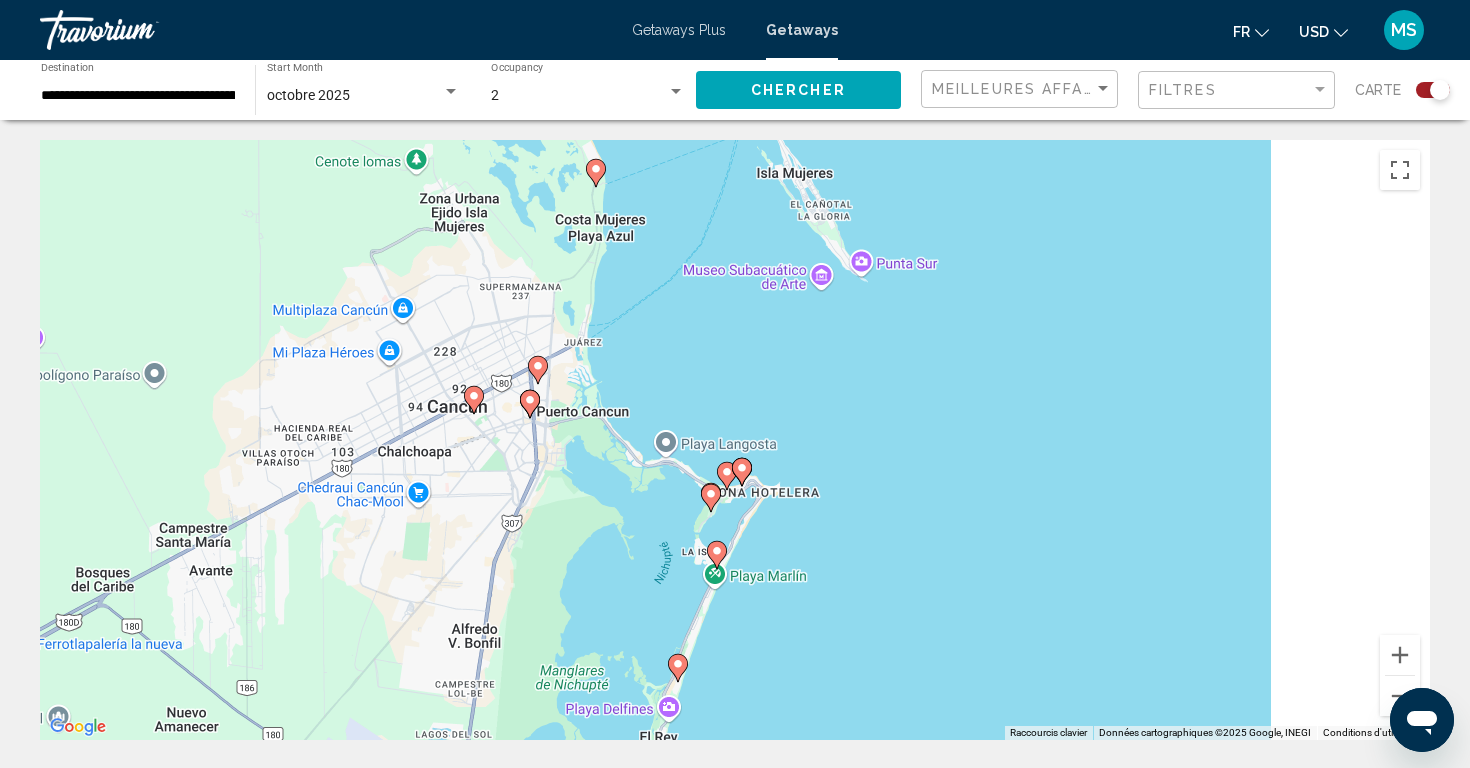 drag, startPoint x: 722, startPoint y: 330, endPoint x: 715, endPoint y: 166, distance: 164.14932 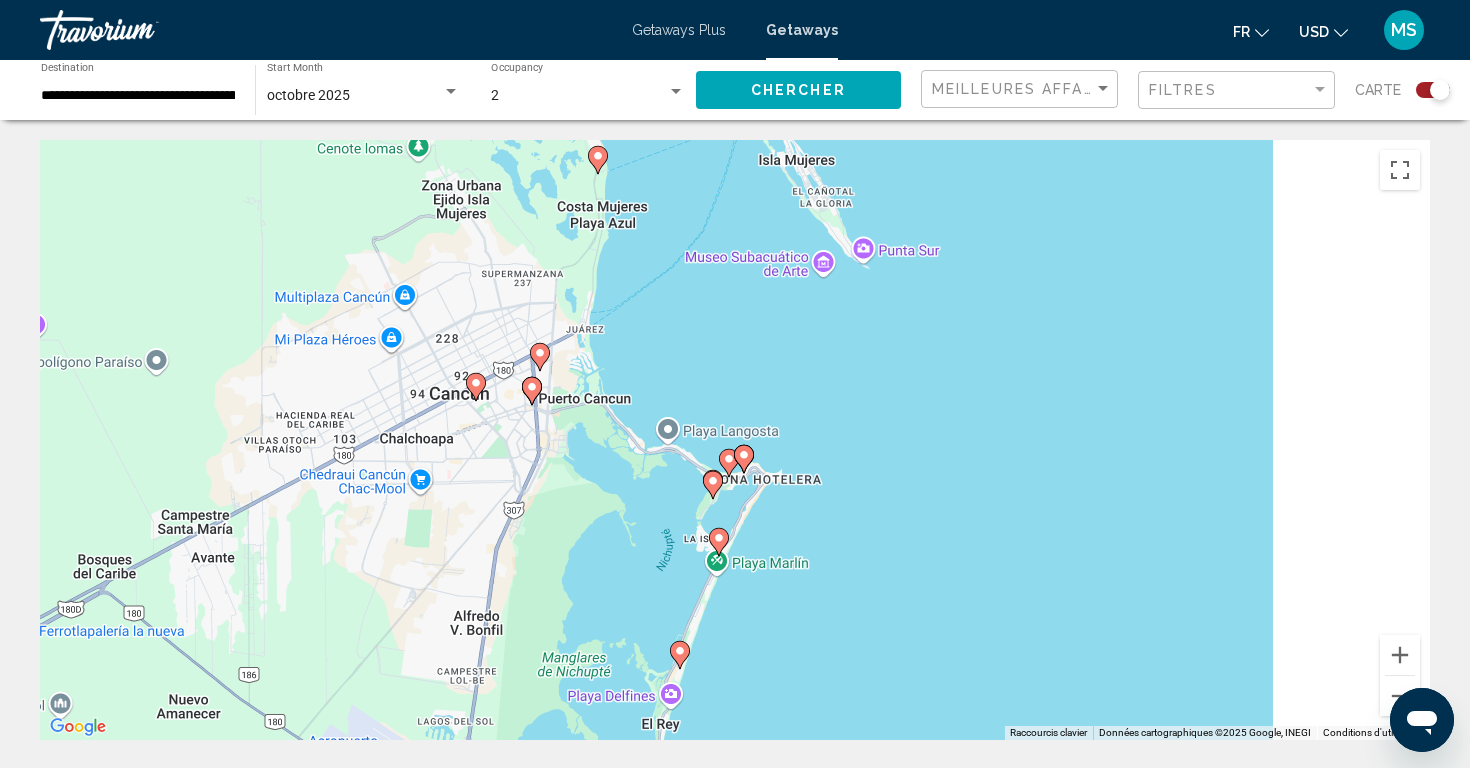 click 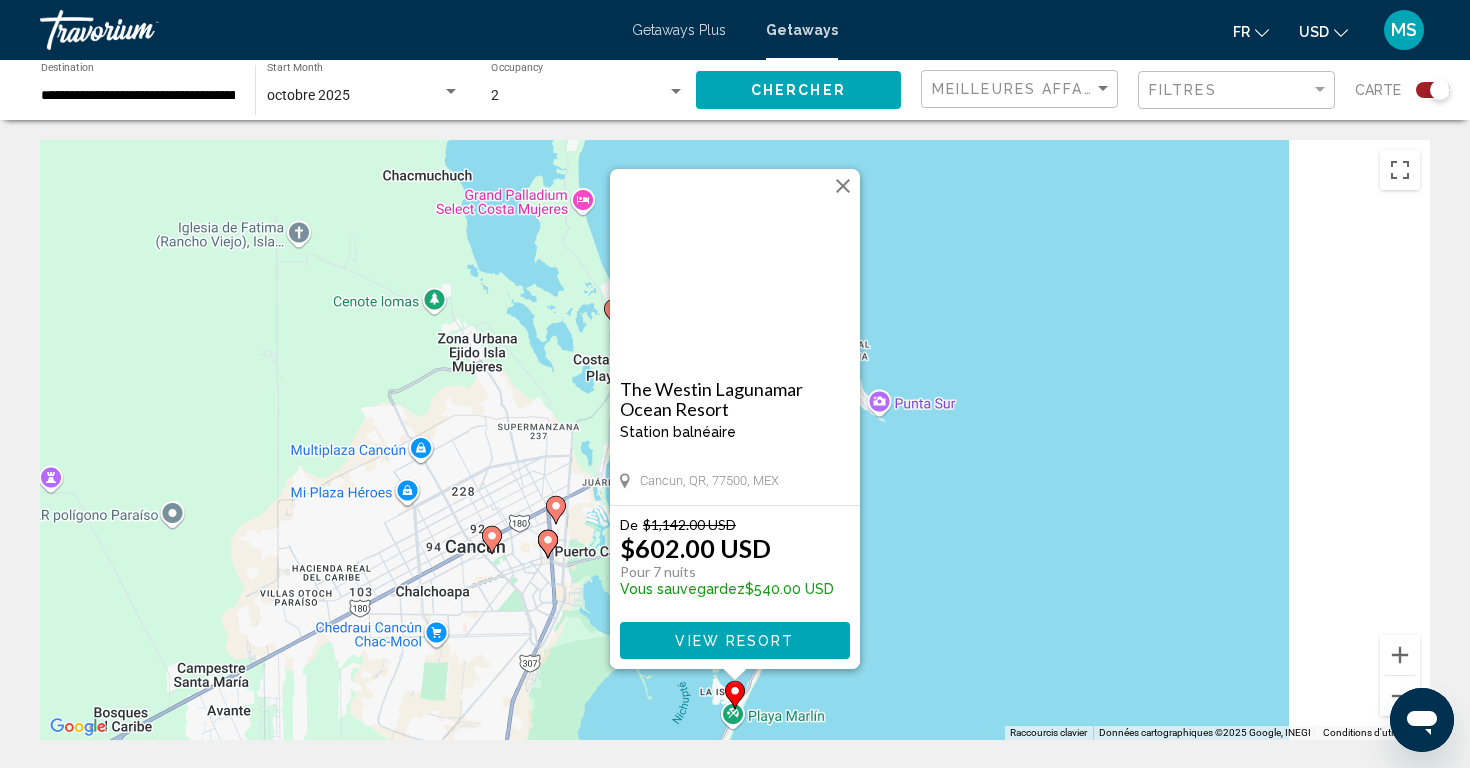 click on "[CITY], [STATE], [POSTAL_CODE], [COUNTRY] De $1,142.00 USD $602.00 USD Pour 7 nuits Vous sauvegardez $540.00 USD View Resort" at bounding box center [735, 440] 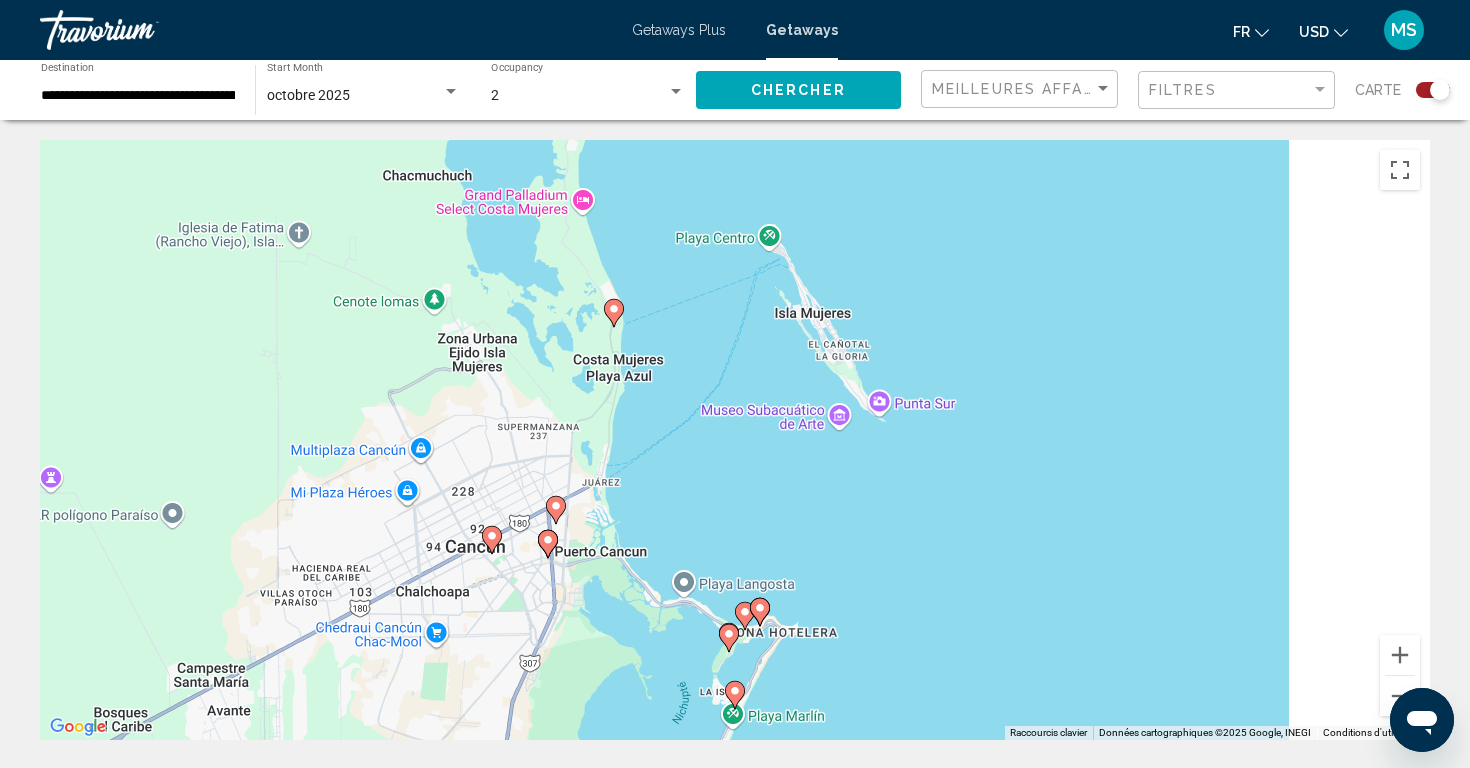 click 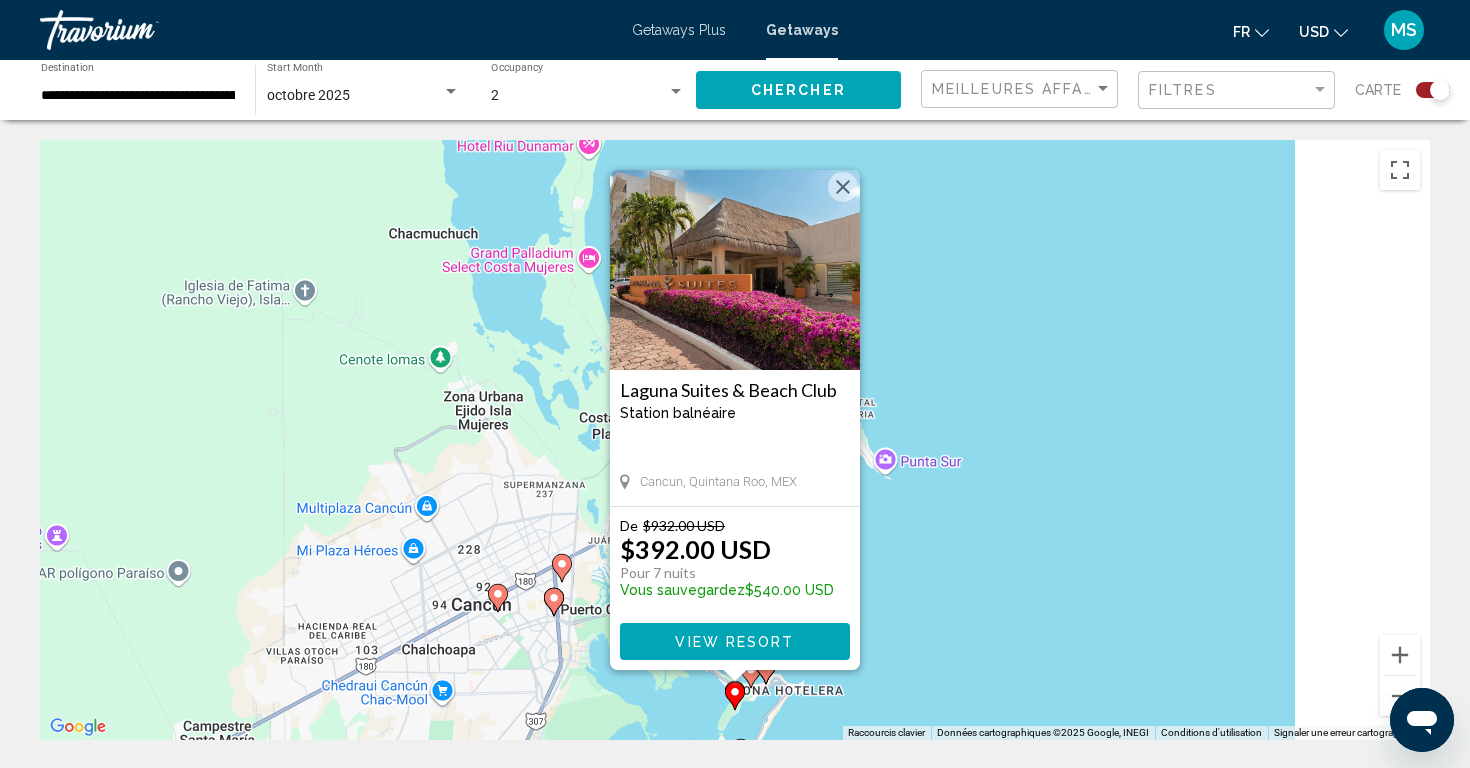 click on "[CITY], [STATE], [COUNTRY] De $932.00 USD $392.00 USD Pour 7 nuits Vous sauvegardez $540.00 USD View Resort" at bounding box center [735, 440] 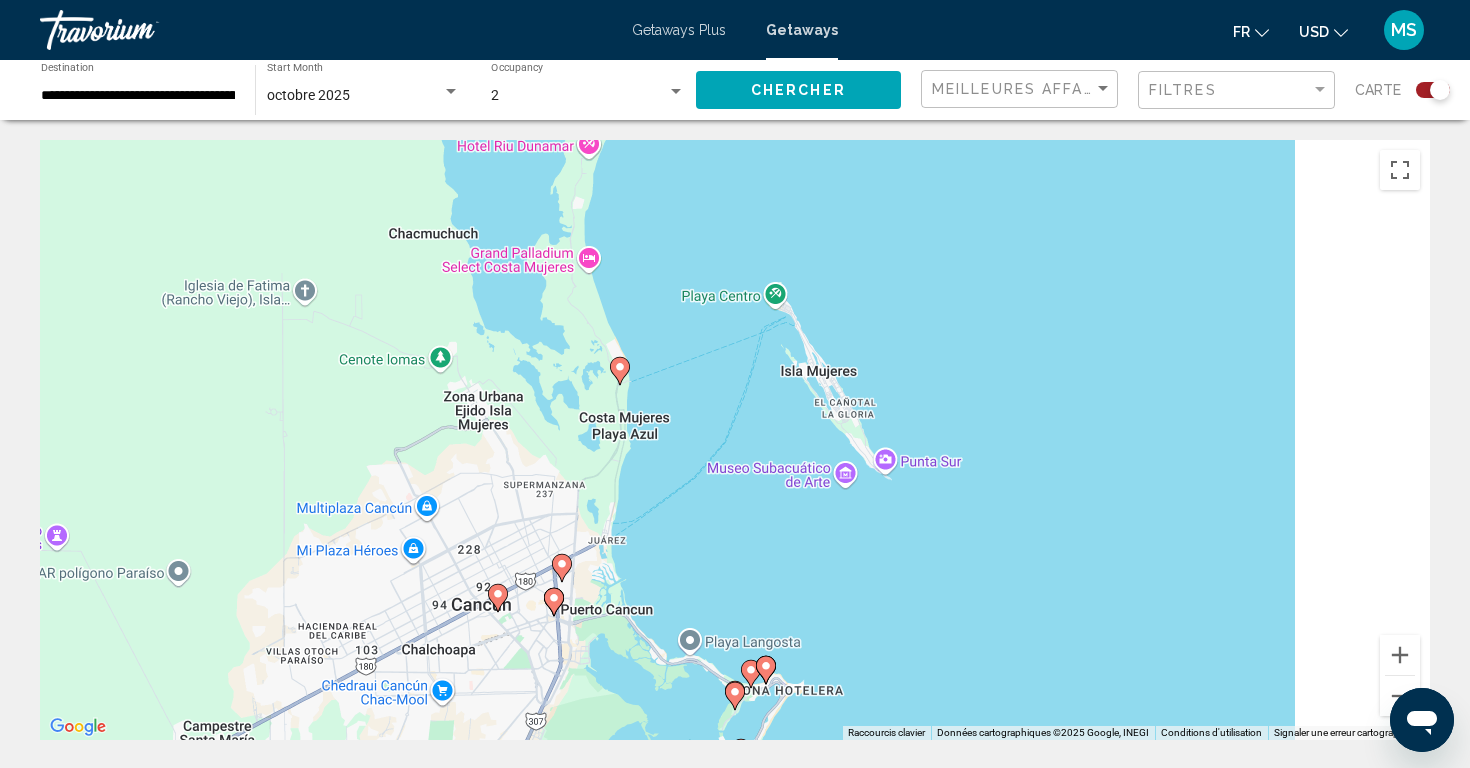 click 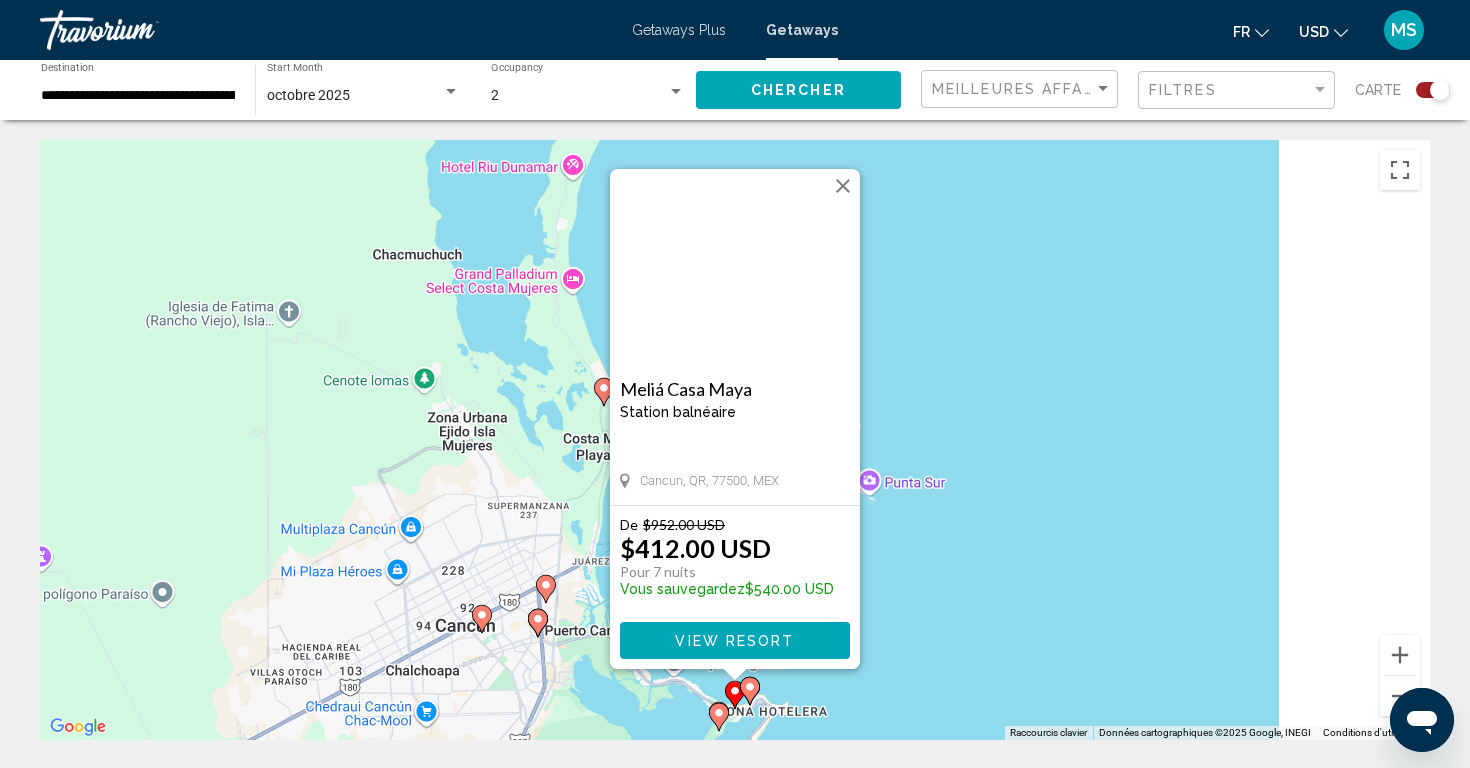 click on "[CITY], [STATE], [POSTAL_CODE], [COUNTRY] De $952.00 USD $412.00 USD Pour 7 nuits Vous sauvegardez $540.00 USD View Resort" at bounding box center [735, 440] 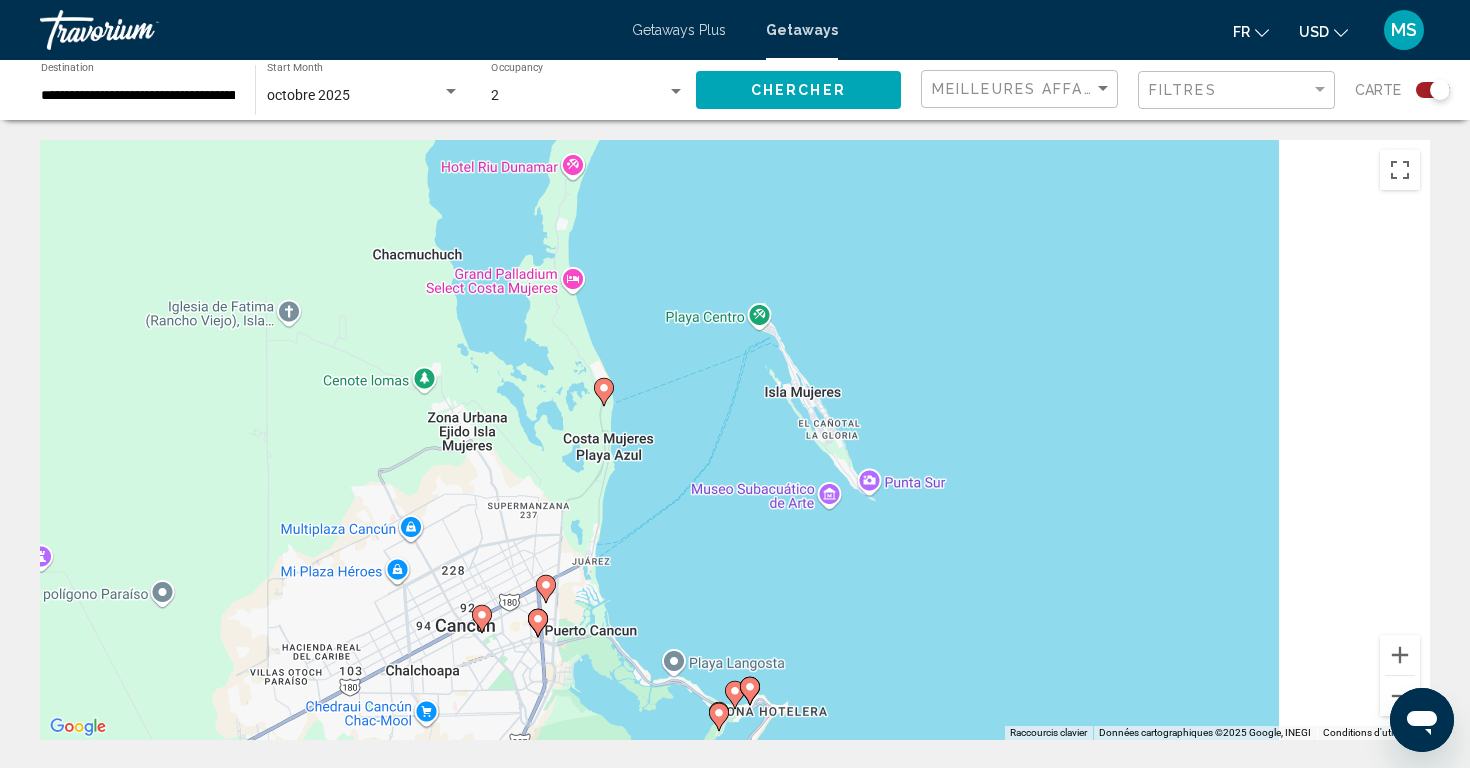 click 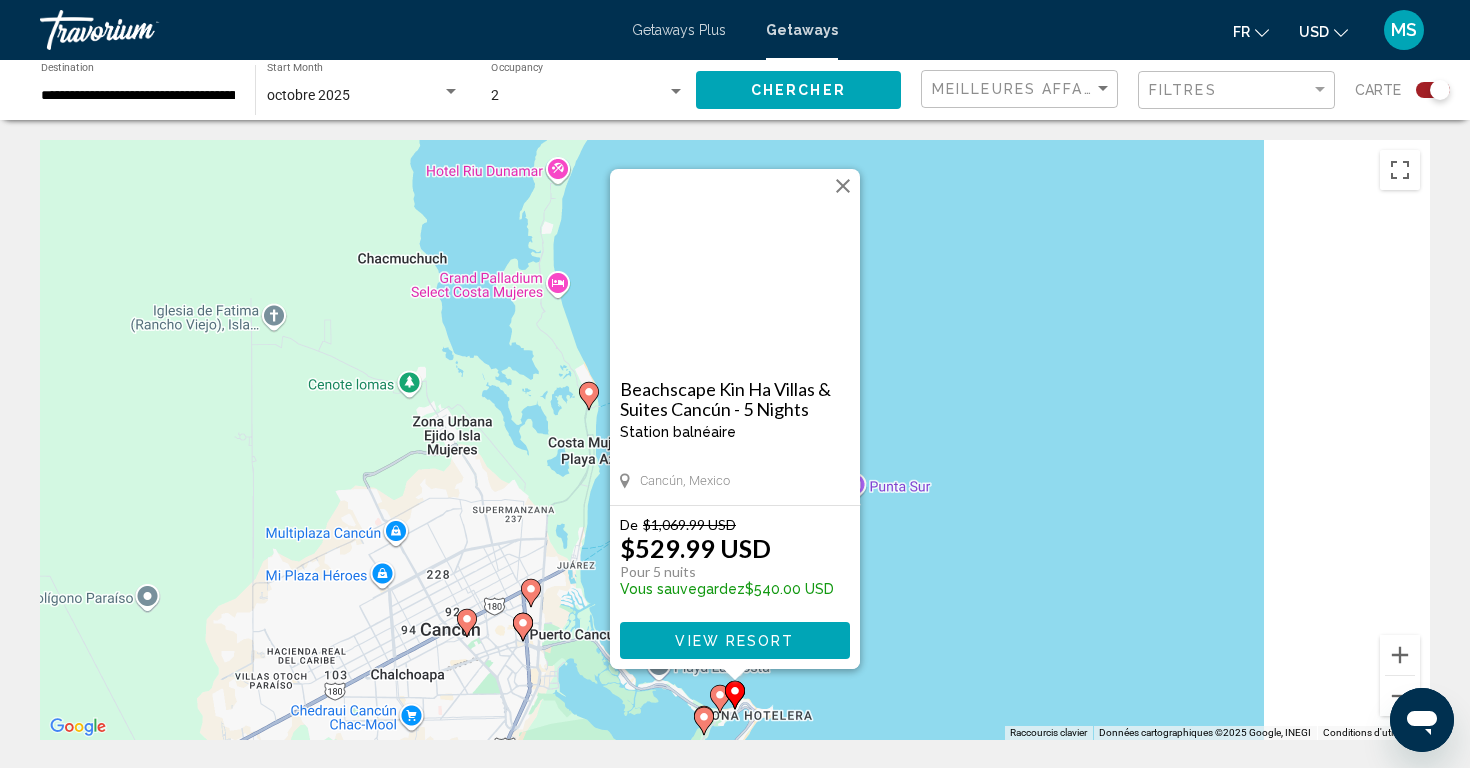 click on "[CITY], [COUNTRY] De $1,069.99 USD $529.99 USD Pour 5 nuits Vous sauvegardez $540.00 USD View Resort" at bounding box center [735, 440] 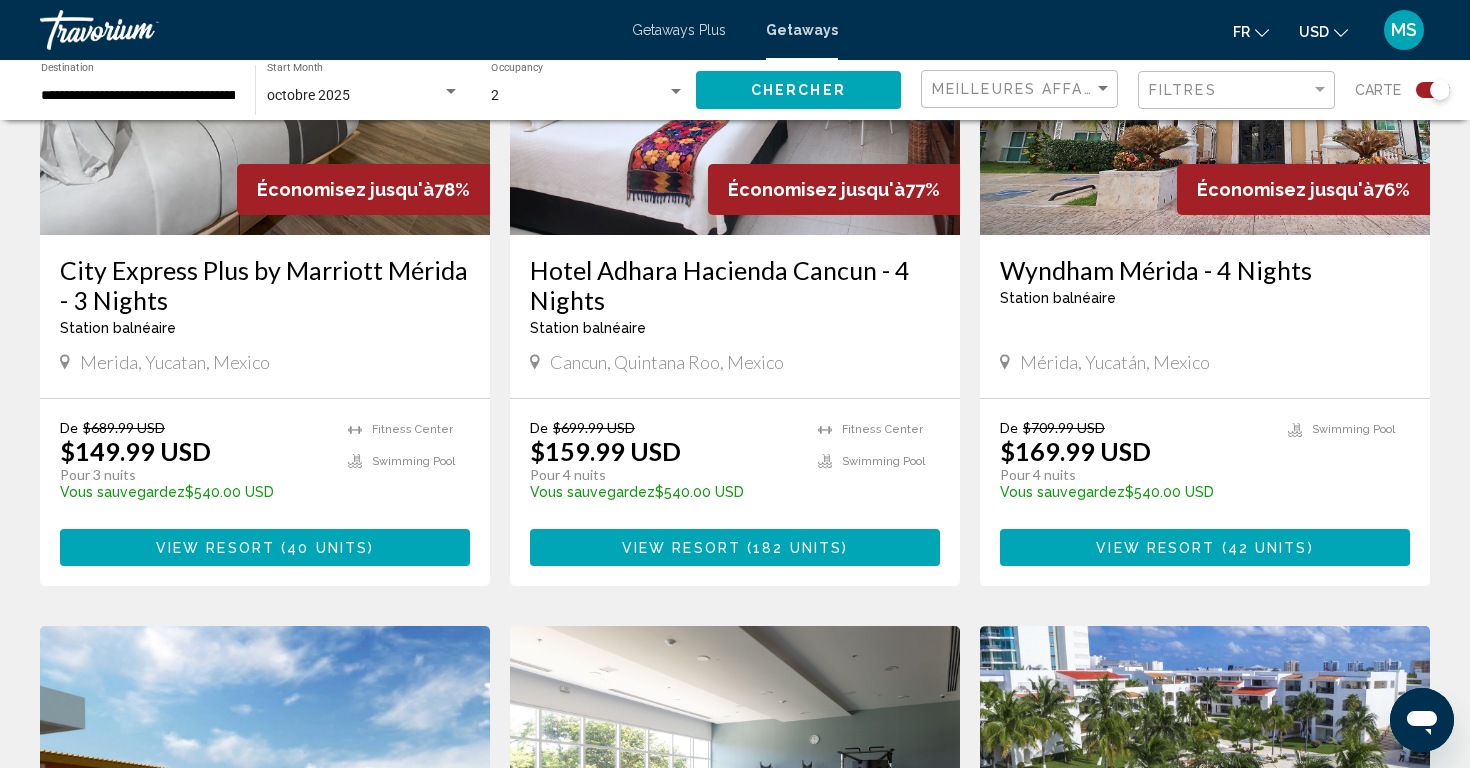 scroll, scrollTop: 2366, scrollLeft: 0, axis: vertical 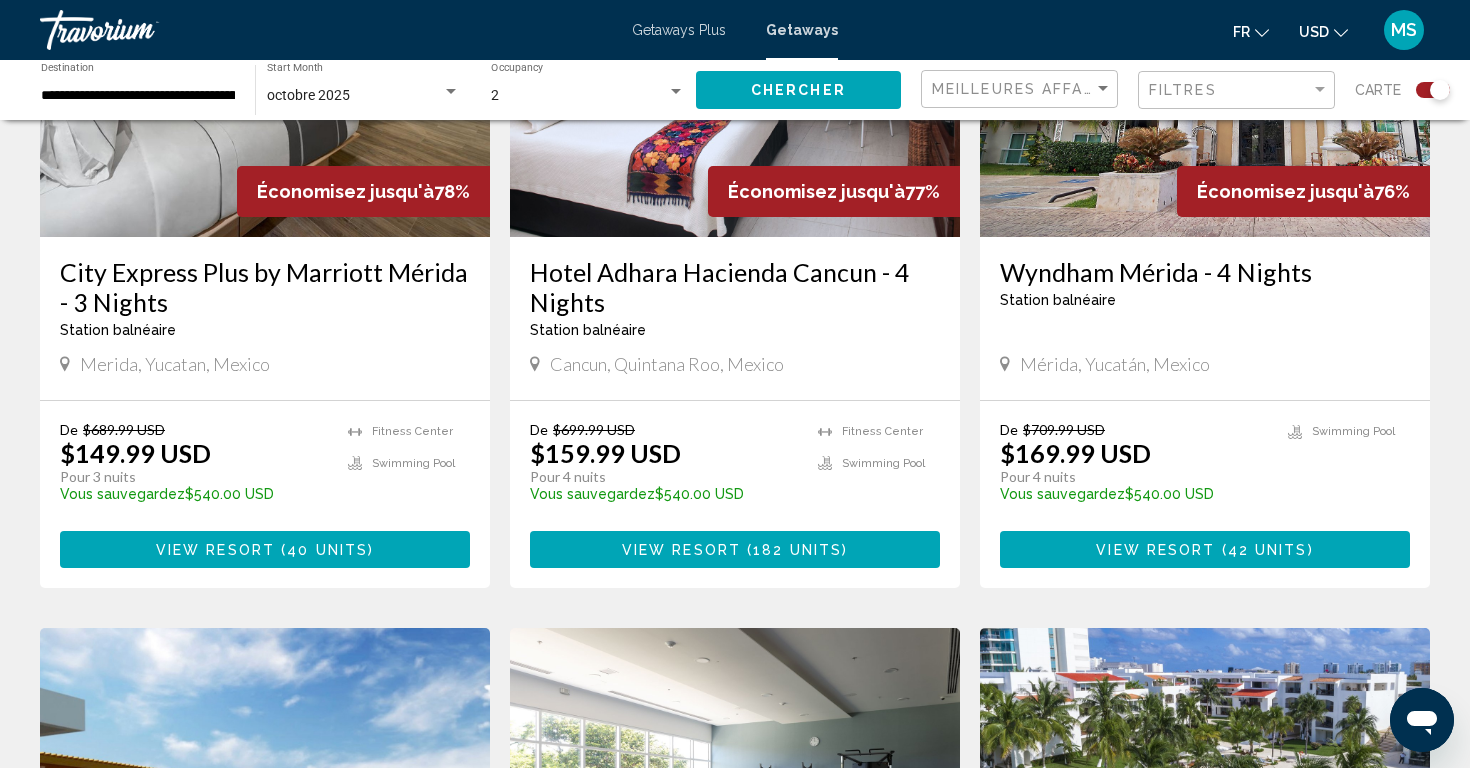 click on "Filtres" 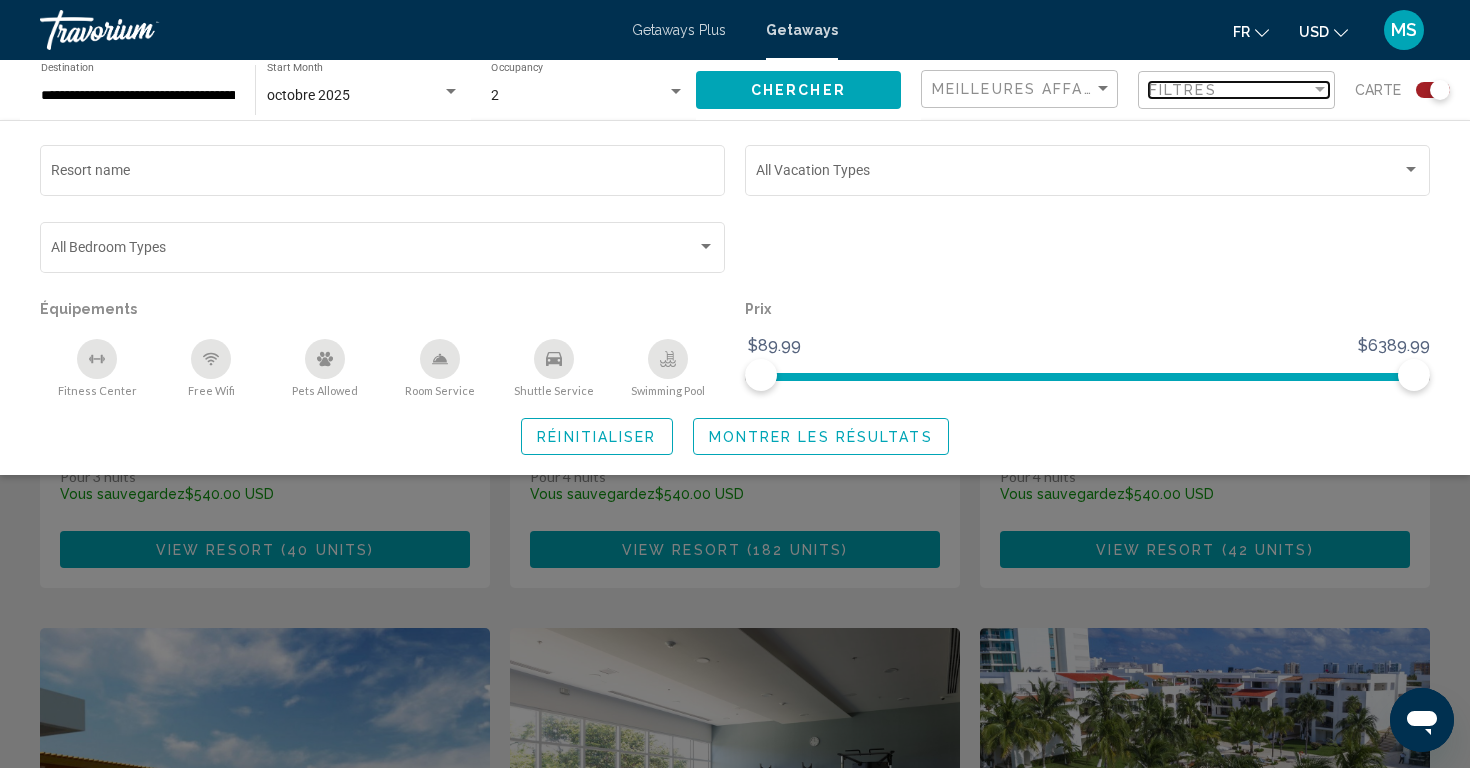 click on "Filtres" at bounding box center (1239, 90) 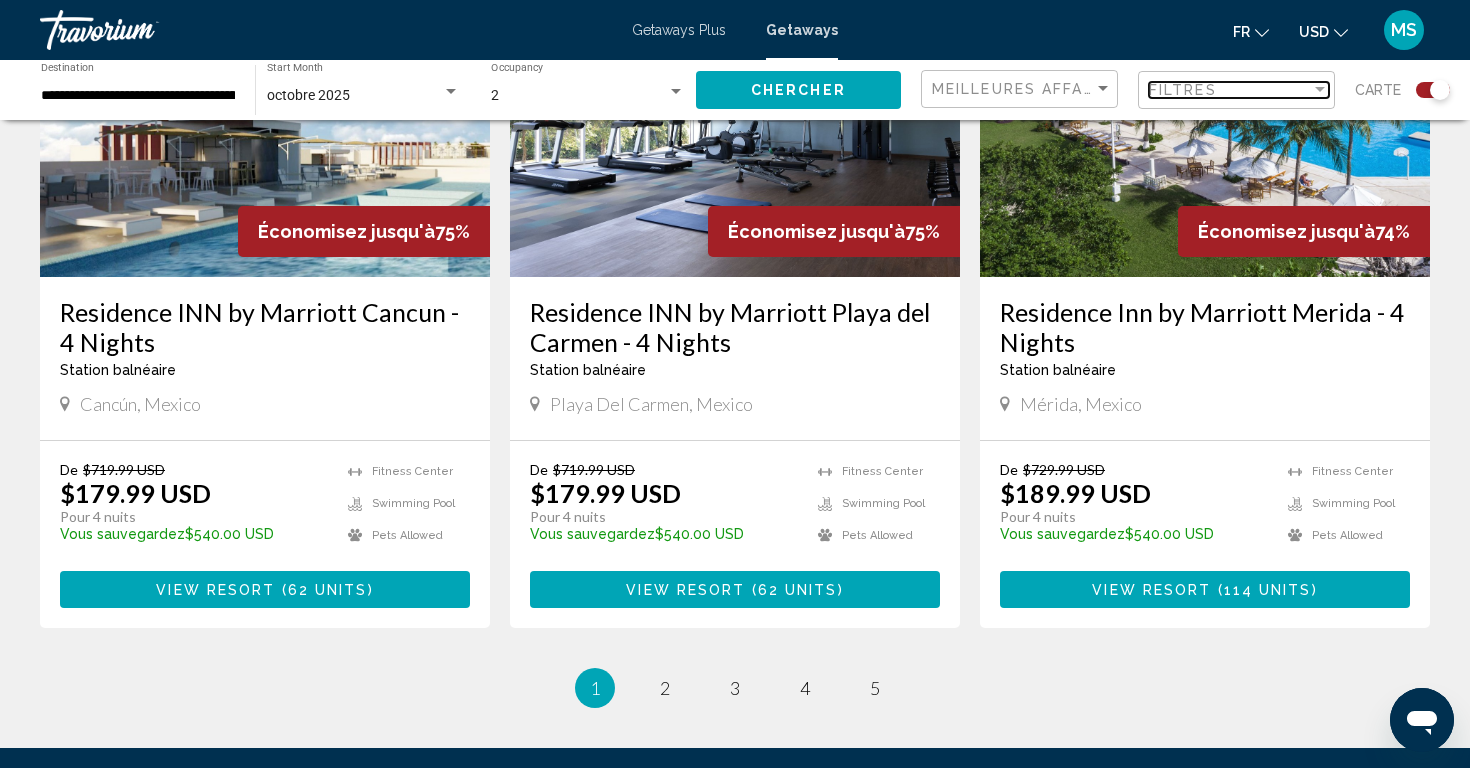 scroll, scrollTop: 3055, scrollLeft: 0, axis: vertical 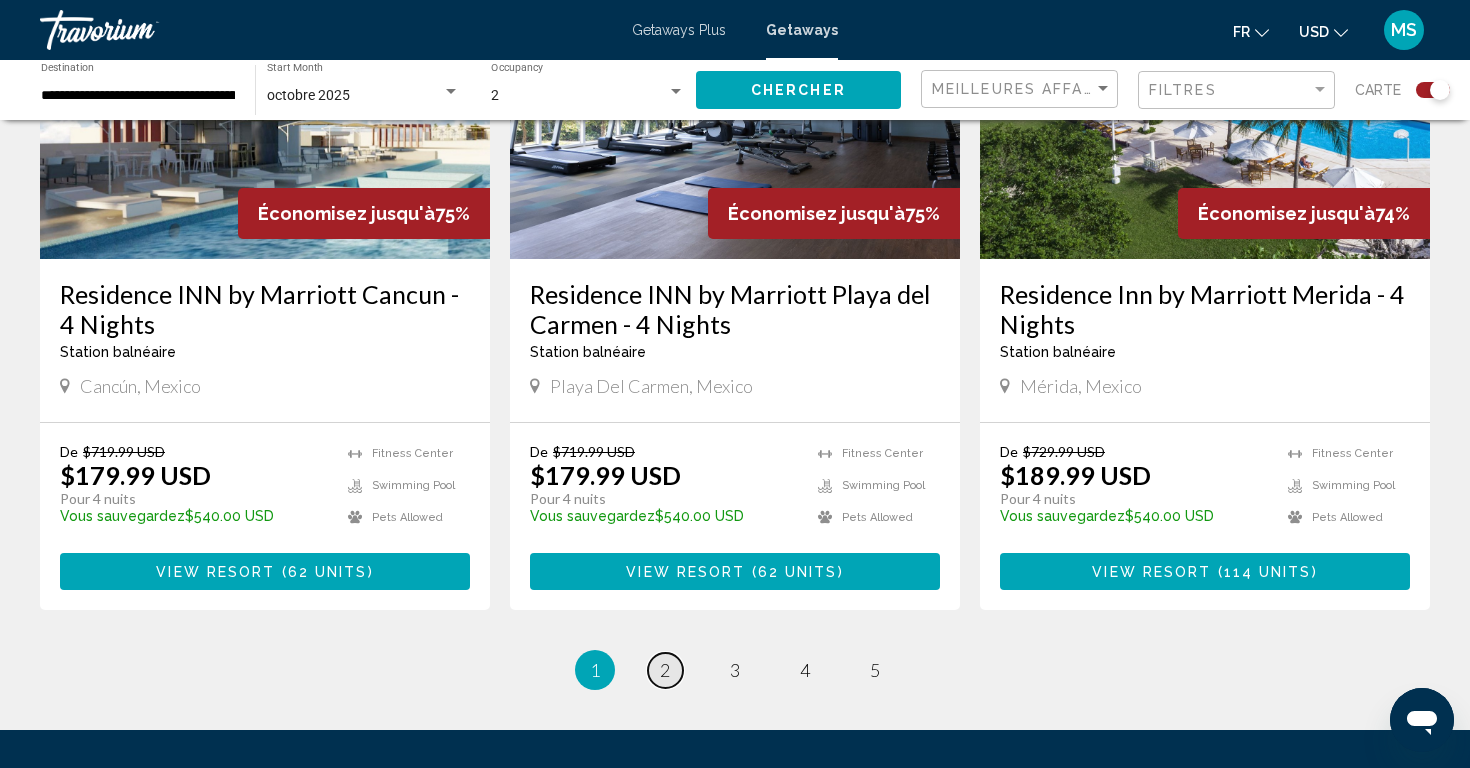 click on "2" at bounding box center [665, 670] 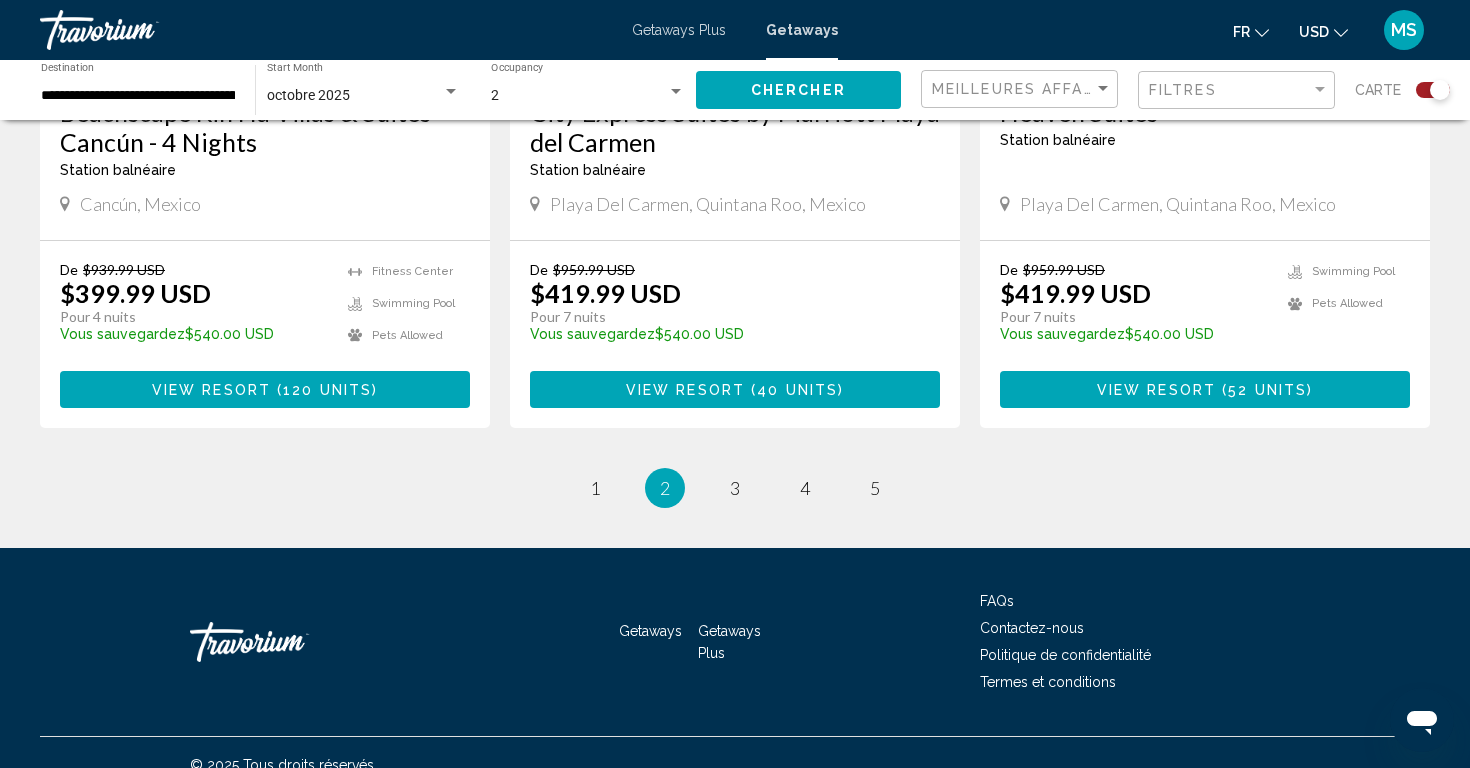 scroll, scrollTop: 3180, scrollLeft: 0, axis: vertical 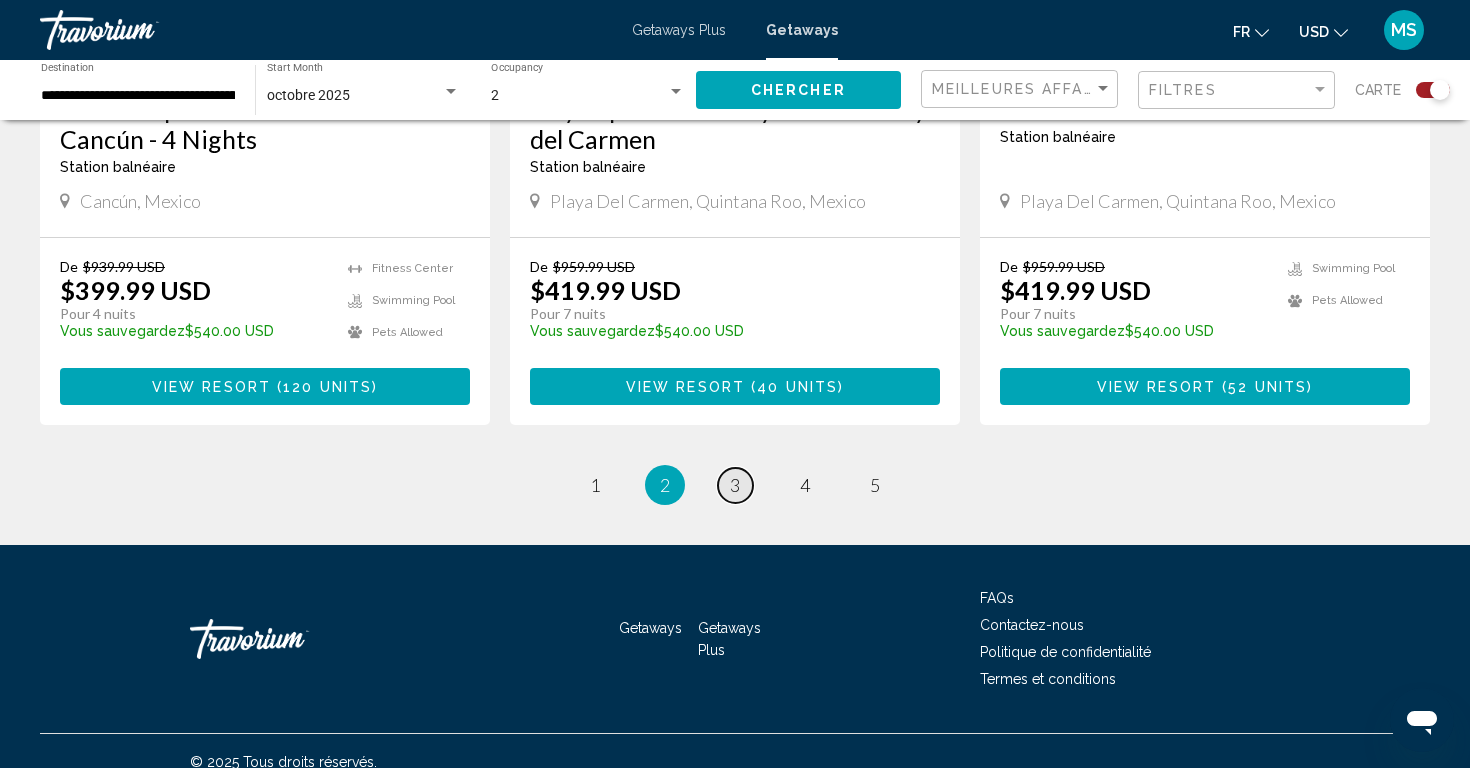 click on "3" at bounding box center (735, 485) 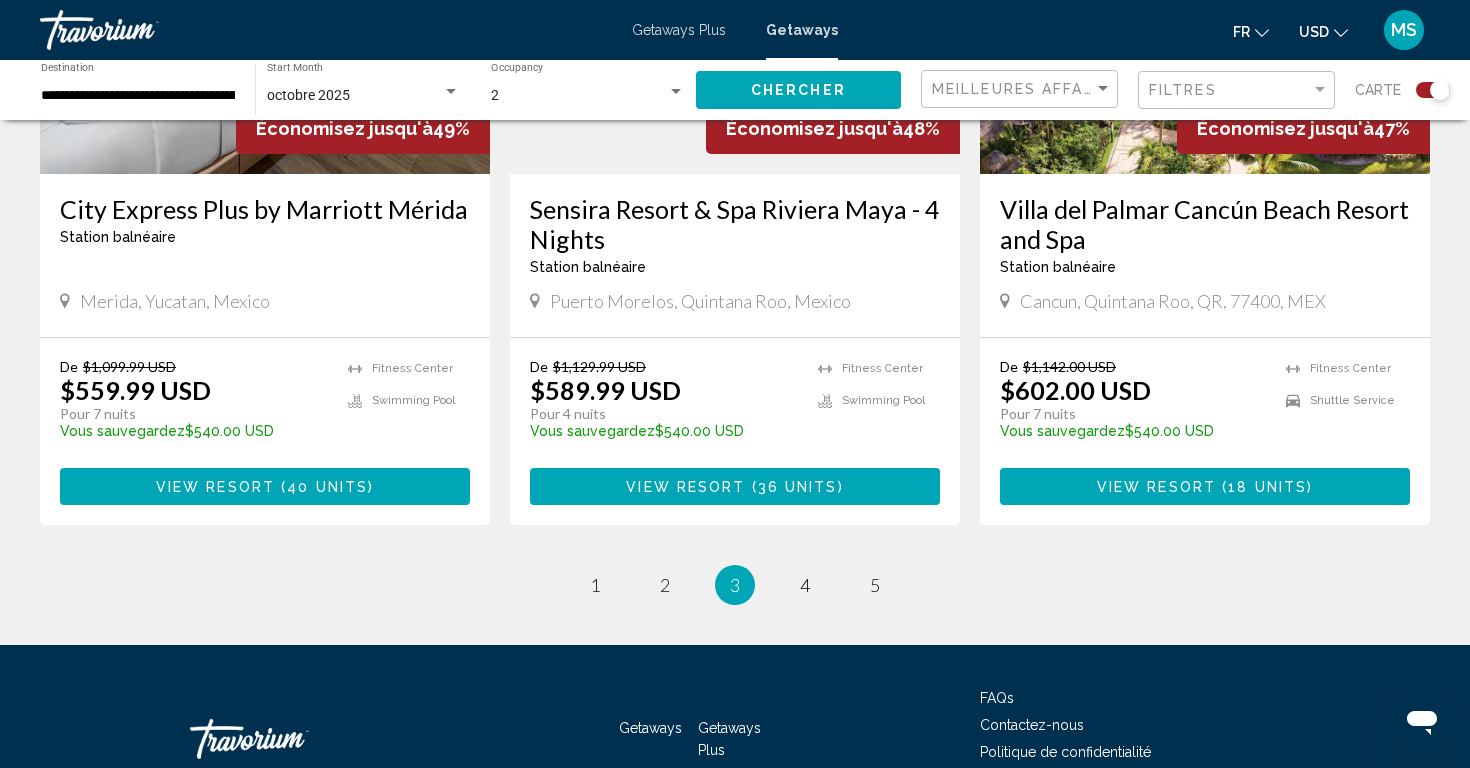 scroll, scrollTop: 3084, scrollLeft: 0, axis: vertical 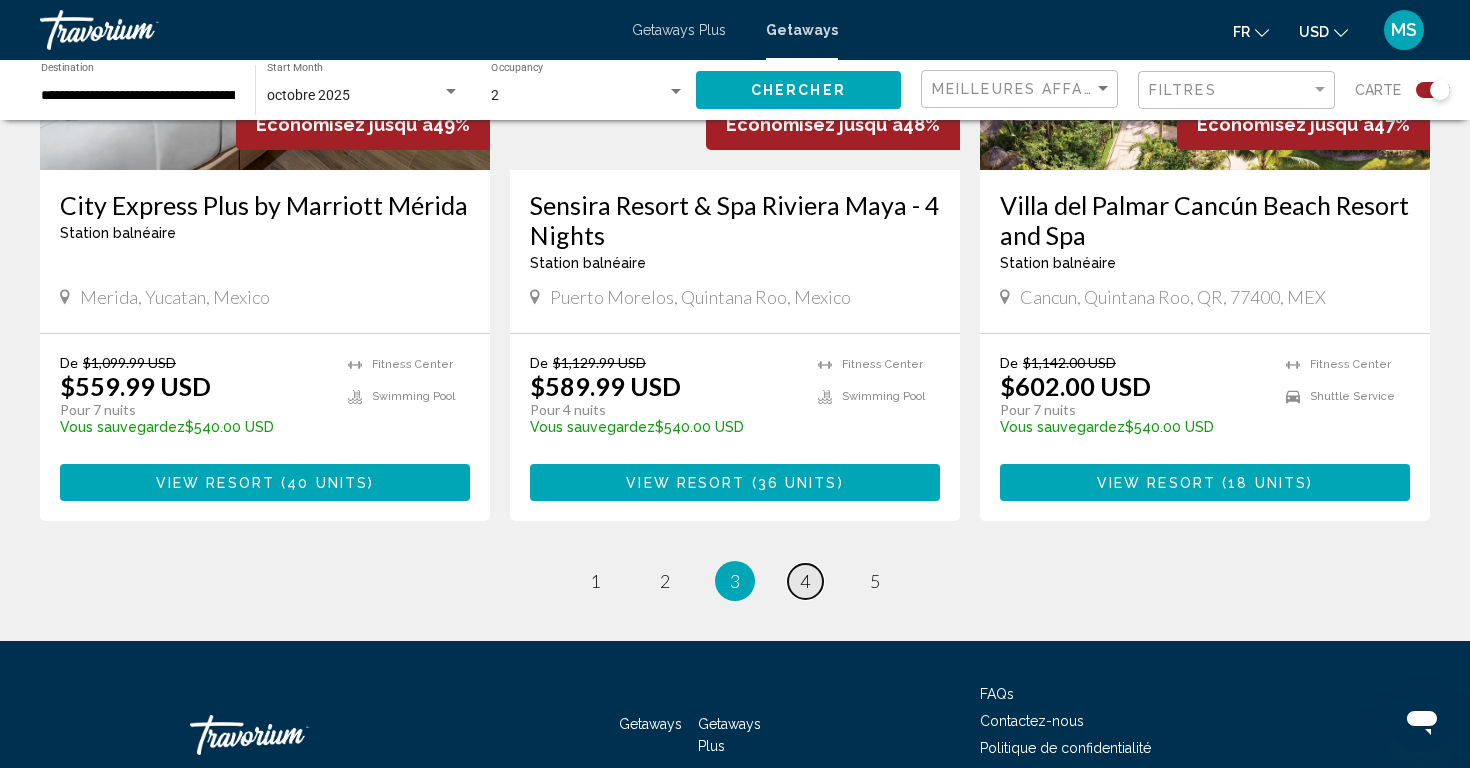 click on "page  4" at bounding box center (805, 581) 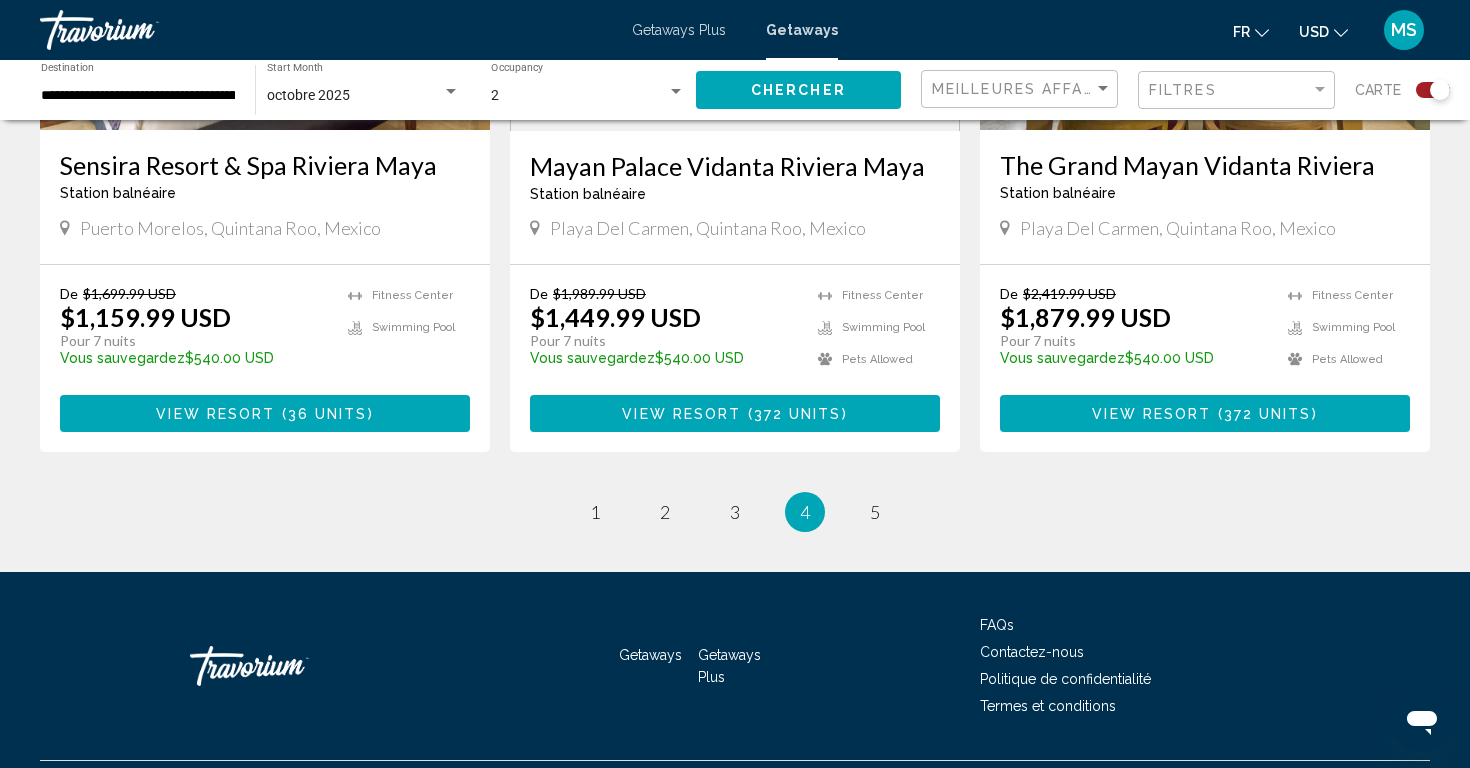 scroll, scrollTop: 3153, scrollLeft: 0, axis: vertical 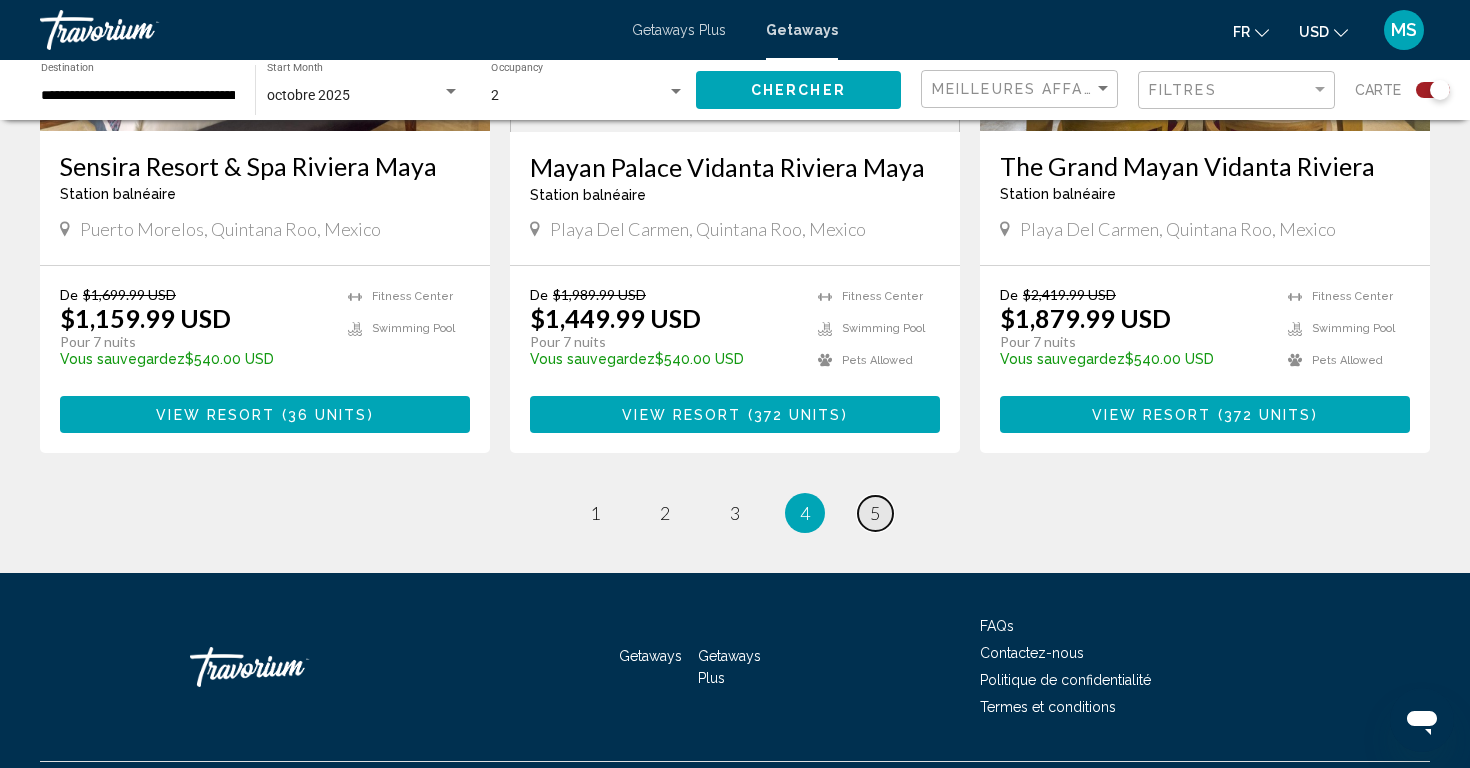 click on "5" at bounding box center [875, 513] 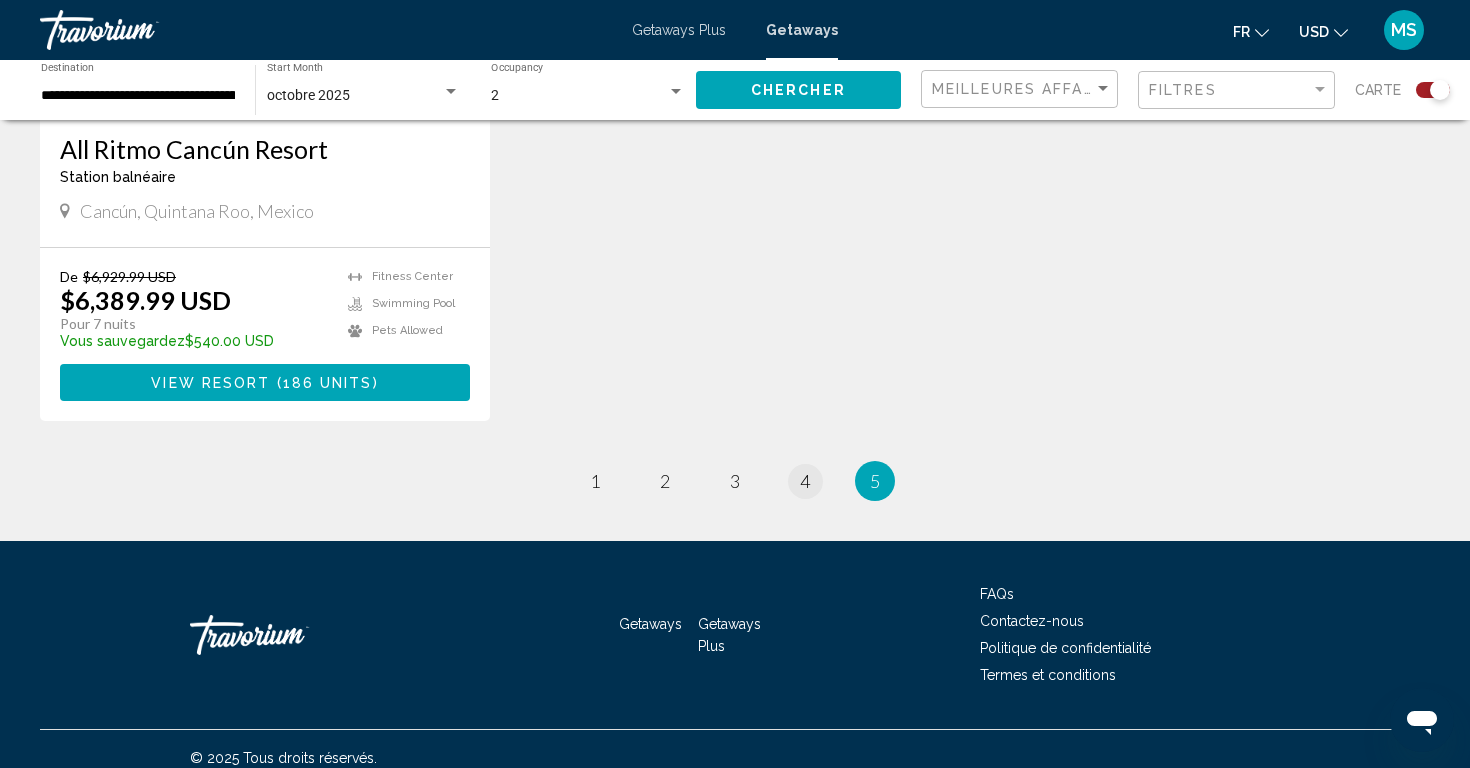 scroll, scrollTop: 1035, scrollLeft: 0, axis: vertical 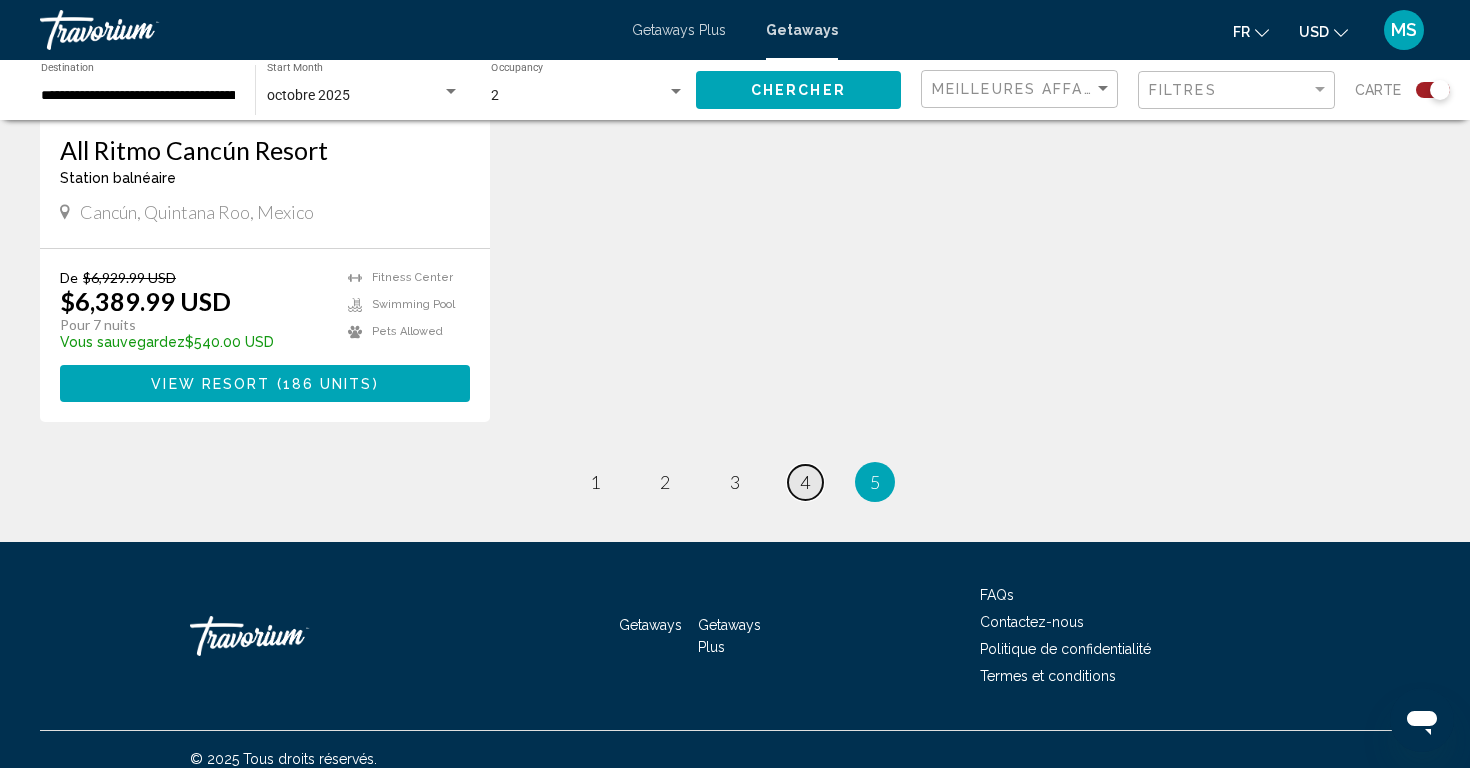 click on "4" at bounding box center [805, 482] 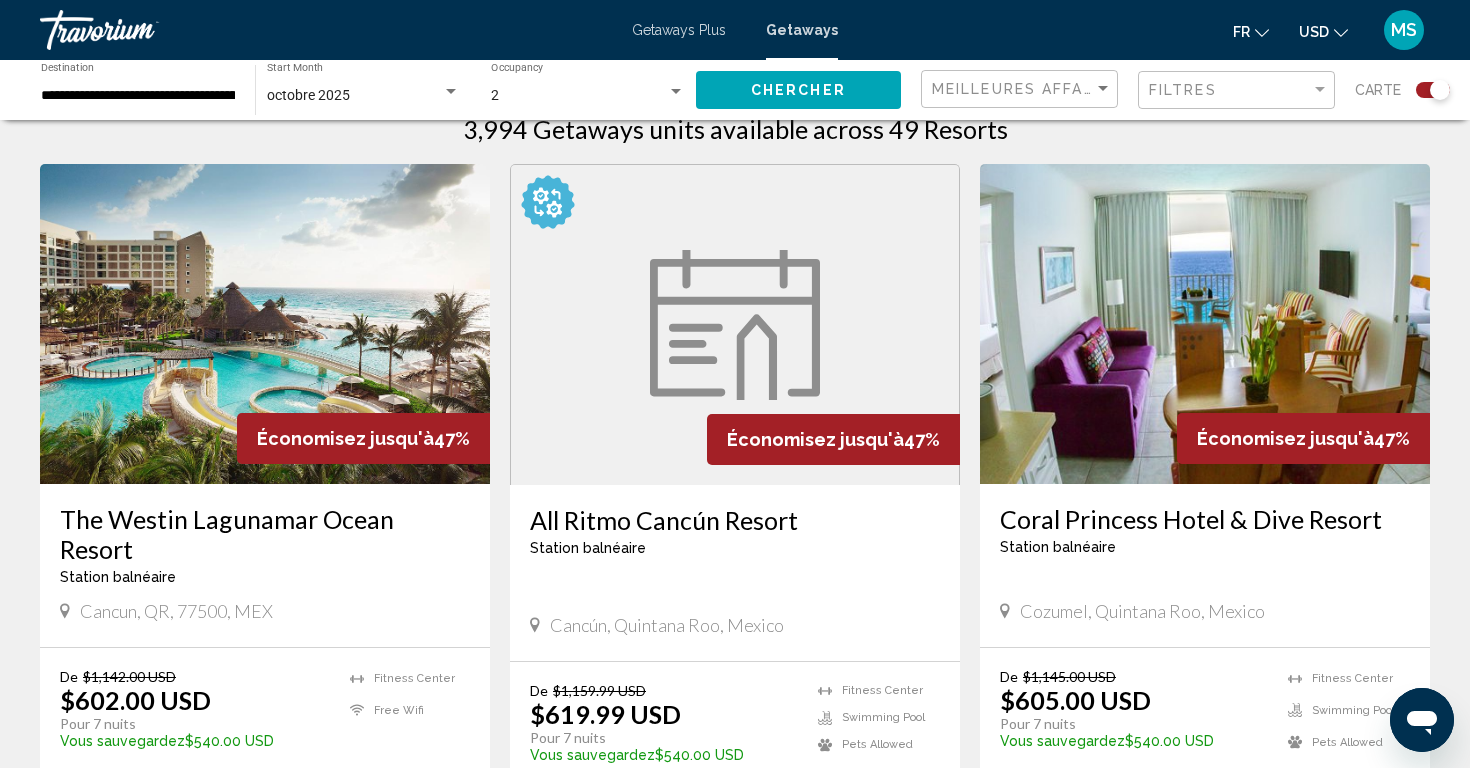 scroll, scrollTop: 675, scrollLeft: 0, axis: vertical 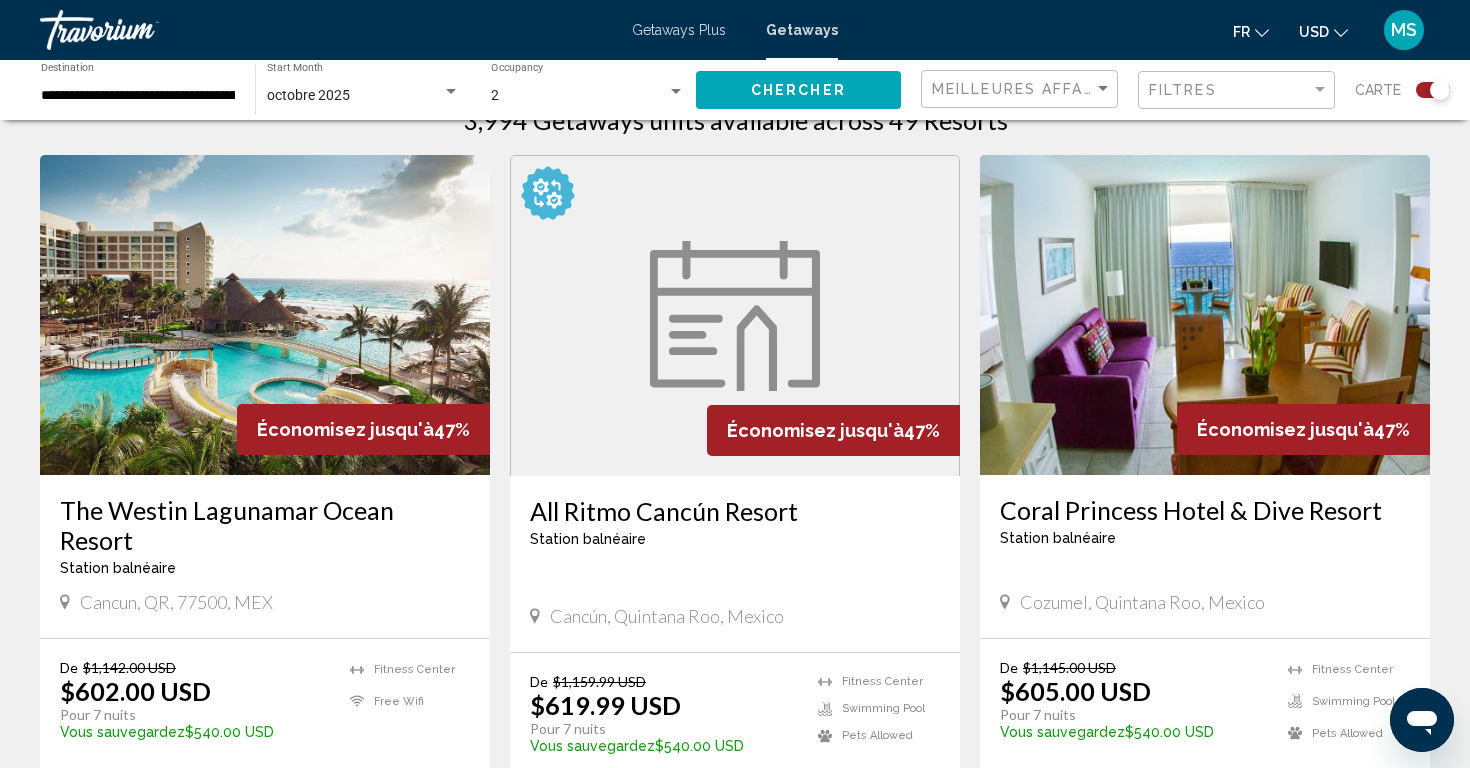 click at bounding box center (265, 315) 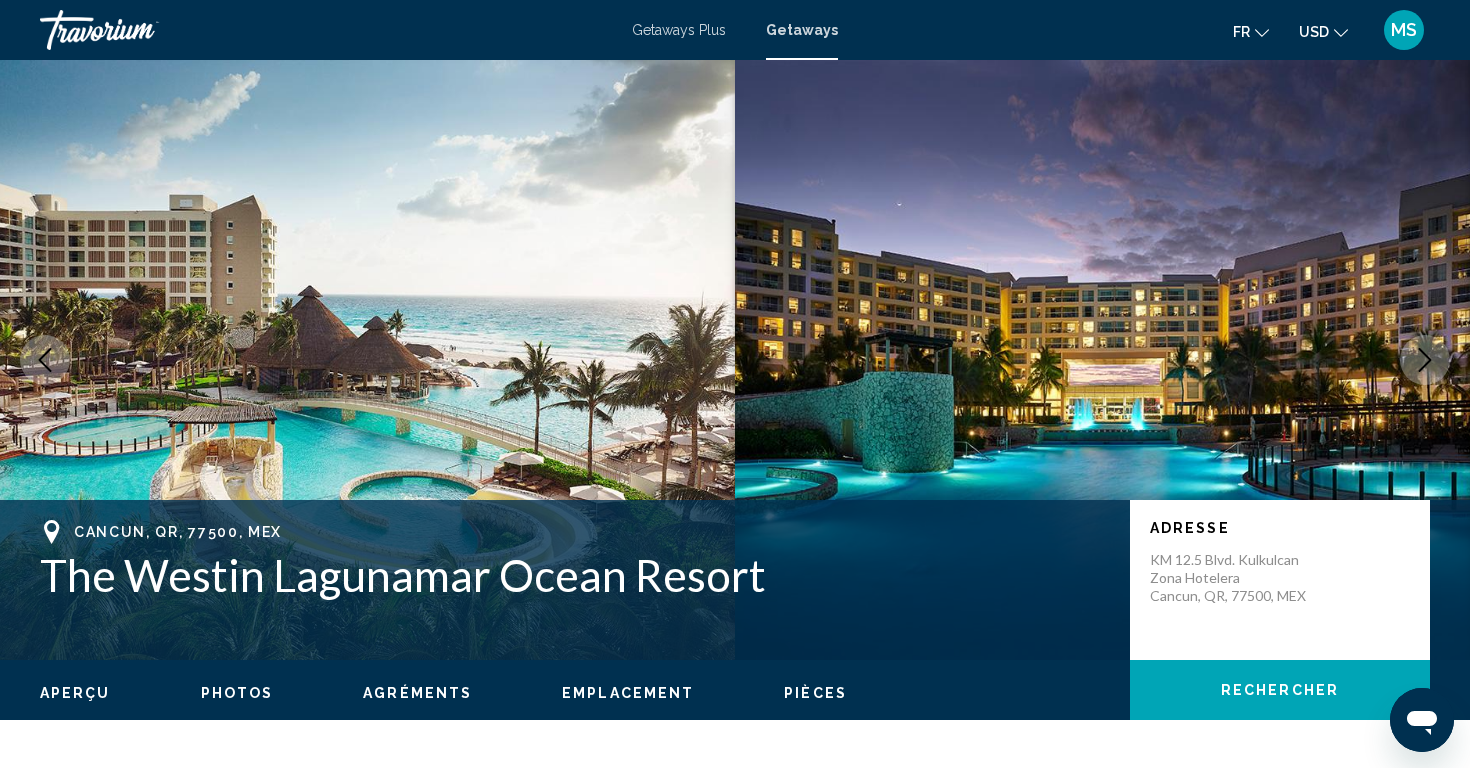 scroll, scrollTop: 0, scrollLeft: 0, axis: both 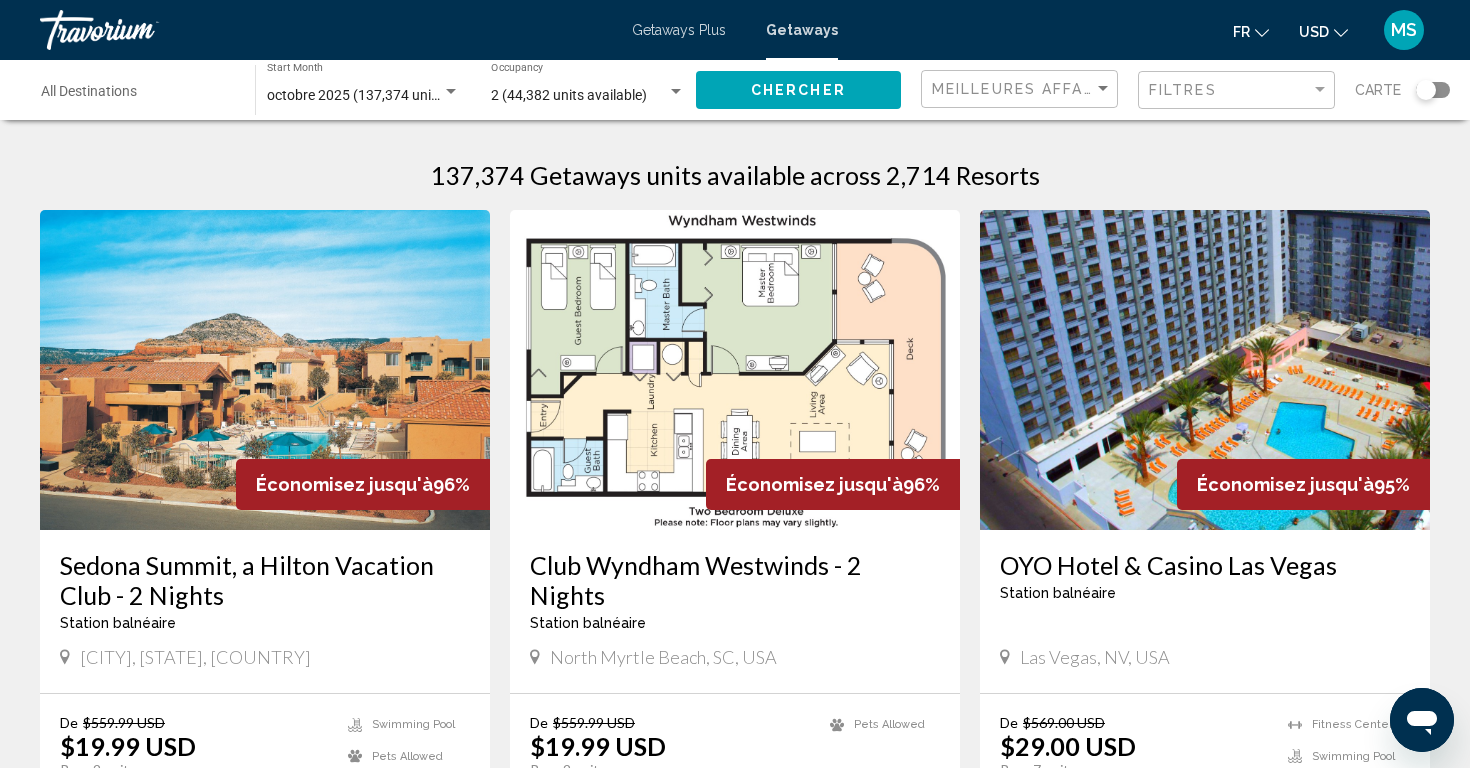 click 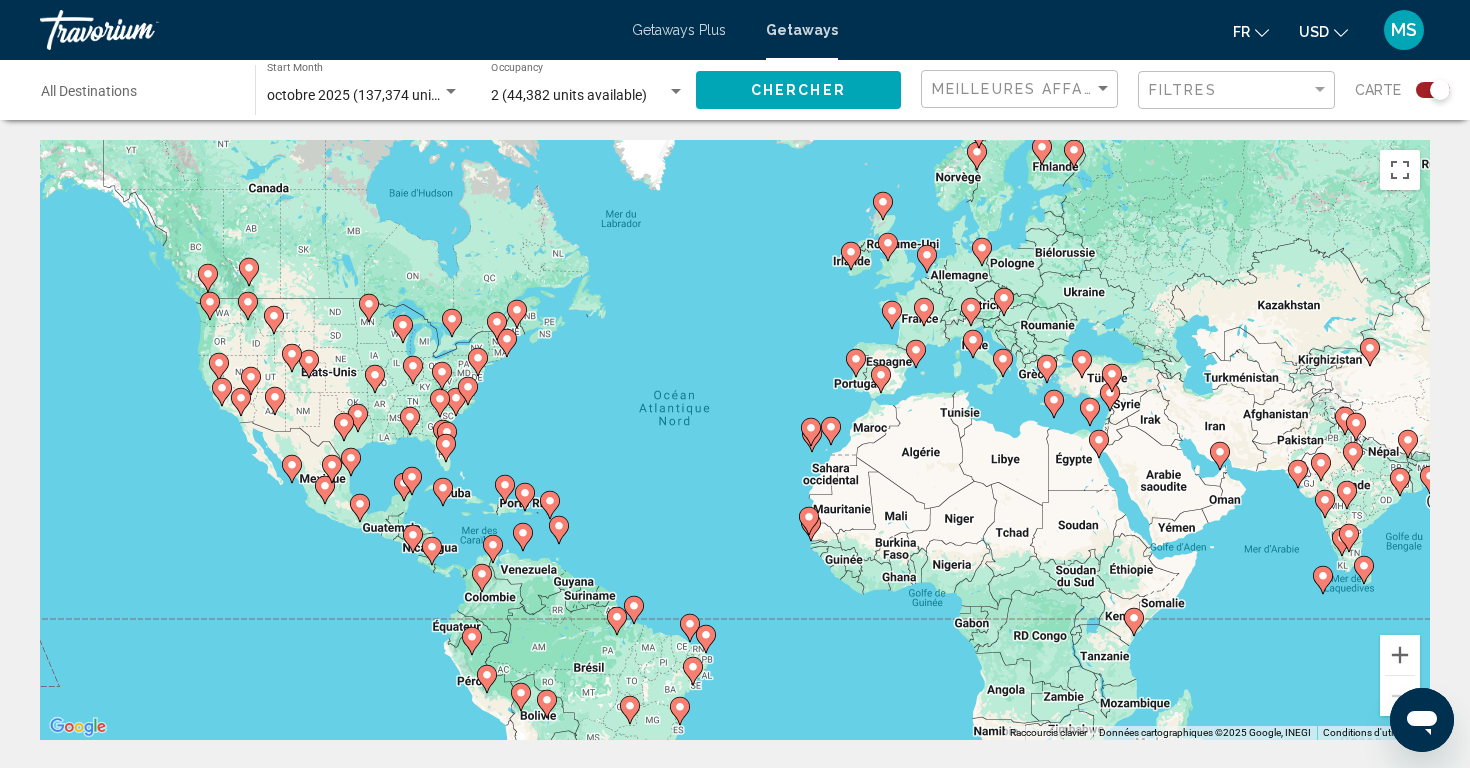 click 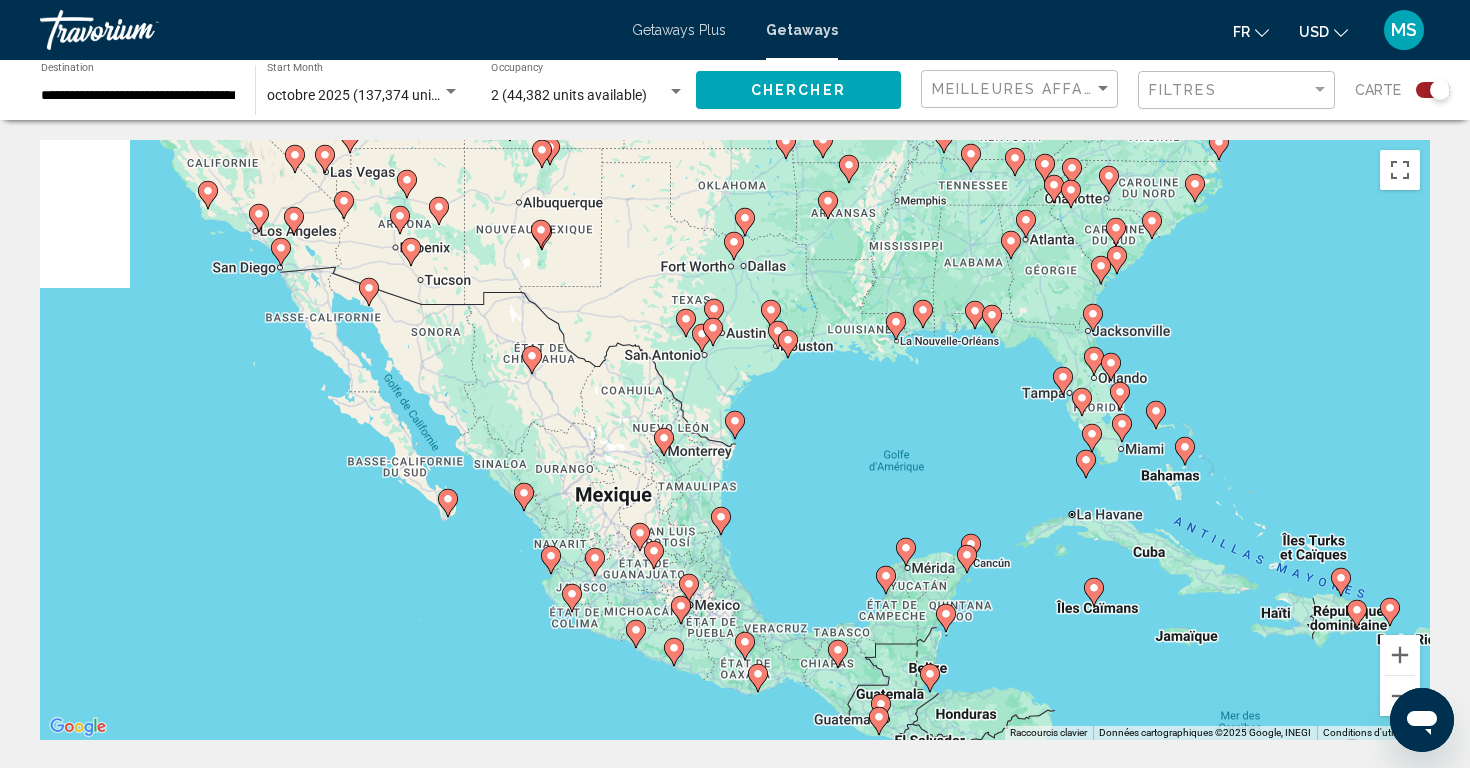 click 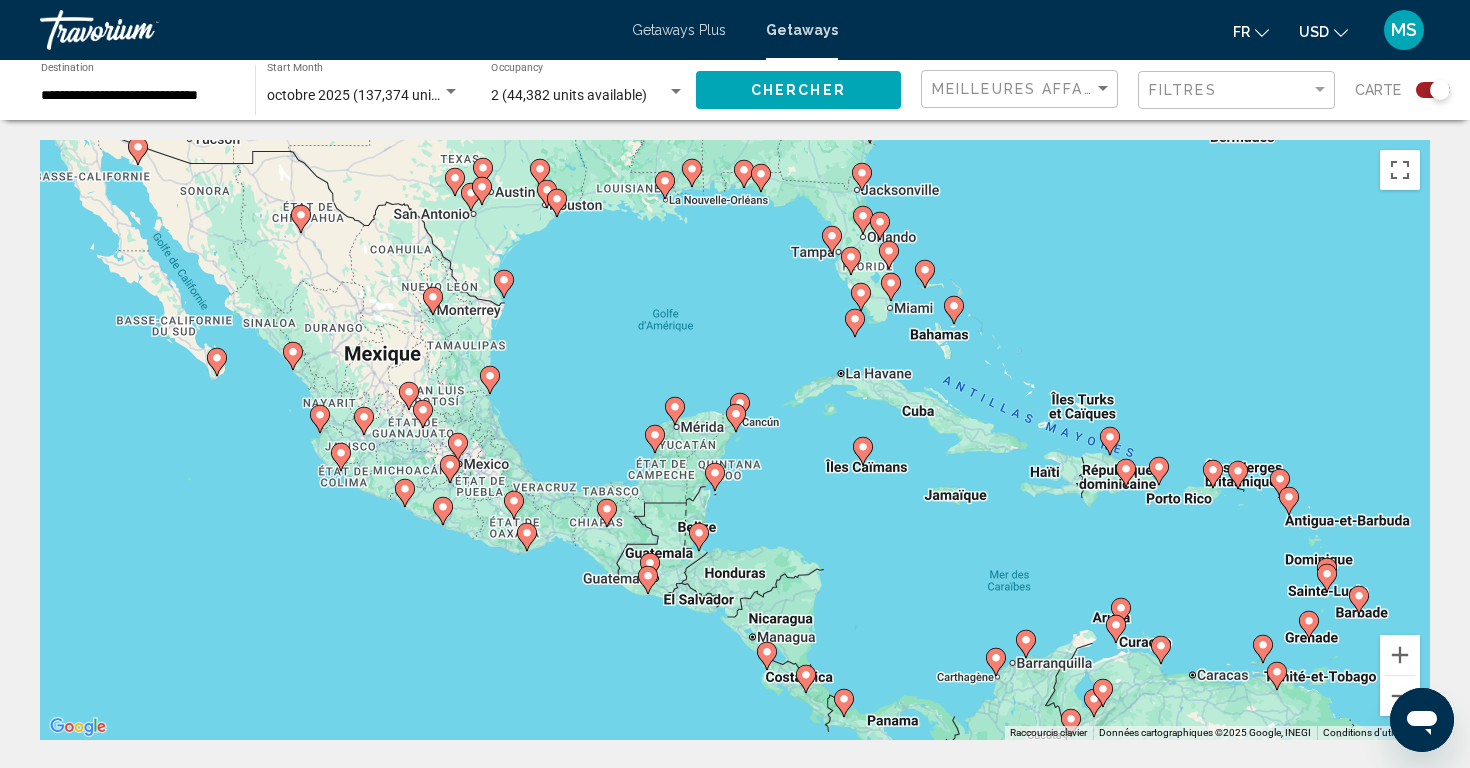 click 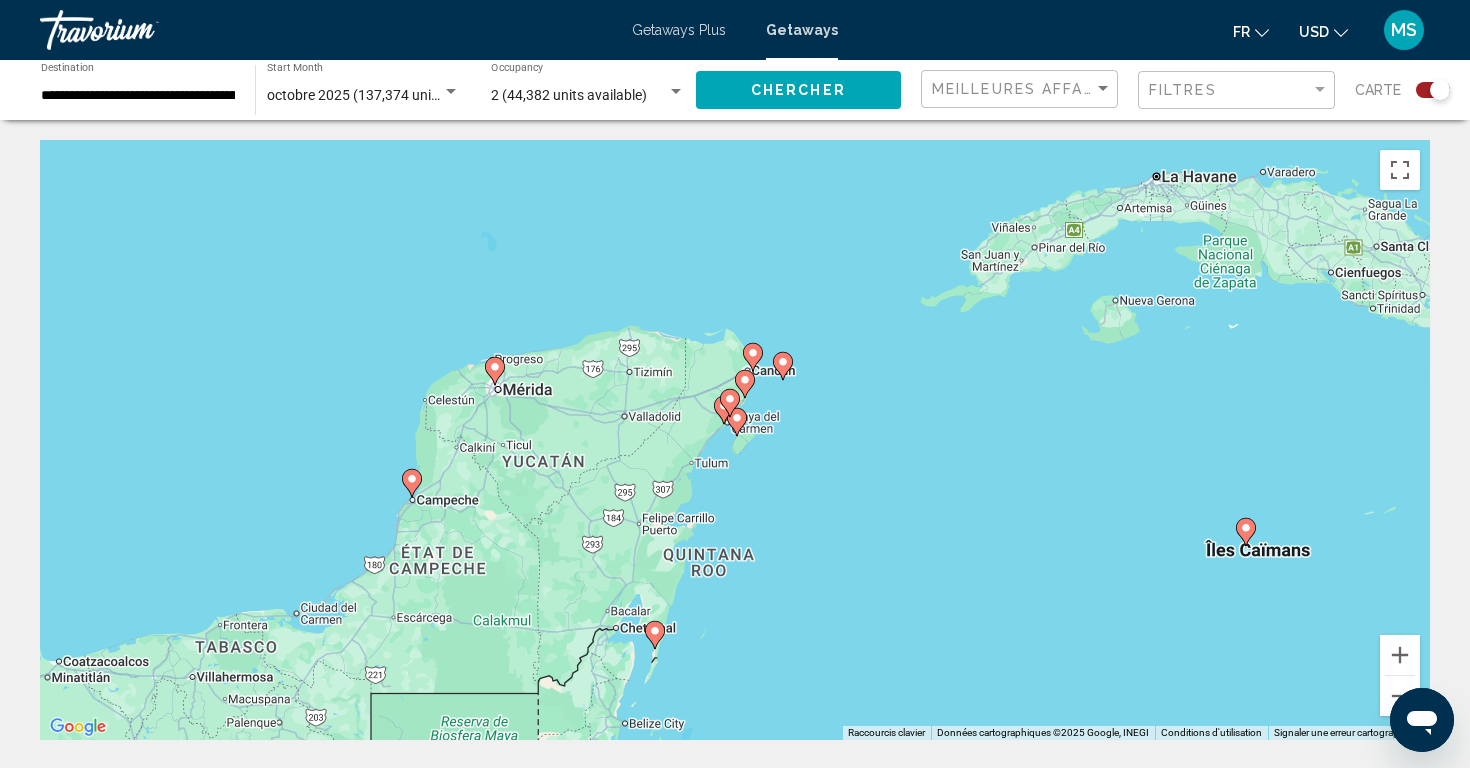 click 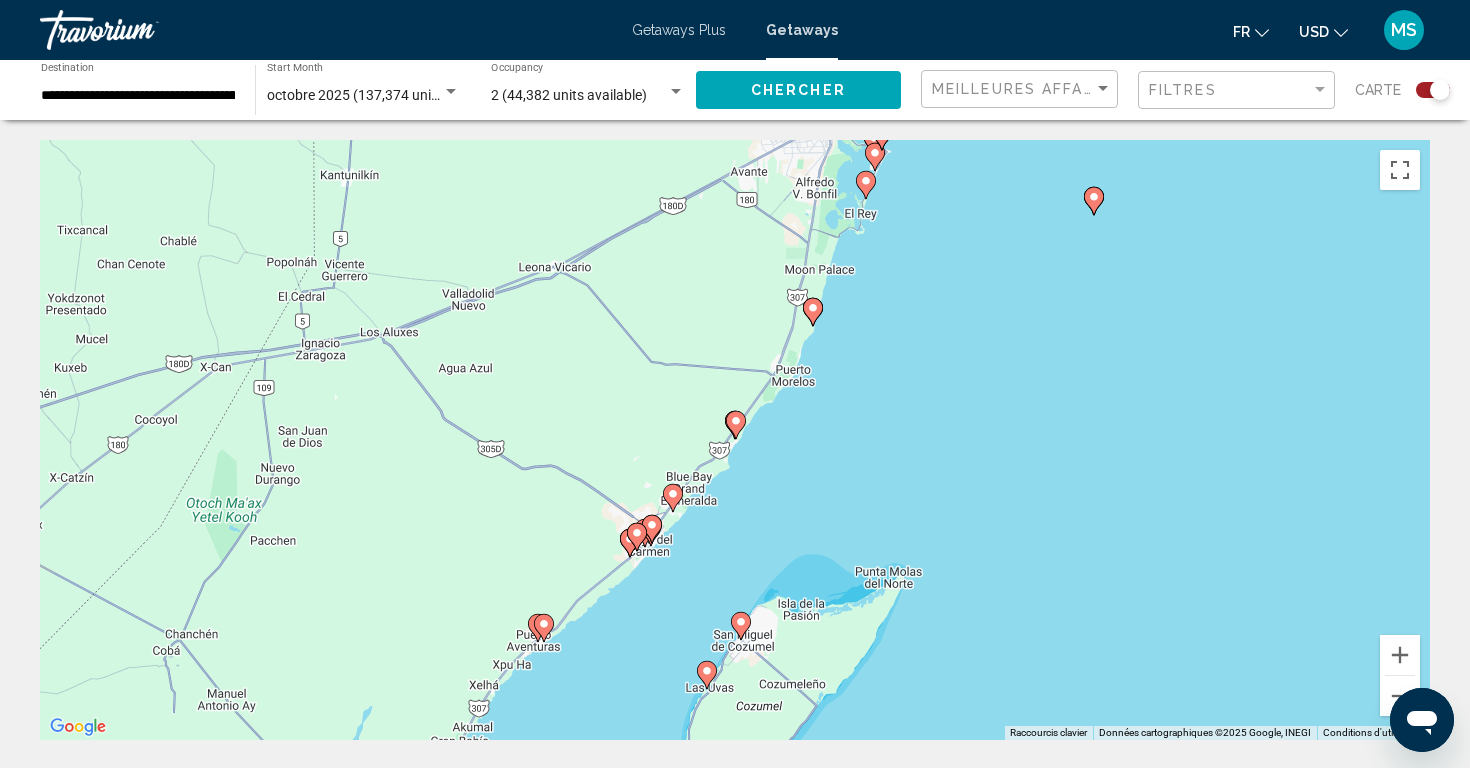 click 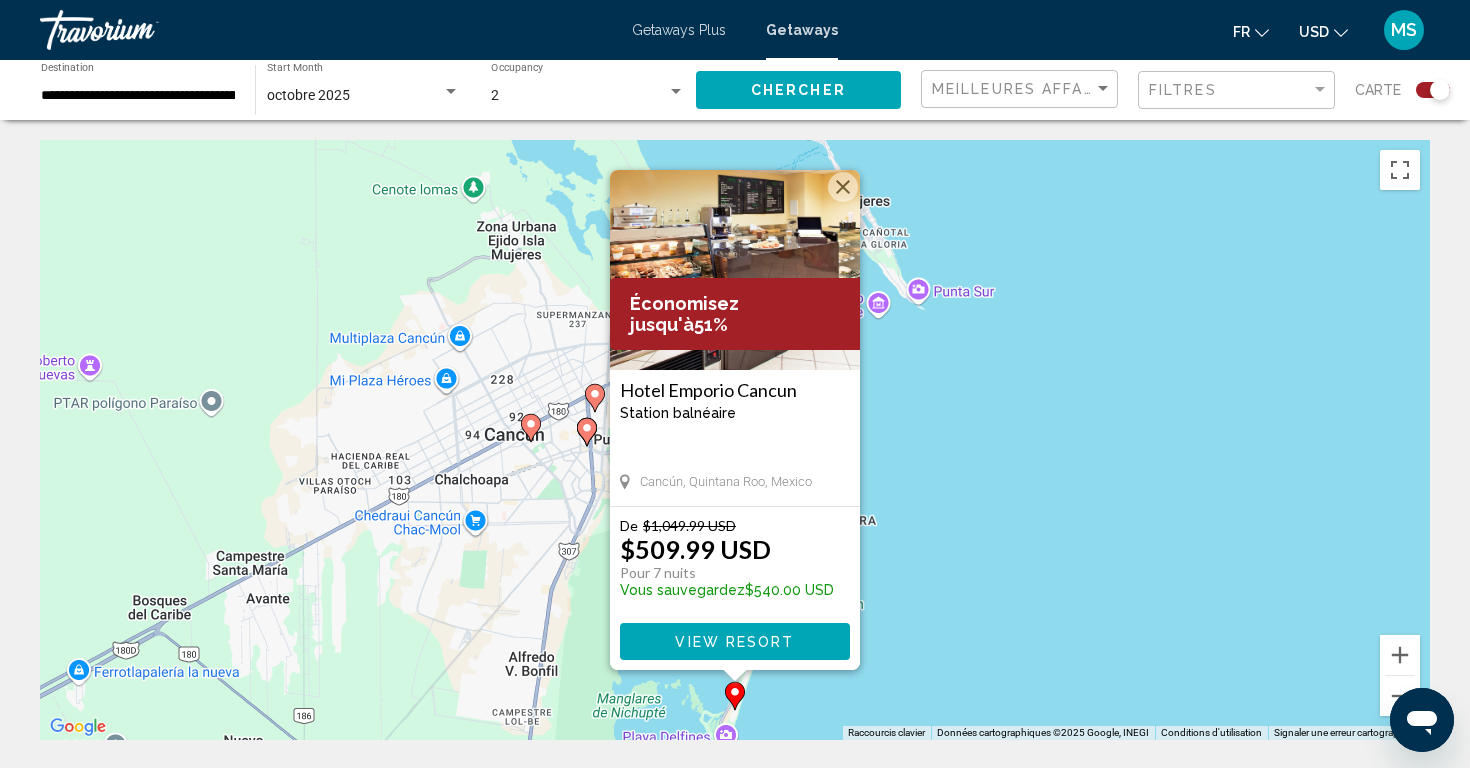 click on "[CITY], [STATE], [COUNTRY] De $1,049.99 USD $509.99 USD Pour 7 nuits Vous sauvegardez $540.00 USD View Resort" at bounding box center [735, 440] 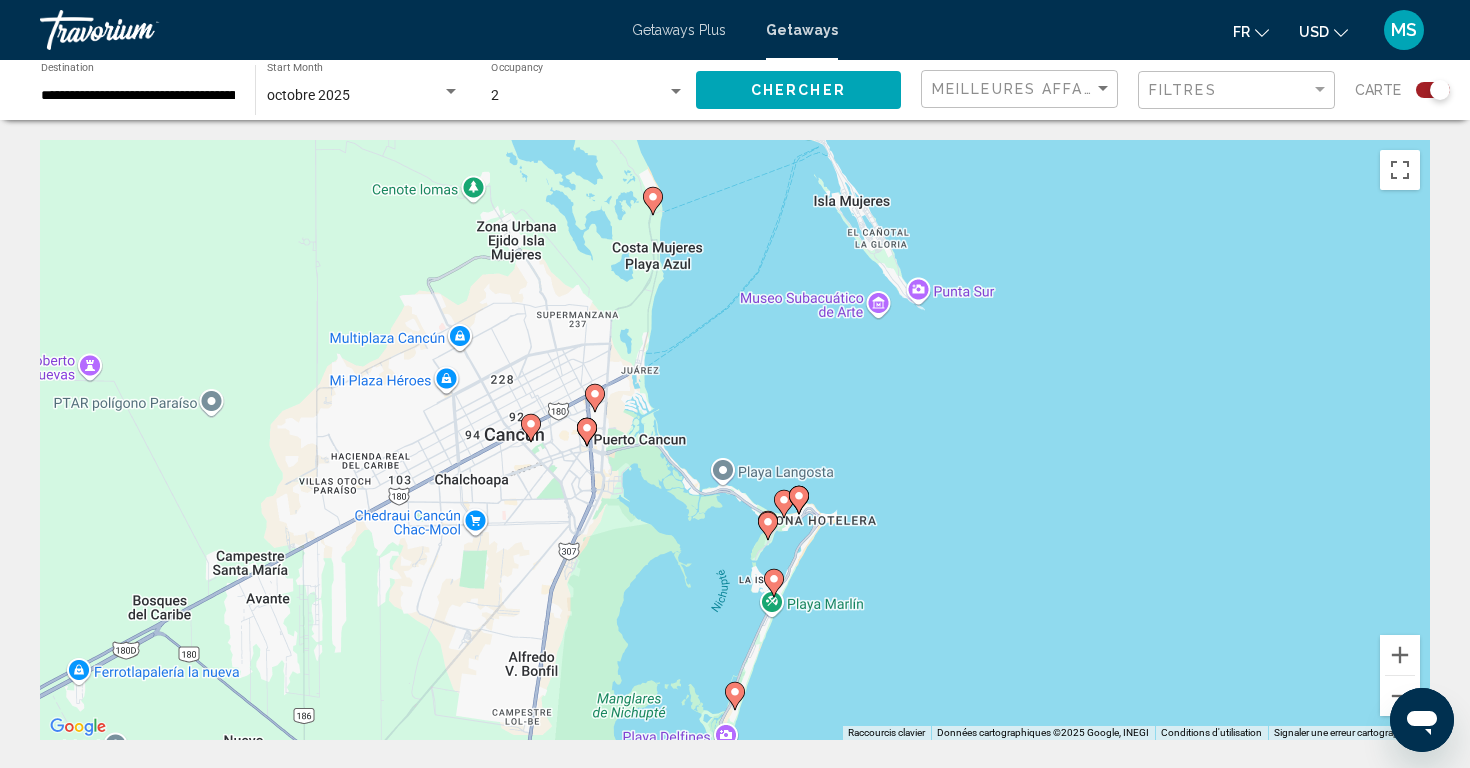 click 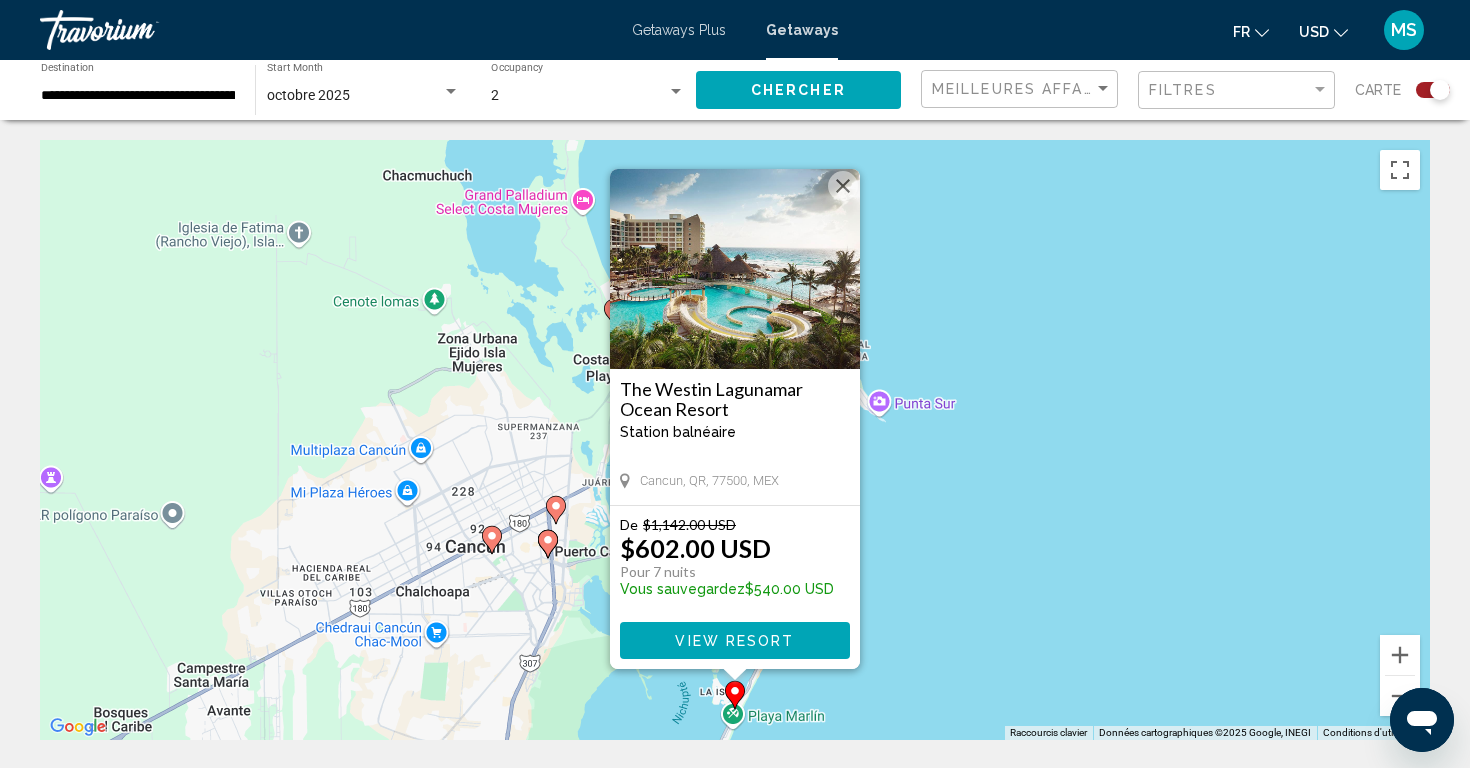 click on "[CITY], [STATE], [POSTAL_CODE], [COUNTRY] De $1,142.00 USD $602.00 USD Pour 7 nuits Vous sauvegardez $540.00 USD View Resort" at bounding box center (735, 440) 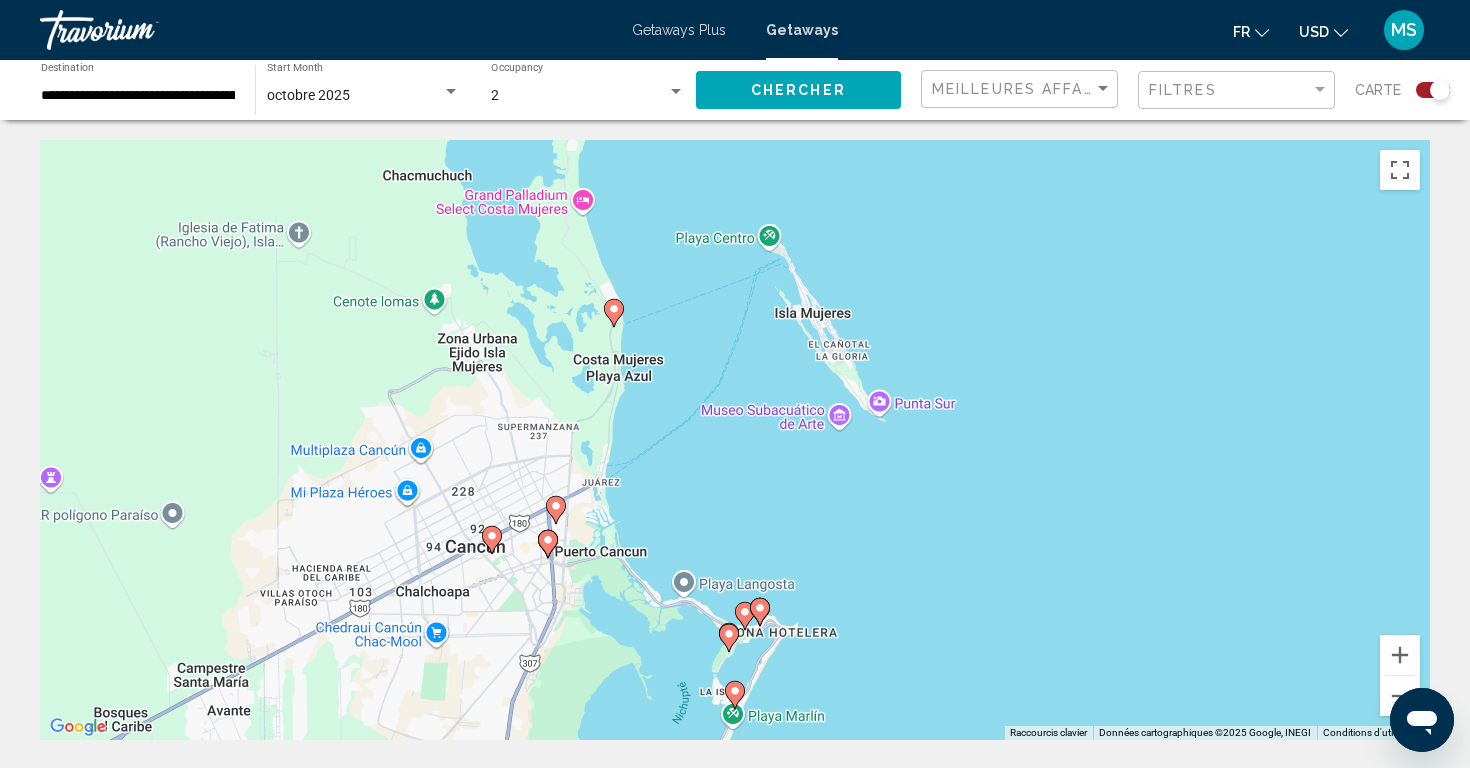 click 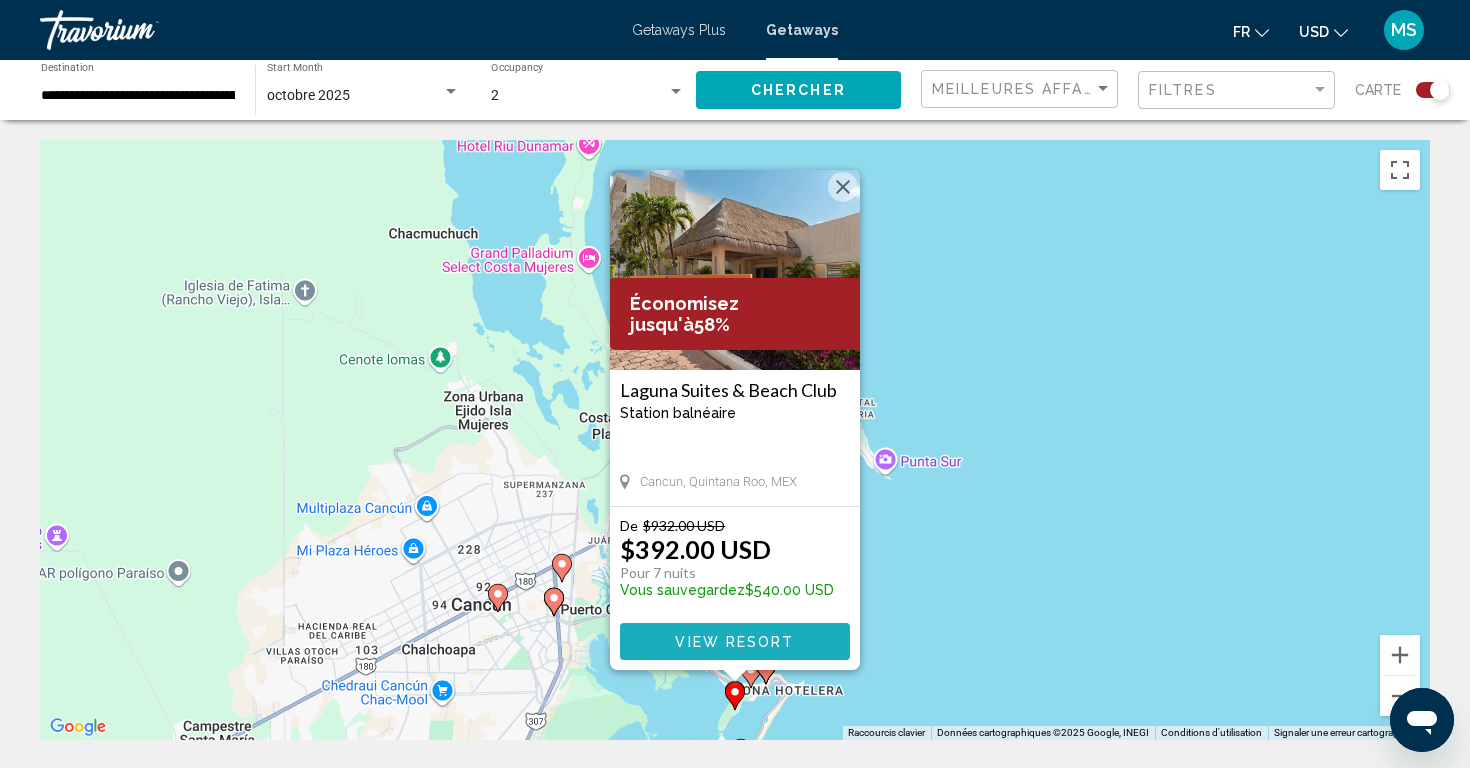 click on "View Resort" at bounding box center [734, 642] 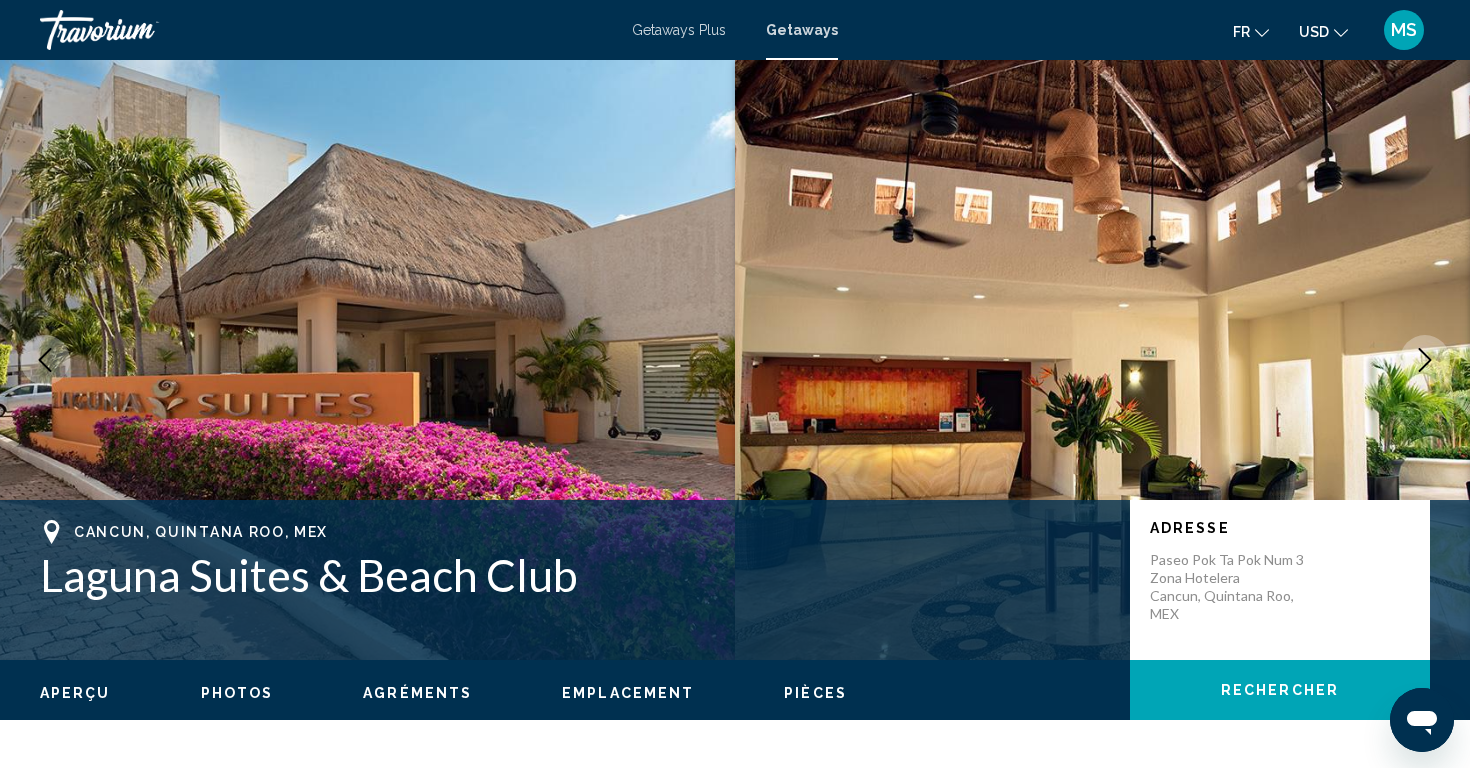 scroll, scrollTop: 0, scrollLeft: 0, axis: both 